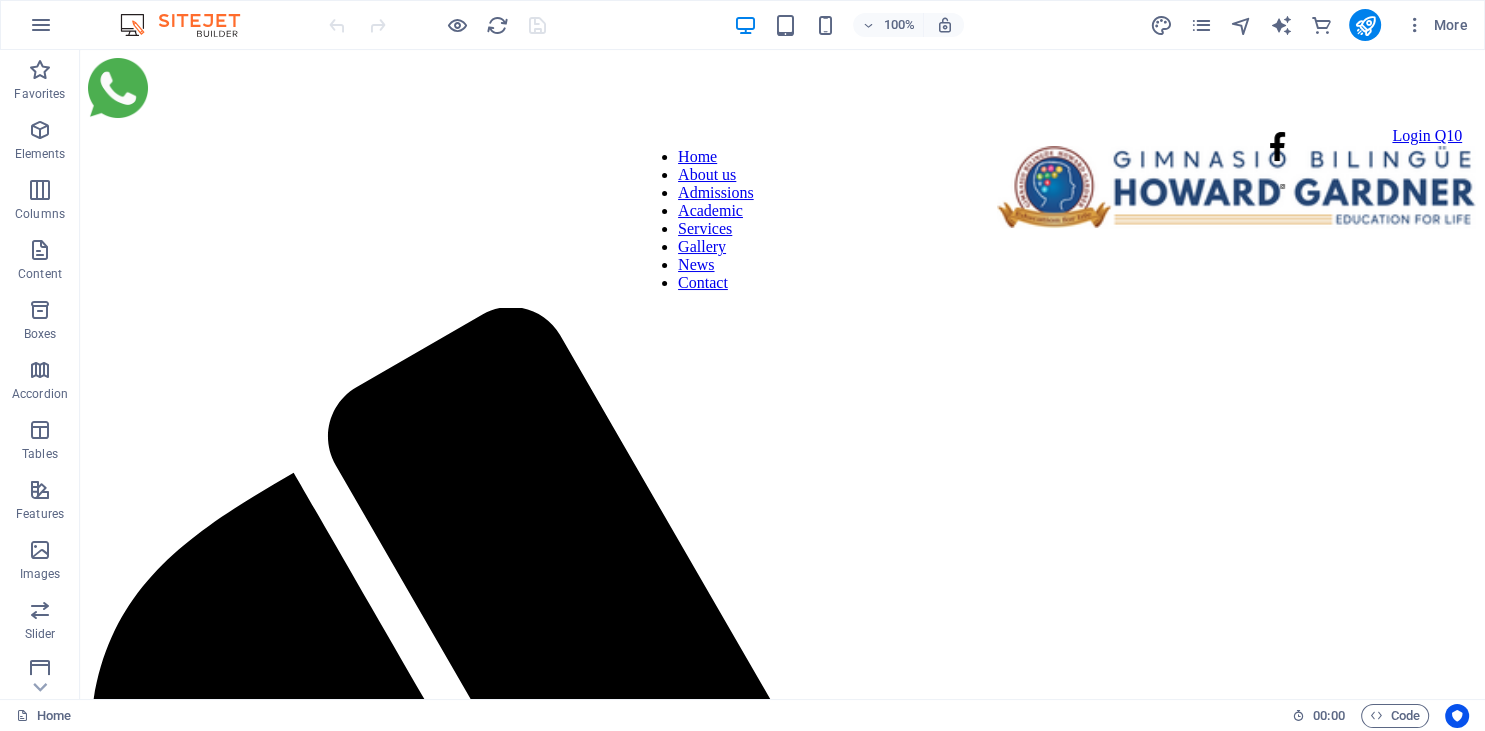 scroll, scrollTop: 0, scrollLeft: 0, axis: both 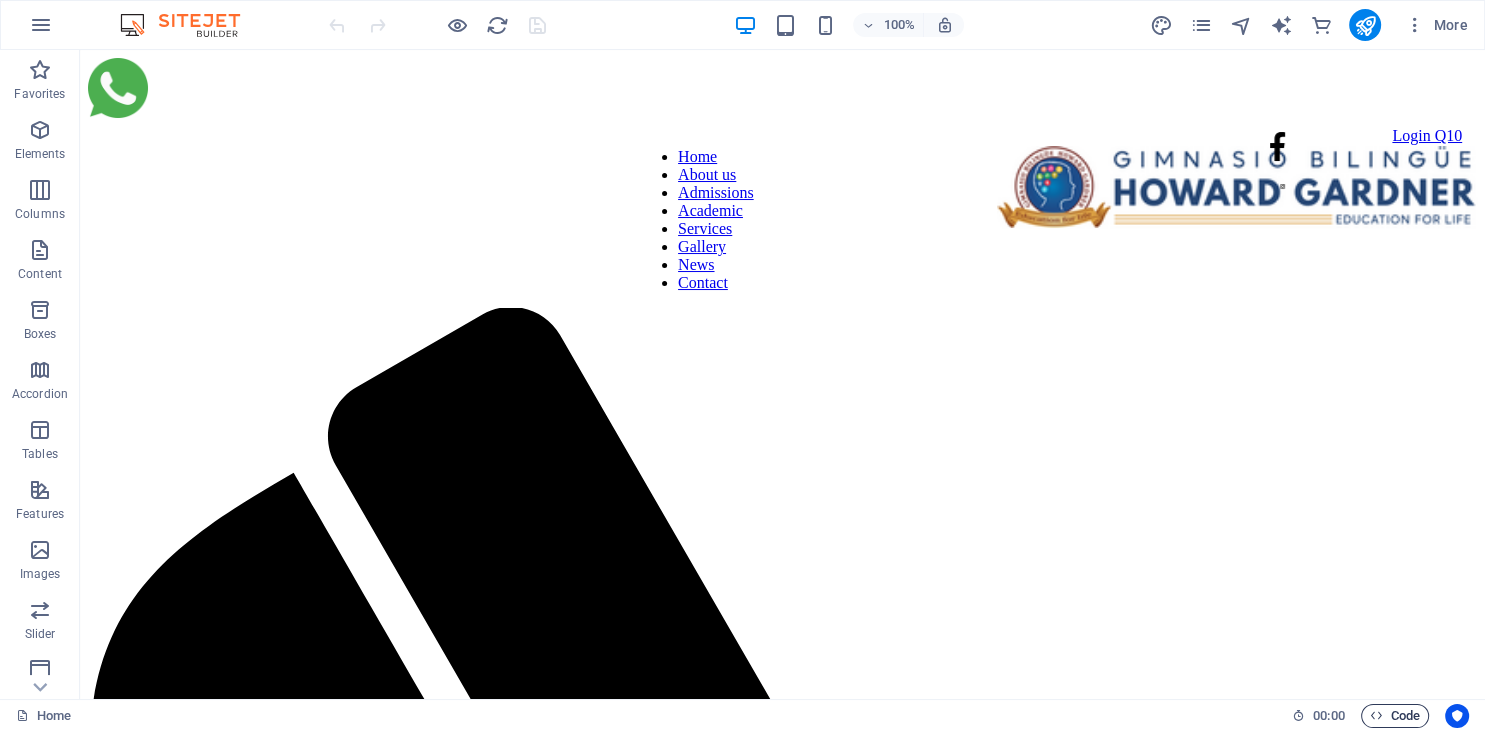 click at bounding box center (1376, 715) 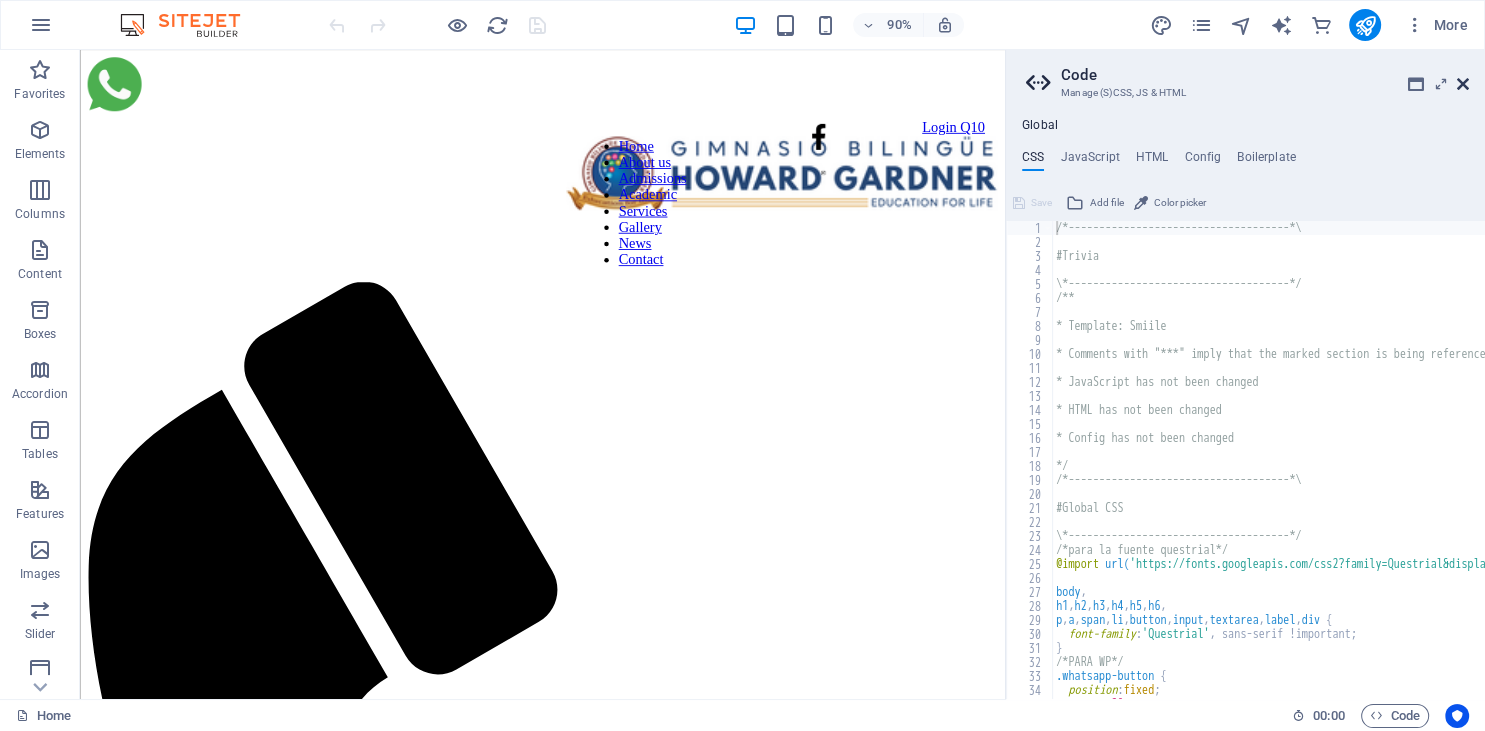 click at bounding box center [1463, 84] 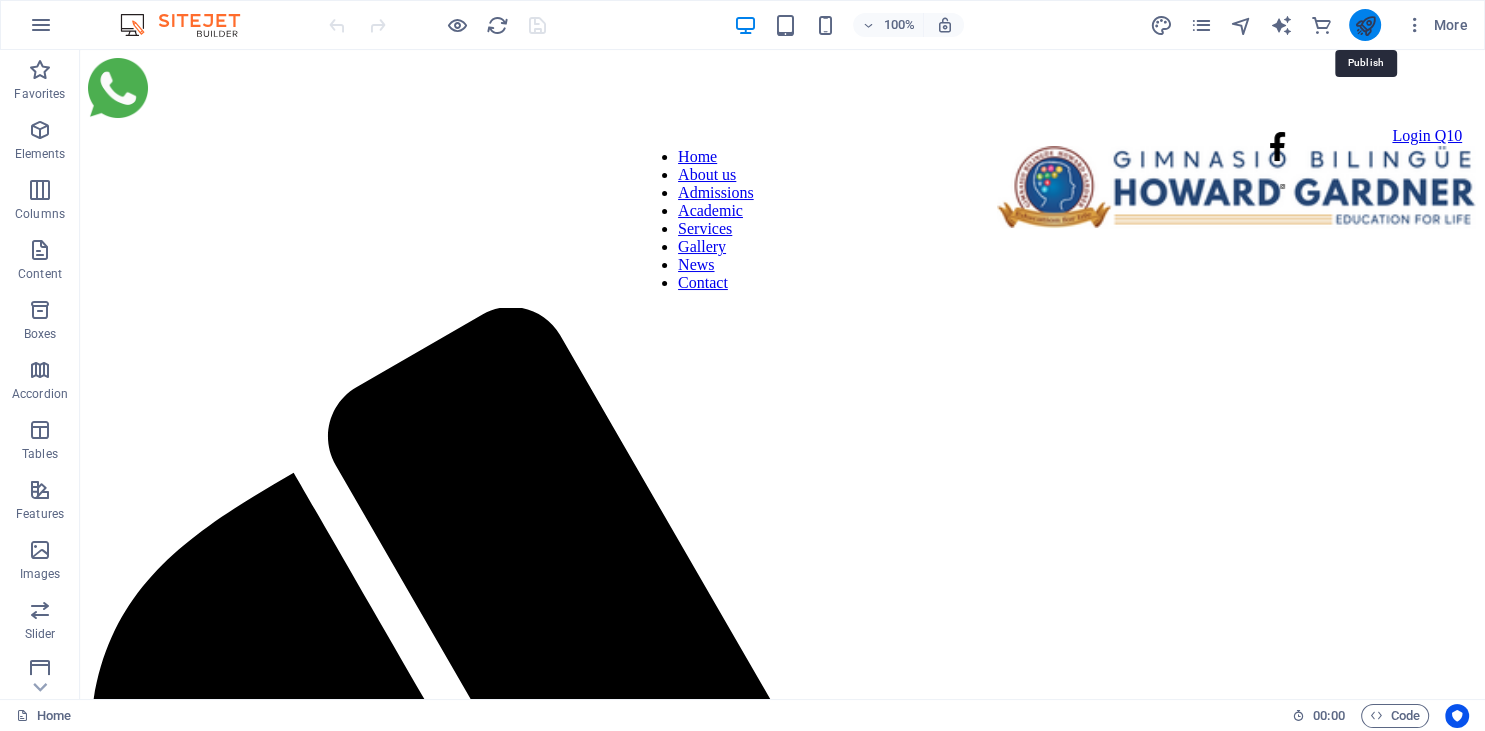 click at bounding box center (1364, 25) 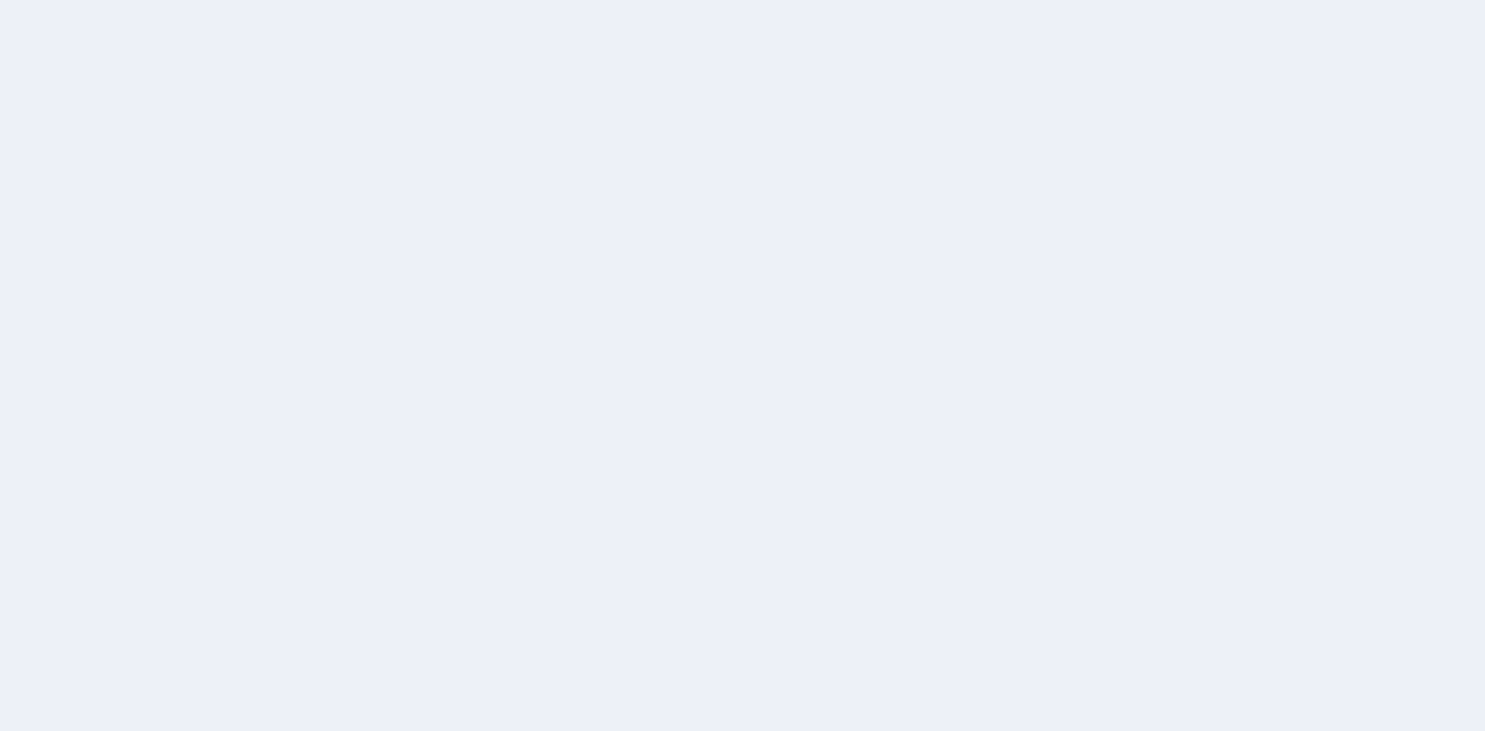 scroll, scrollTop: 0, scrollLeft: 0, axis: both 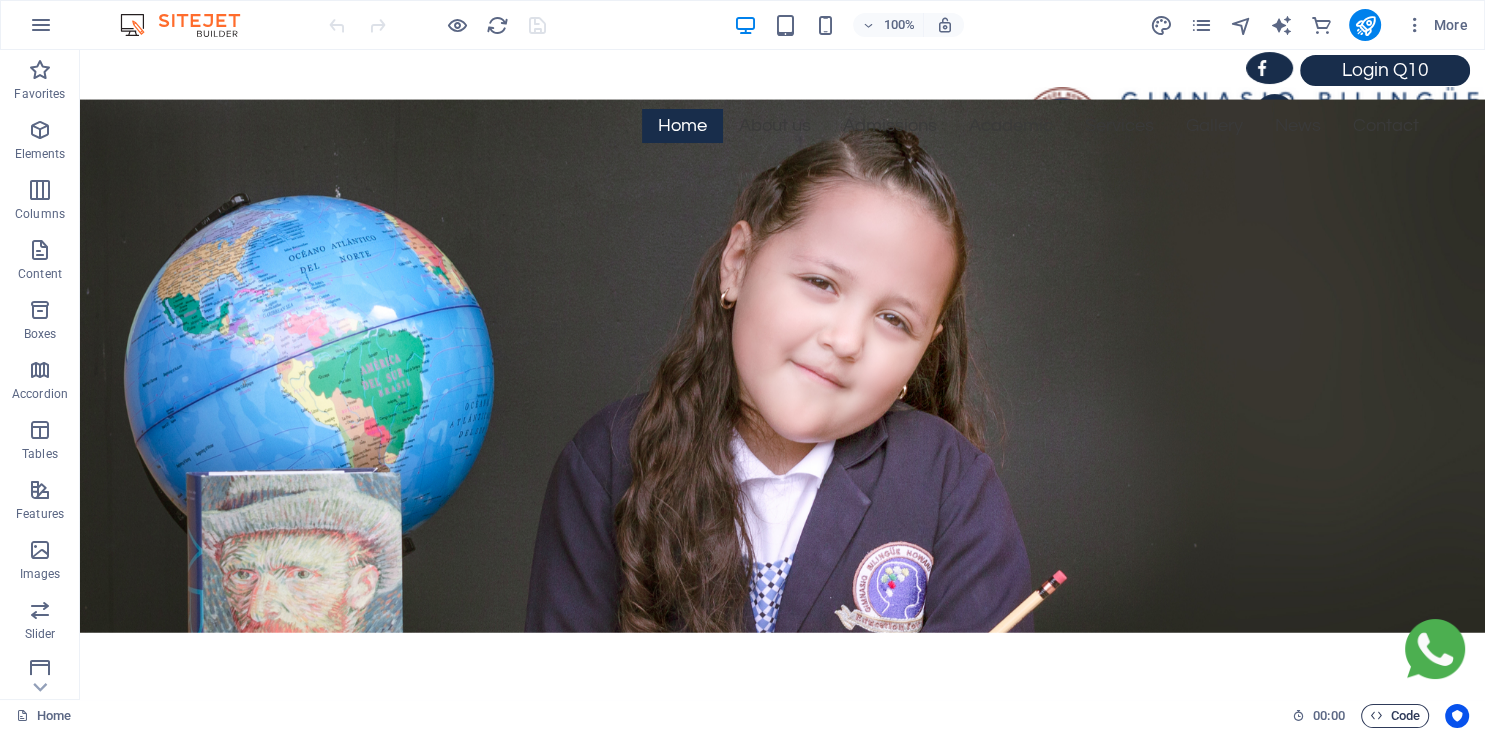 click on "Code" at bounding box center (1395, 716) 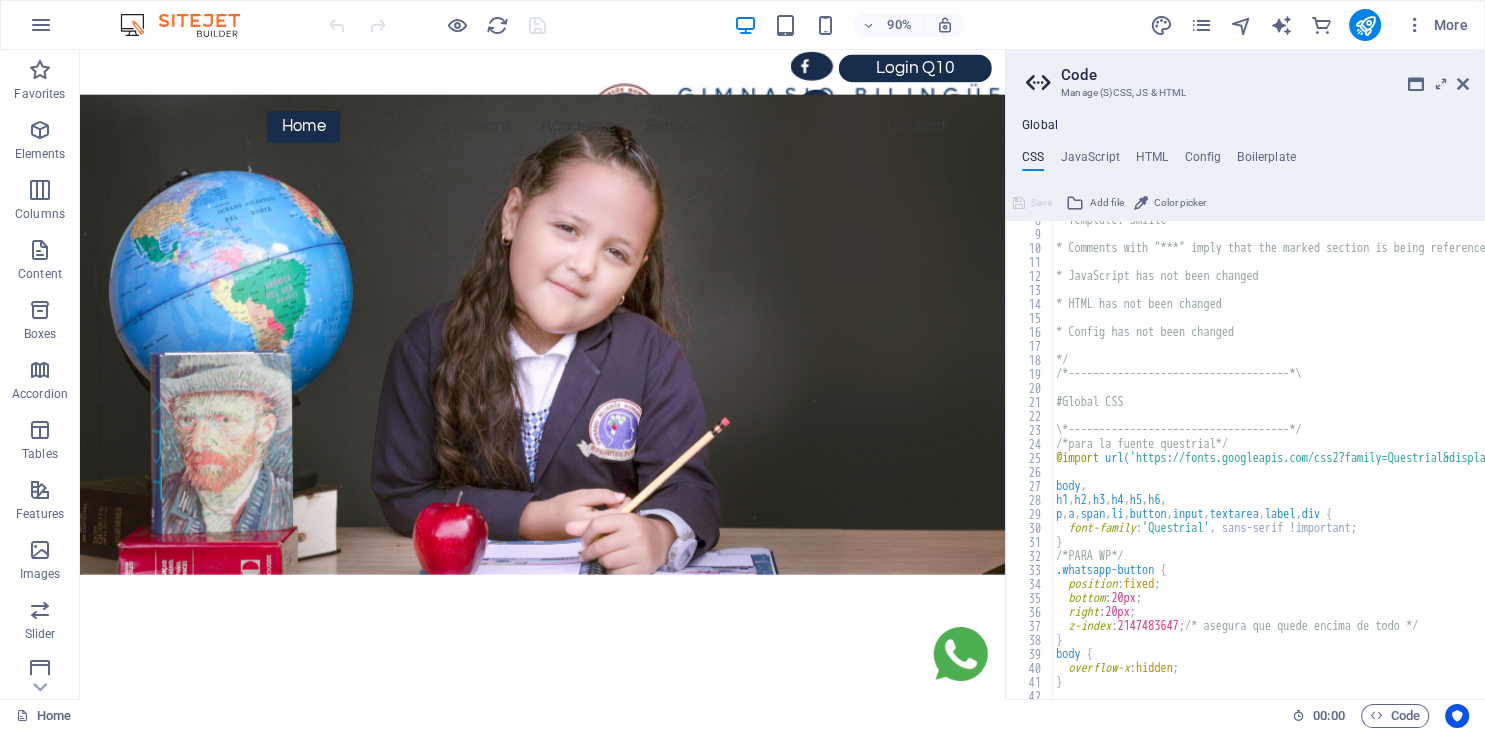 scroll, scrollTop: 109, scrollLeft: 0, axis: vertical 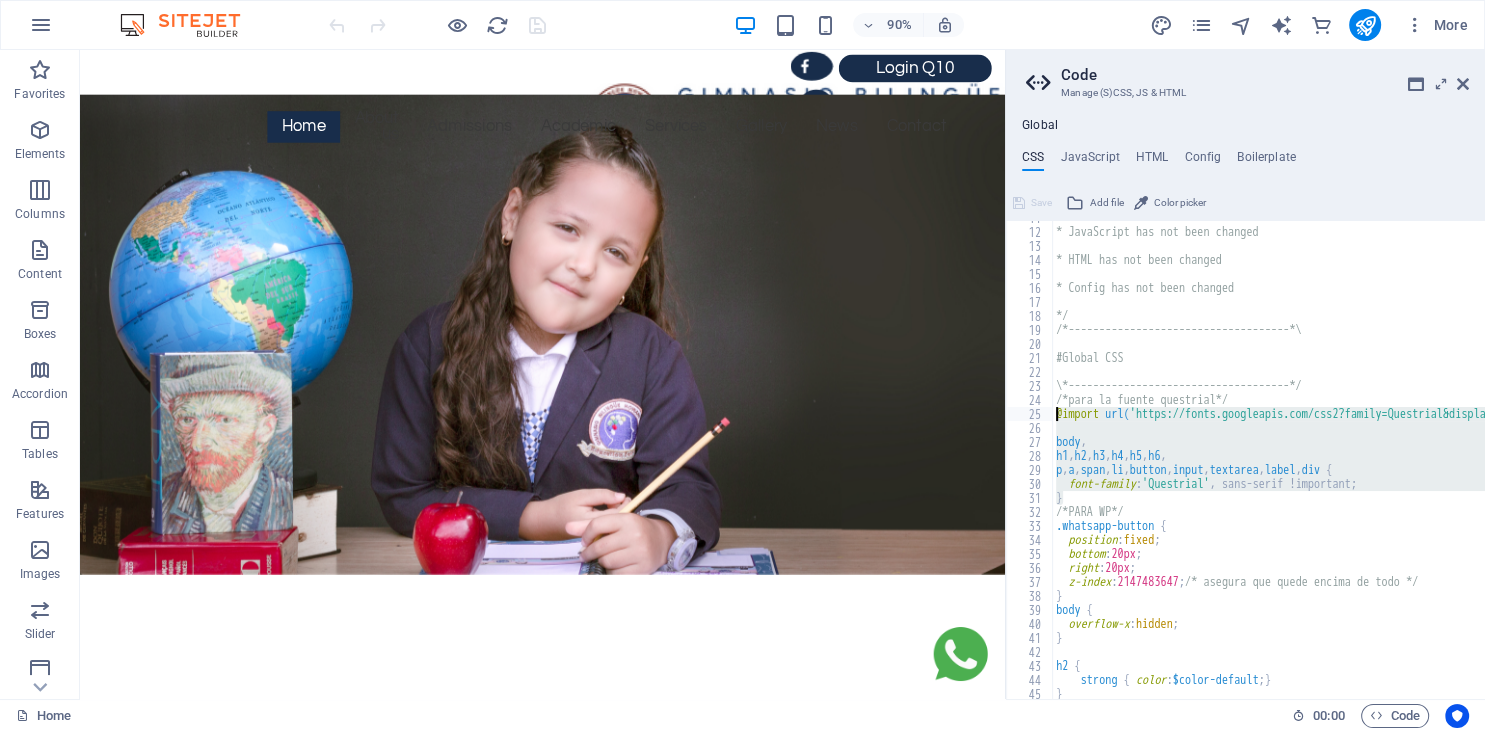 drag, startPoint x: 1075, startPoint y: 496, endPoint x: 1043, endPoint y: 411, distance: 90.824005 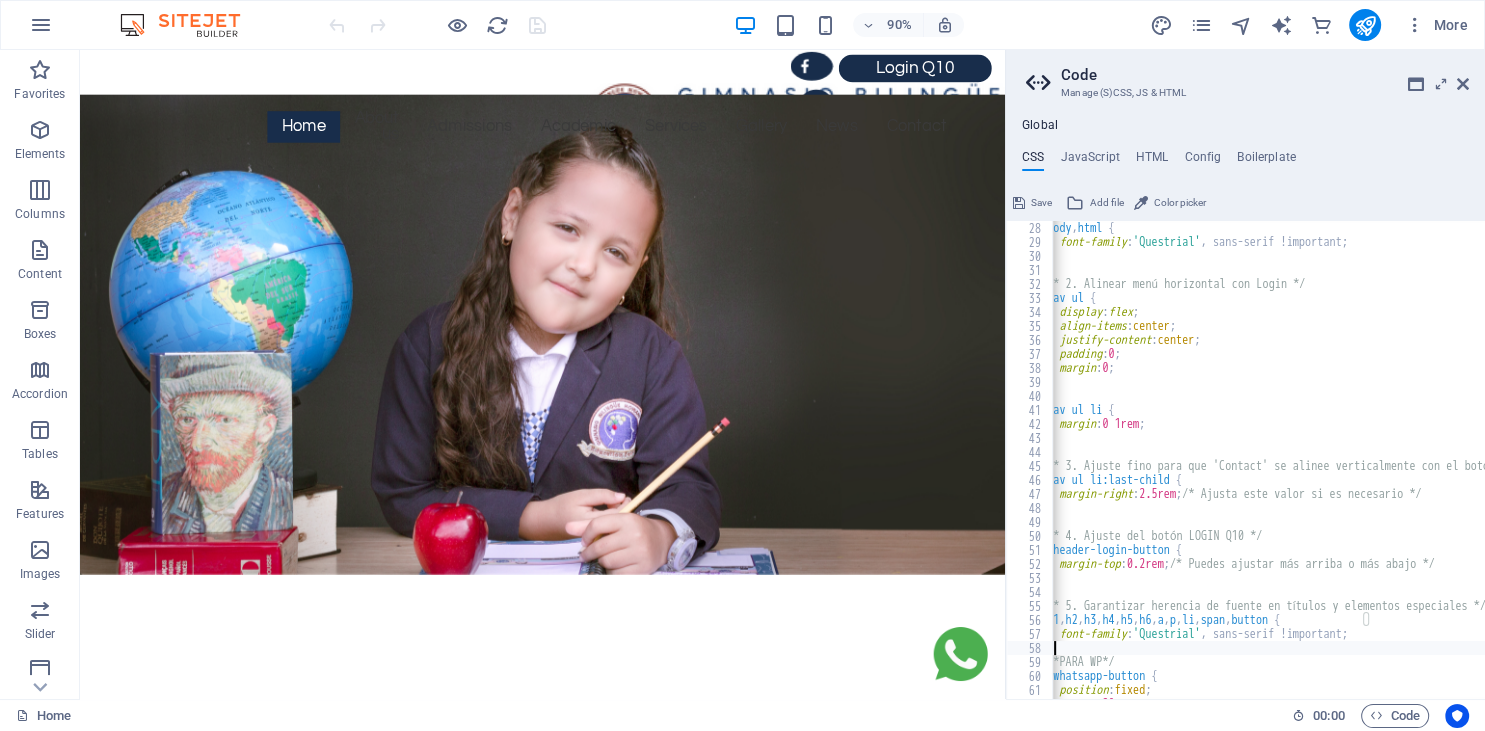 scroll, scrollTop: 376, scrollLeft: 0, axis: vertical 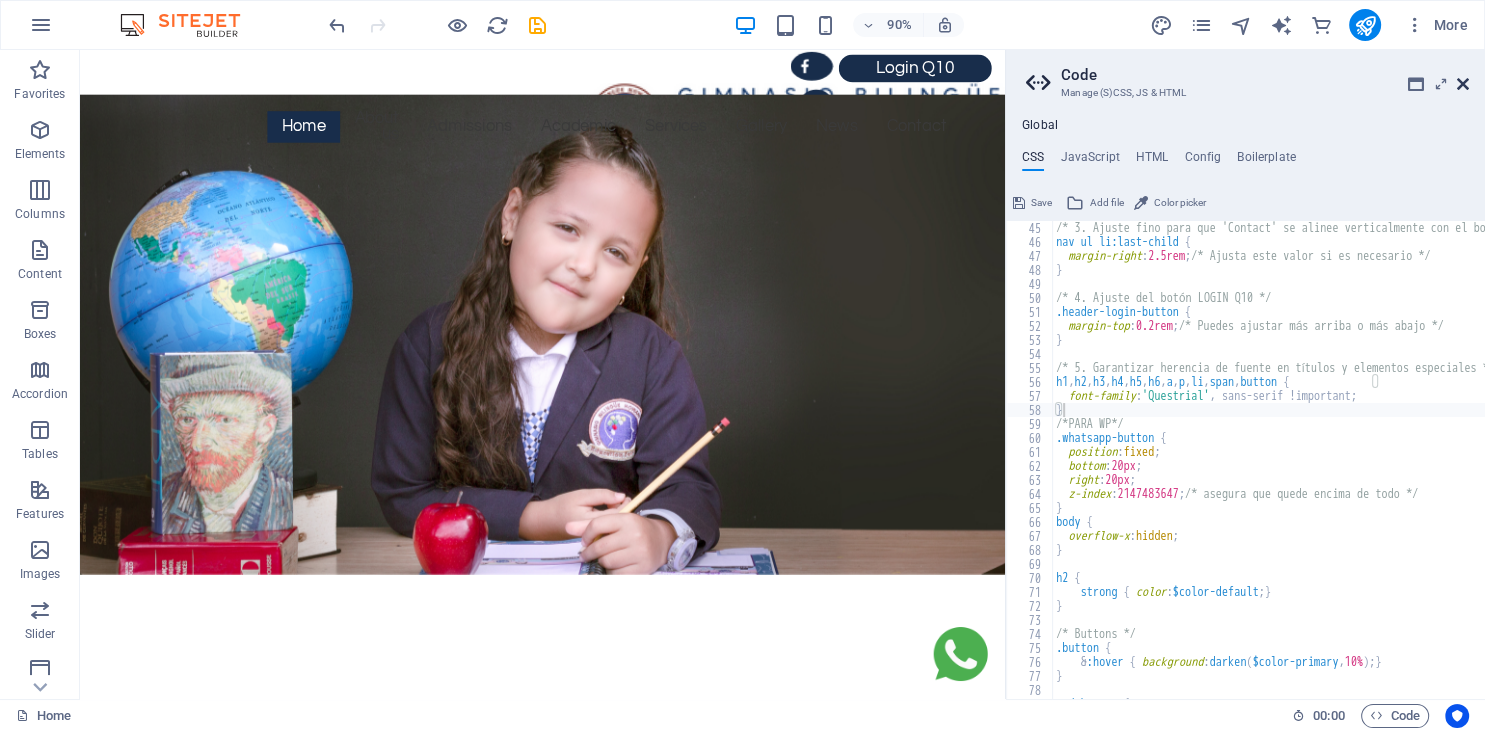 click at bounding box center [1463, 84] 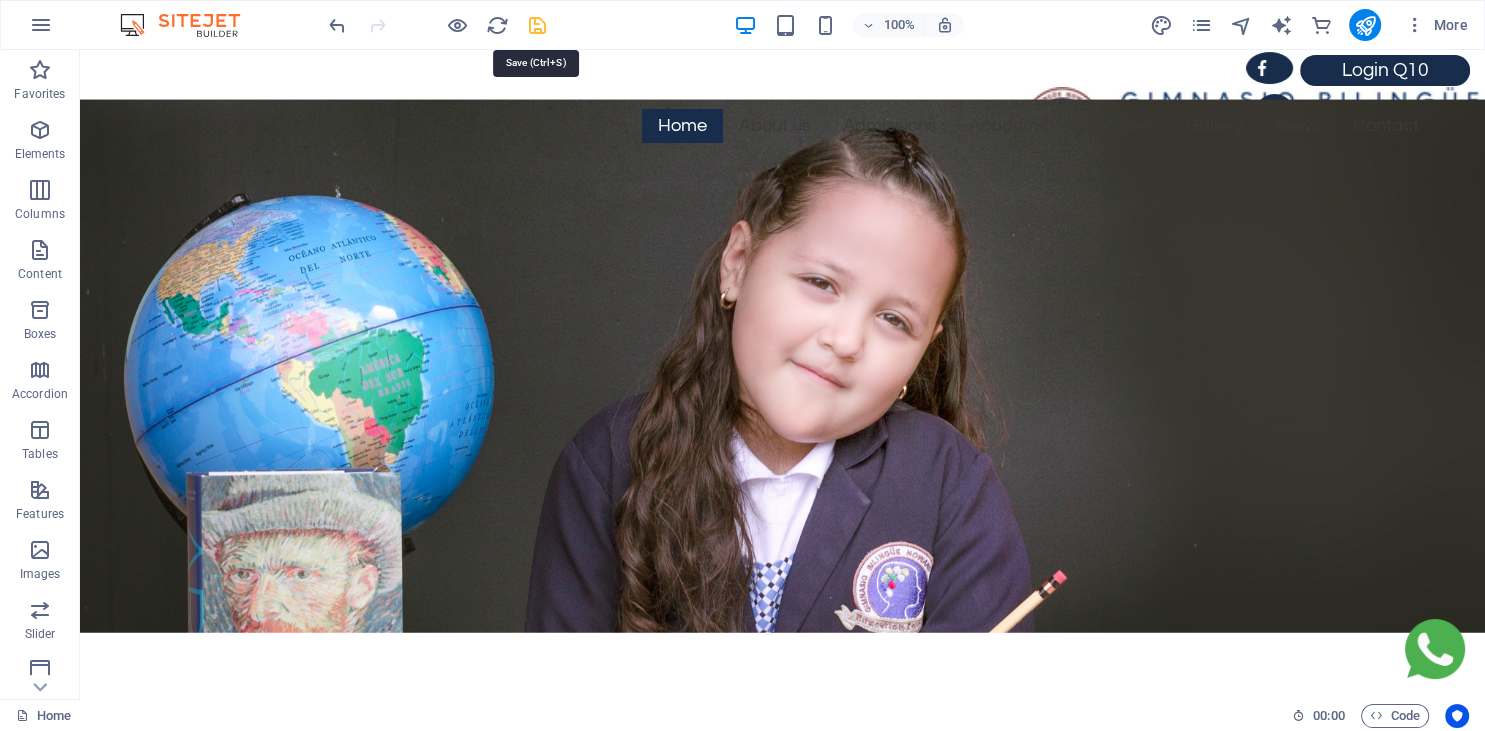 click at bounding box center [537, 25] 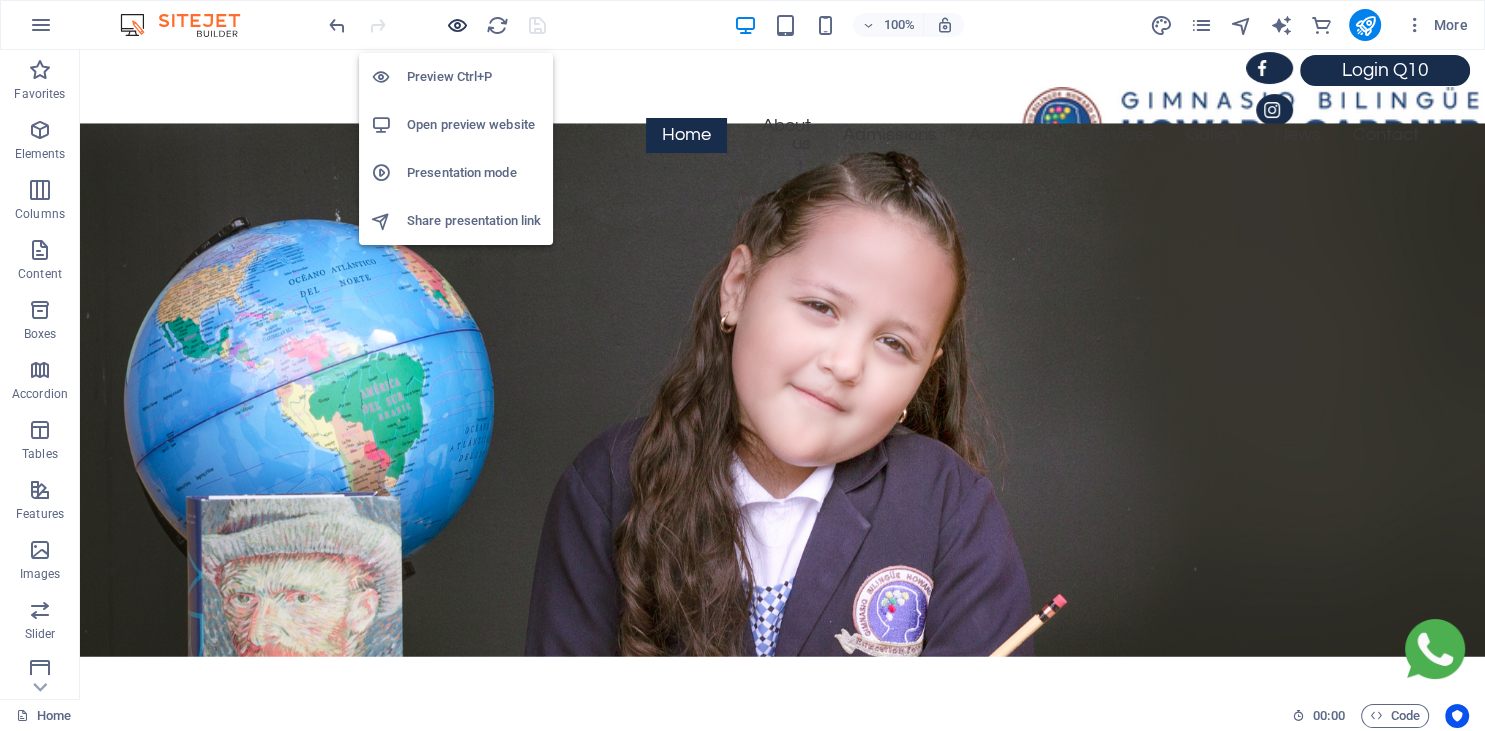 click at bounding box center (457, 25) 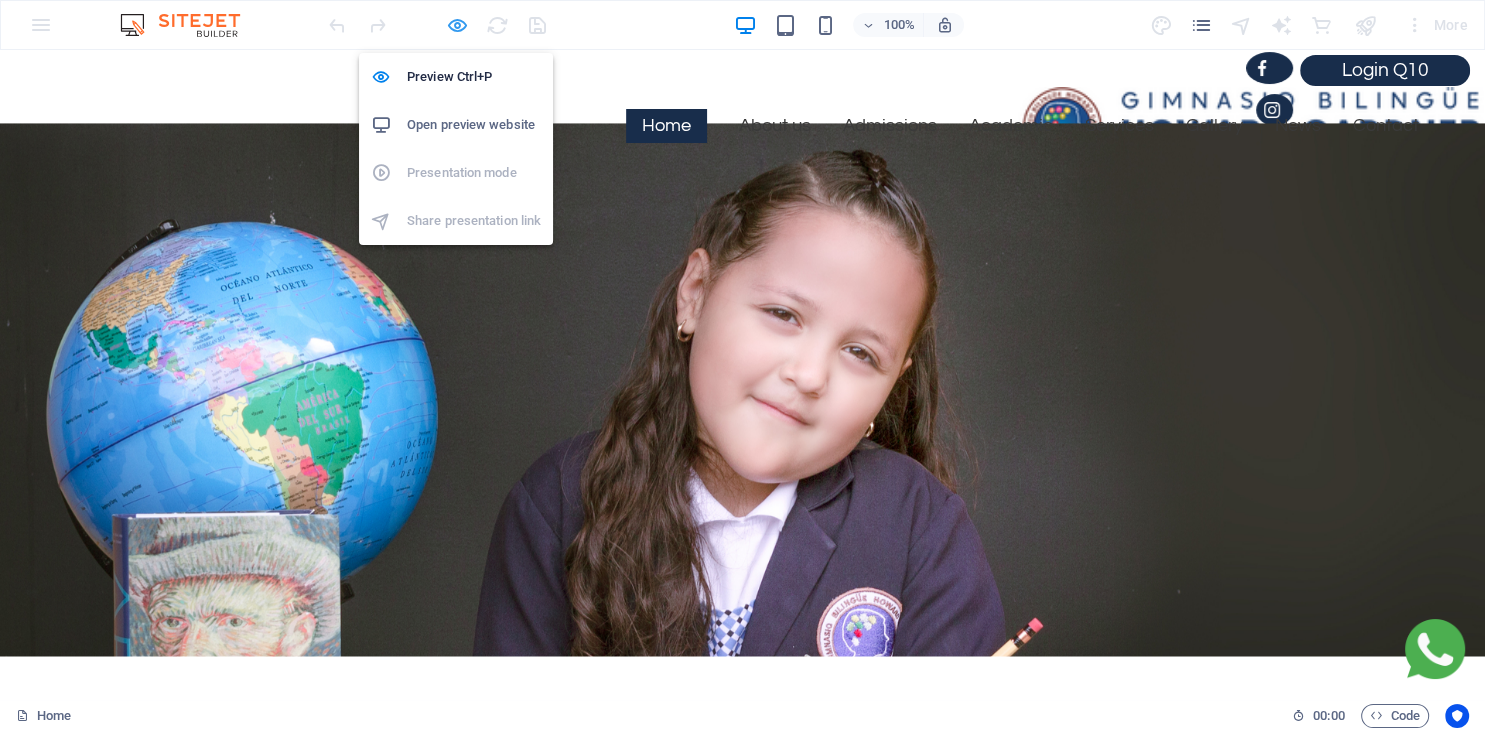 click at bounding box center [457, 25] 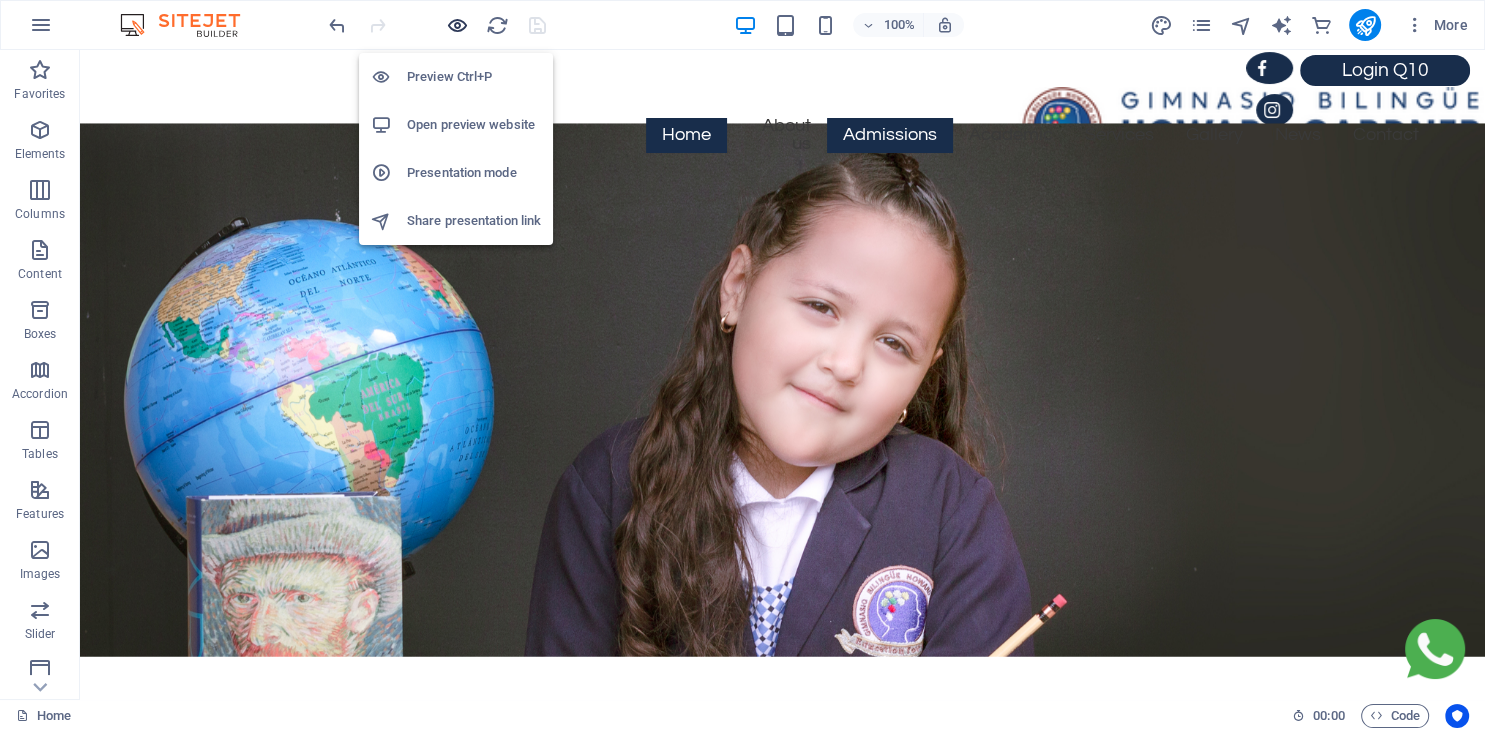 click at bounding box center (457, 25) 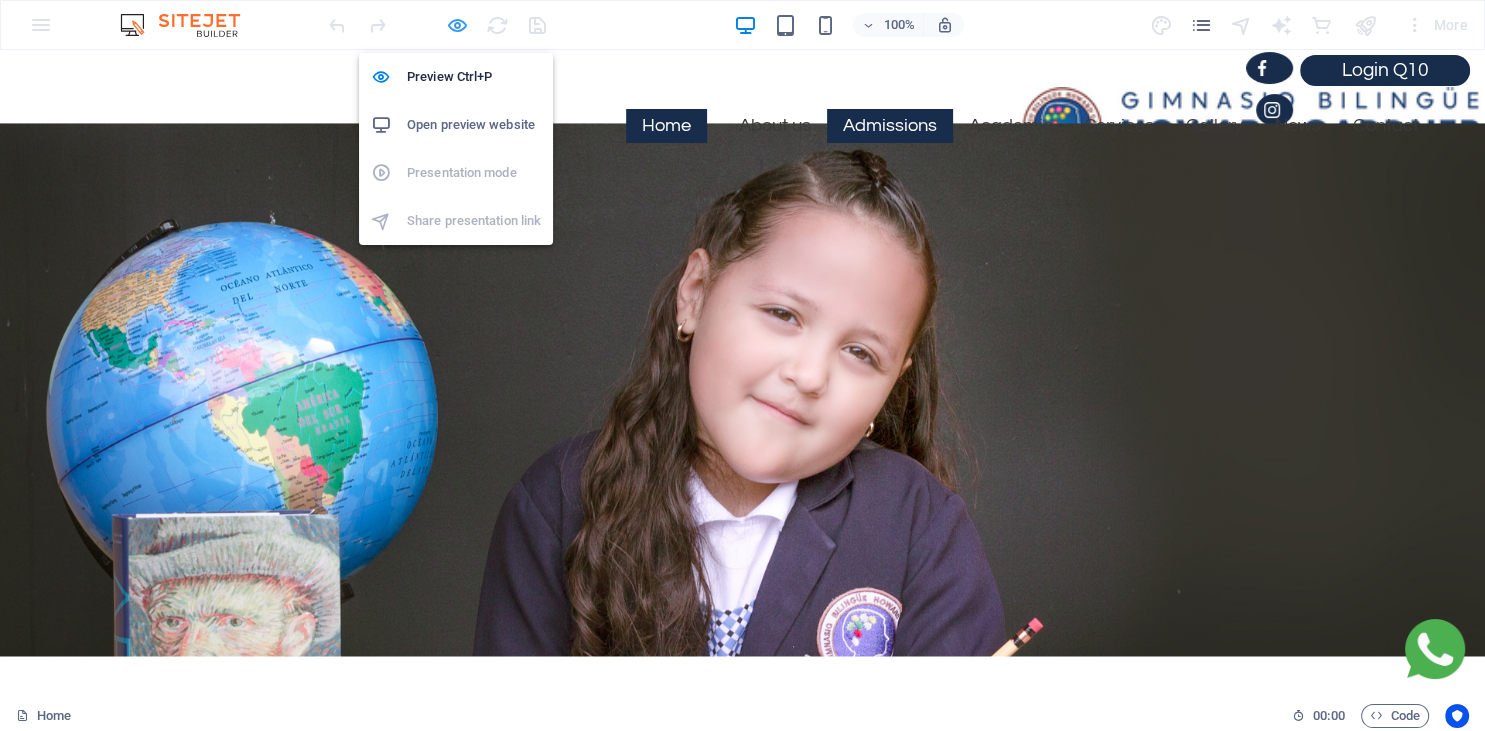 click at bounding box center (457, 25) 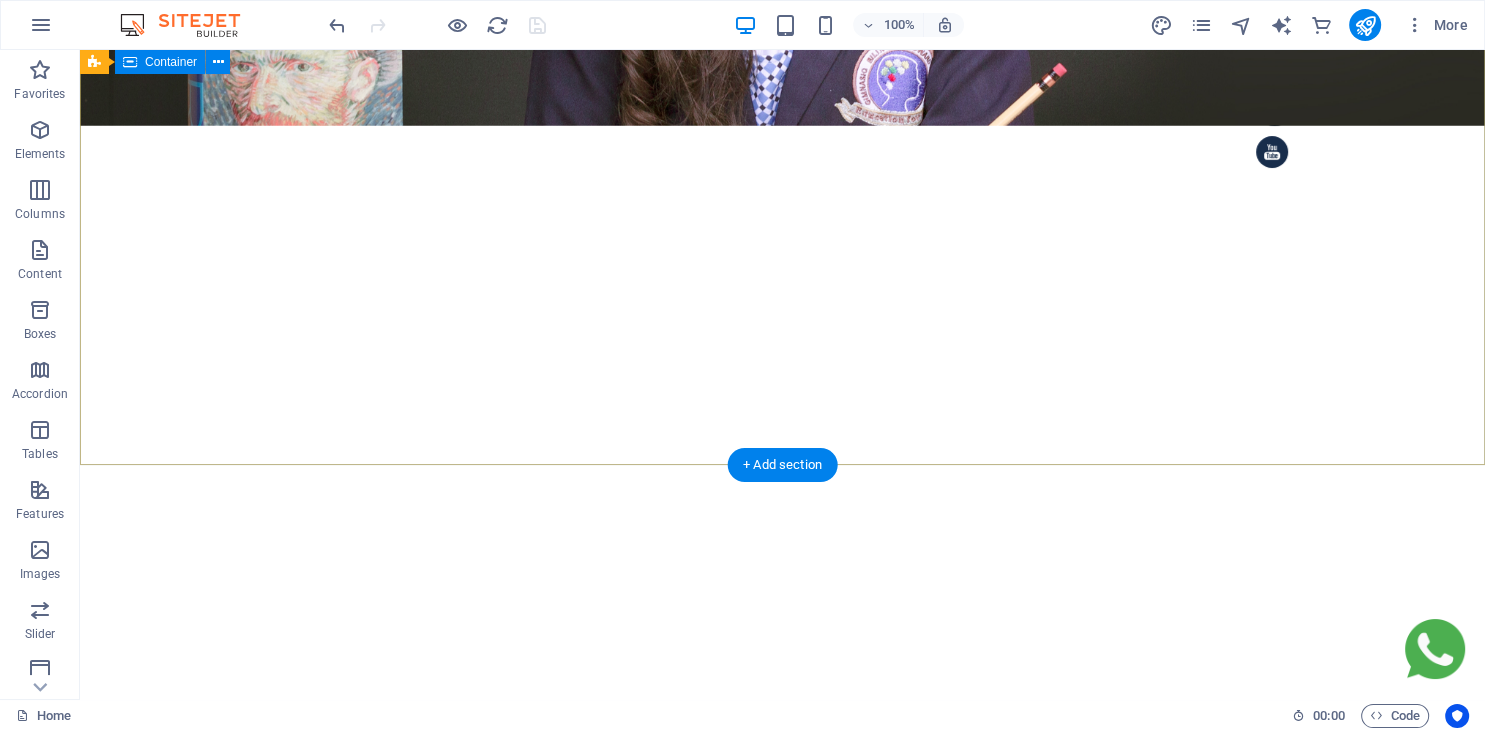 scroll, scrollTop: 0, scrollLeft: 0, axis: both 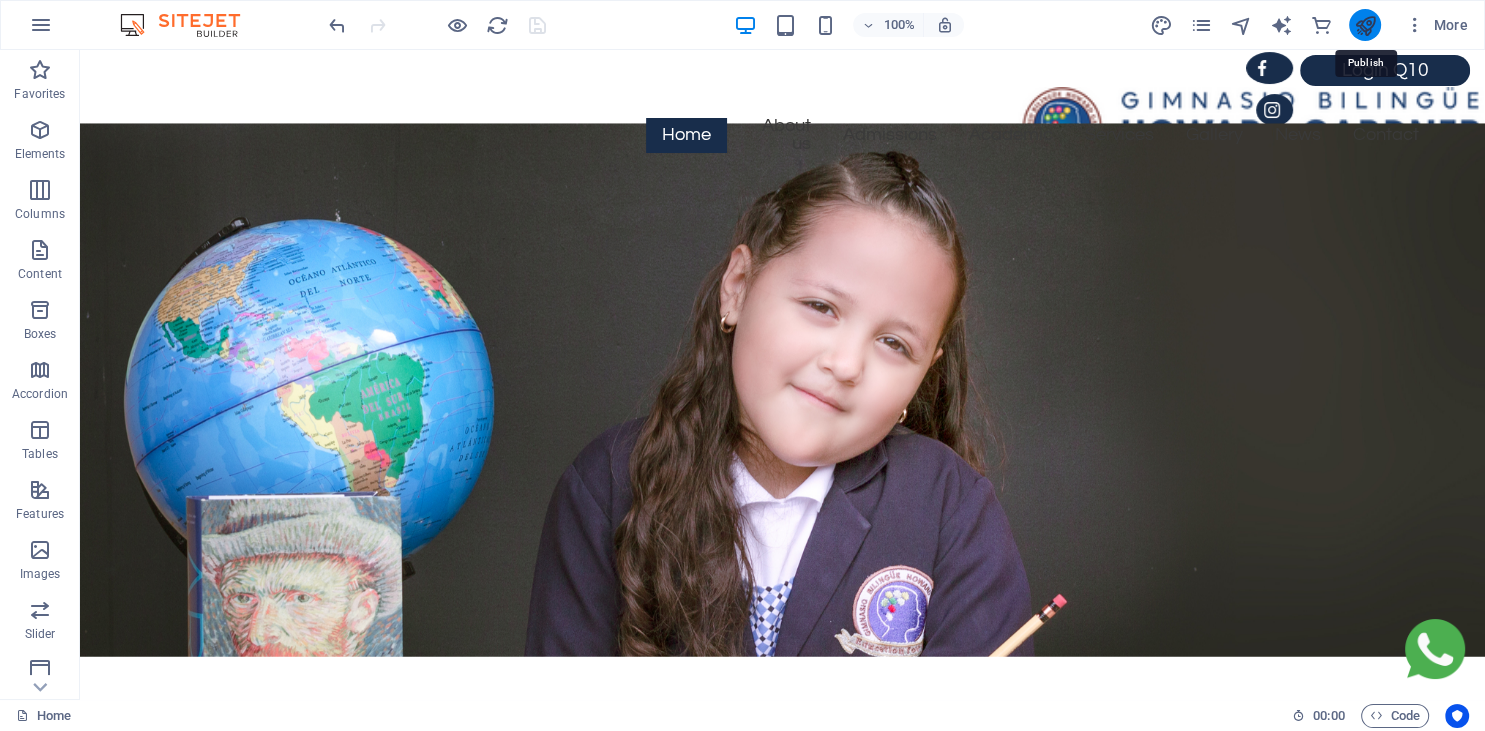 click at bounding box center (1364, 25) 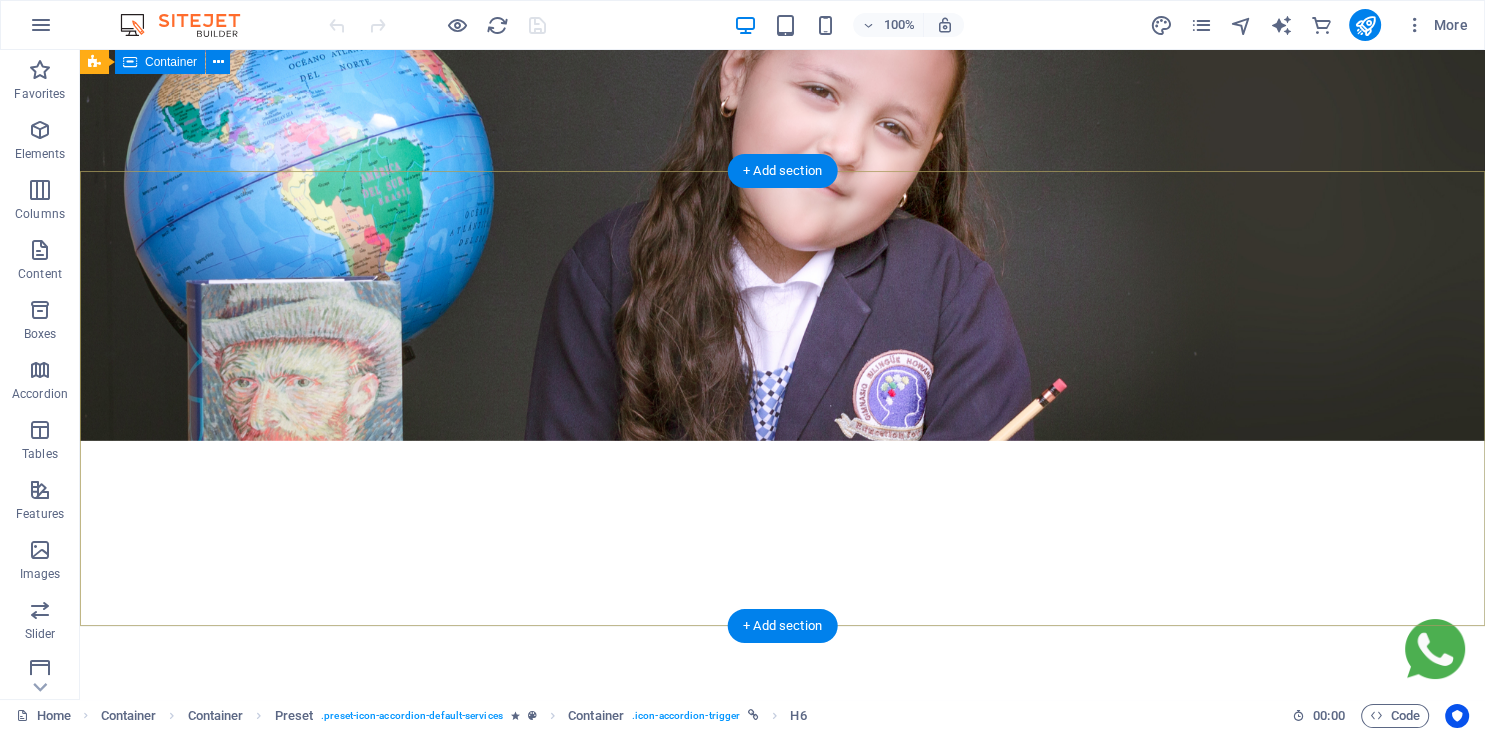 scroll, scrollTop: 0, scrollLeft: 0, axis: both 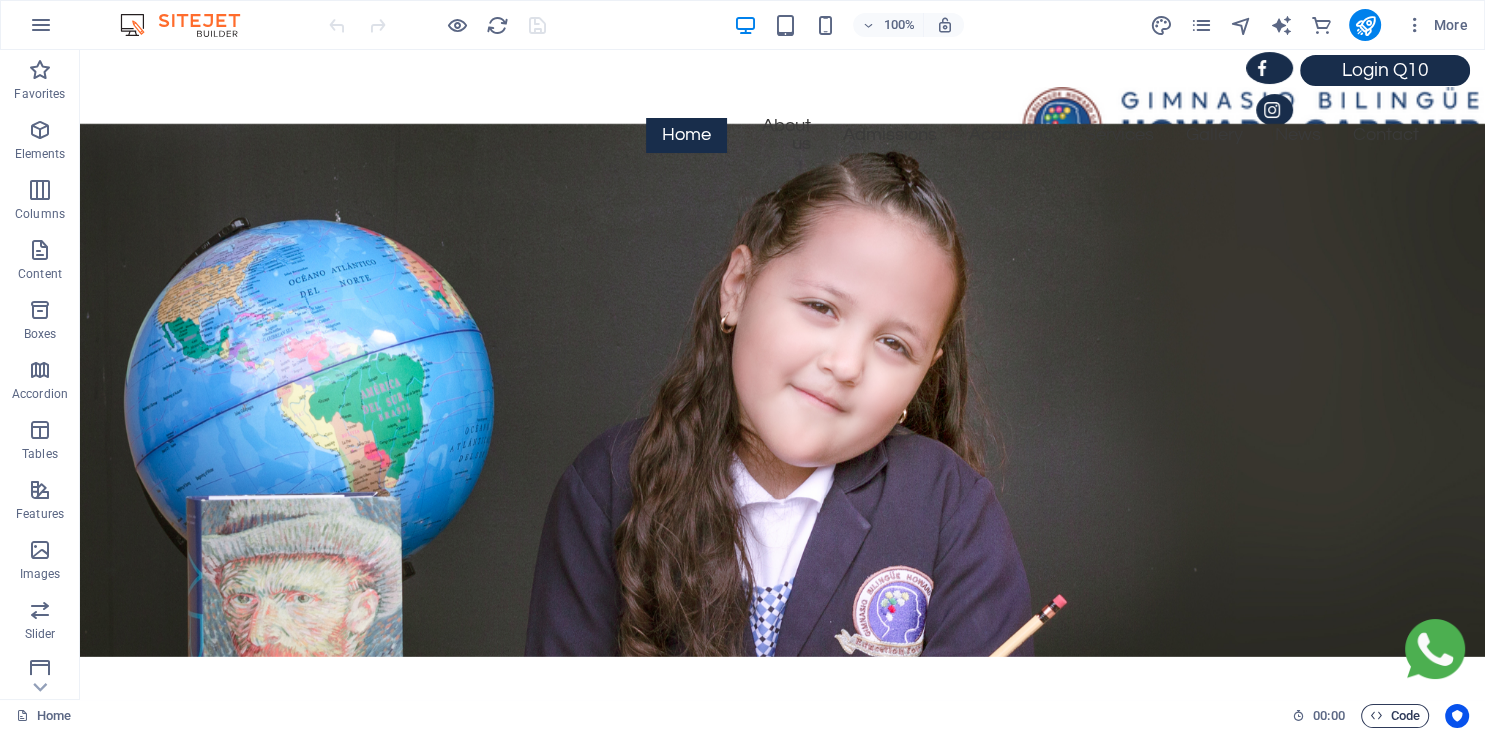 click at bounding box center [1376, 715] 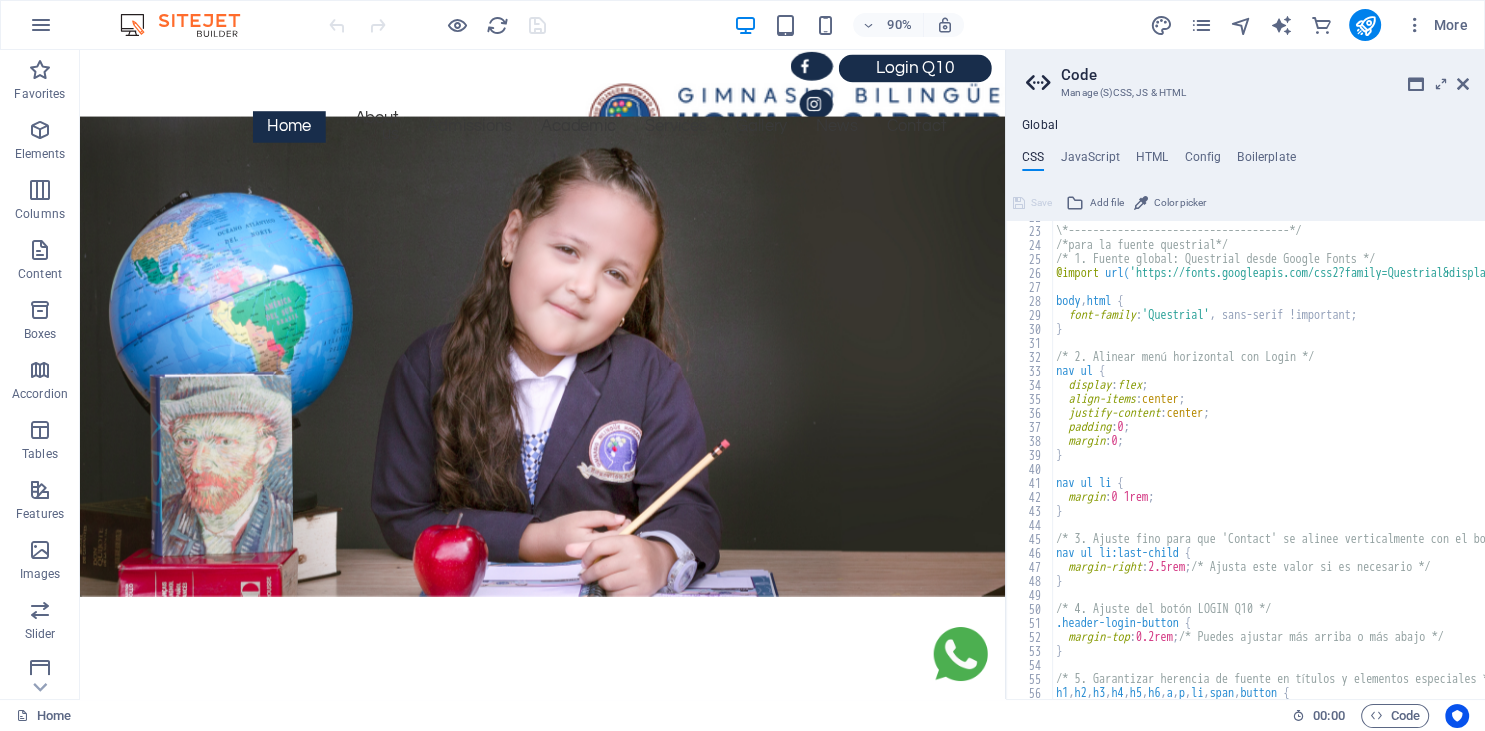scroll, scrollTop: 0, scrollLeft: 0, axis: both 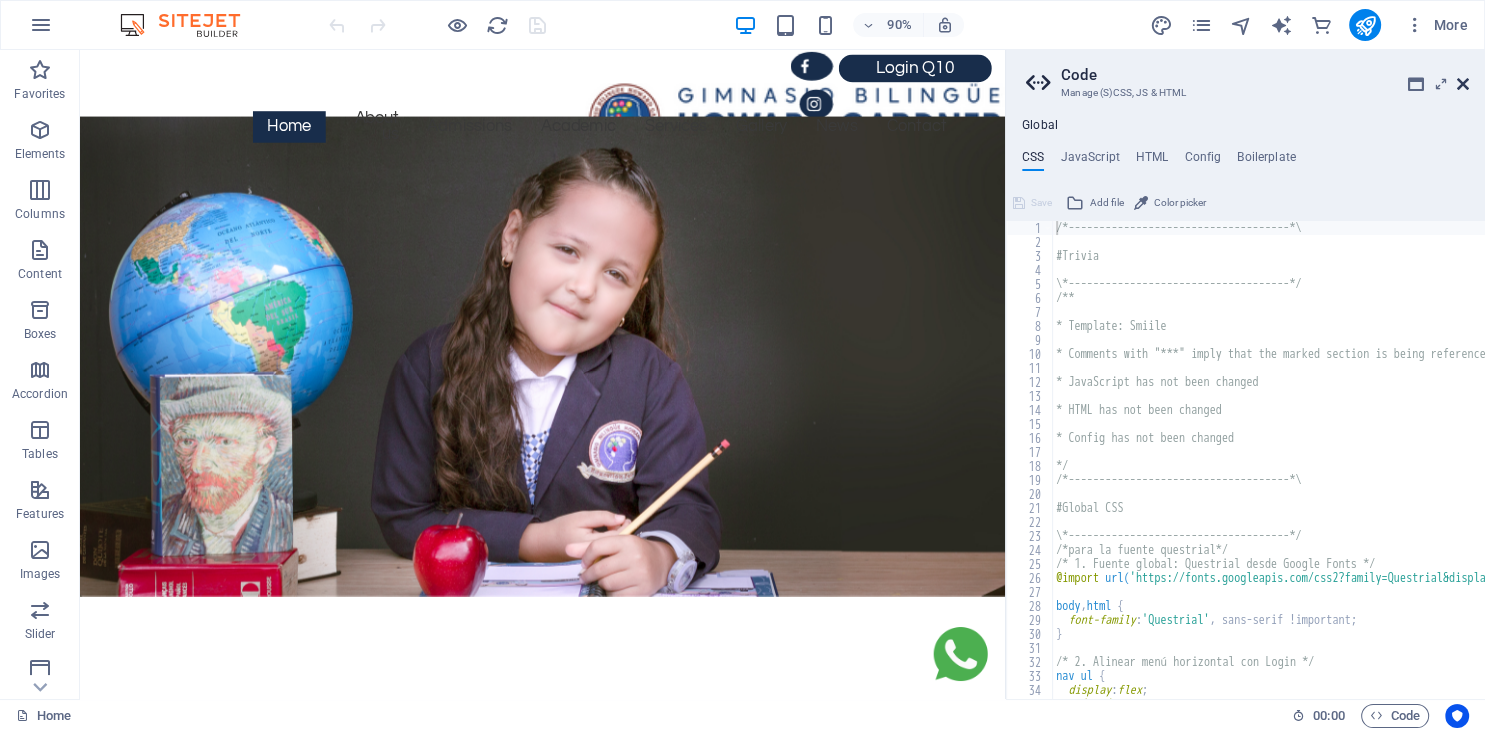 click at bounding box center [1463, 84] 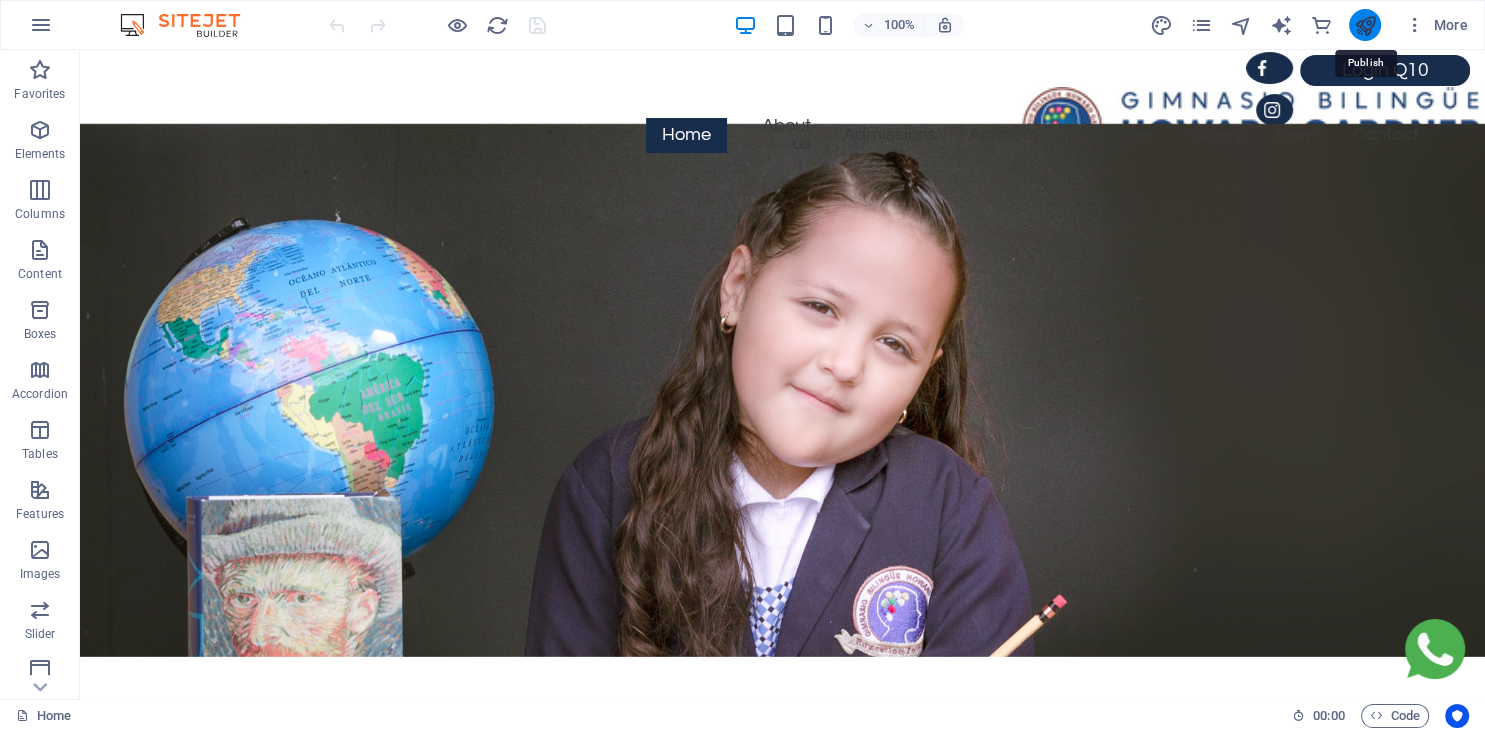 click at bounding box center (1364, 25) 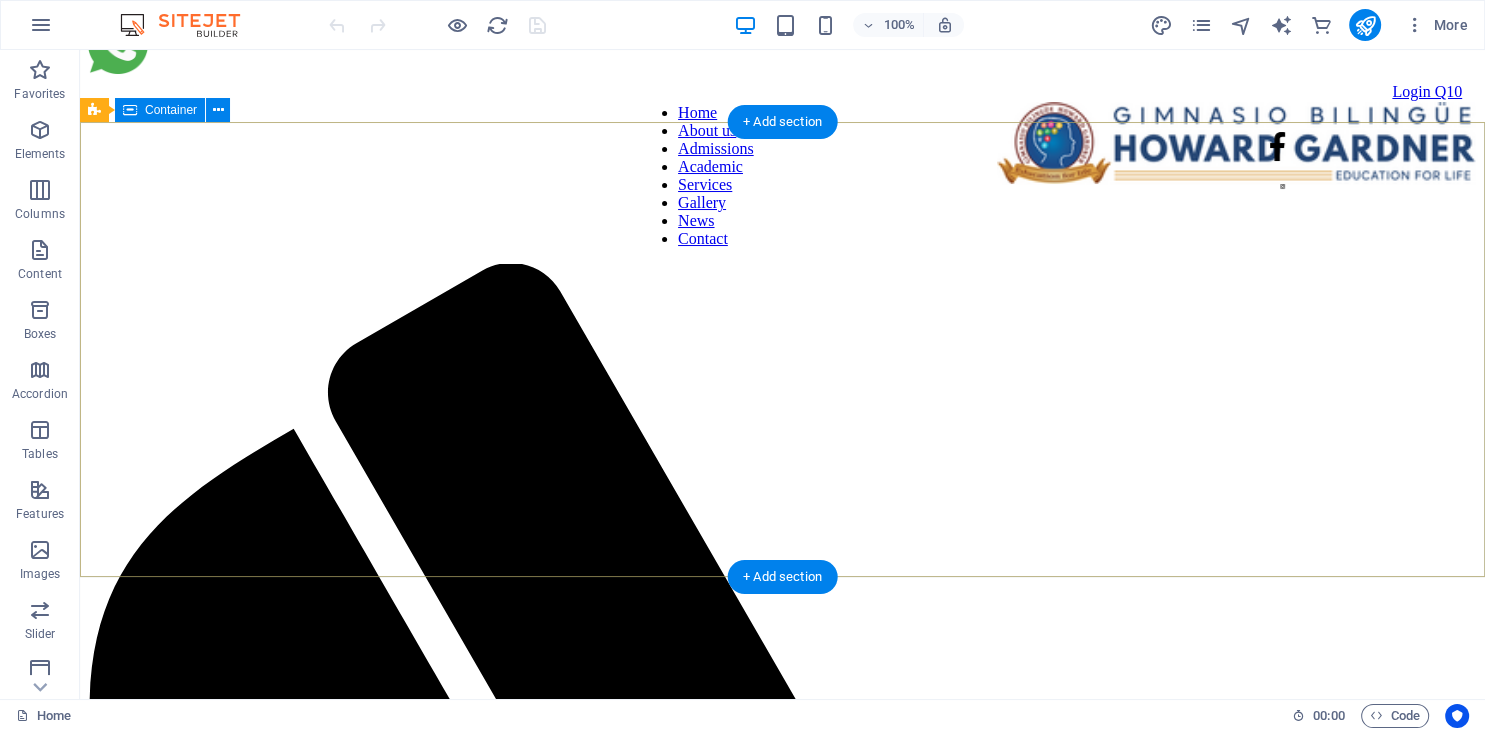 scroll, scrollTop: 0, scrollLeft: 0, axis: both 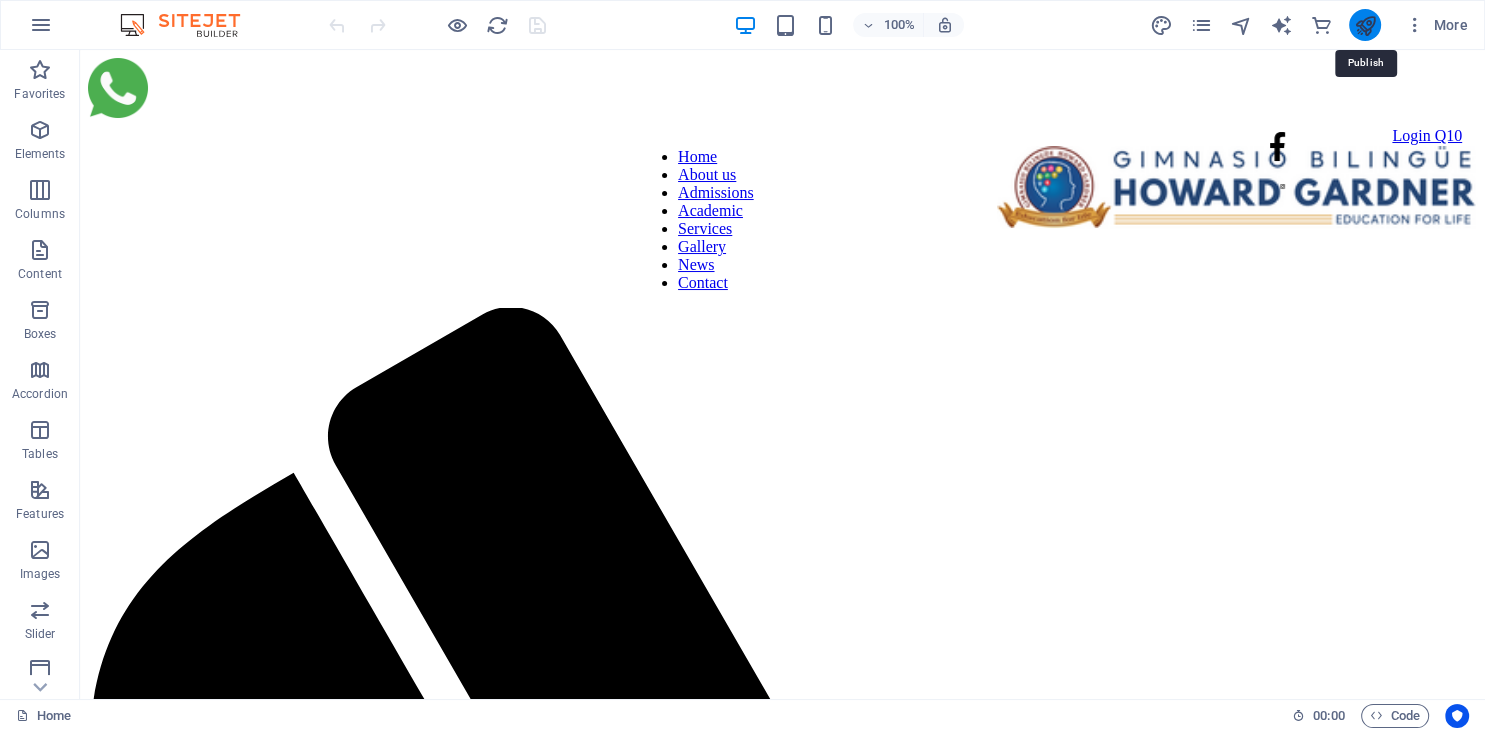 click at bounding box center (1364, 25) 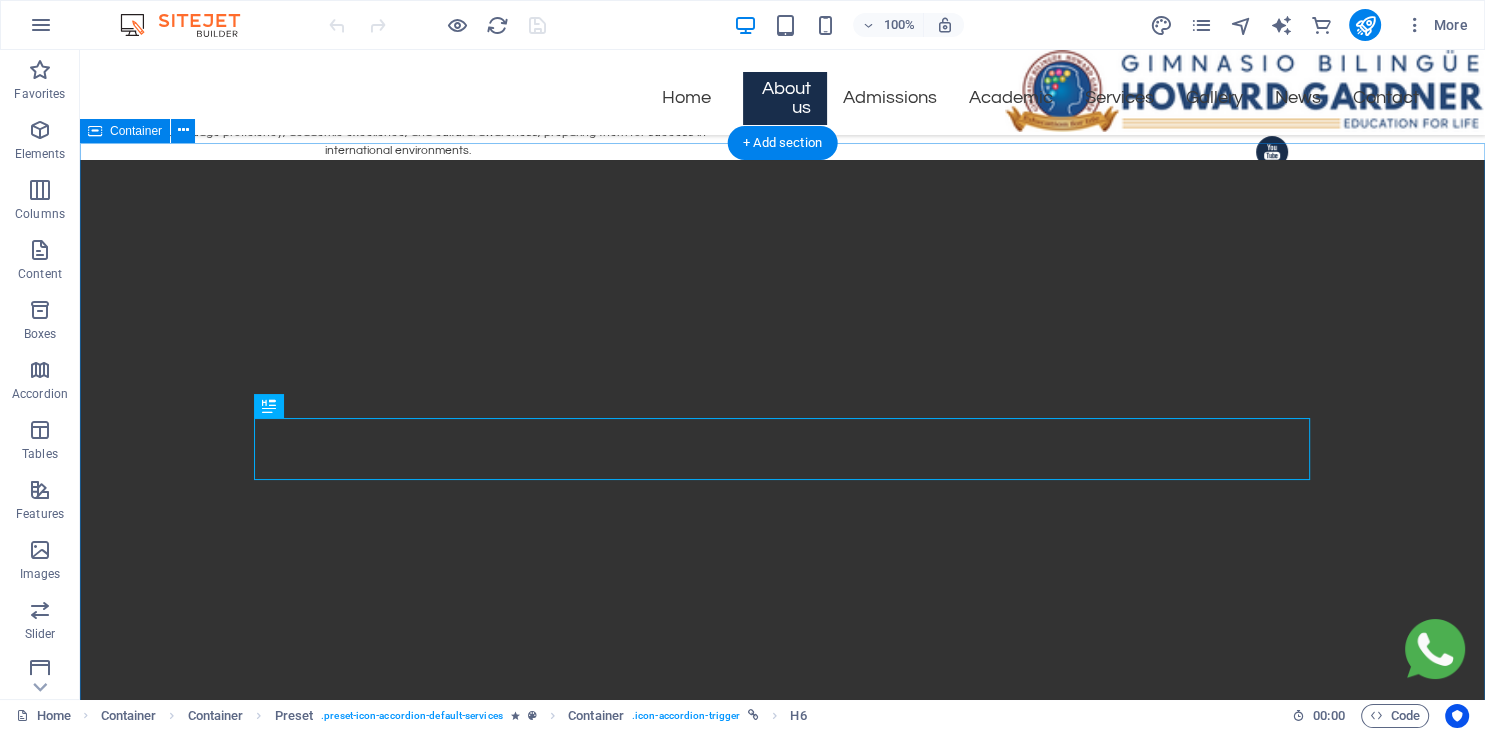 scroll, scrollTop: 1610, scrollLeft: 0, axis: vertical 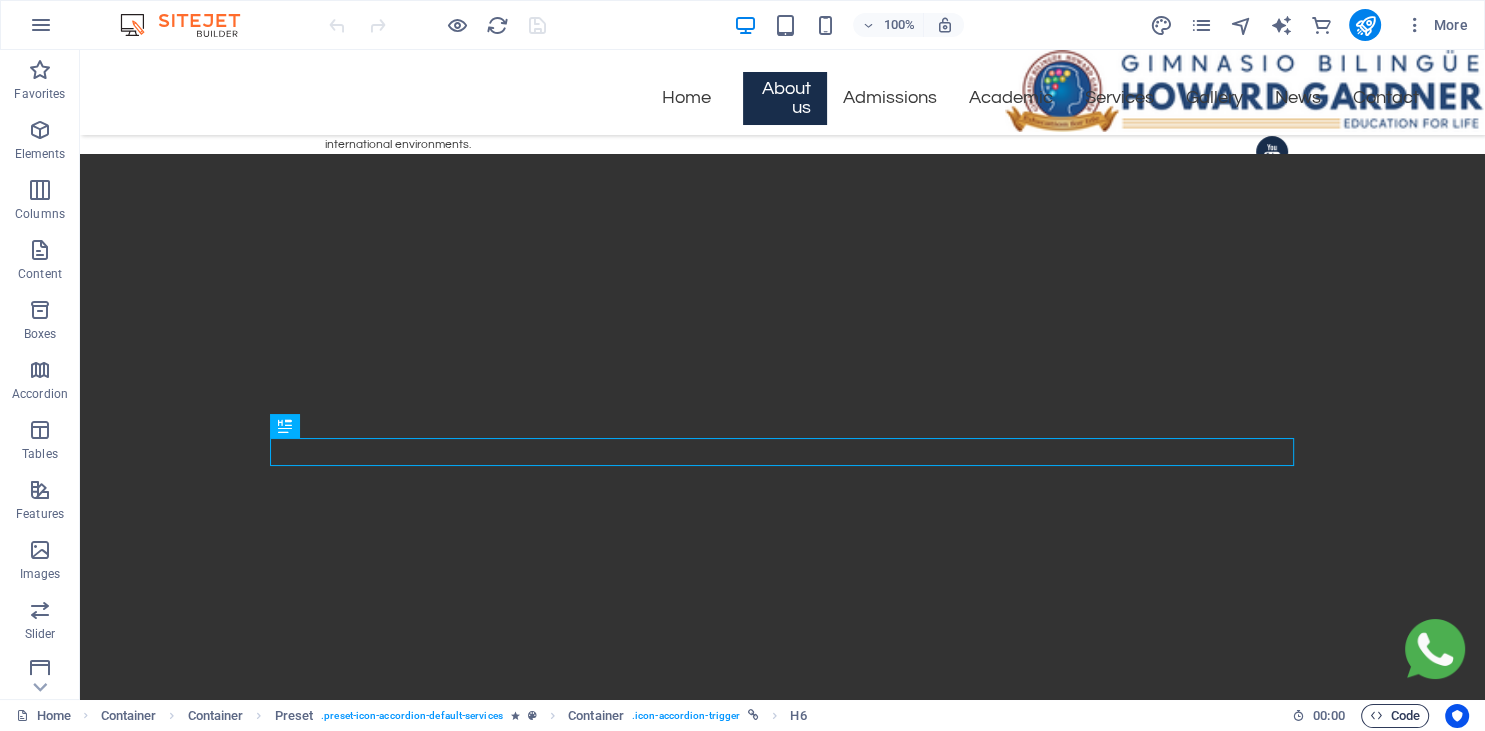click on "Code" at bounding box center (1395, 716) 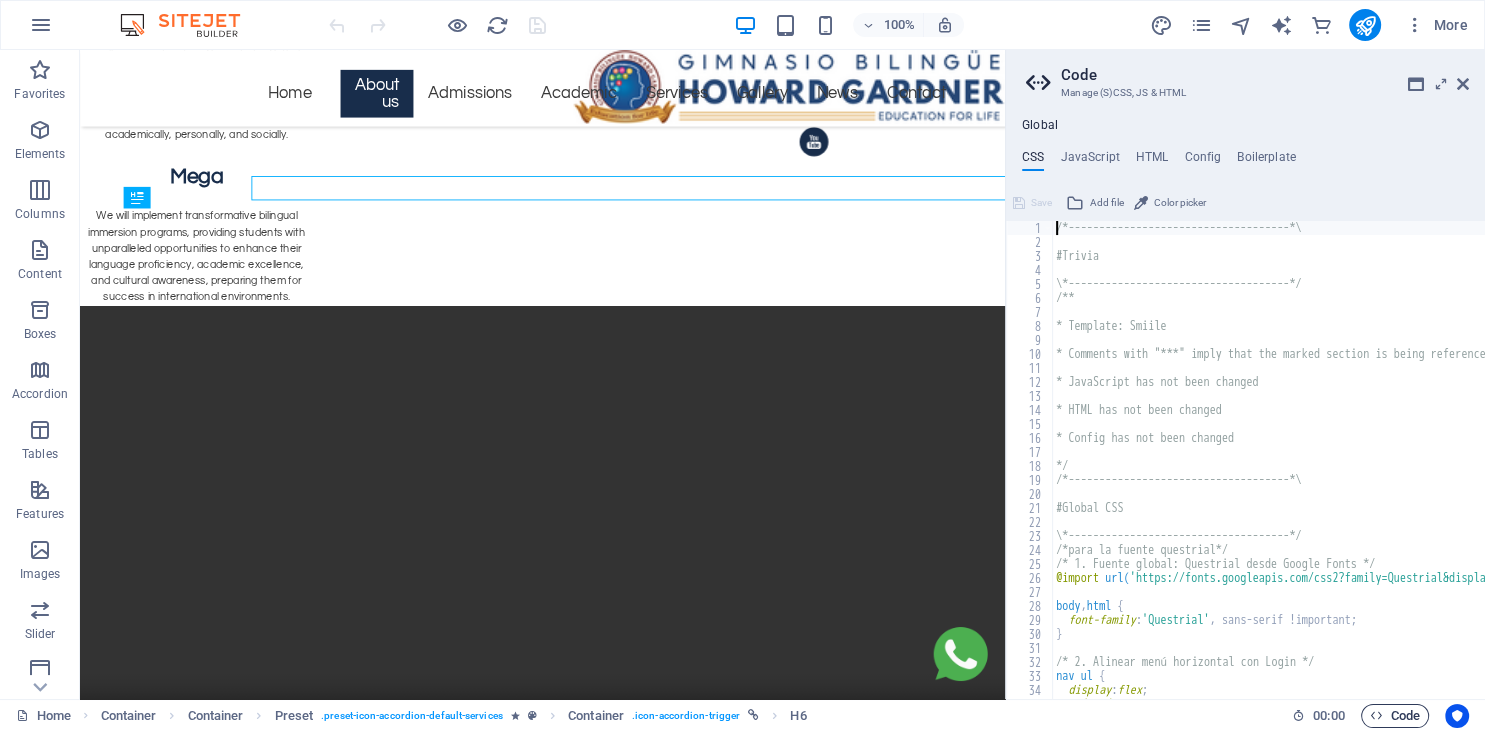 scroll, scrollTop: 1858, scrollLeft: 0, axis: vertical 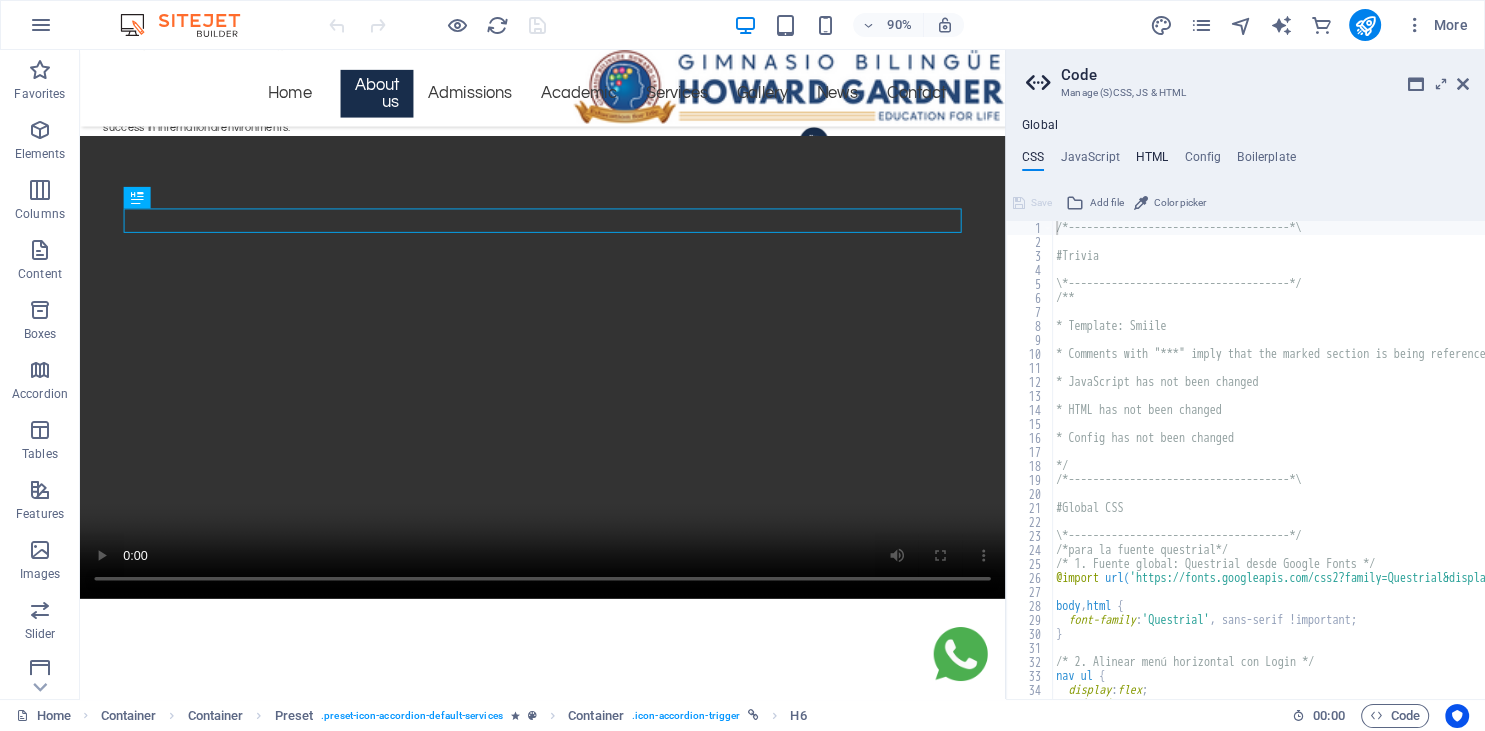click on "HTML" at bounding box center [1152, 161] 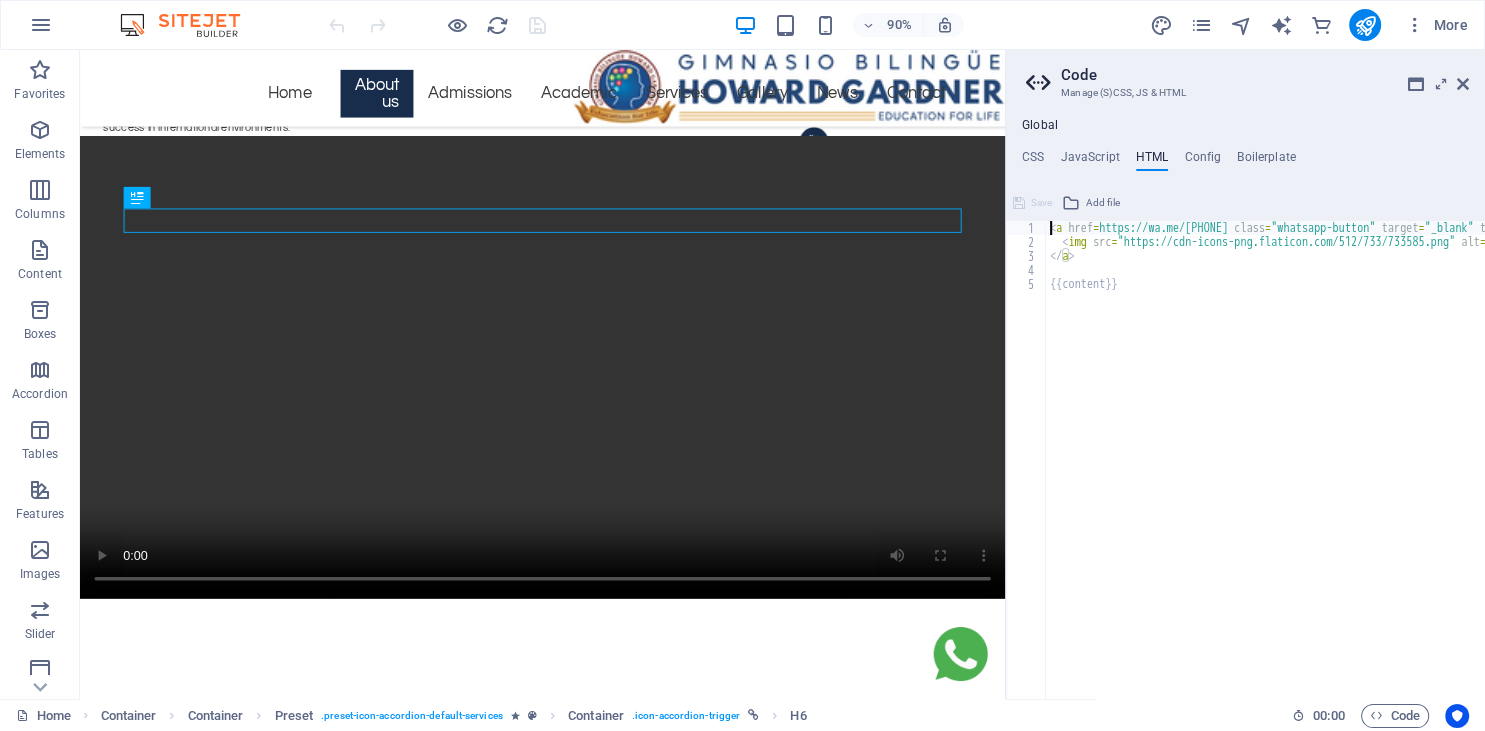 click on "< a   href = "https://wa.me/573165102766"   class = "whatsapp-button"   target = "_blank"   title = "Escríbenos por WhatsApp" >    < img   src = "https://cdn-icons-png.flaticon.com/512/733/733585.png"   alt = "WhatsApp"   style = "width:60px; height:60px;" > </ a > {{content}}" at bounding box center [1437, 474] 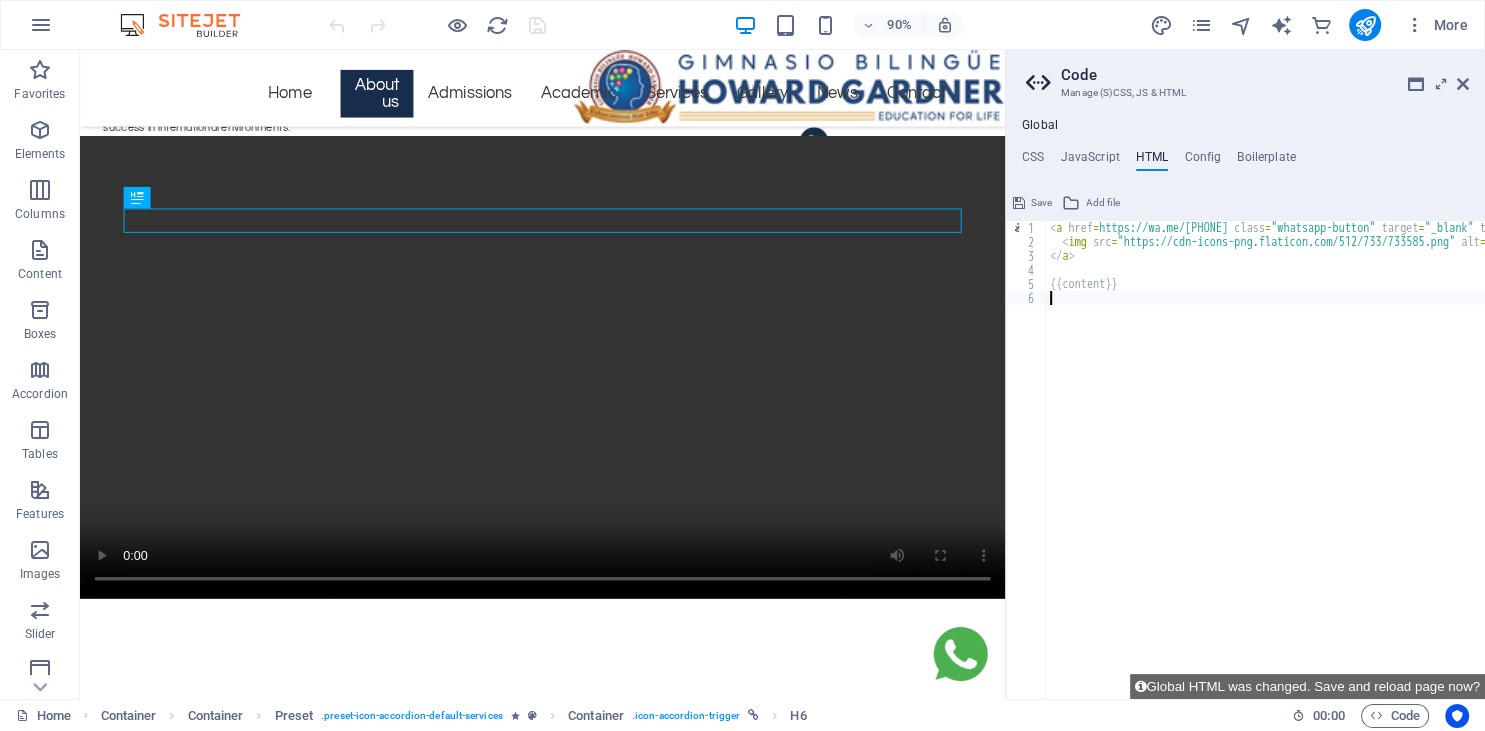 paste on "</style>" 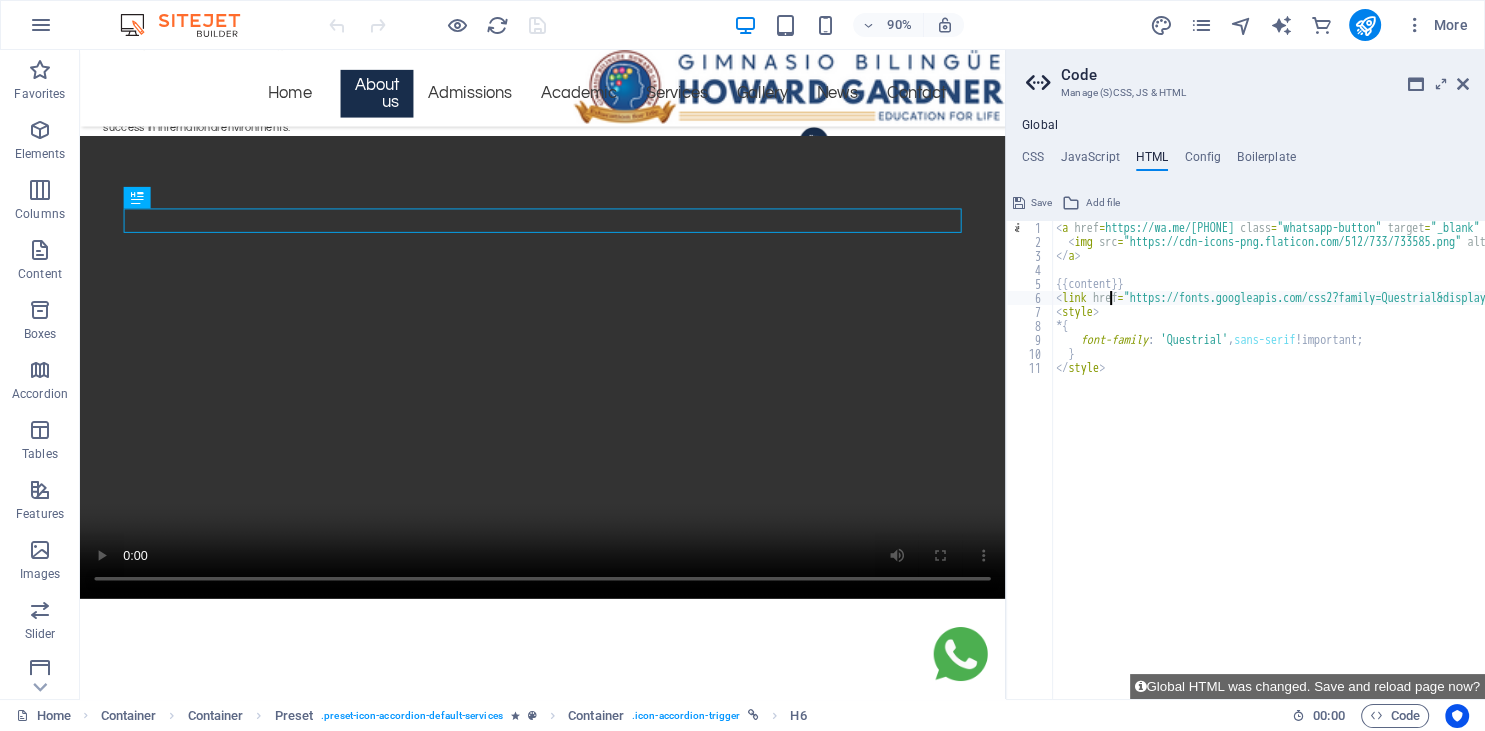 type on "{{content}}" 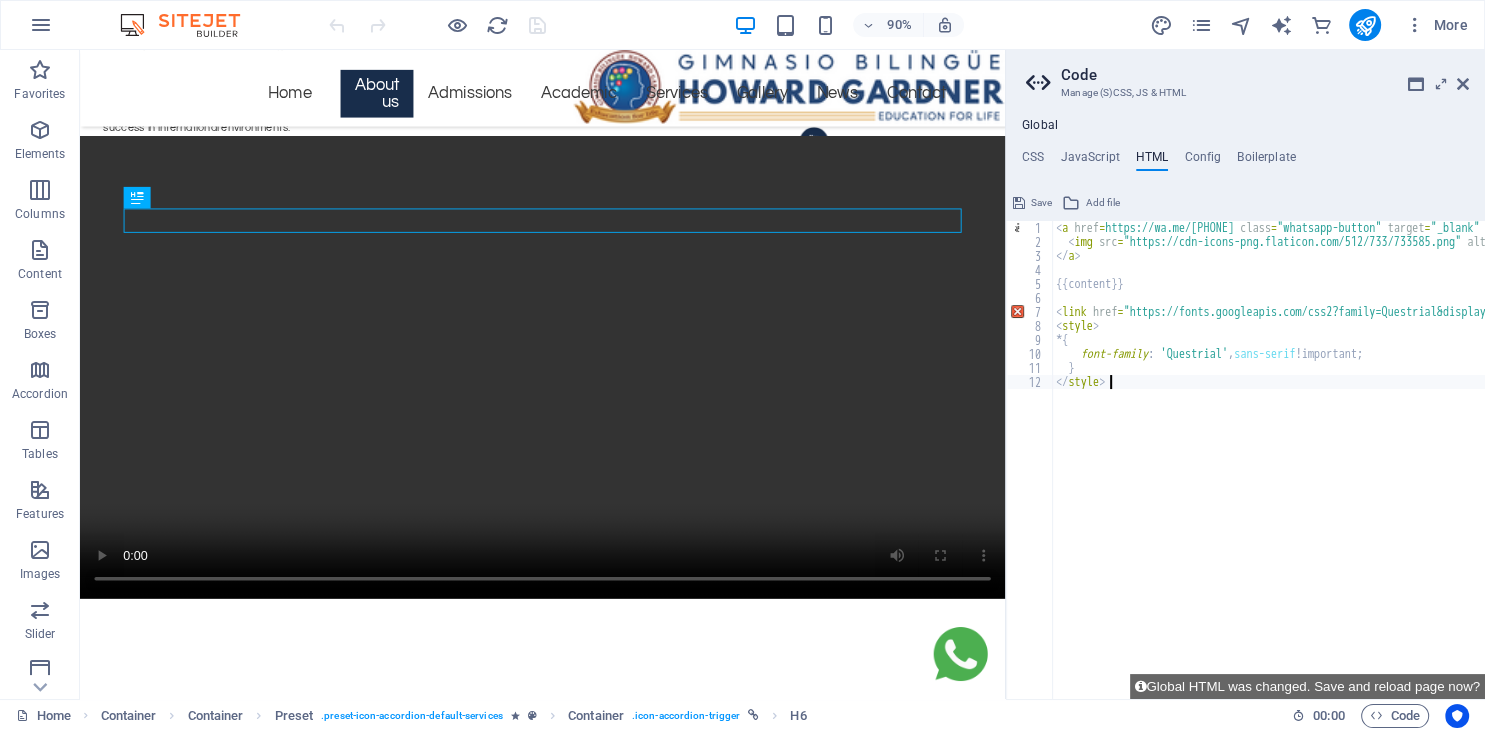 click on "< a   href = "https://wa.me/573165102766"   class = "whatsapp-button"   target = "_blank"   title = "Escríbenos por WhatsApp" >    < img   src = "https://cdn-icons-png.flaticon.com/512/733/733585.png"   alt = "WhatsApp"   style = "width:60px; height:60px;" > </ a > {{content}} < link   href = "https://fonts.googleapis.com/css2?family=Questrial&display=swap"   rel = "stylesheet" > < style >   *  {      font-family :   ' Questrial ' ,  sans-serif  !important ;    } </ style >" at bounding box center [1443, 474] 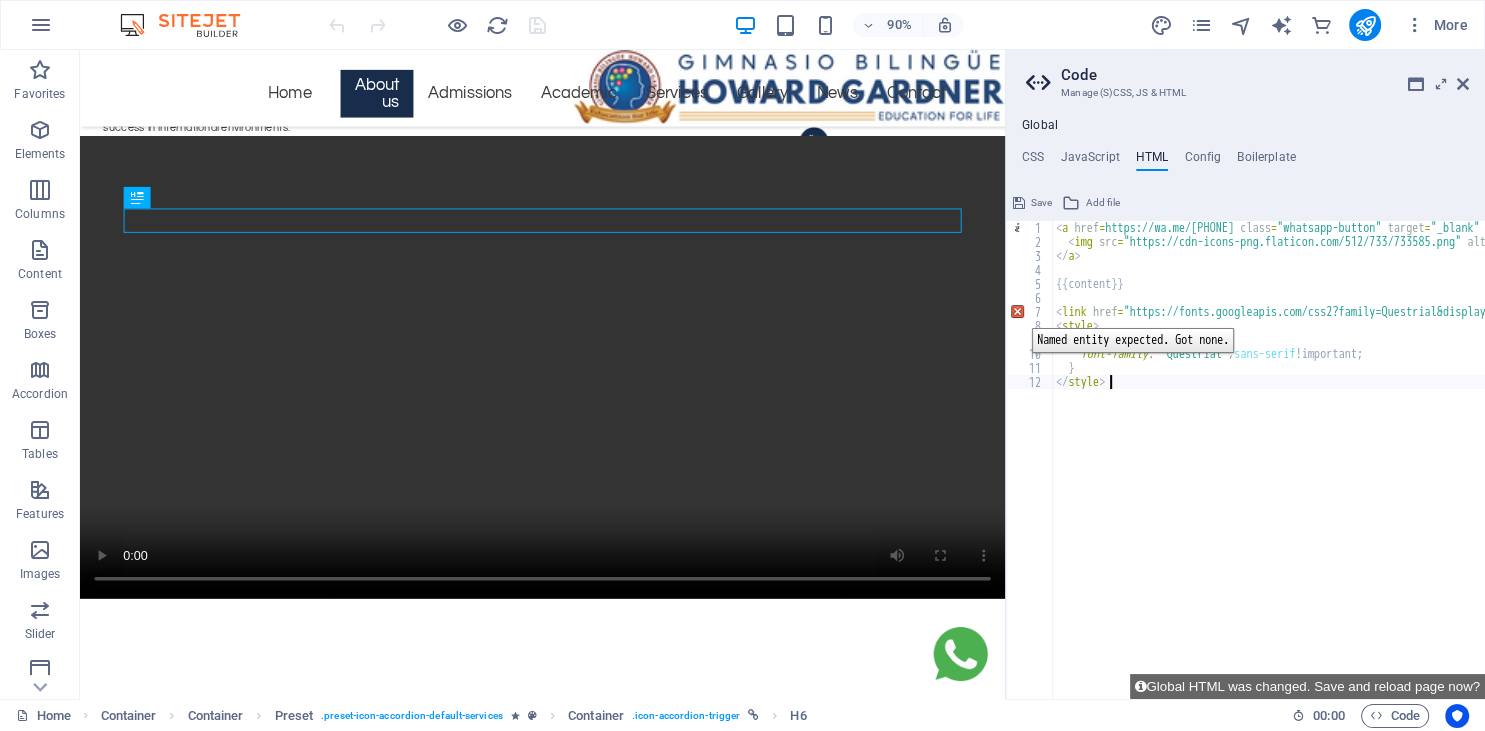 click on "7" at bounding box center (1030, 312) 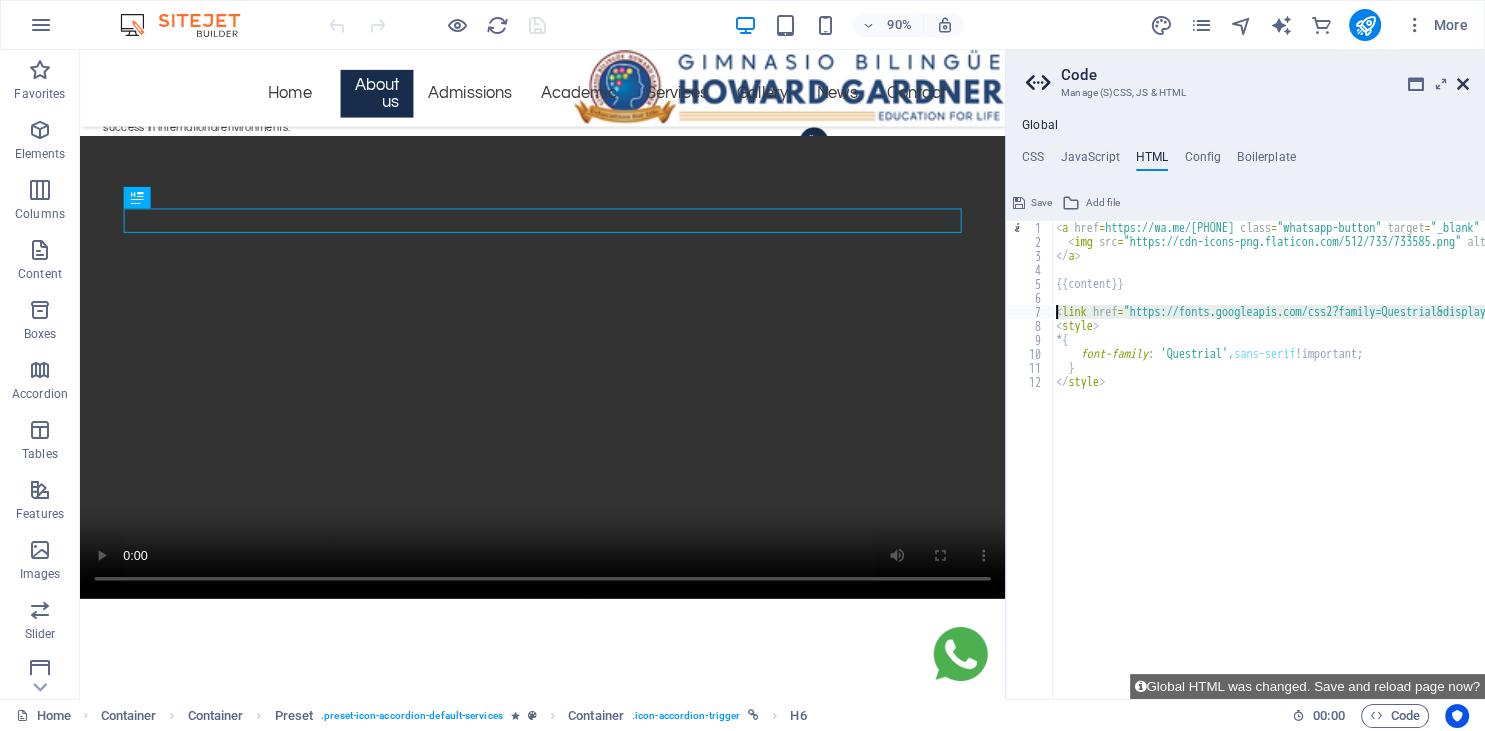 type on "<link href="https://fonts.googleapis.com/css2?family=Questrial&display=swap" rel="stylesheet">
<style>" 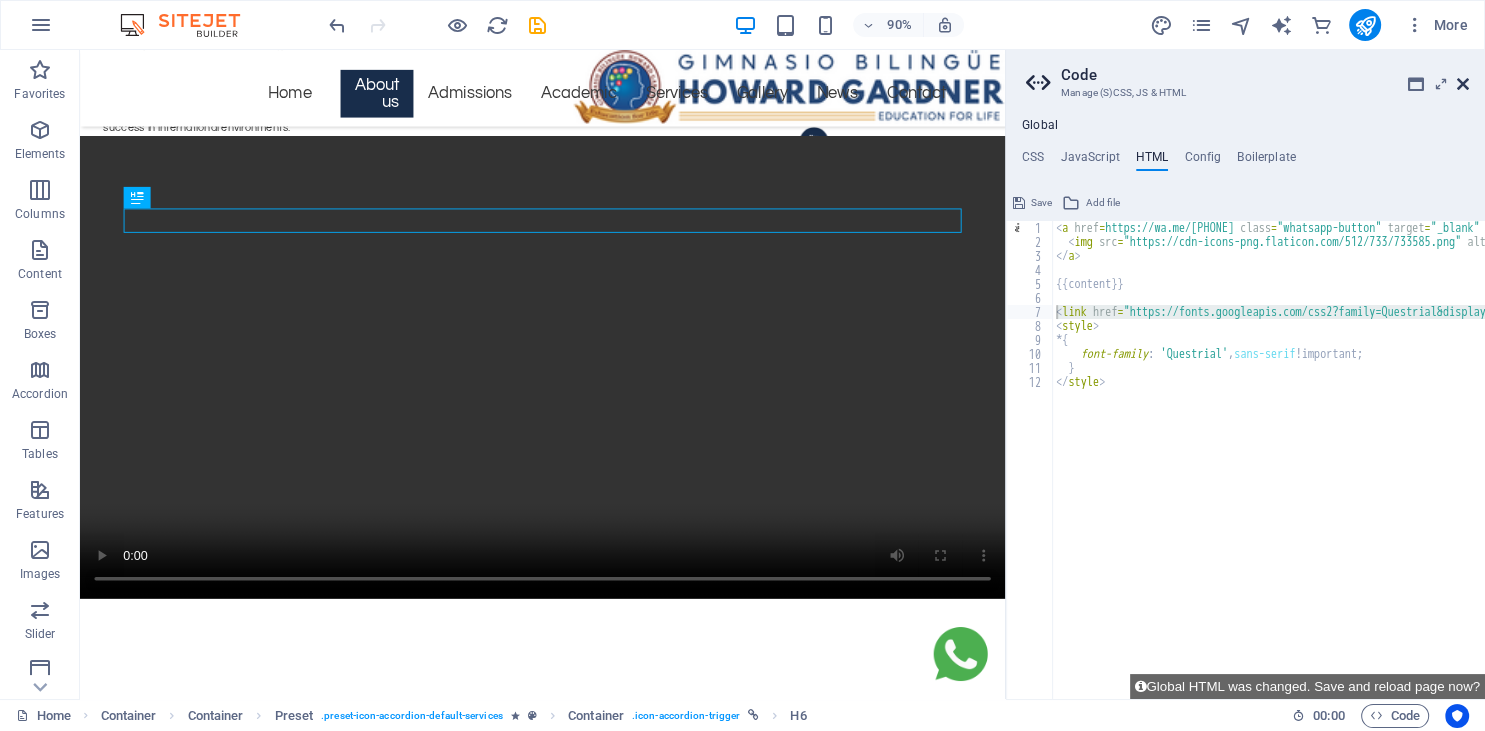 click at bounding box center [1463, 84] 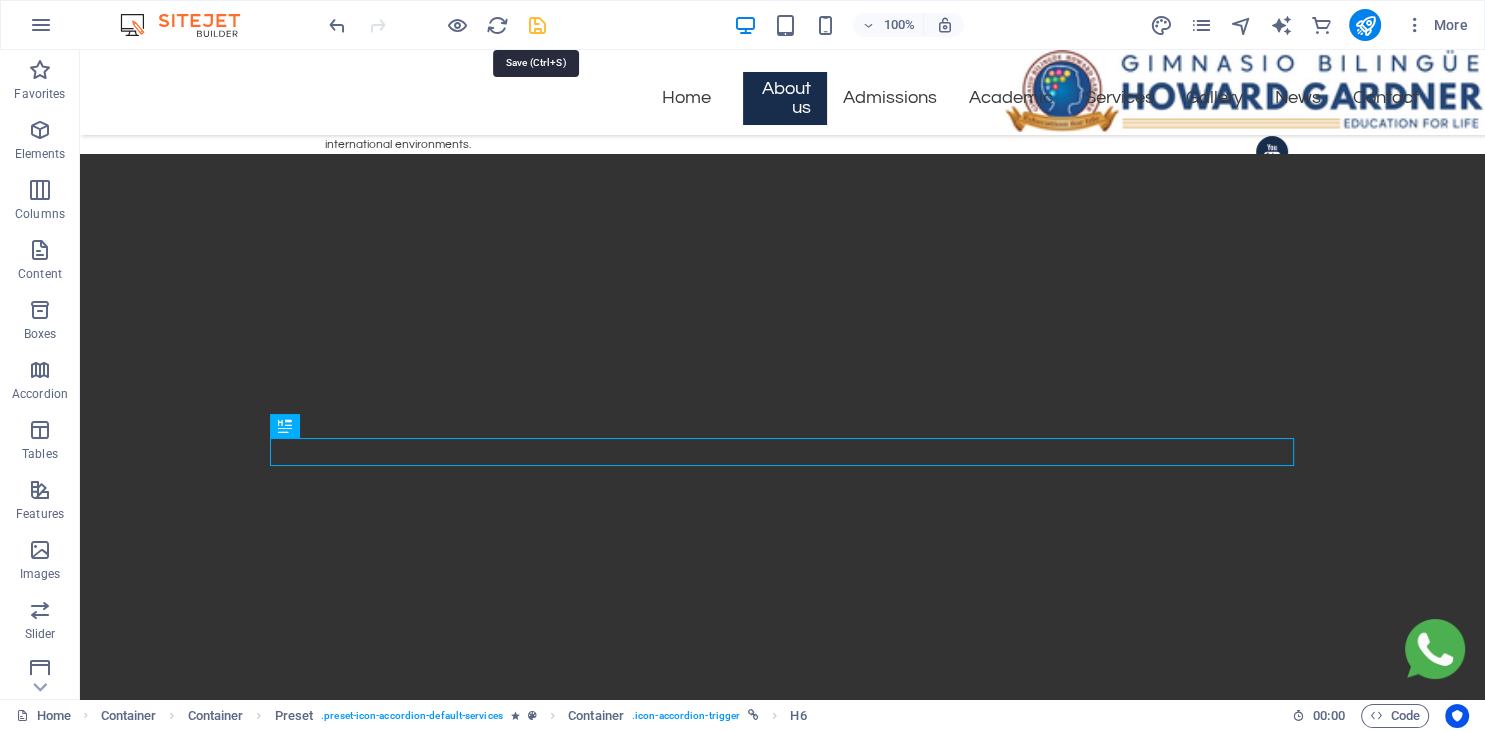 click at bounding box center (537, 25) 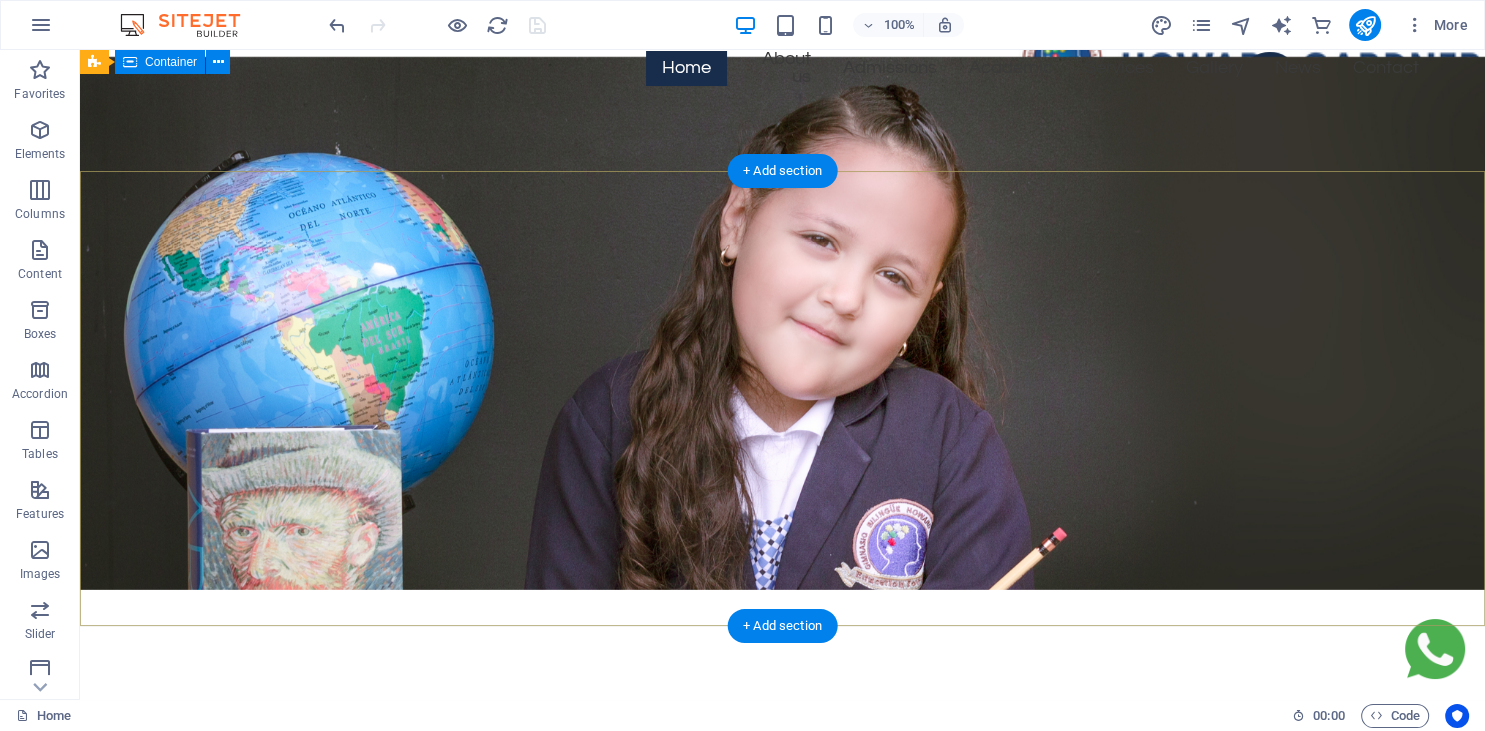 scroll, scrollTop: 0, scrollLeft: 0, axis: both 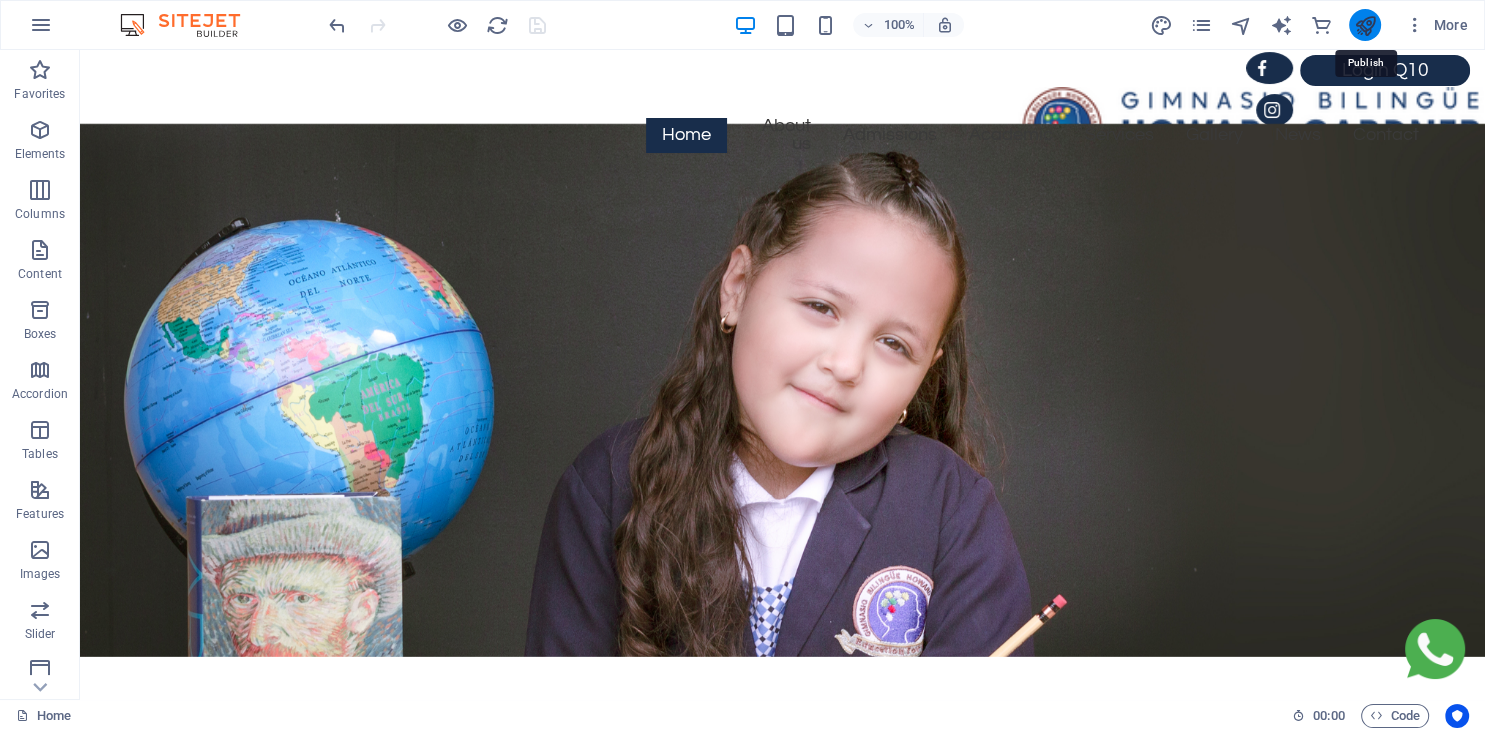click at bounding box center [1364, 25] 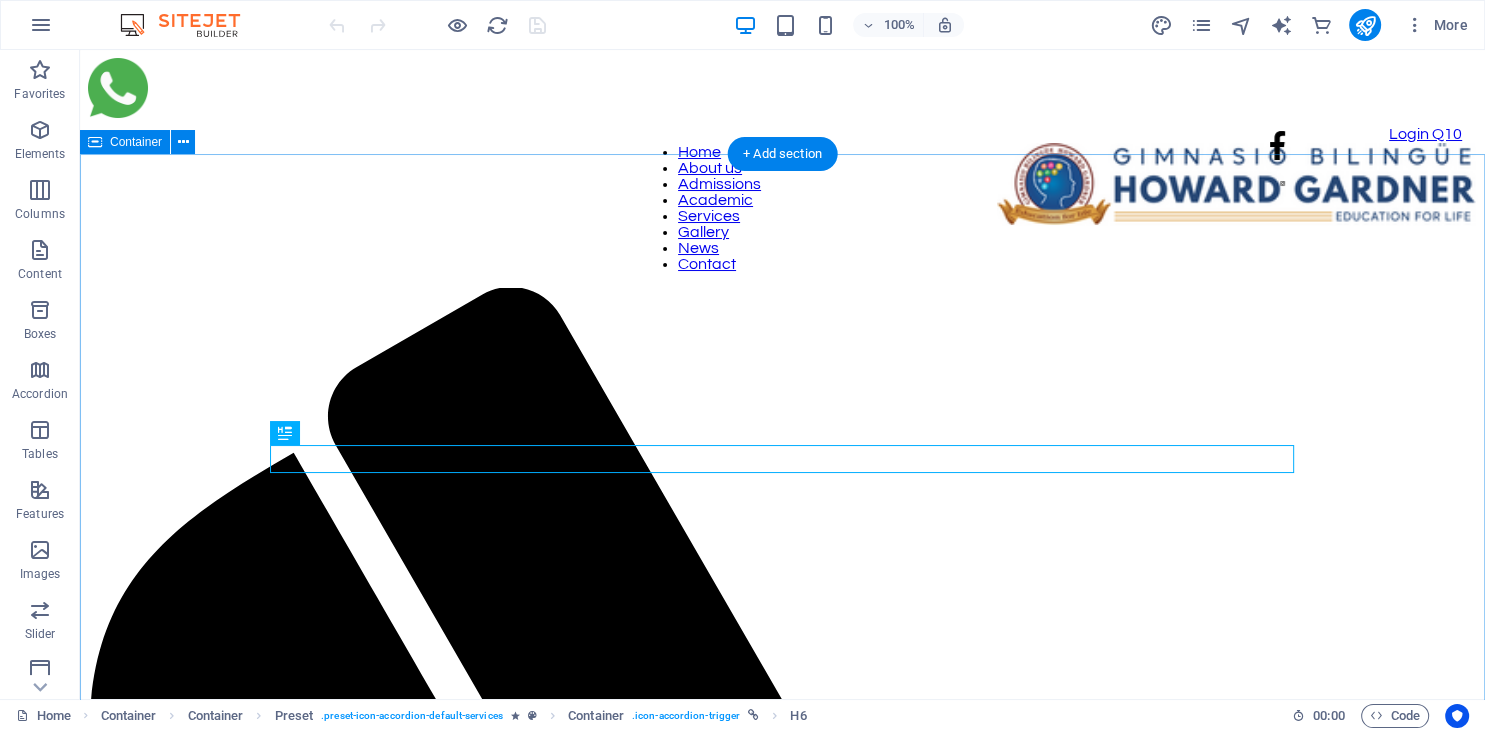 scroll, scrollTop: 1604, scrollLeft: 0, axis: vertical 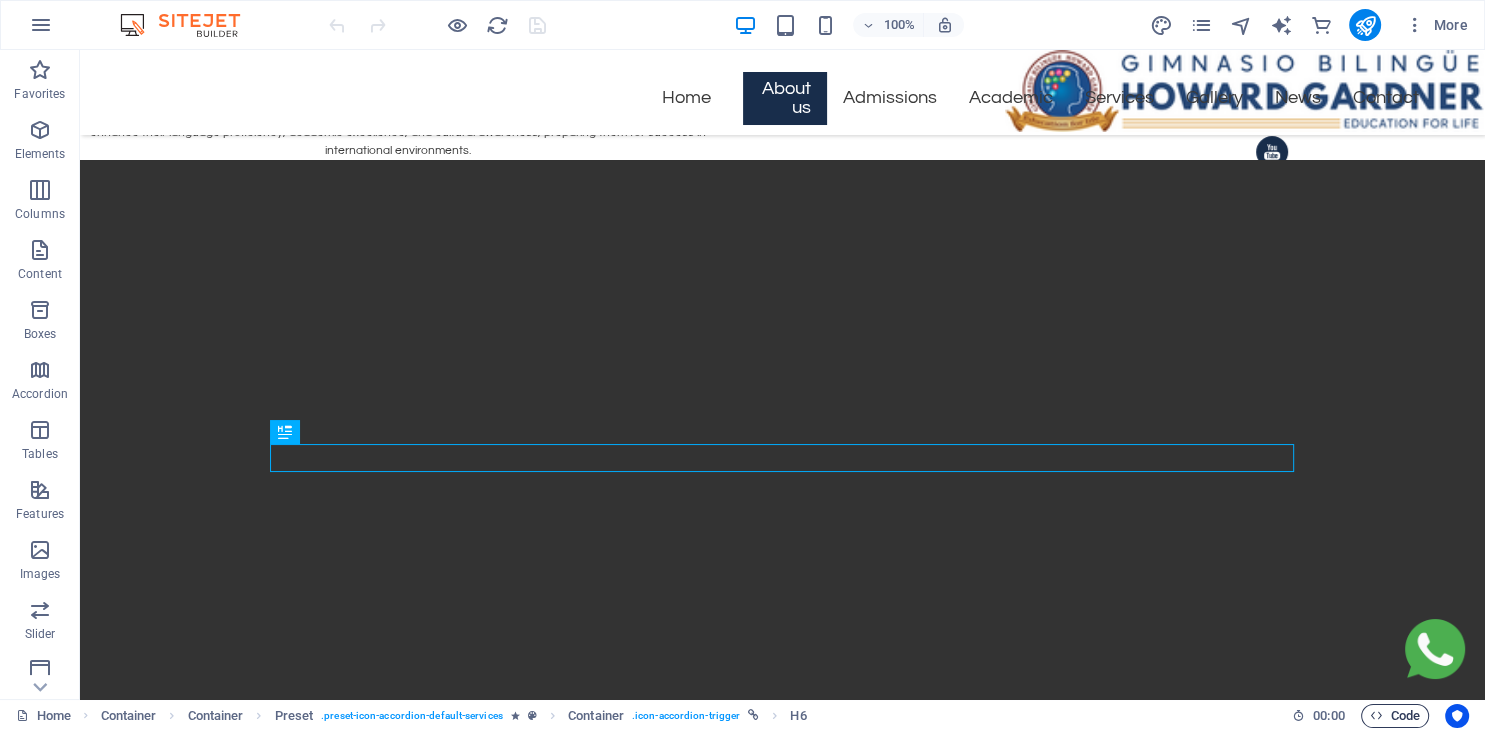 click at bounding box center (1376, 715) 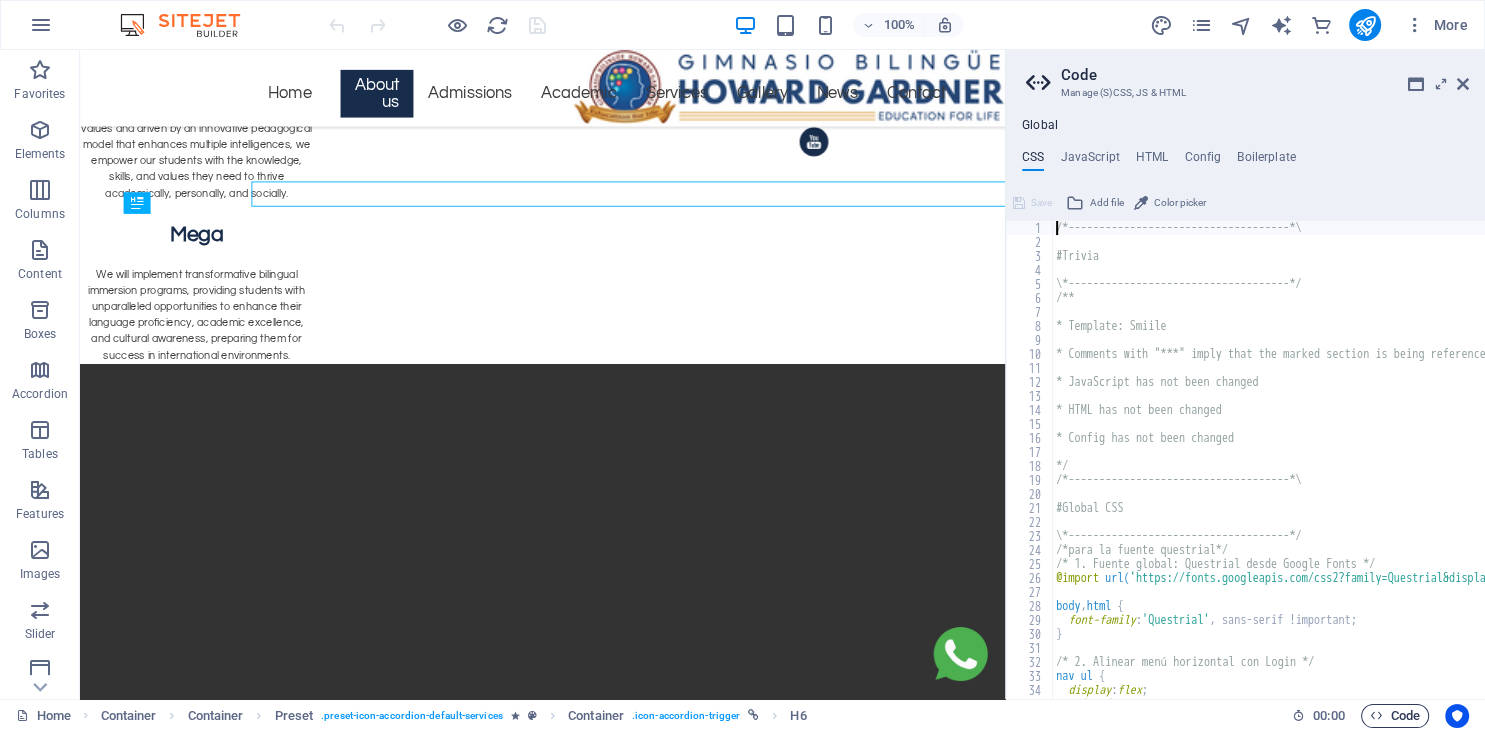 scroll, scrollTop: 1852, scrollLeft: 0, axis: vertical 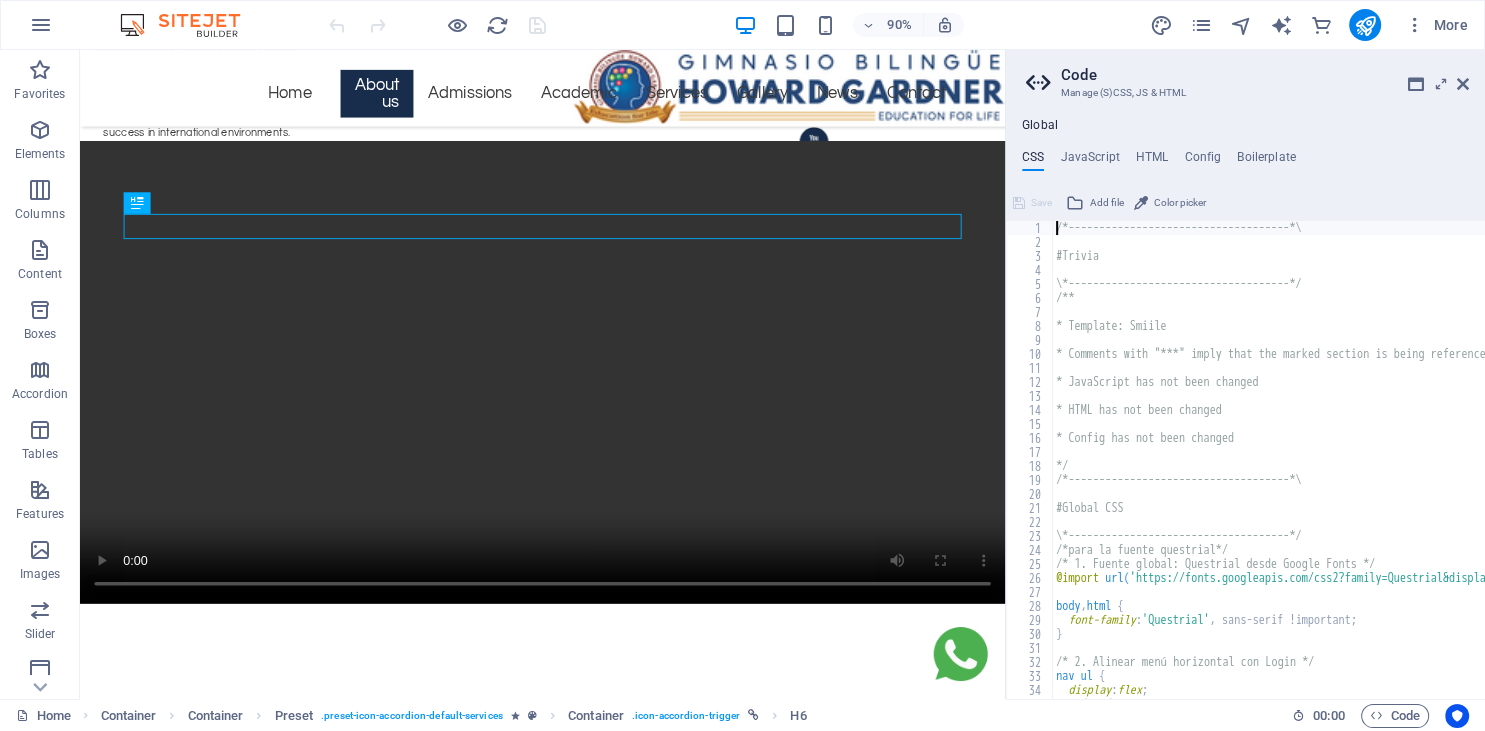 type on "/*------------------------------------*\" 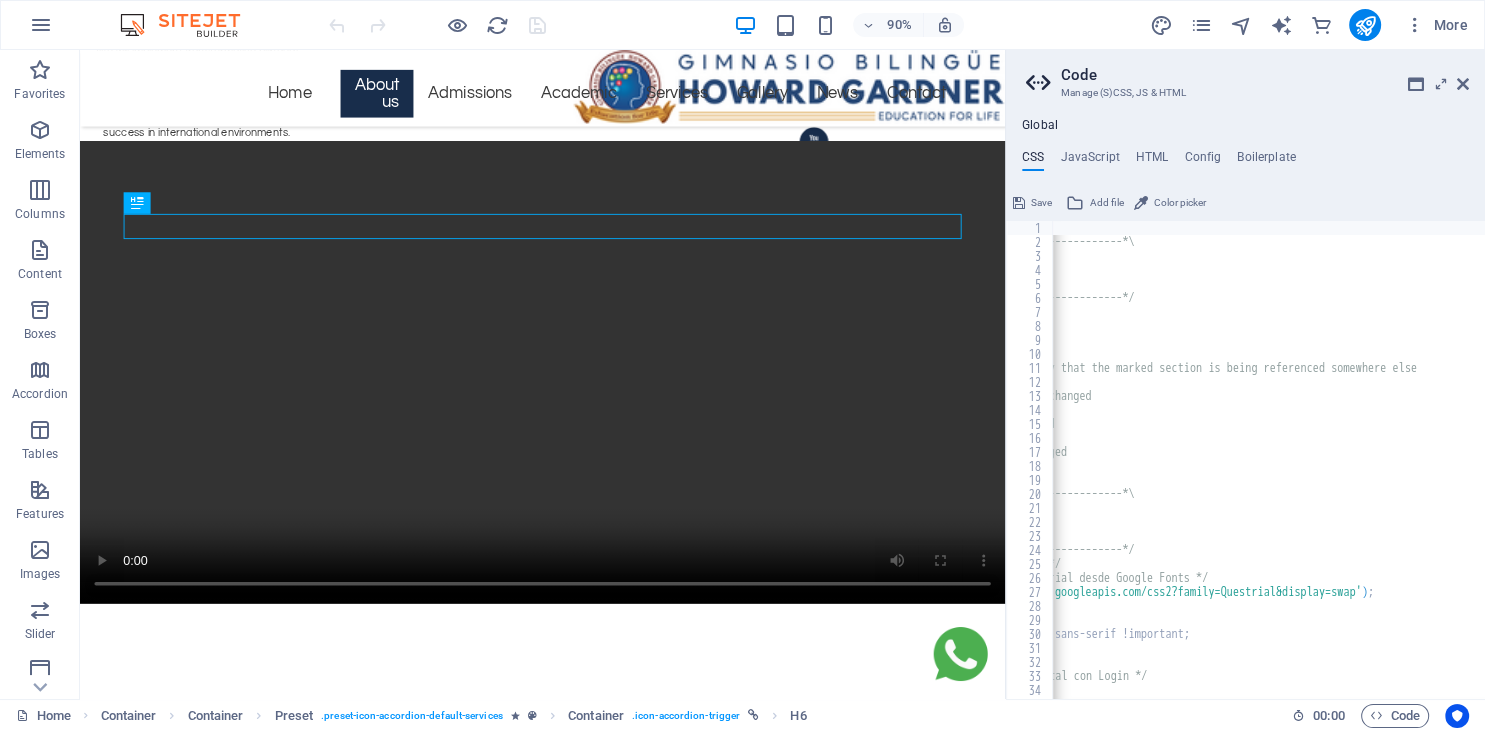 scroll, scrollTop: 0, scrollLeft: 167, axis: horizontal 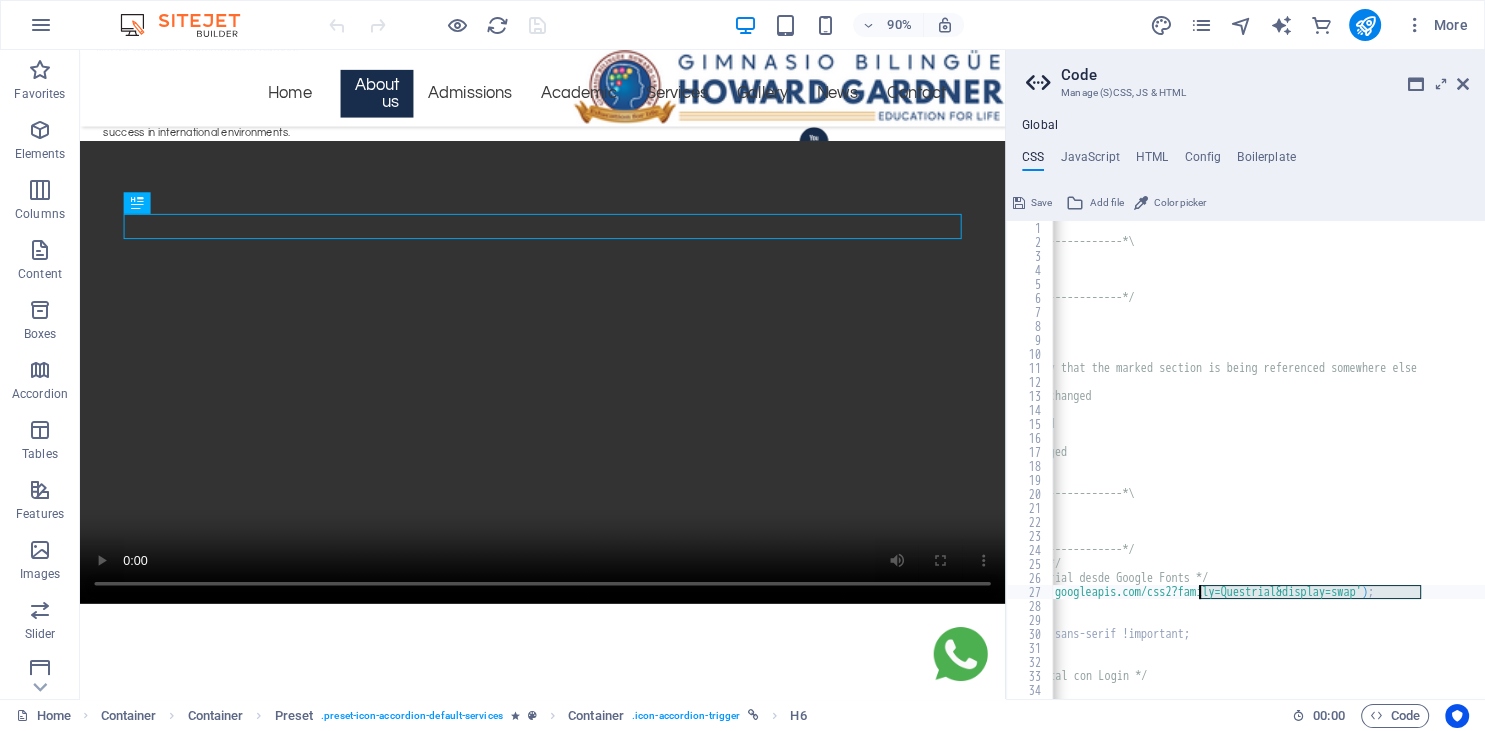 drag, startPoint x: 1426, startPoint y: 588, endPoint x: 1199, endPoint y: 593, distance: 227.05505 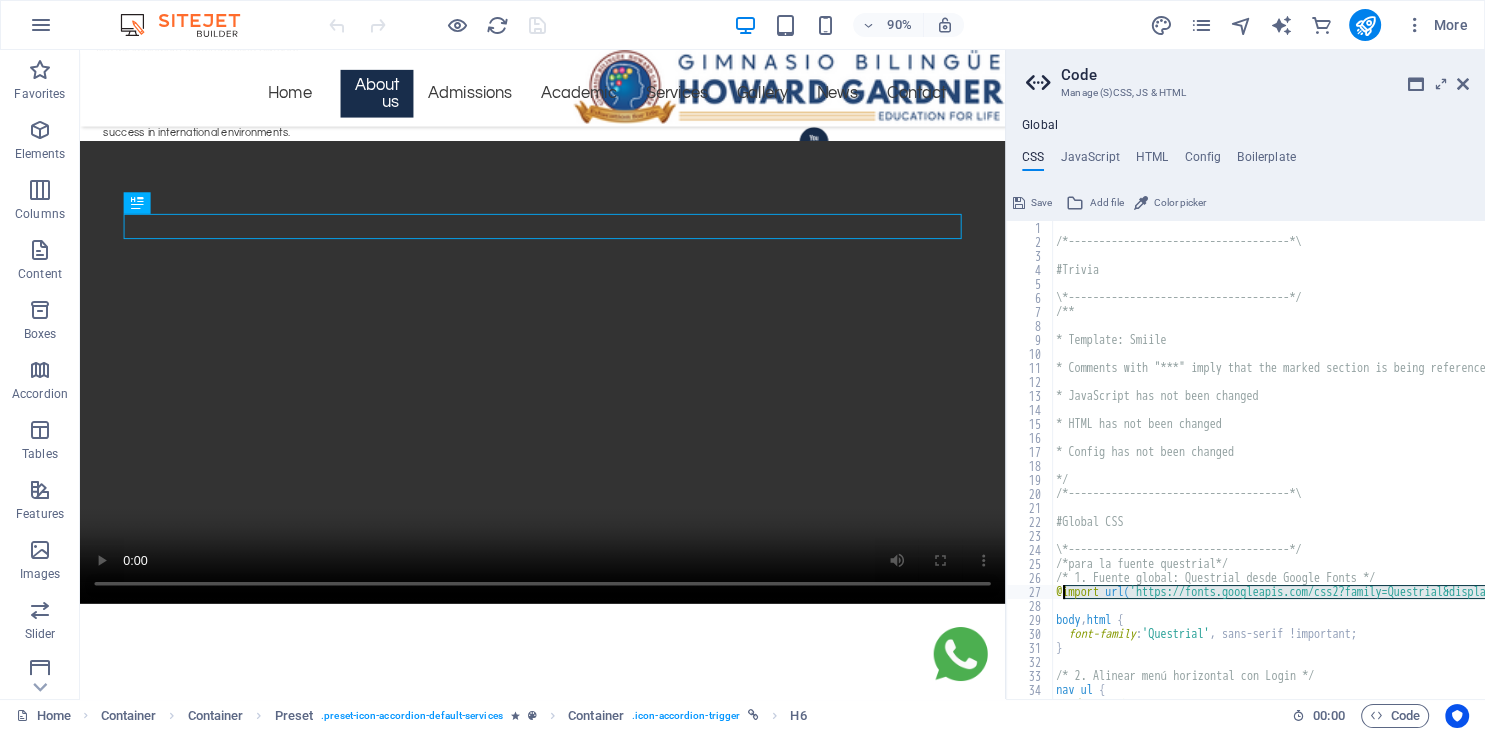 scroll, scrollTop: 0, scrollLeft: 0, axis: both 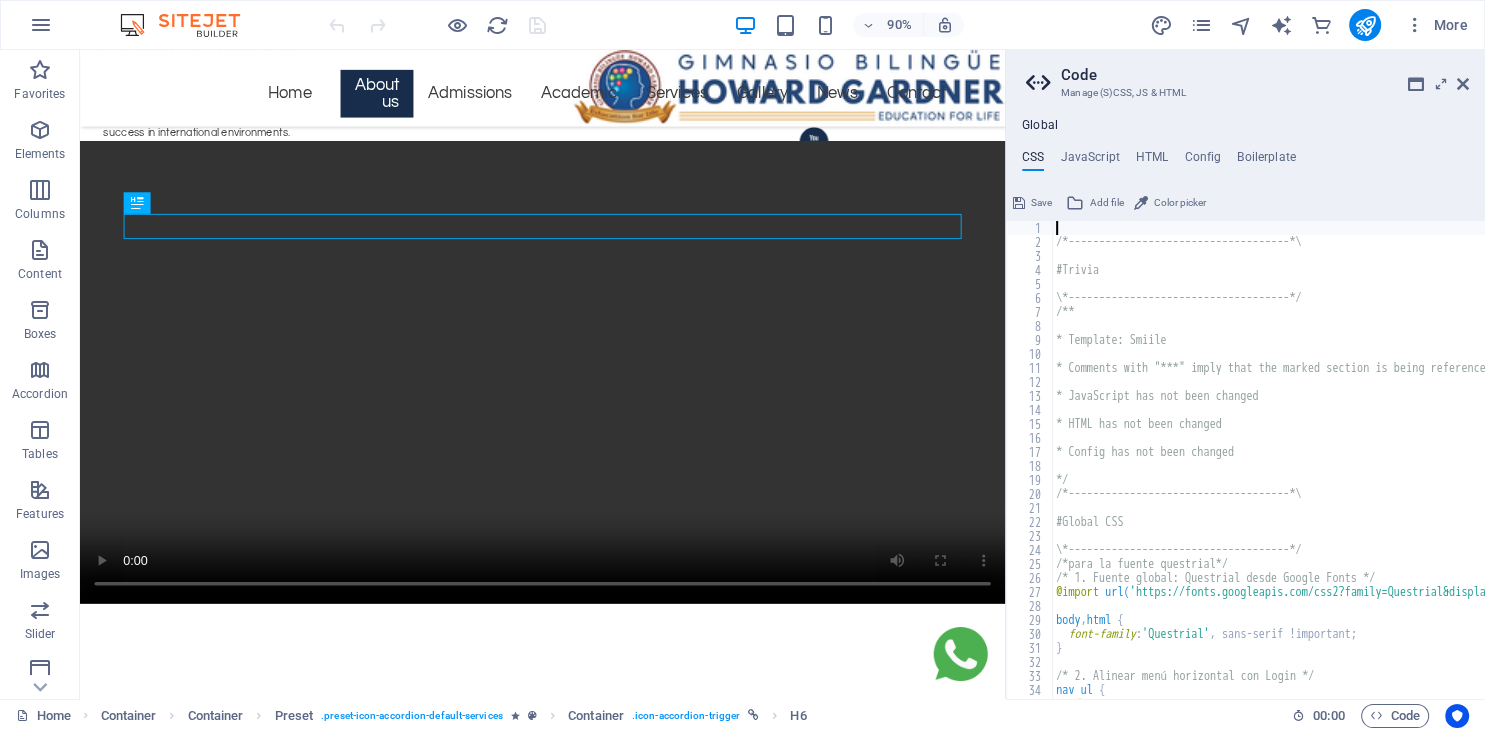 click on "/*------------------------------------*\     #Trivia \*------------------------------------*/ /**   * Template: Smiile   * Comments with "***" imply that the marked section is being referenced somewhere else   * JavaScript has not been changed   * HTML has not been changed   * Config has not been changed   */ /*------------------------------------*\     #Global CSS \*------------------------------------*/ /*para la fuente questrial*/ /* 1. Fuente global: Questrial desde Google Fonts */ @import   url( 'https://fonts.googleapis.com/css2?family=Questrial&display=swap' ) ; body ,  html   {    font-family :  'Questrial' , sans-serif !important; } /* 2. Alinear menú horizontal con Login */ nav   ul   {    display :  flex ;    align-items :  center ;" at bounding box center (1376, 474) 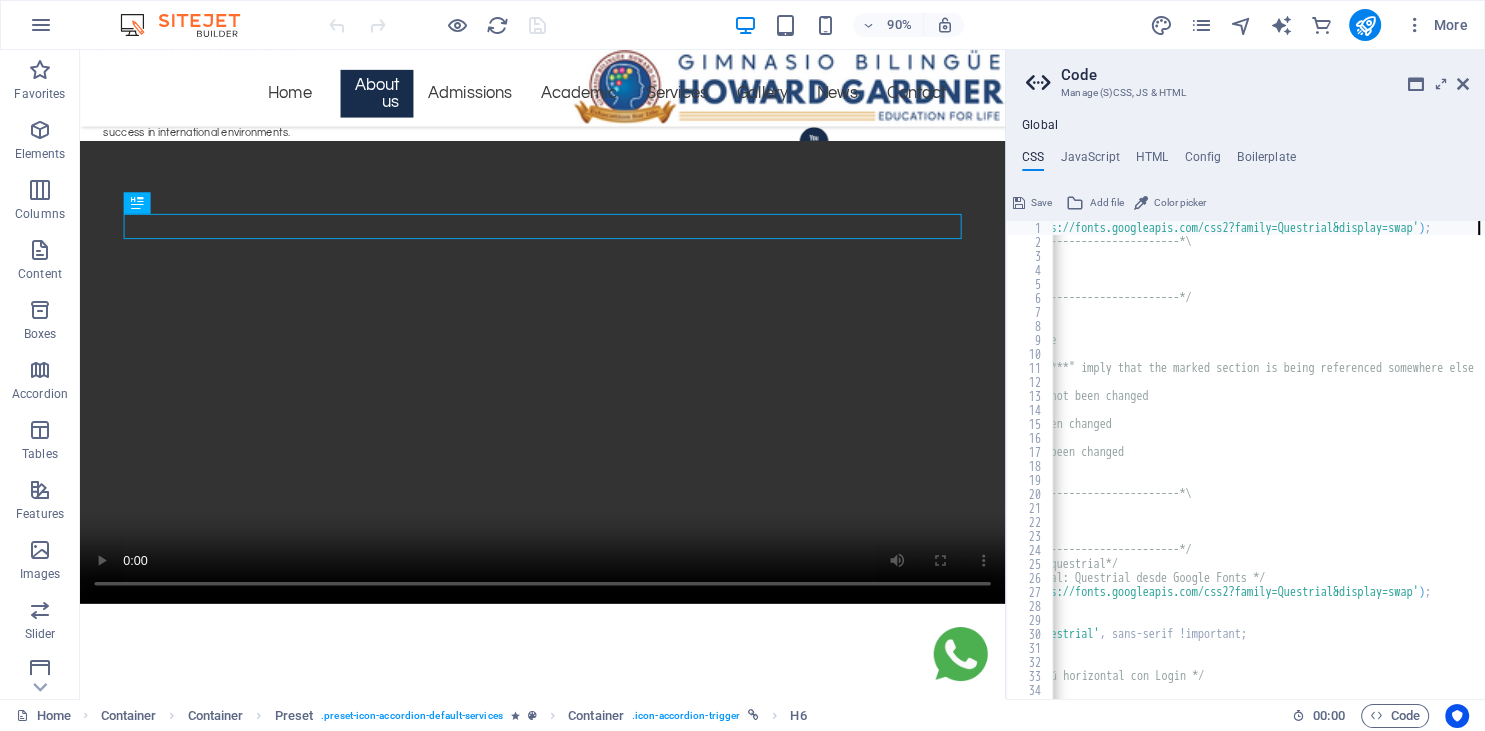 scroll, scrollTop: 0, scrollLeft: 0, axis: both 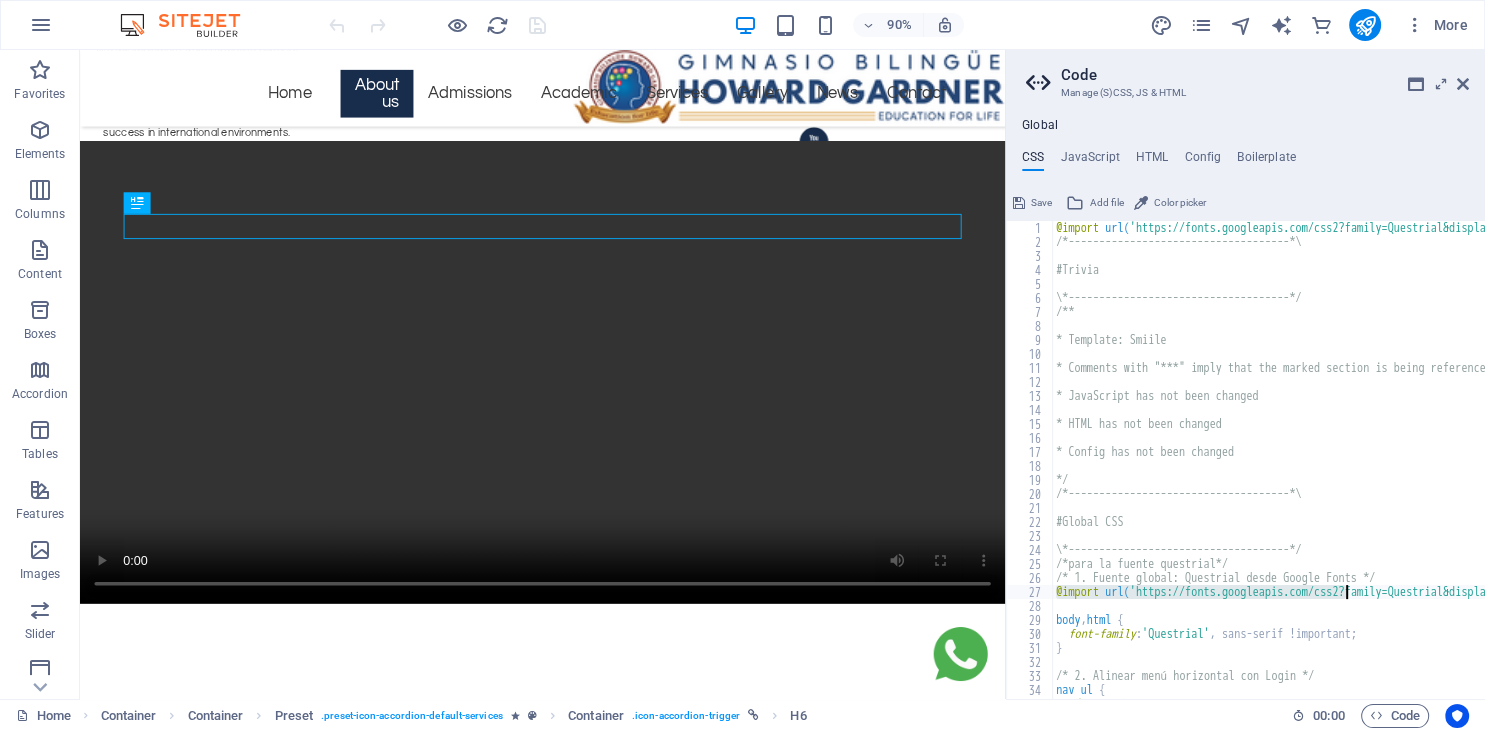 drag, startPoint x: 1055, startPoint y: 594, endPoint x: 1343, endPoint y: 590, distance: 288.02777 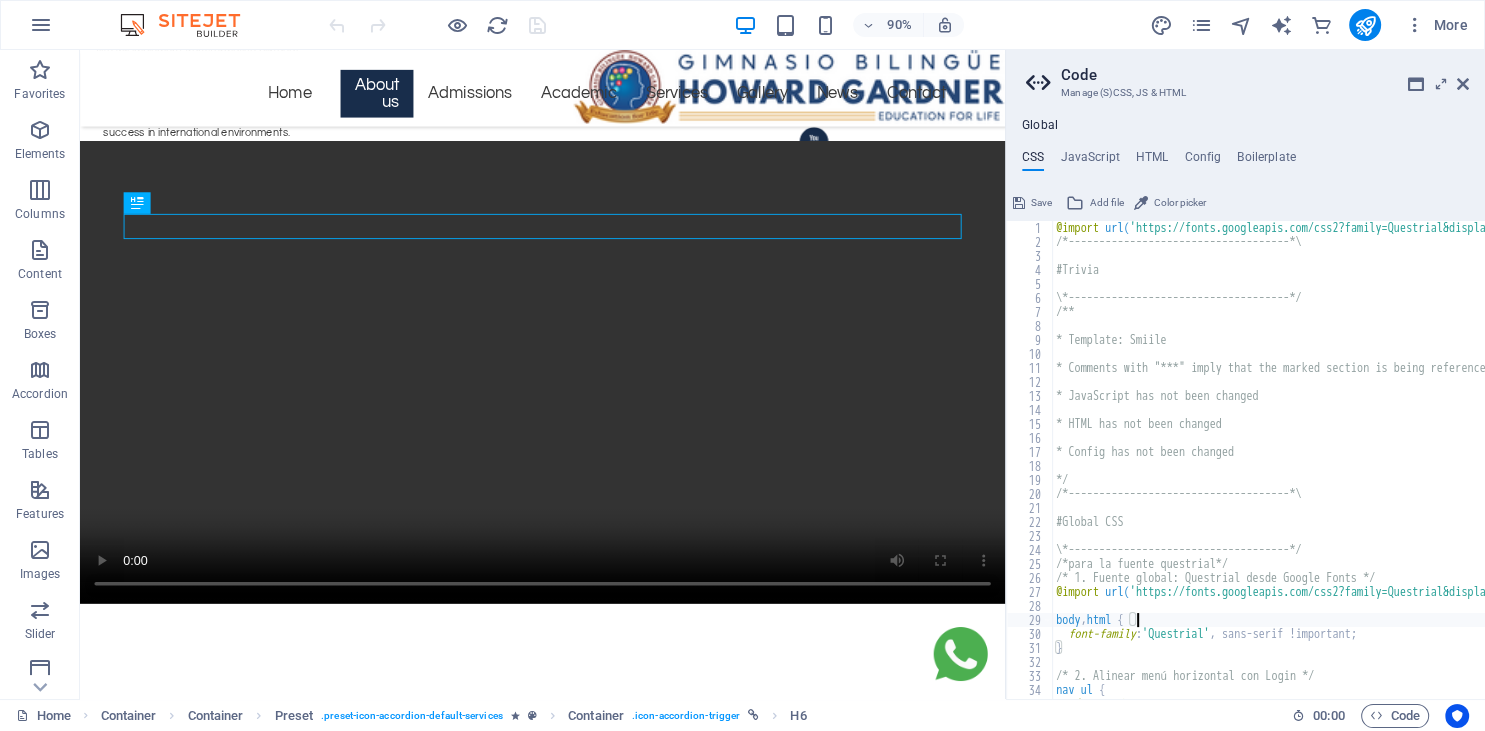 click on "@import   url( 'https://fonts.googleapis.com/css2?family=Questrial&display=swap' ) ; /*------------------------------------*\     #Trivia \*------------------------------------*/ /**   * Template: Smiile   * Comments with "***" imply that the marked section is being referenced somewhere else   * JavaScript has not been changed   * HTML has not been changed   * Config has not been changed   */ /*------------------------------------*\     #Global CSS \*------------------------------------*/ /*para la fuente questrial*/ /* 1. Fuente global: Questrial desde Google Fonts */ @import   url( 'https://fonts.googleapis.com/css2?family=Questrial&display=swap' ) ; body ,  html   {    font-family :  'Questrial' , sans-serif !important; } /* 2. Alinear menú horizontal con Login */ nav   ul   {    display :  flex ;    align-items :  center ;" at bounding box center [1376, 474] 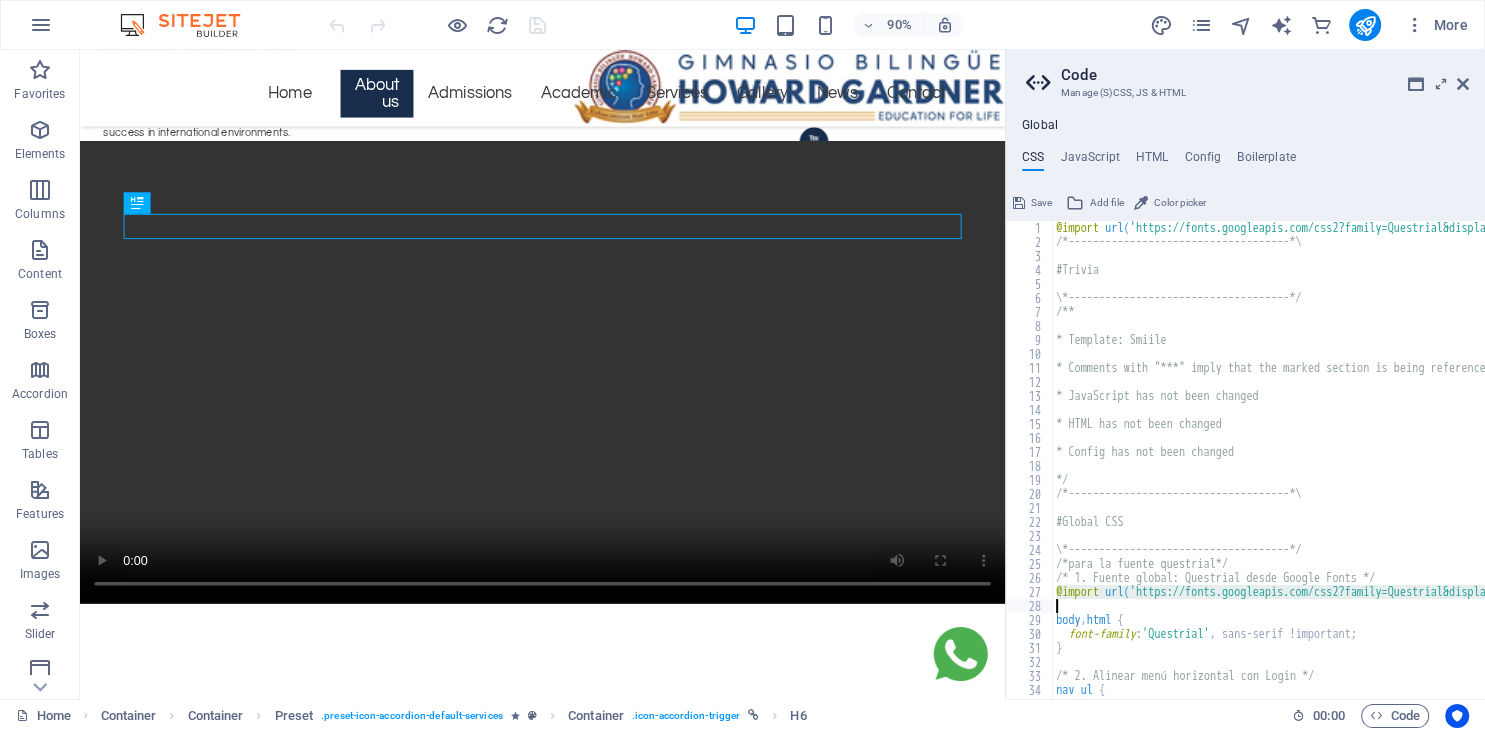 drag, startPoint x: 1054, startPoint y: 590, endPoint x: 1393, endPoint y: 602, distance: 339.2123 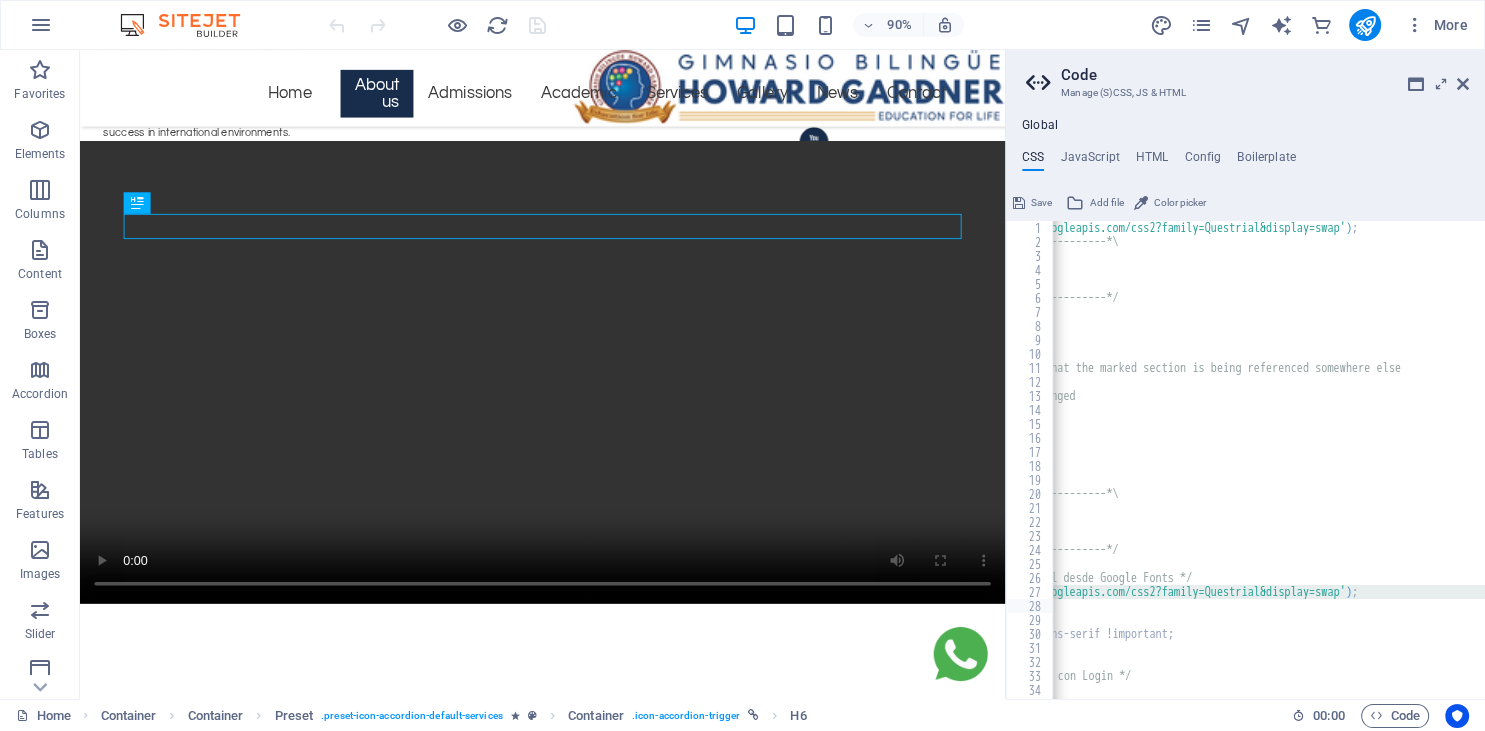 scroll, scrollTop: 0, scrollLeft: 0, axis: both 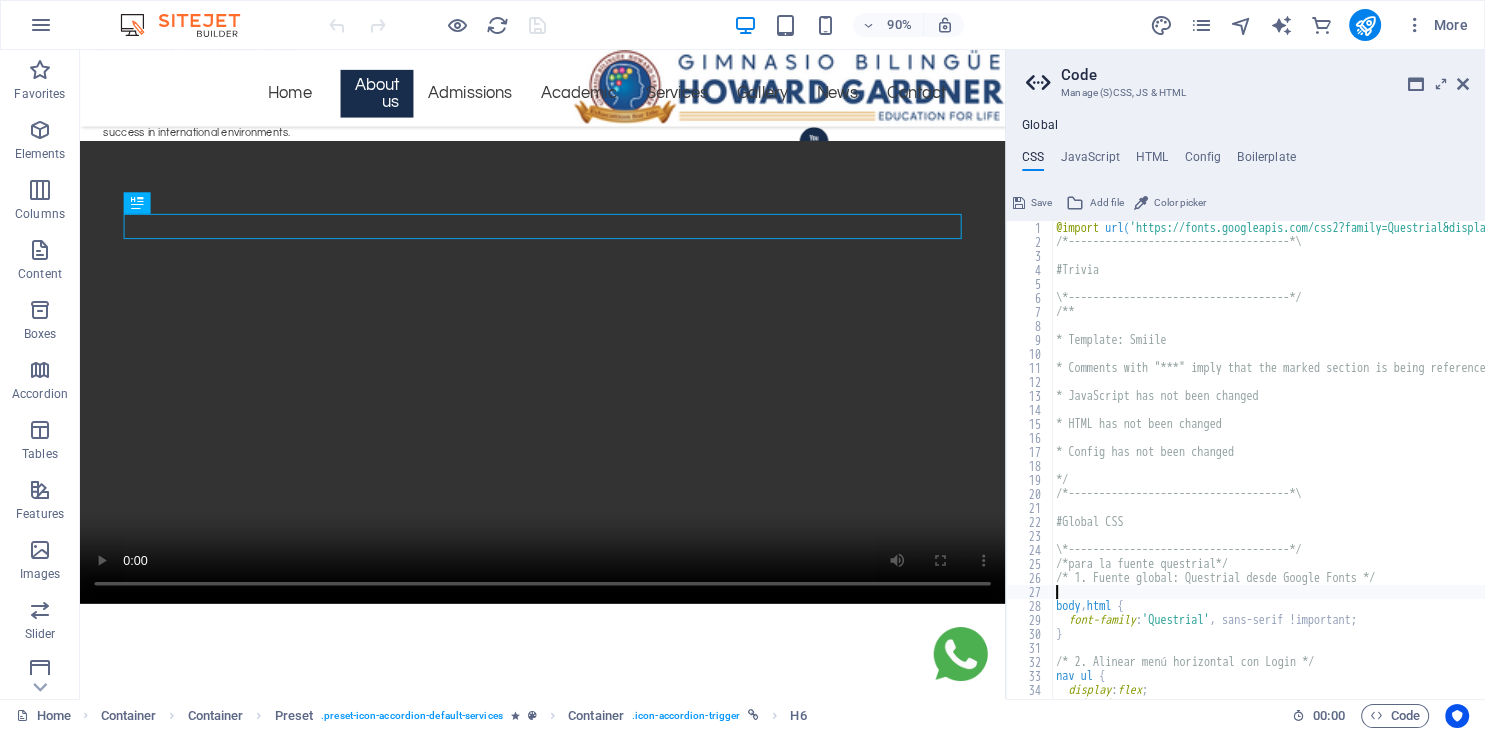 type on "/* 1. Fuente global: Questrial desde Google Fonts */" 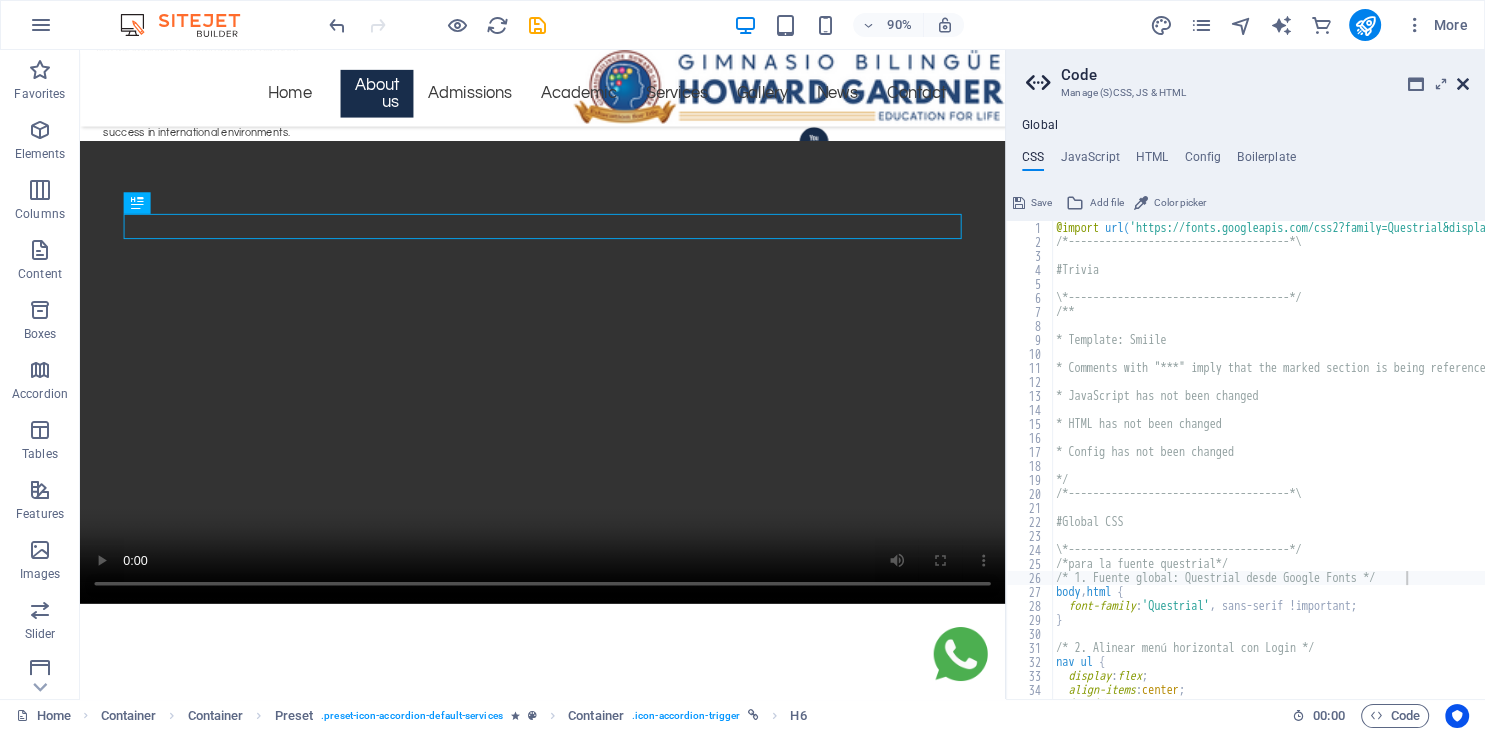 click at bounding box center [1463, 84] 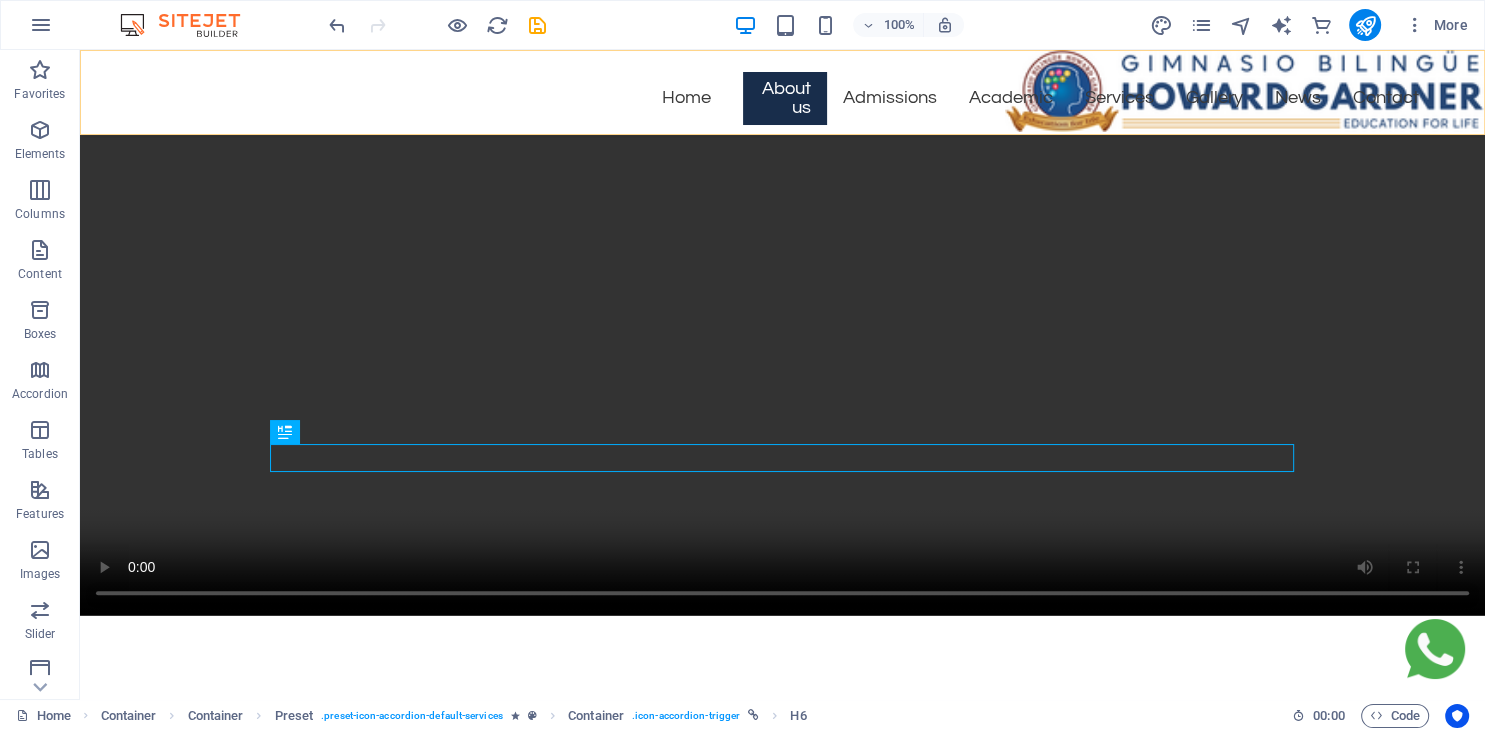 scroll, scrollTop: 1604, scrollLeft: 0, axis: vertical 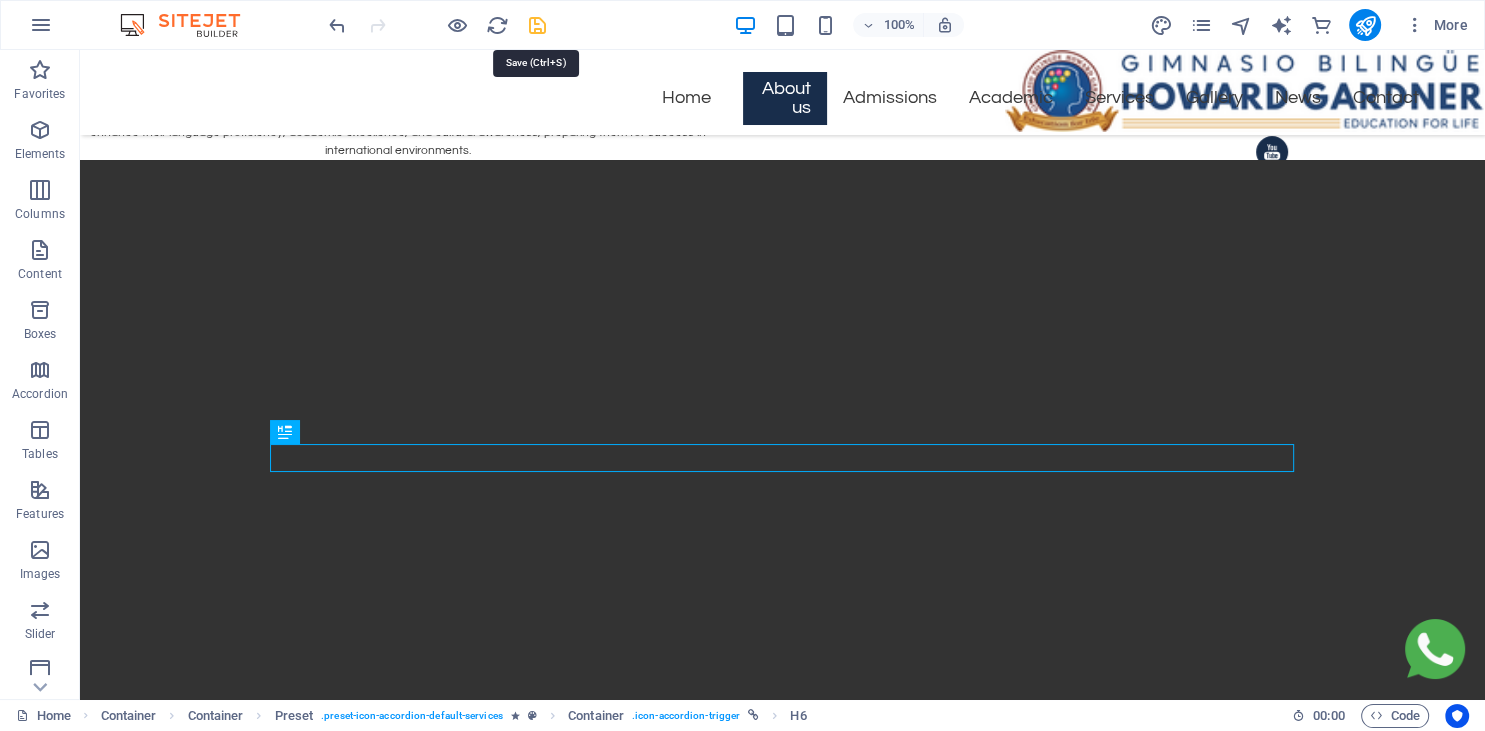 click at bounding box center (537, 25) 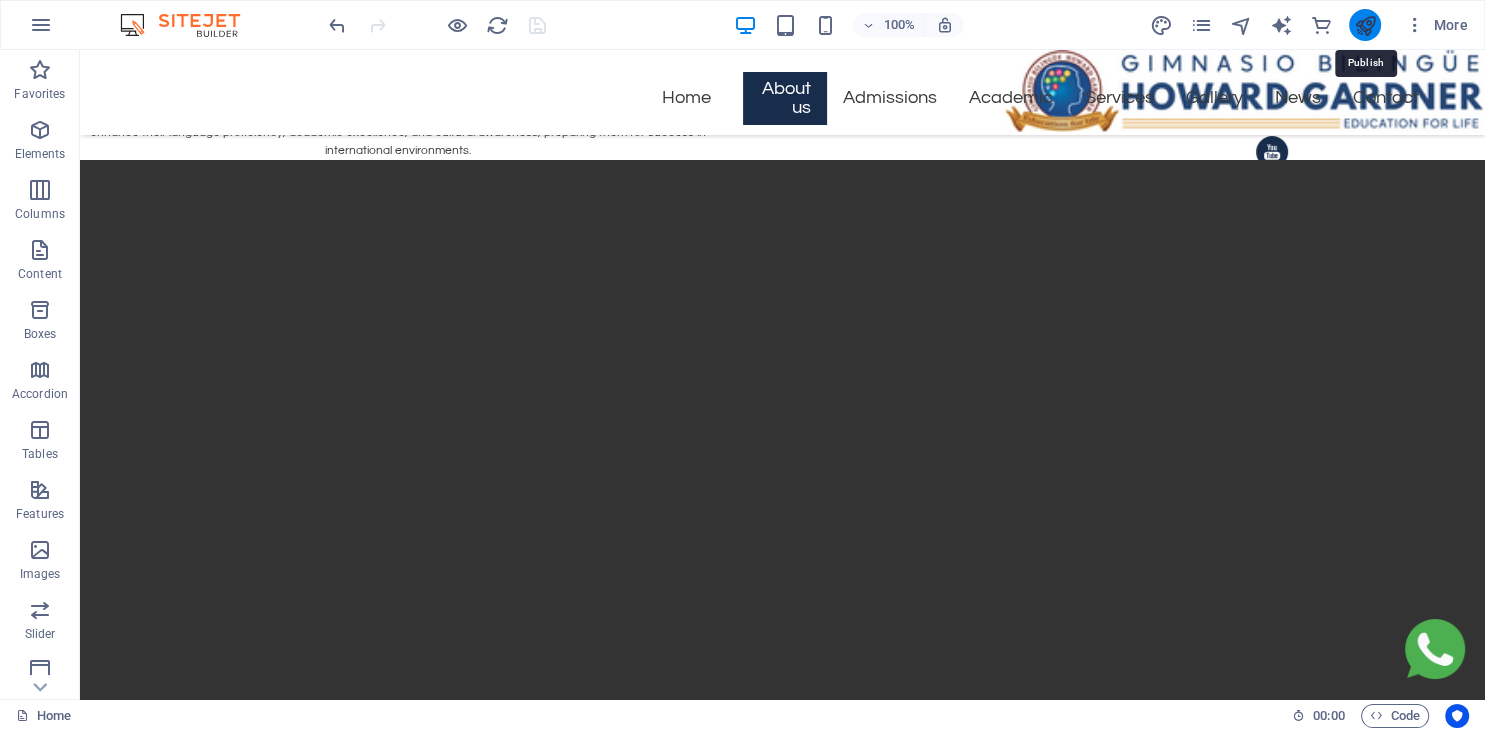 click at bounding box center [1364, 25] 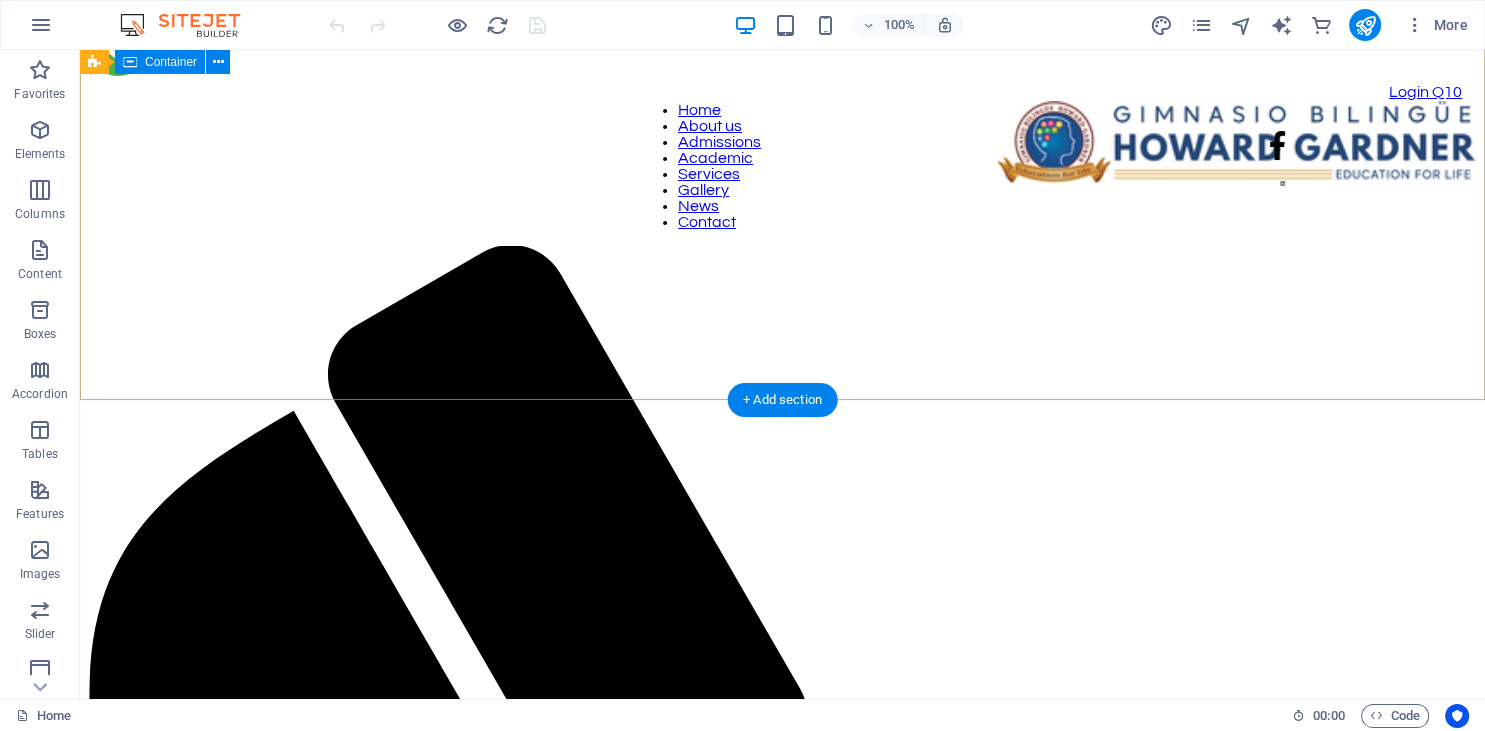scroll, scrollTop: 0, scrollLeft: 0, axis: both 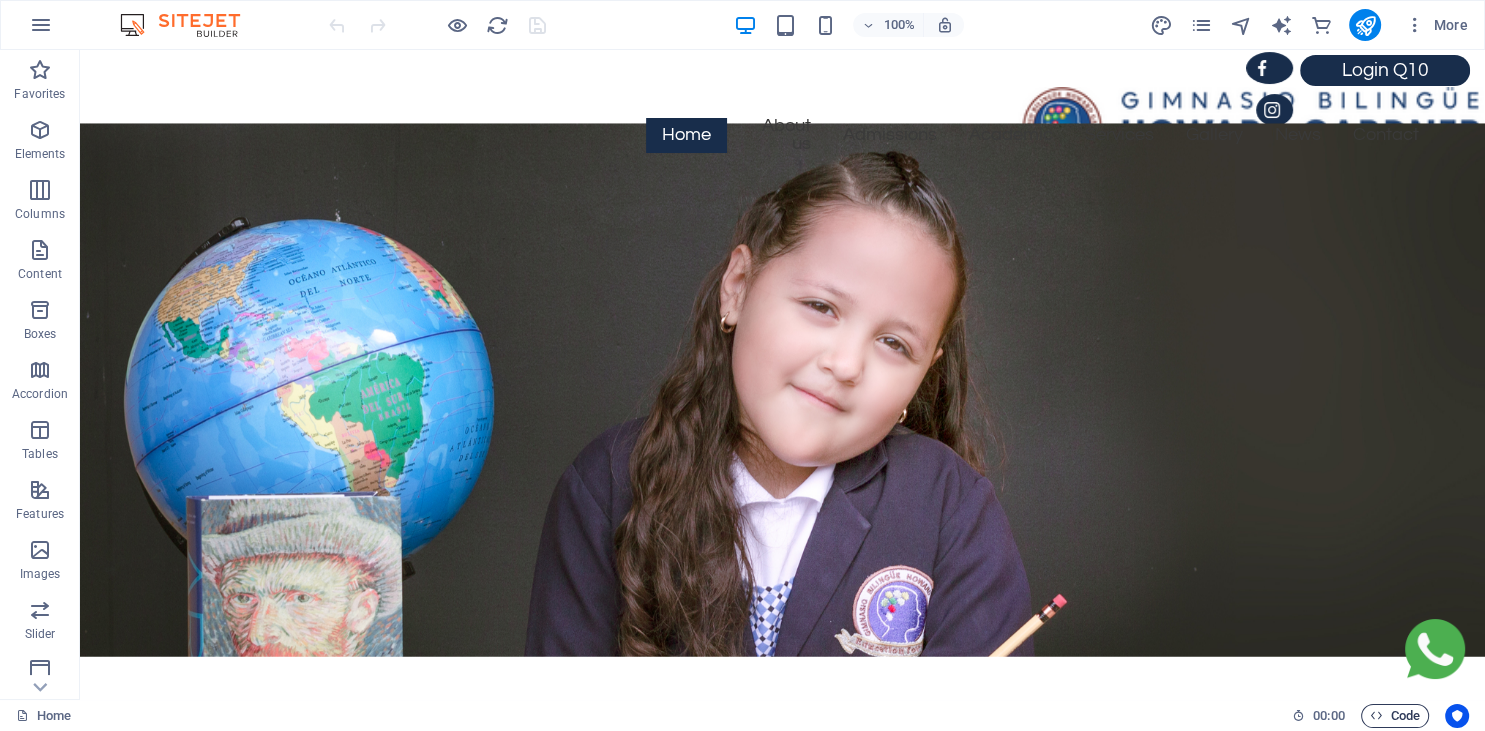 click at bounding box center [1376, 715] 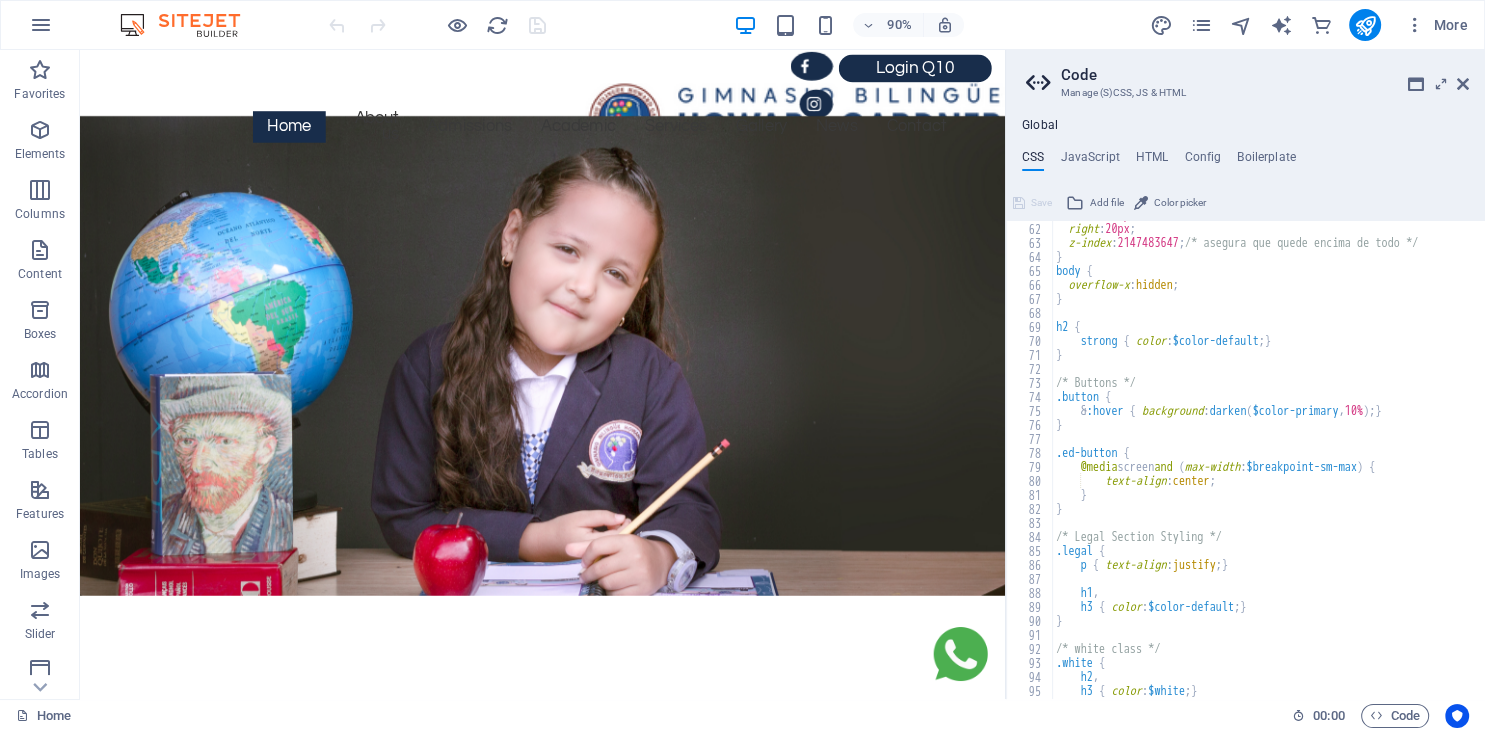 scroll, scrollTop: 1641, scrollLeft: 0, axis: vertical 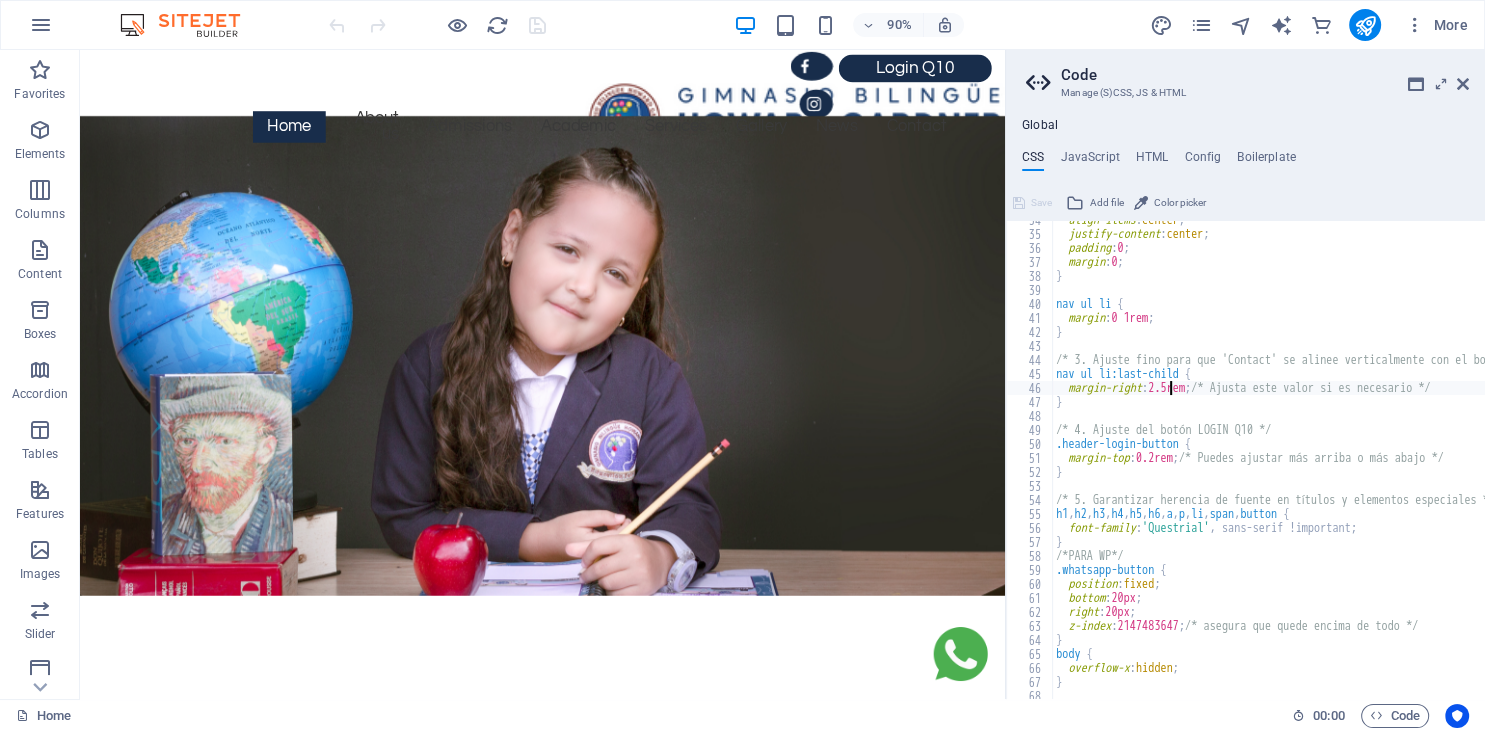 click on "align-items :  center ;    justify-content :  center ;    padding :  0 ;    margin :  0 ; } nav   ul   li   {    margin :  0   1rem ; } /* 3. Ajuste fino para que 'Contact' se alinee verticalmente con el botón Login */ nav   ul   li:last-child   {    margin-right :  2.5rem ;   /* Ajusta este valor si es necesario */ } /* 4. Ajuste del botón LOGIN Q10 */ .header-login-button   {    margin-top :  0.2rem ;  /* Puedes ajustar más arriba o más abajo */ } /* 5. Garantizar herencia de fuente en títulos y elementos especiales */ h1 ,  h2 ,  h3 ,  h4 ,  h5 ,  h6 ,  a ,  p ,  li ,  span ,  button   {    font-family :  'Questrial' , sans-serif !important; } /*PARA WP*/ .whatsapp-button   {    position :  fixed ;    bottom :  20px ;    right :  20px ;    z-index :  2147483647 ;  /* asegura que quede encima de todo */ } body   {    overflow-x :  hidden ; } h2   {" at bounding box center (1376, 466) 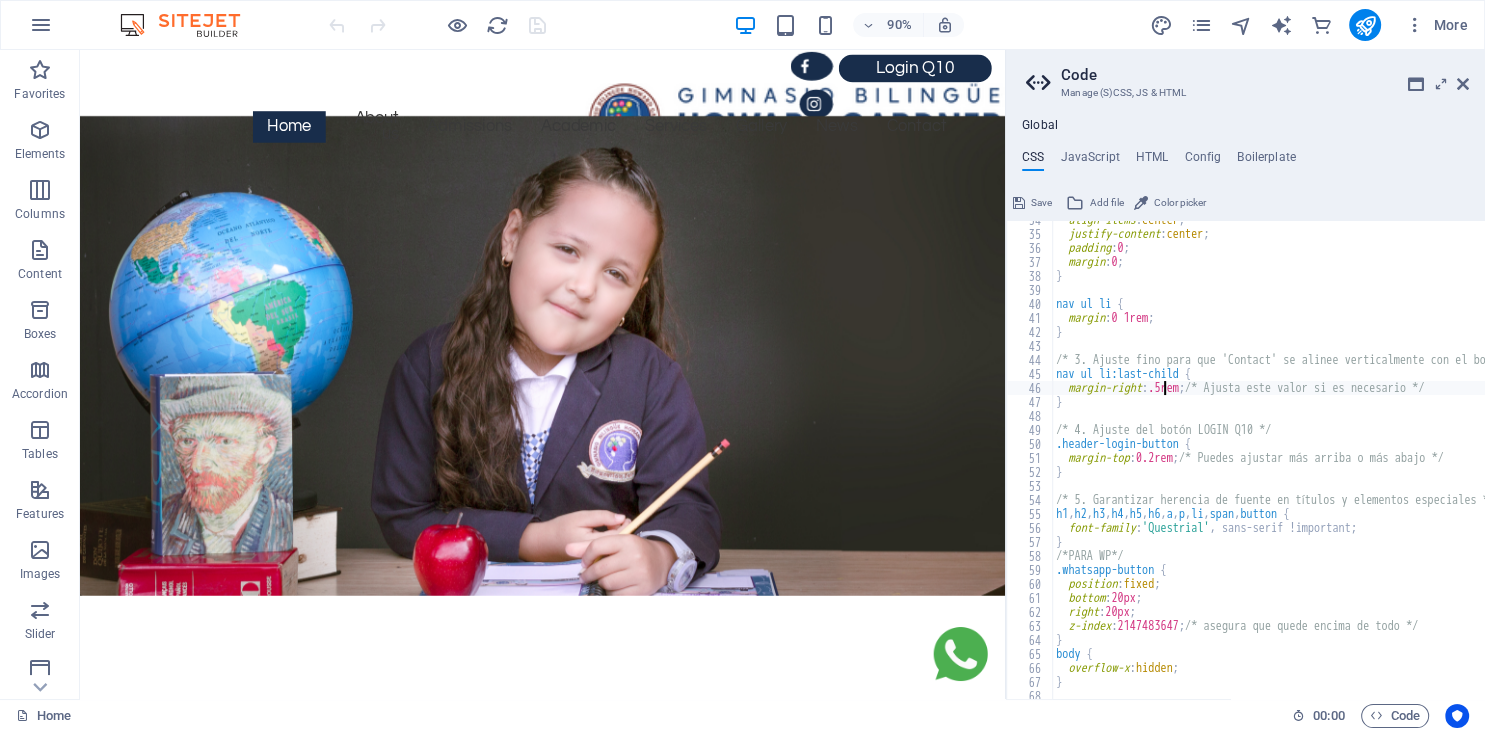 scroll, scrollTop: 0, scrollLeft: 8, axis: horizontal 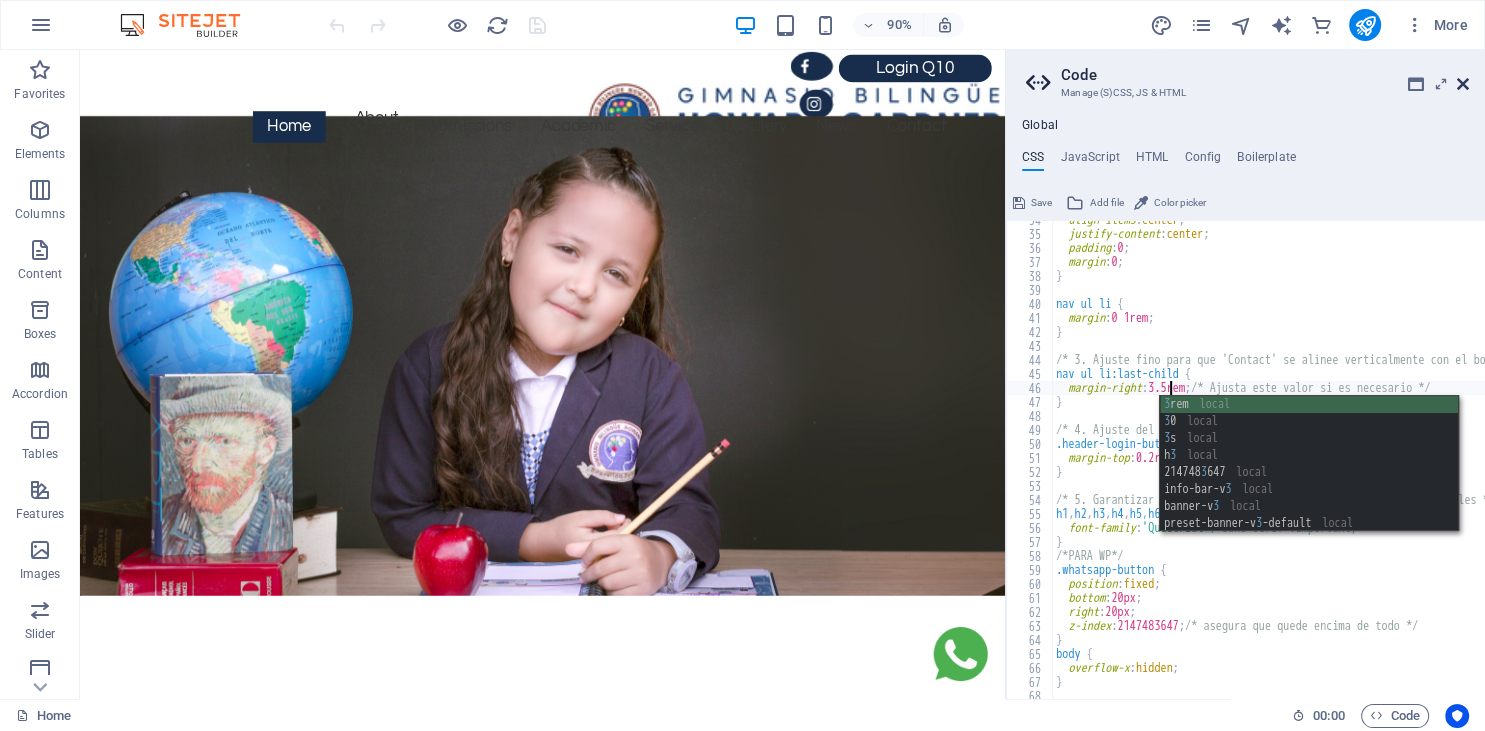 type on "margin-right: 3.5rem;  /* Ajusta este valor si es necesario */" 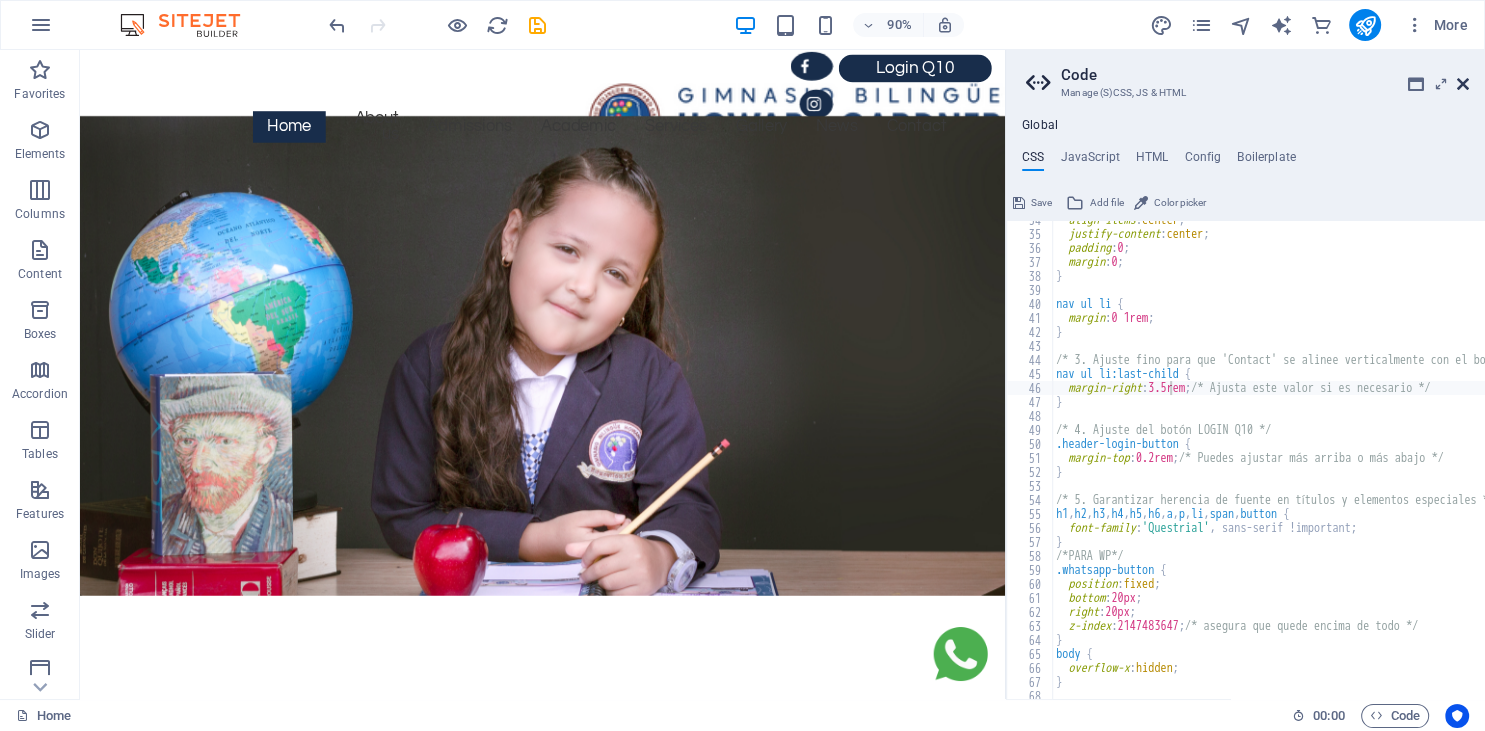 click at bounding box center (1463, 84) 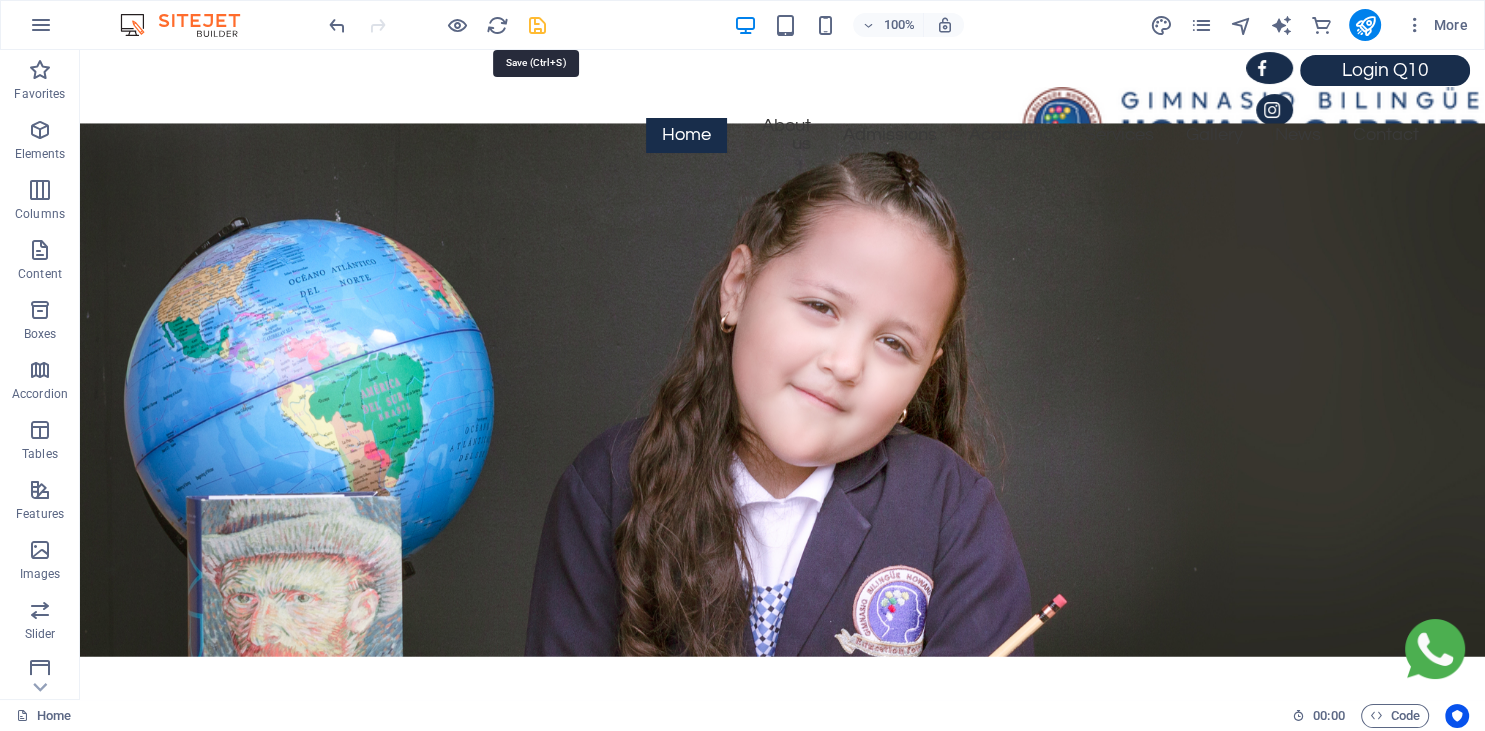 click at bounding box center [537, 25] 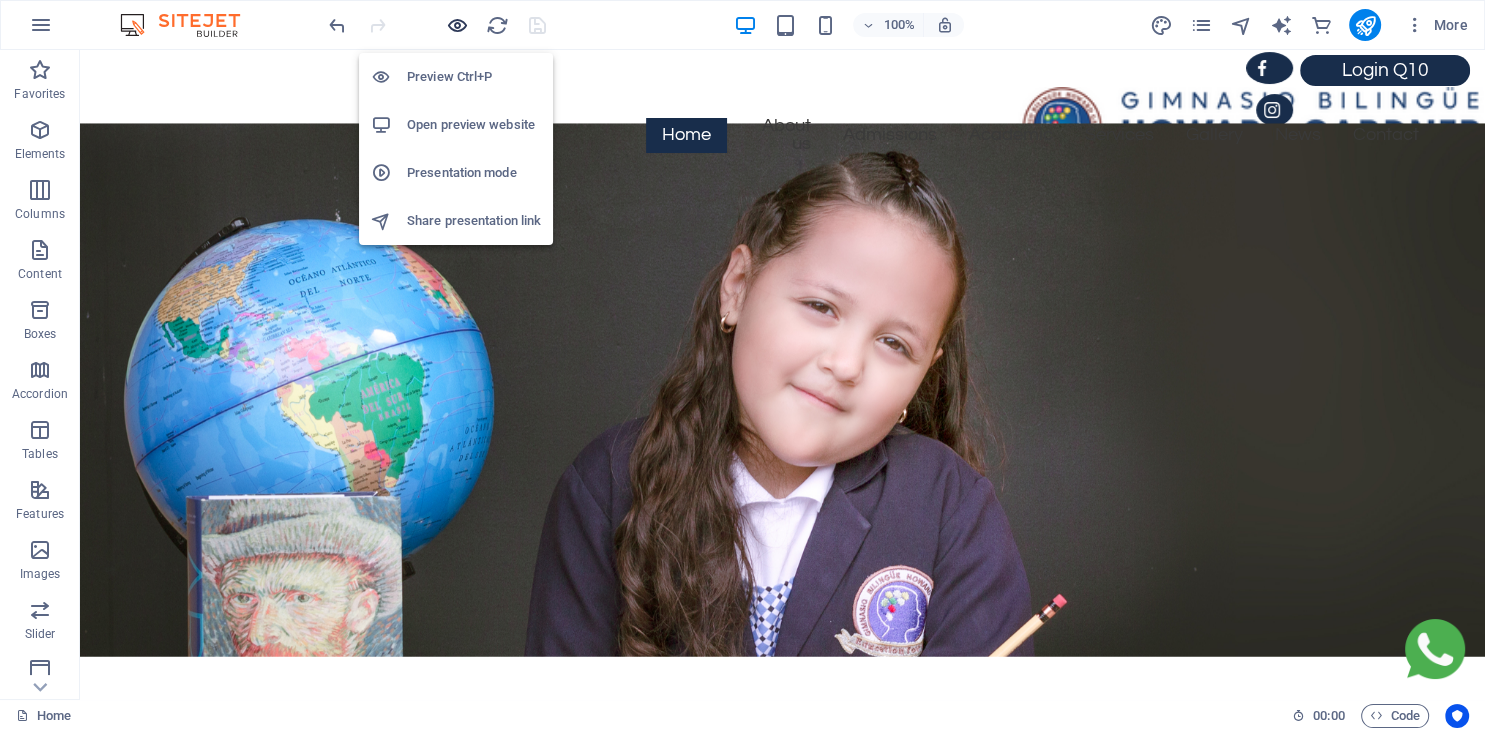 click at bounding box center [457, 25] 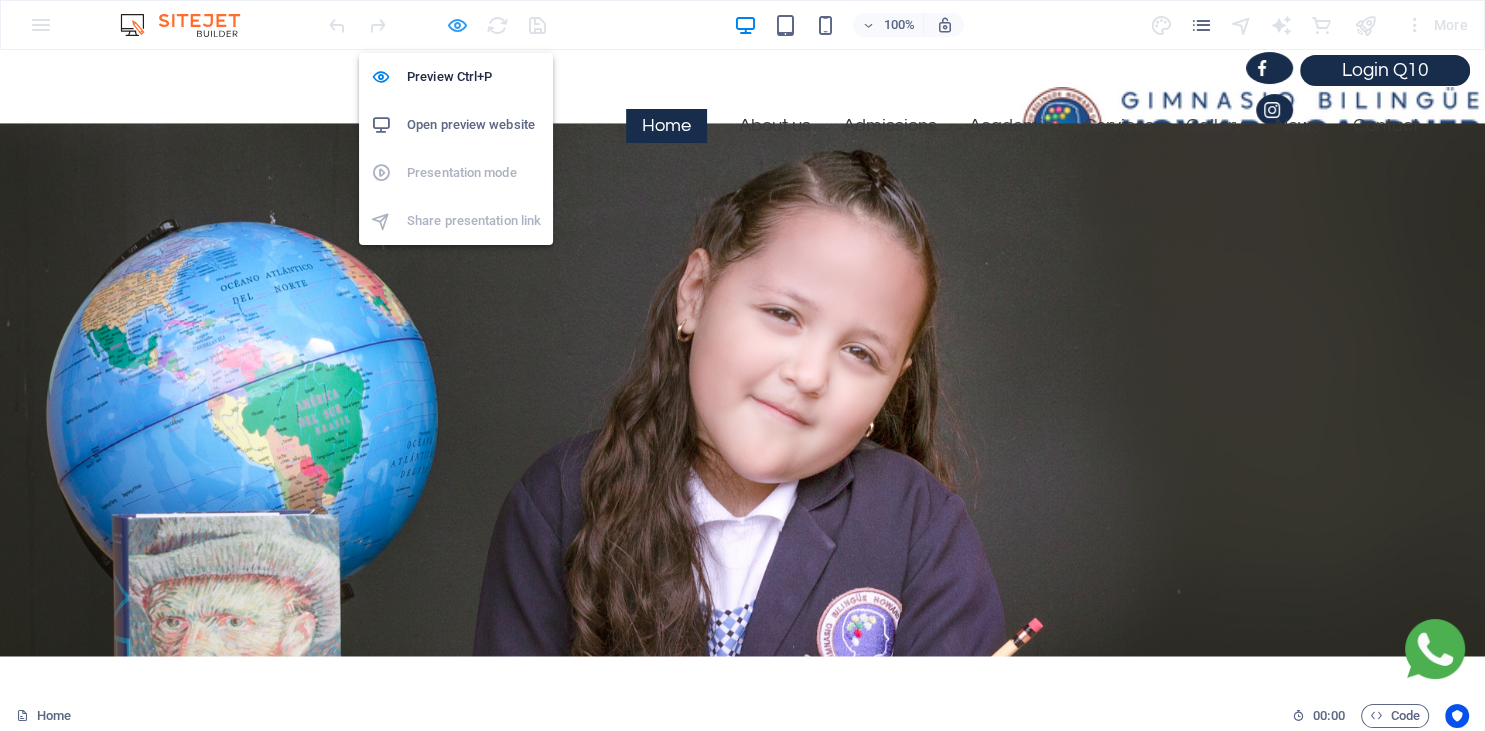 click at bounding box center [457, 25] 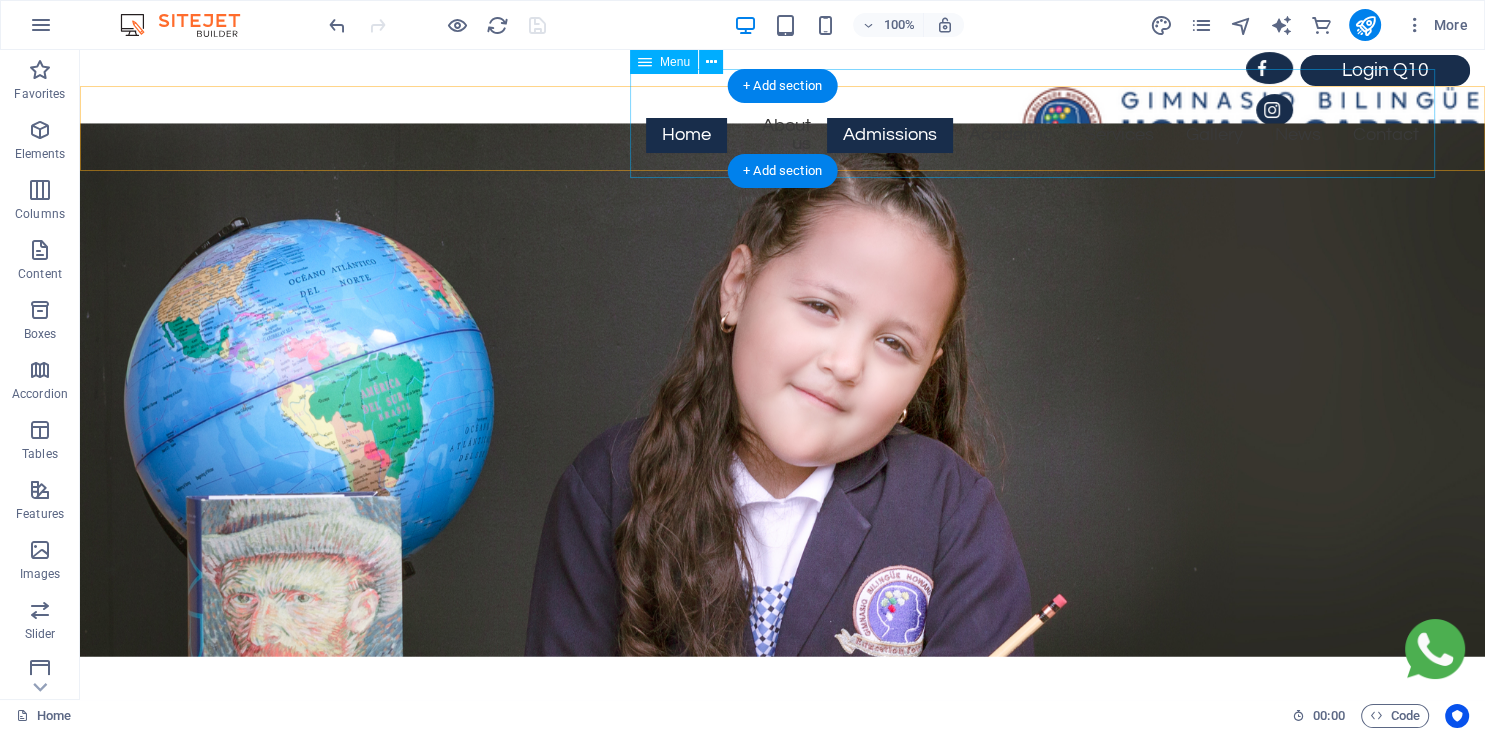 click on "Home About us Admissions Academic Services Gallery News Contact" at bounding box center [1032, 123] 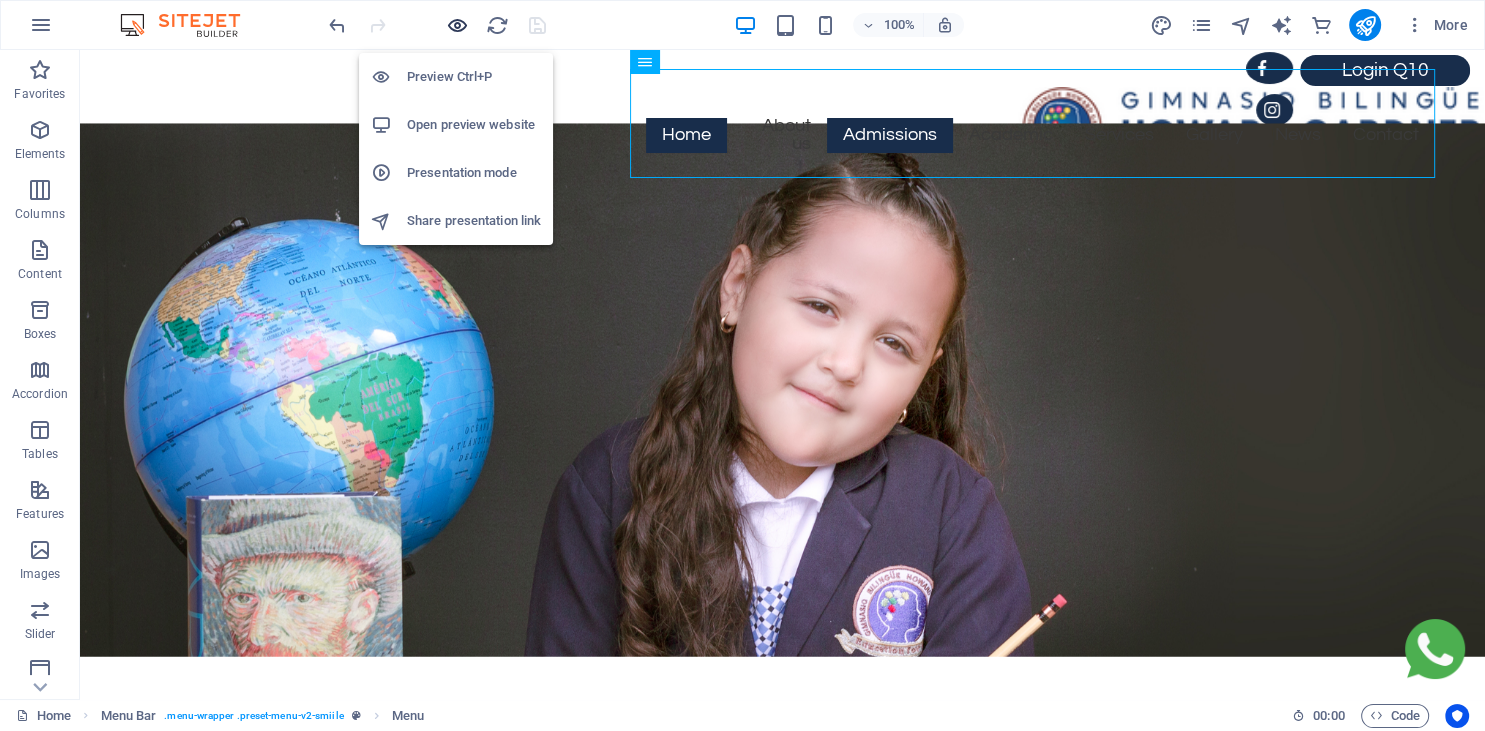click at bounding box center (457, 25) 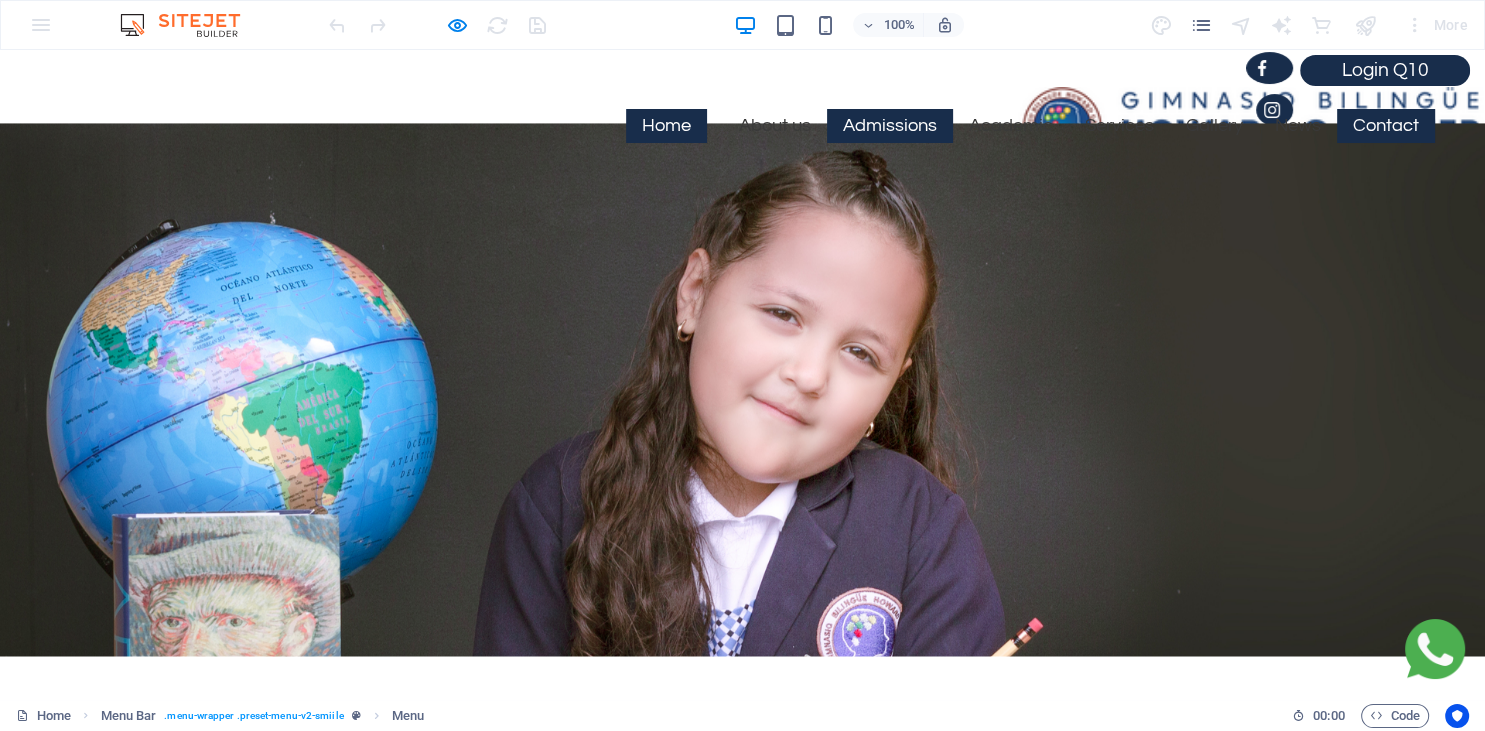 click on "Contact" at bounding box center [1386, 126] 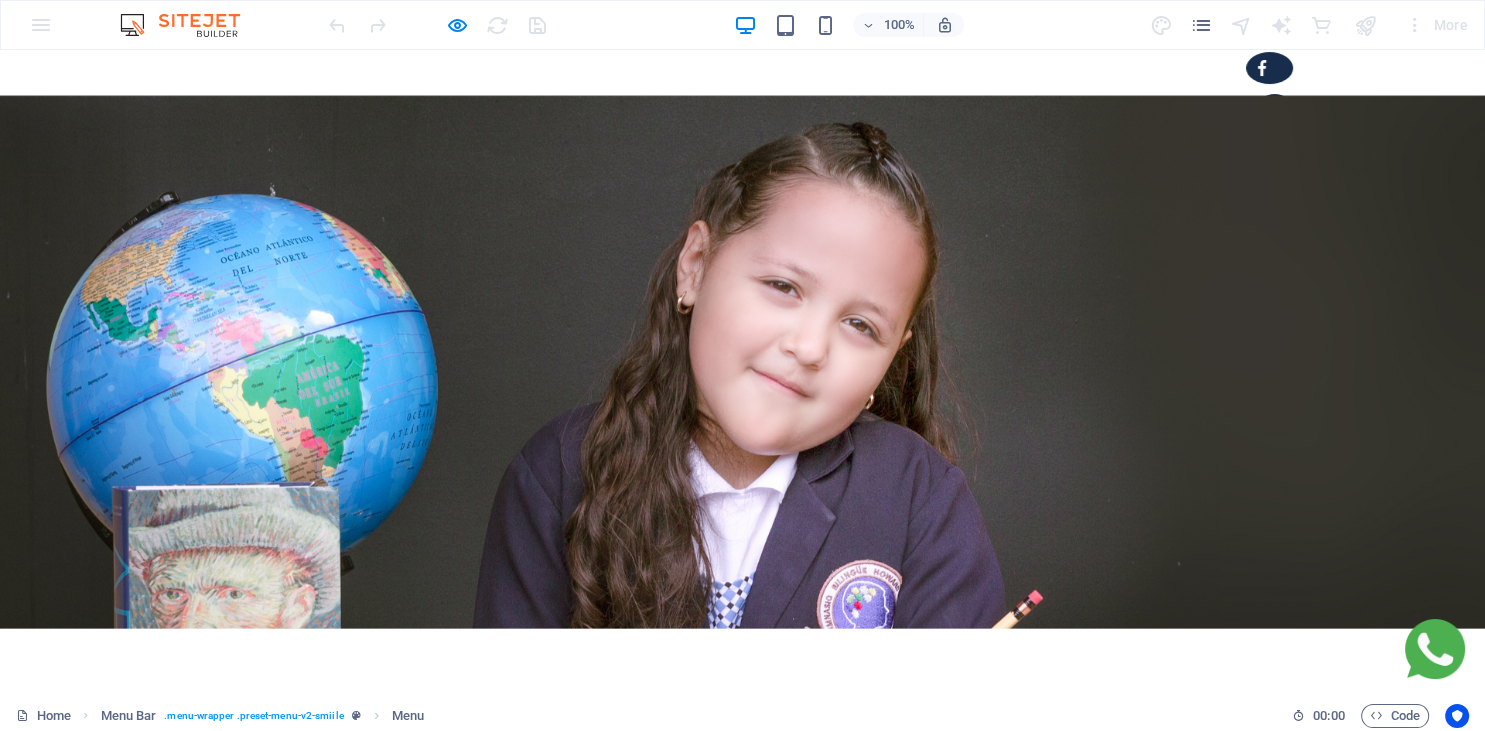 scroll, scrollTop: 0, scrollLeft: 0, axis: both 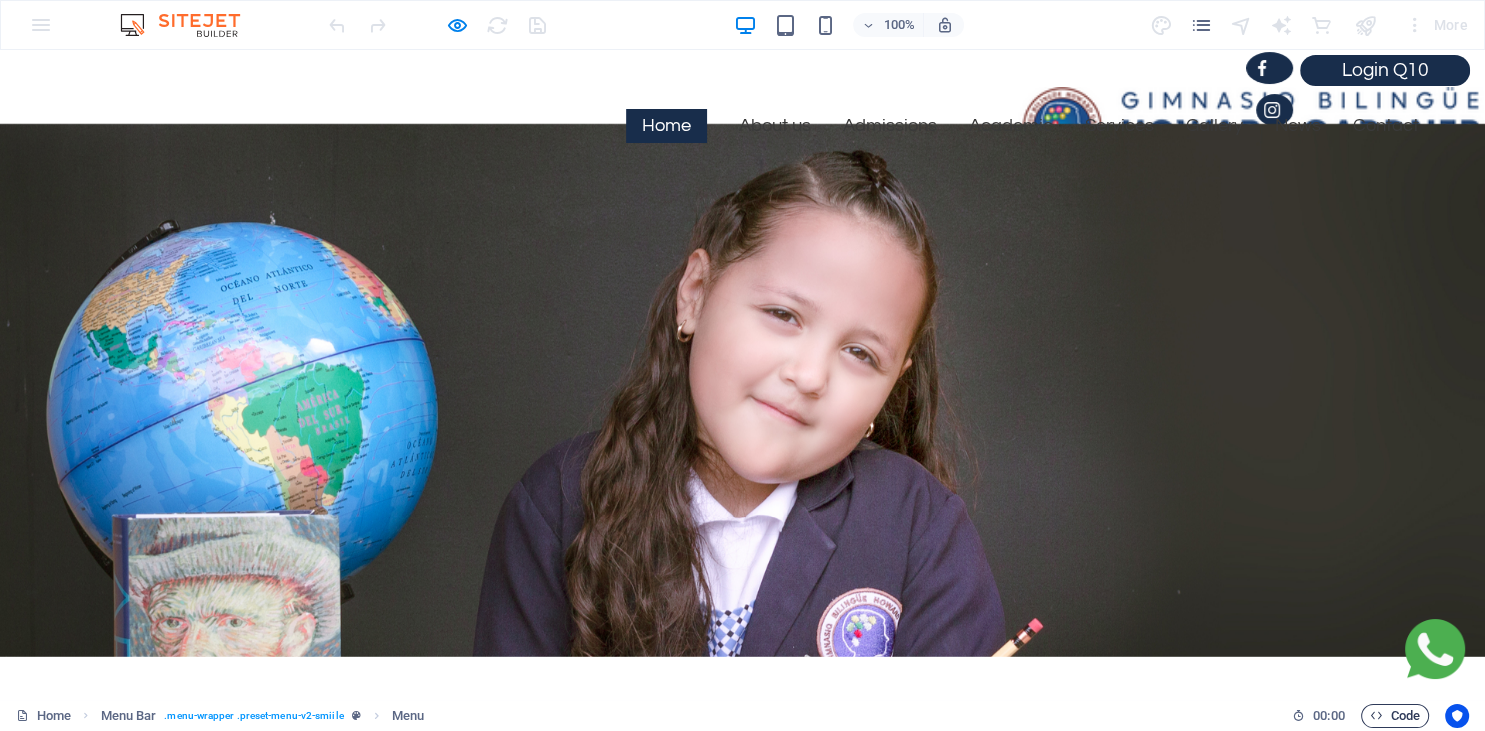 click at bounding box center (1376, 715) 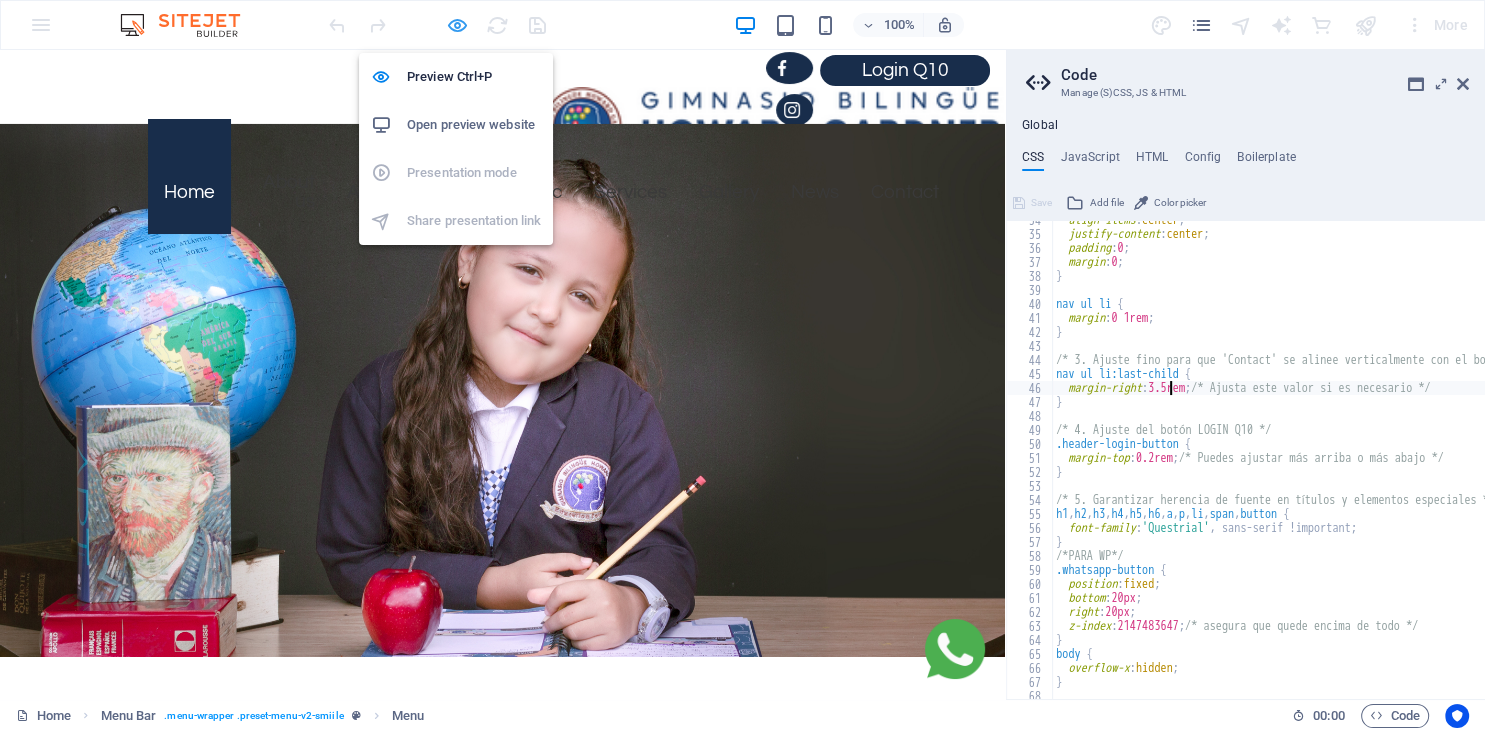 click at bounding box center (457, 25) 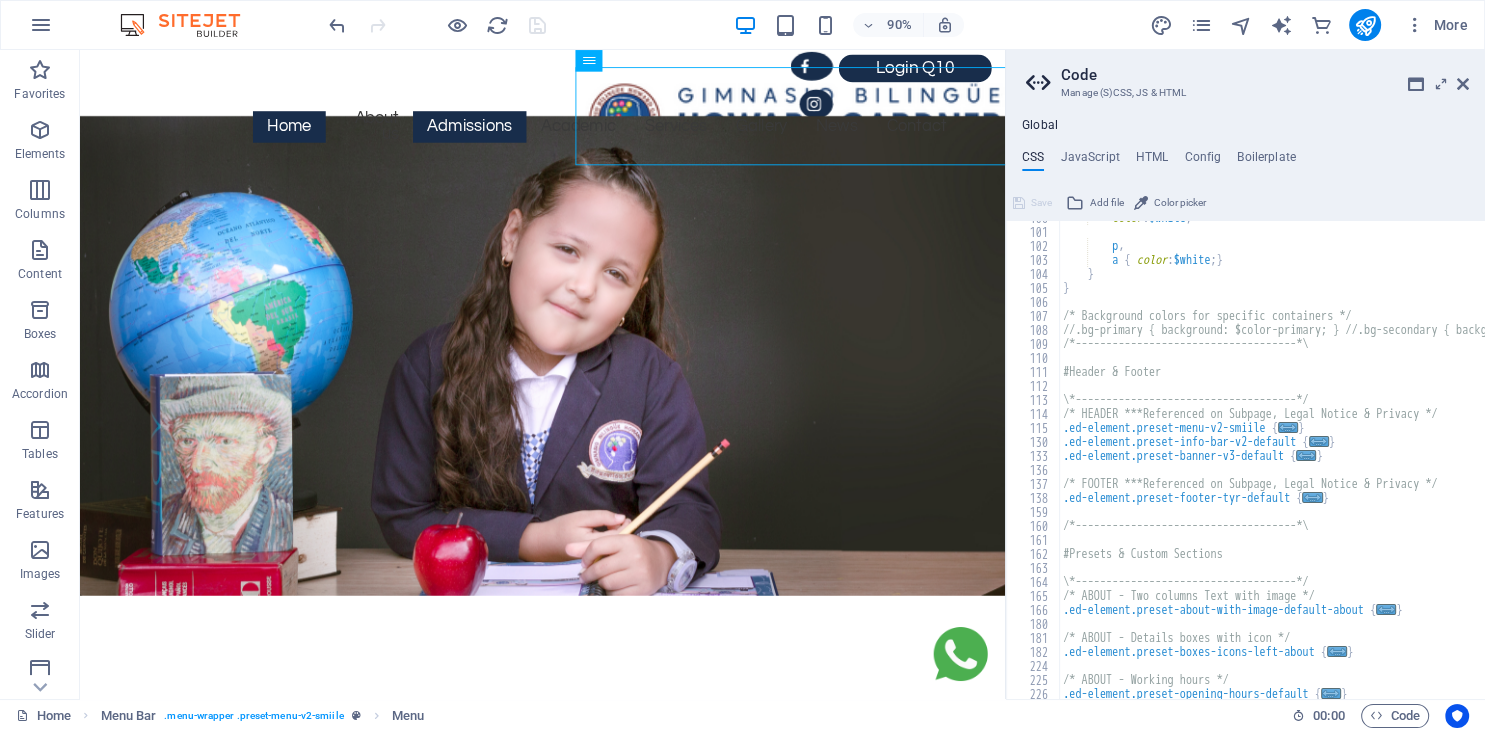 scroll, scrollTop: 1396, scrollLeft: 0, axis: vertical 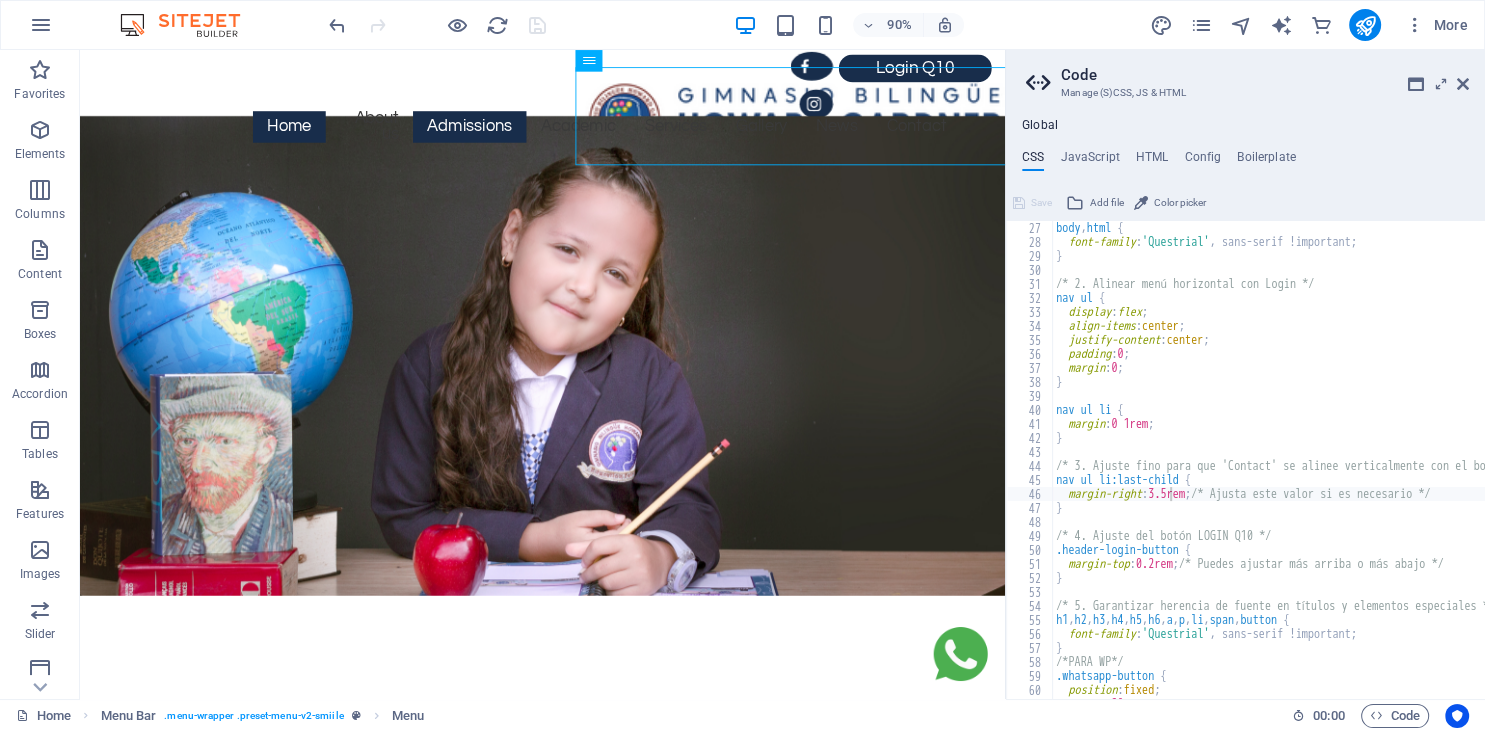 type 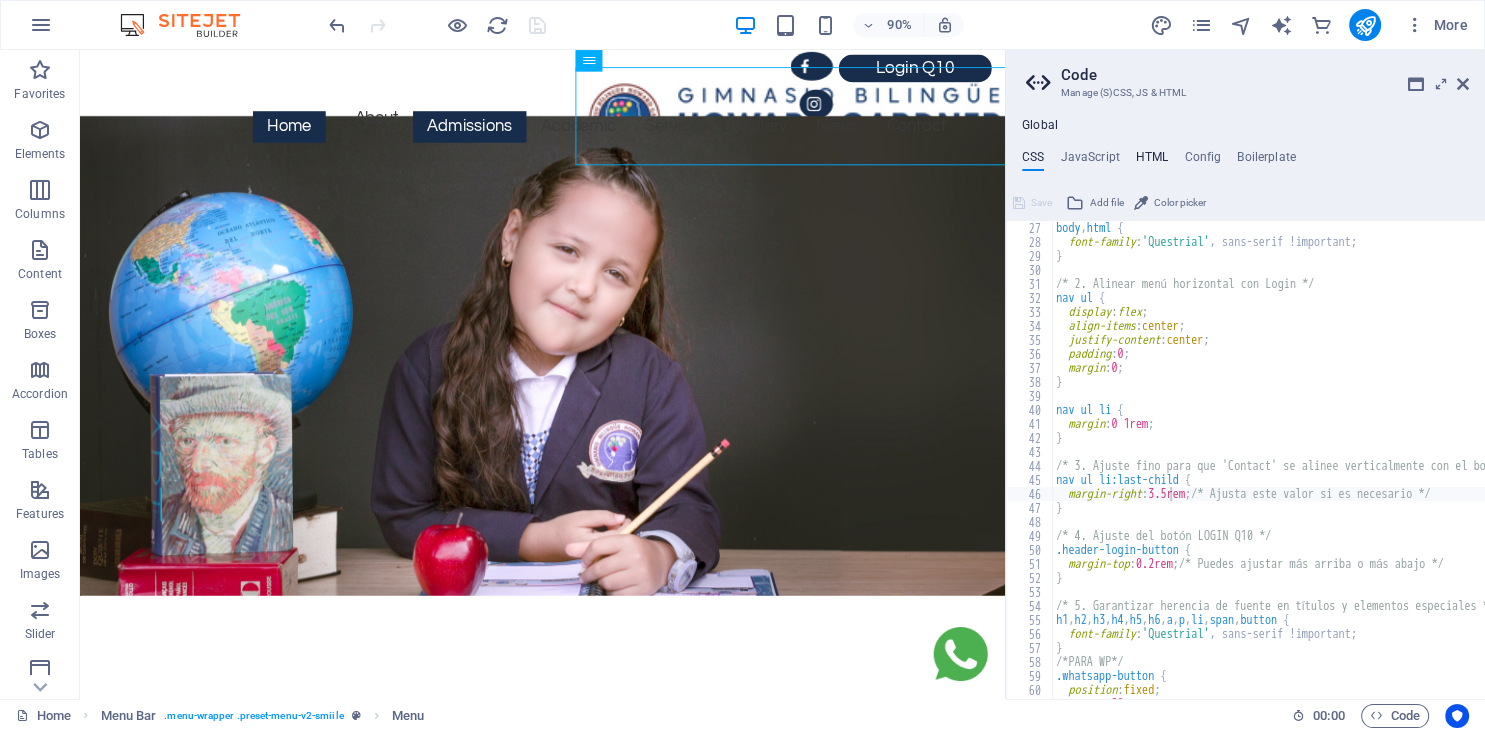 click on "HTML" at bounding box center [1152, 161] 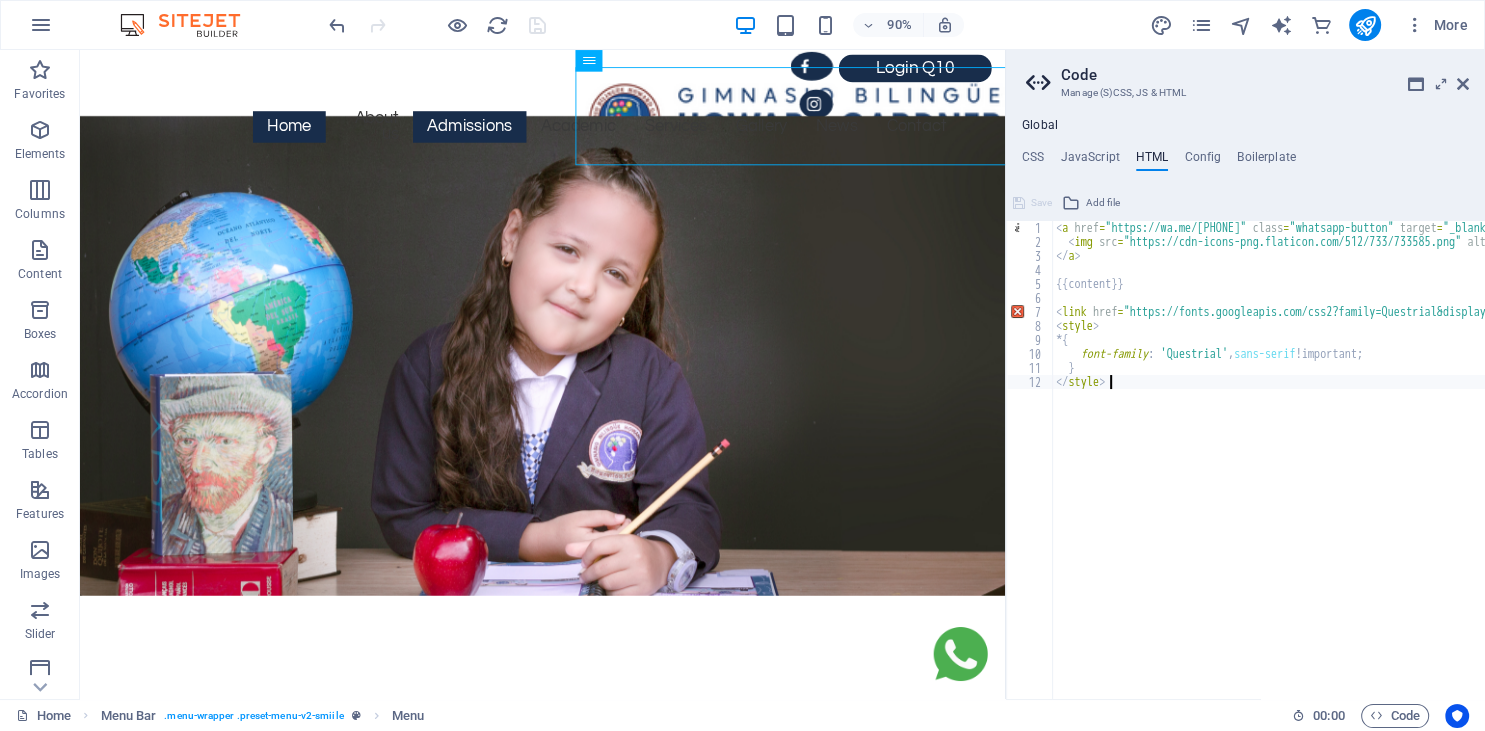 click on "< a   href = "https://wa.me/573165102766"   class = "whatsapp-button"   target = "_blank"   title = "Escríbenos por WhatsApp" >    < img   src = "https://cdn-icons-png.flaticon.com/512/733/733585.png"   alt = "WhatsApp"   style = "width:60px; height:60px;" > </ a > {{content}} < link   href = "https://fonts.googleapis.com/css2?family=Questrial&display=swap"   rel = "stylesheet" > < style >   *  {      font-family :   ' Questrial ' ,  sans-serif  !important ;    } </ style >" at bounding box center [1443, 474] 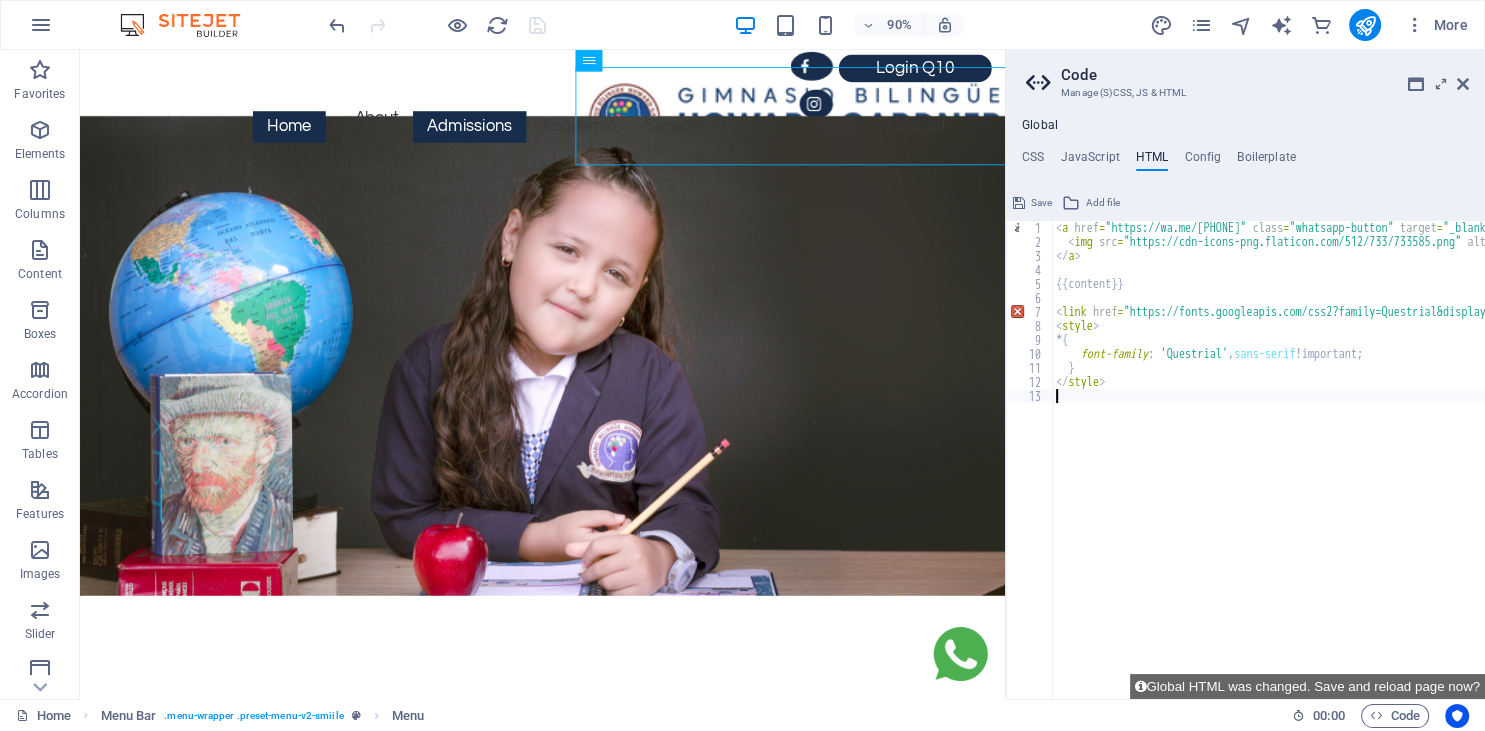 paste on "</div>" 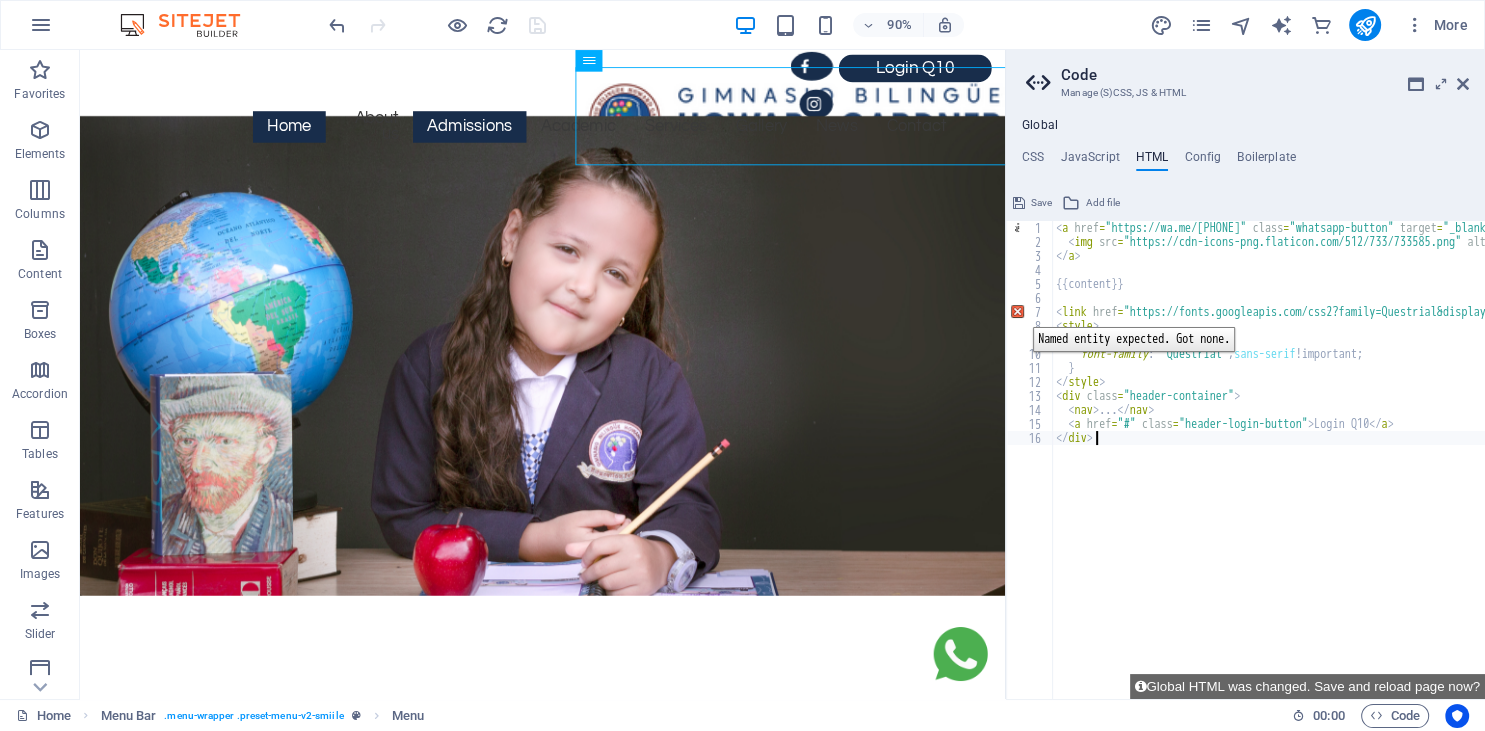 click on "7" at bounding box center (1030, 312) 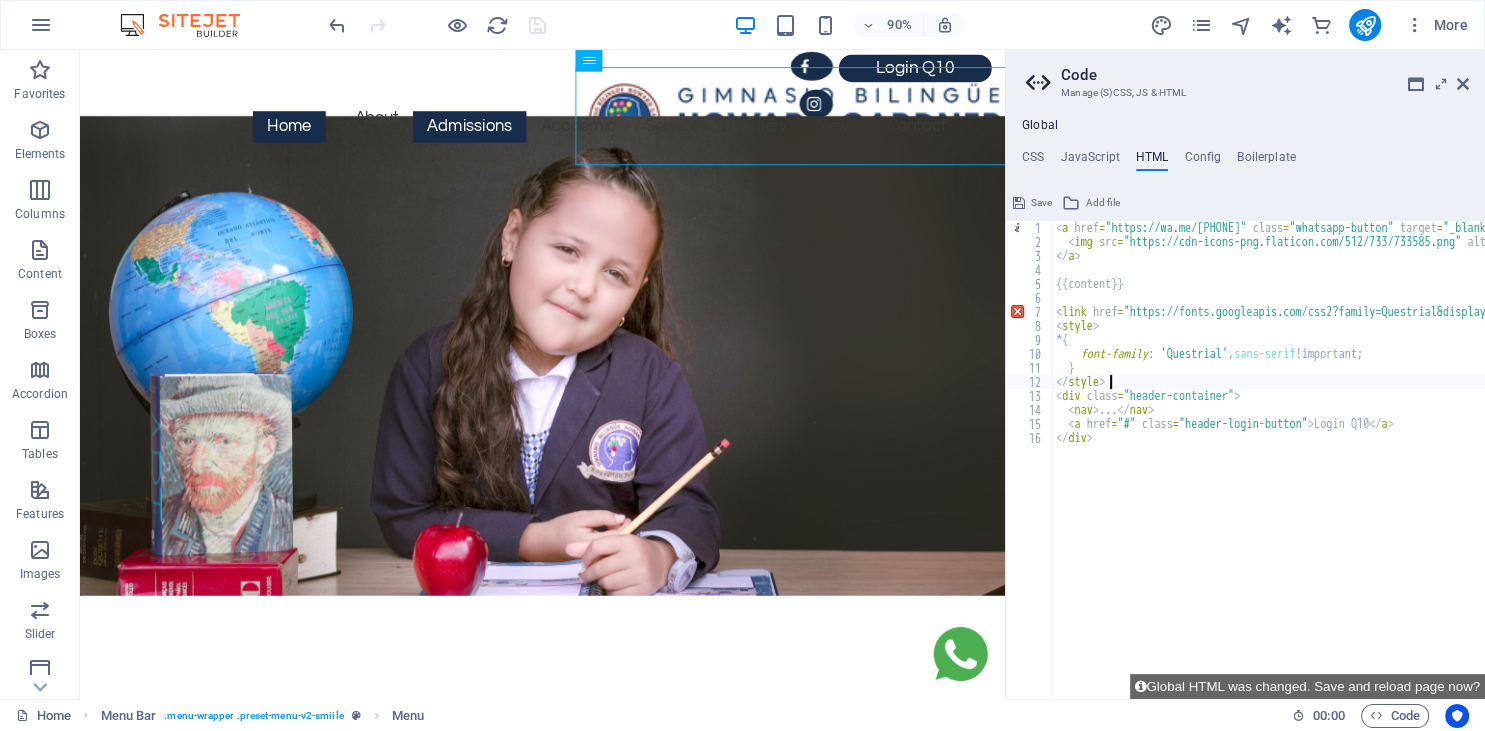 click on "< a   href = "https://wa.me/573165102766"   class = "whatsapp-button"   target = "_blank"   title = "Escríbenos por WhatsApp" >    < img   src = "https://cdn-icons-png.flaticon.com/512/733/733585.png"   alt = "WhatsApp"   style = "width:60px; height:60px;" > </ a > {{content}} < link   href = "https://fonts.googleapis.com/css2?family=Questrial&display=swap"   rel = "stylesheet" > < style >   *  {      font-family :   ' Questrial ' ,  sans-serif  !important ;    } </ style > < div   class = "header-container" >    < nav > ... </ nav >    < a   href = "#"   class = "header-login-button" > Login Q10 </ a > </ div >" at bounding box center (1443, 474) 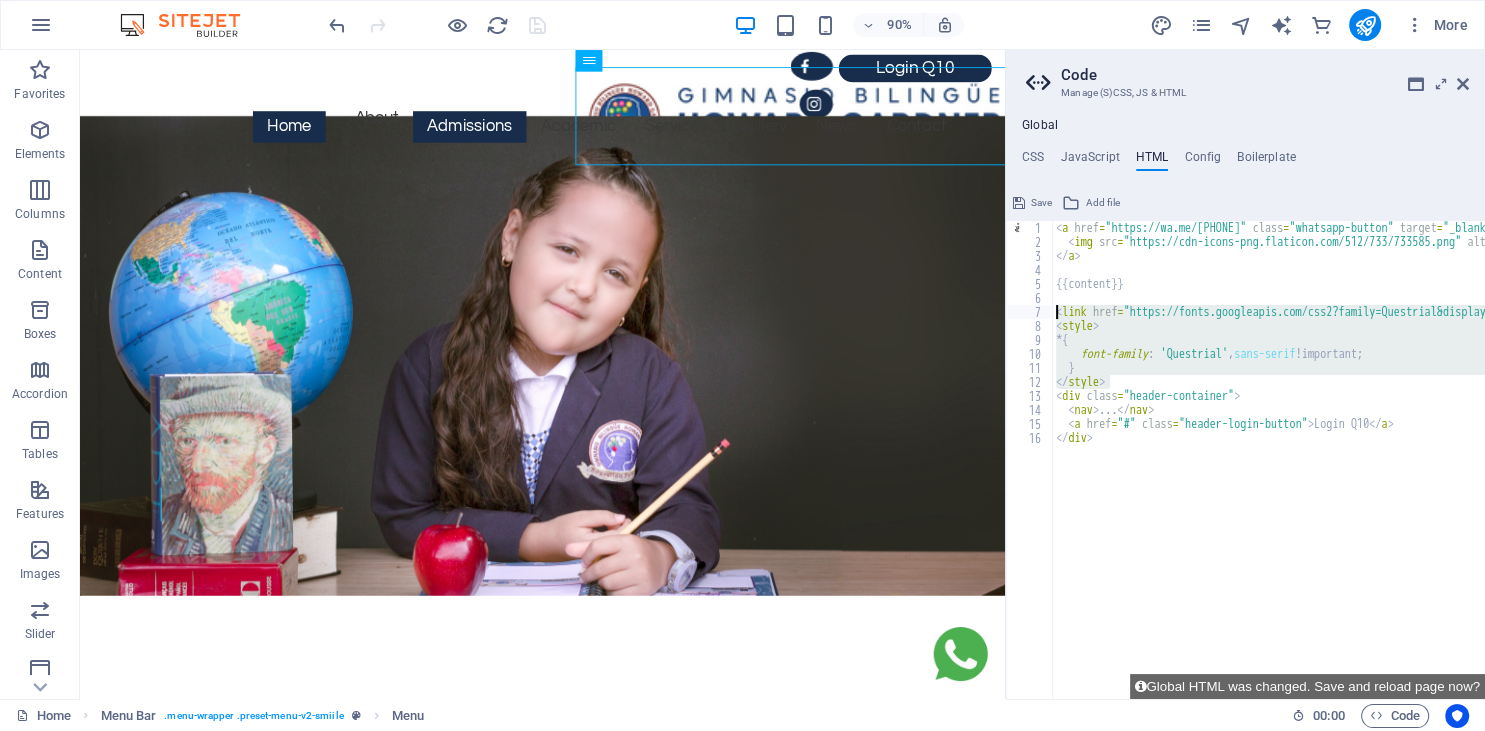 drag, startPoint x: 1125, startPoint y: 380, endPoint x: 1045, endPoint y: 315, distance: 103.077644 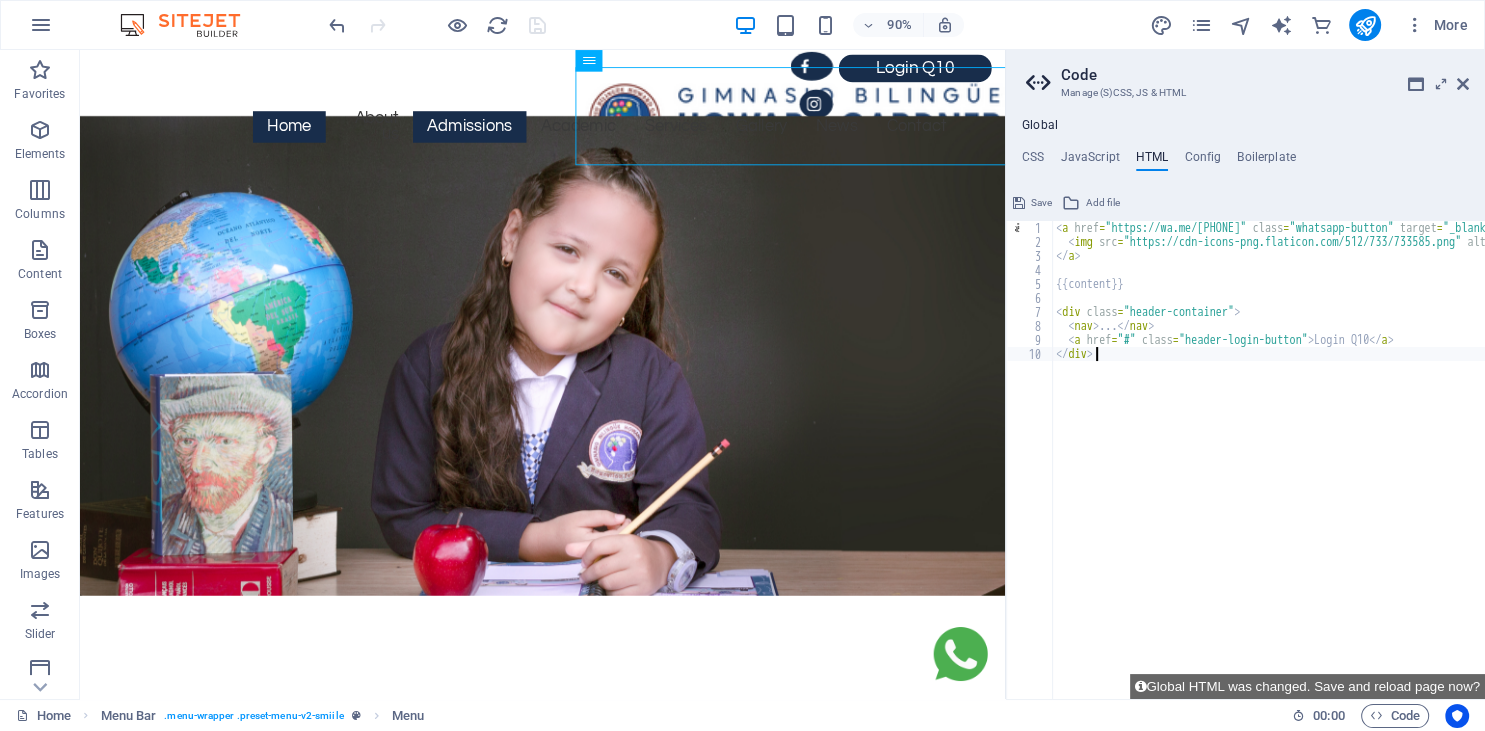 click on "< a   href = "https://wa.me/573165102766"   class = "whatsapp-button"   target = "_blank"   title = "Escríbenos por WhatsApp" >    < img   src = "https://cdn-icons-png.flaticon.com/512/733/733585.png"   alt = "WhatsApp"   style = "width:60px; height:60px;" > </ a > {{content}} < div   class = "header-container" >    < nav > ... </ nav >    < a   href = "#"   class = "header-login-button" > Login Q10 </ a > </ div >" at bounding box center (1443, 474) 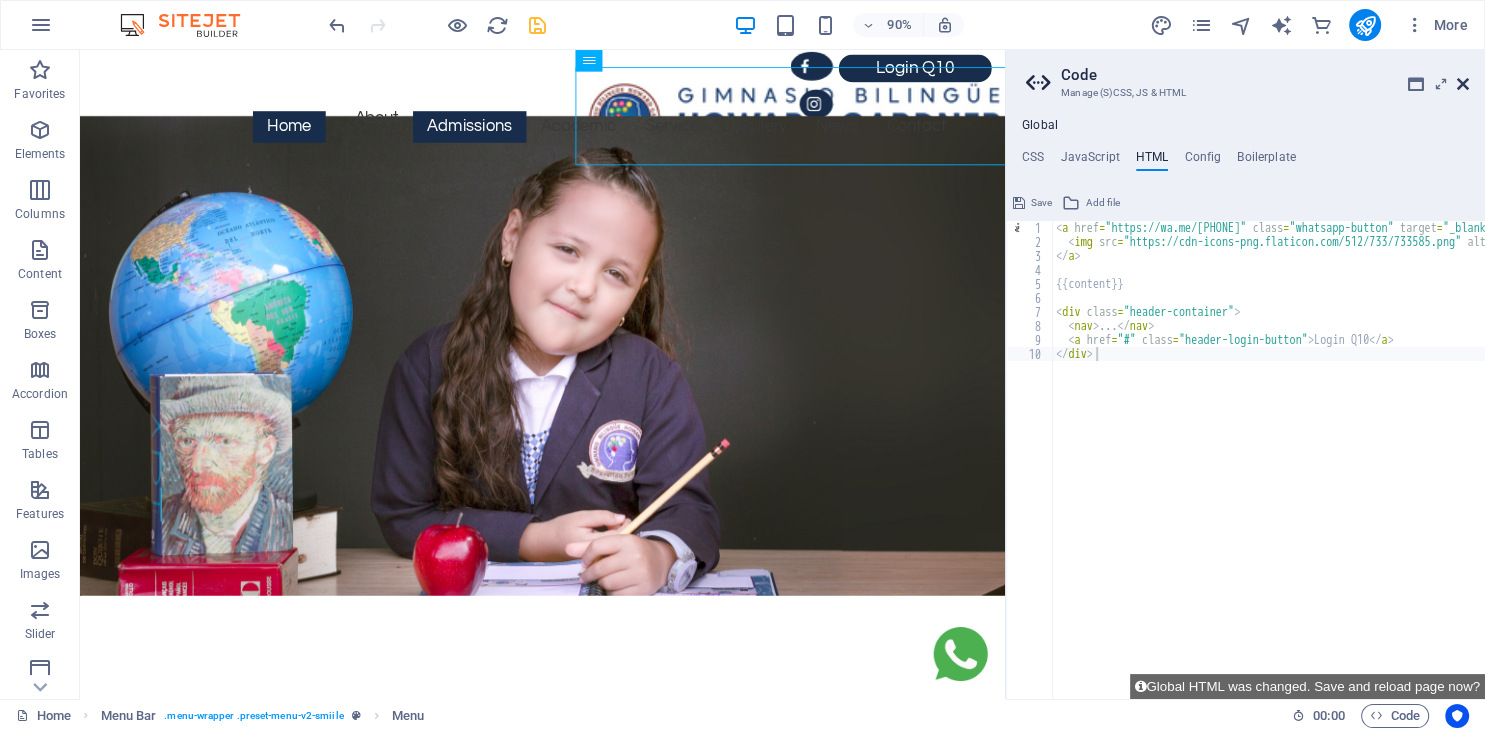 click at bounding box center [1463, 84] 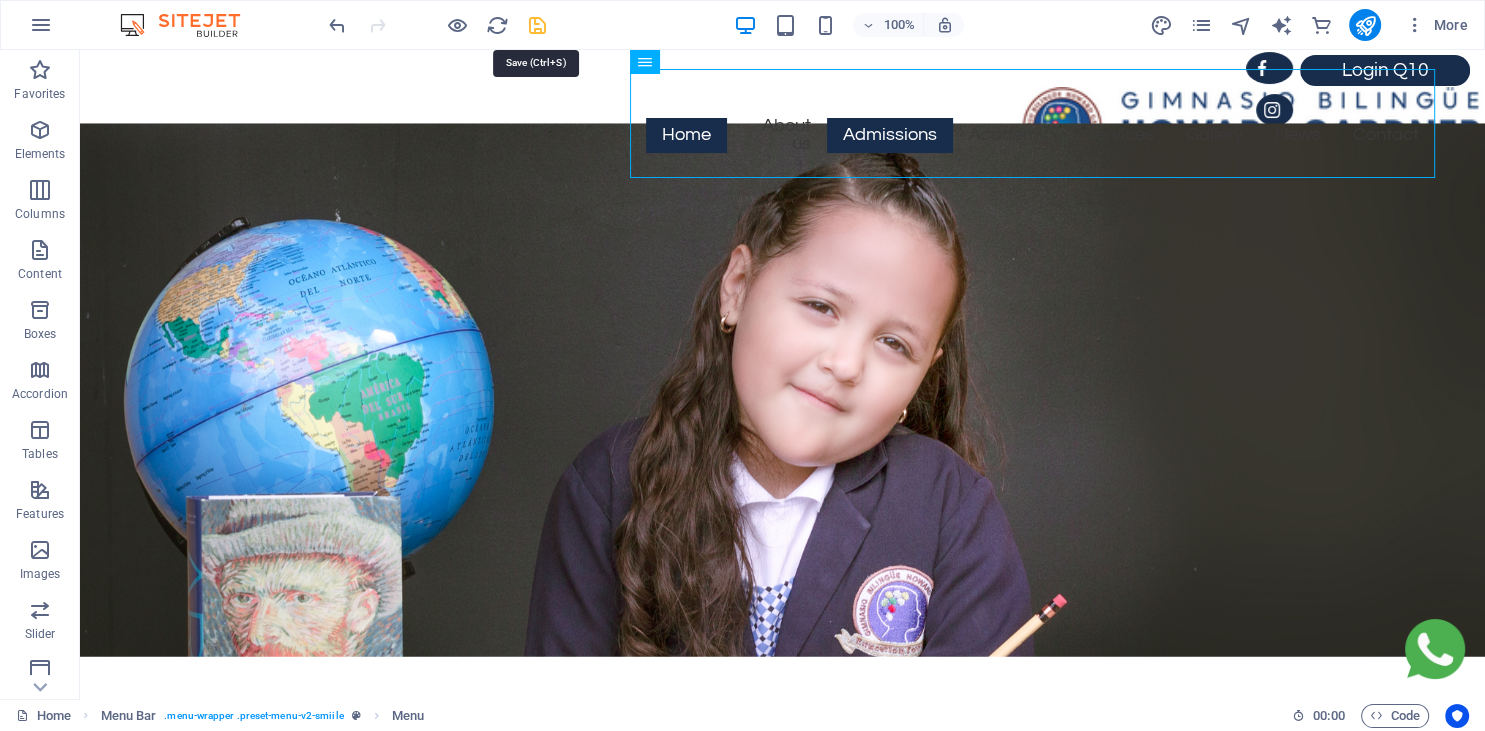 click at bounding box center (537, 25) 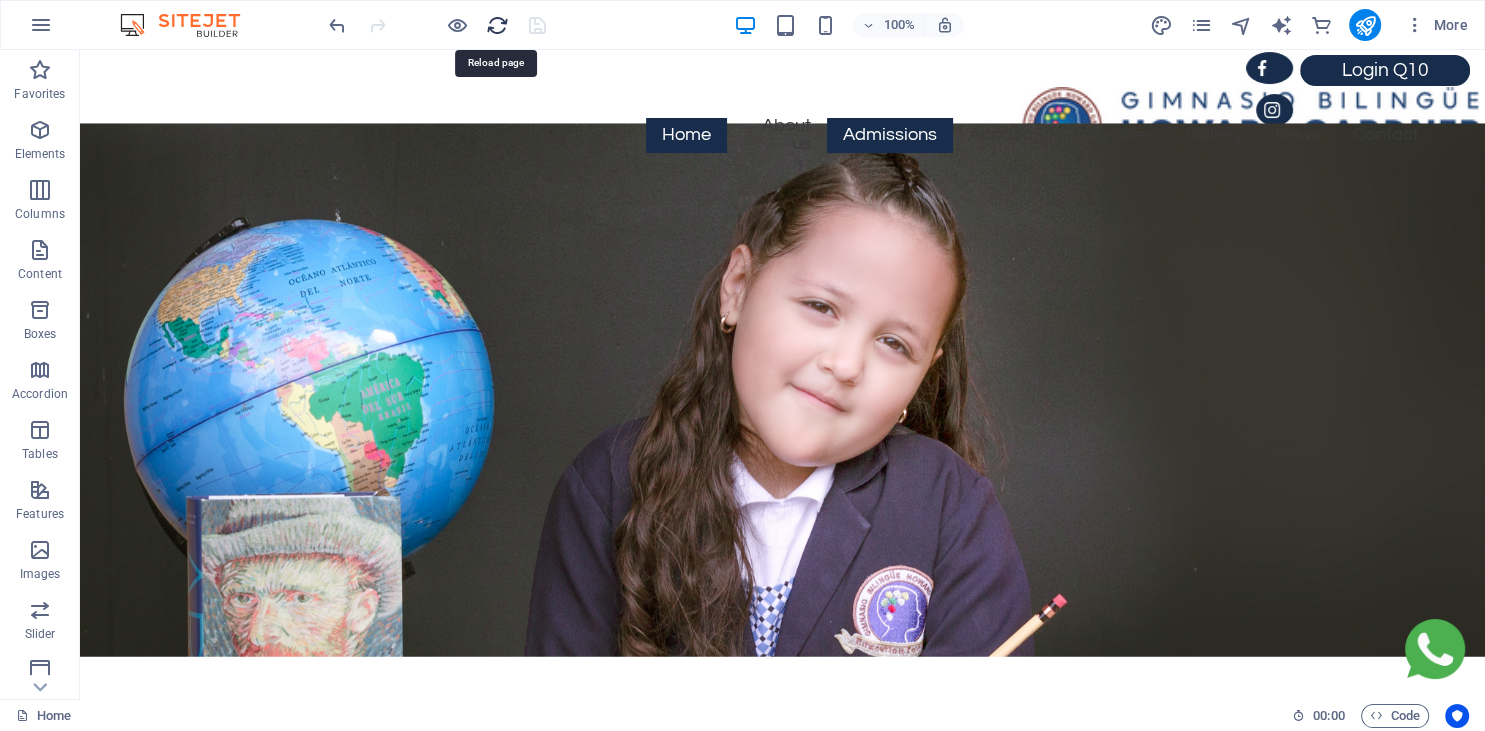 click at bounding box center [497, 25] 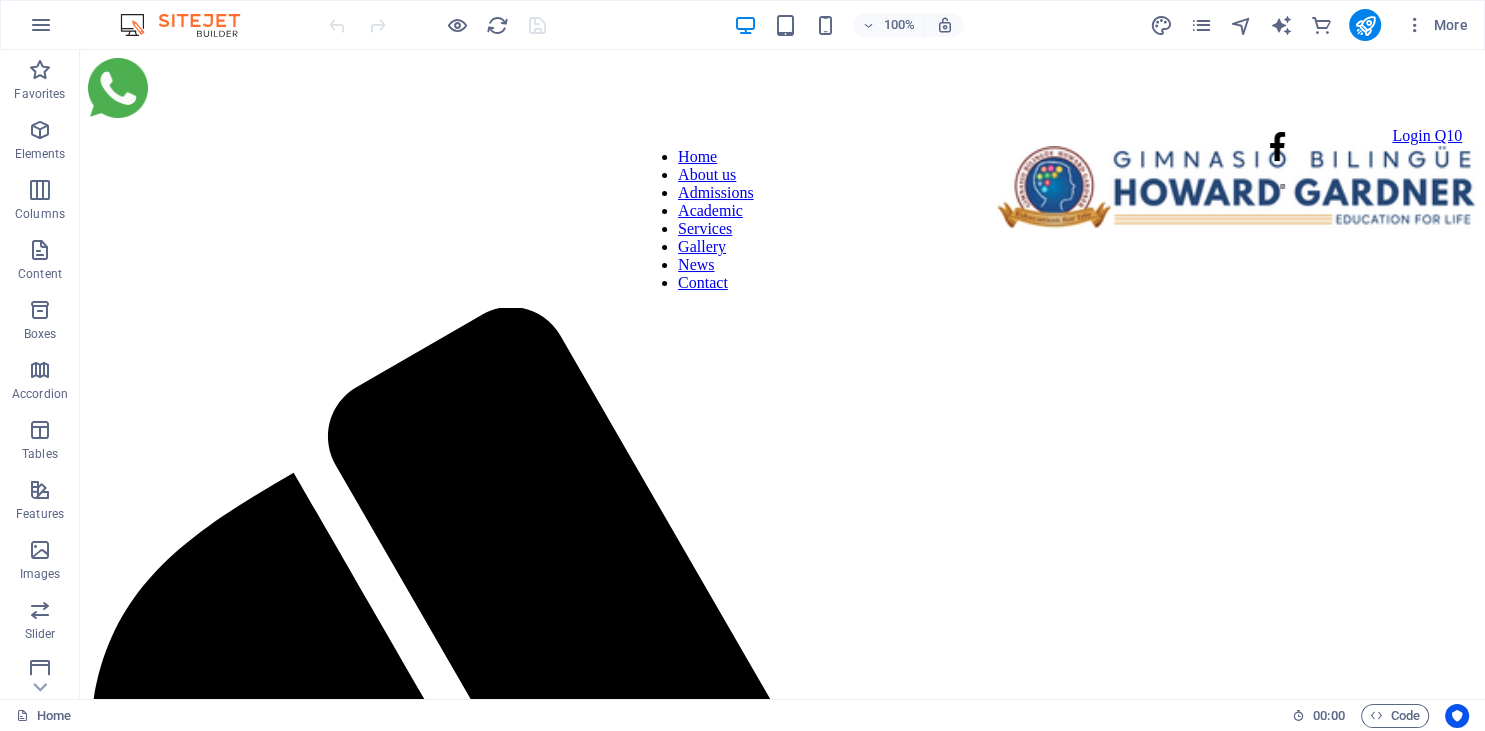 scroll, scrollTop: 0, scrollLeft: 0, axis: both 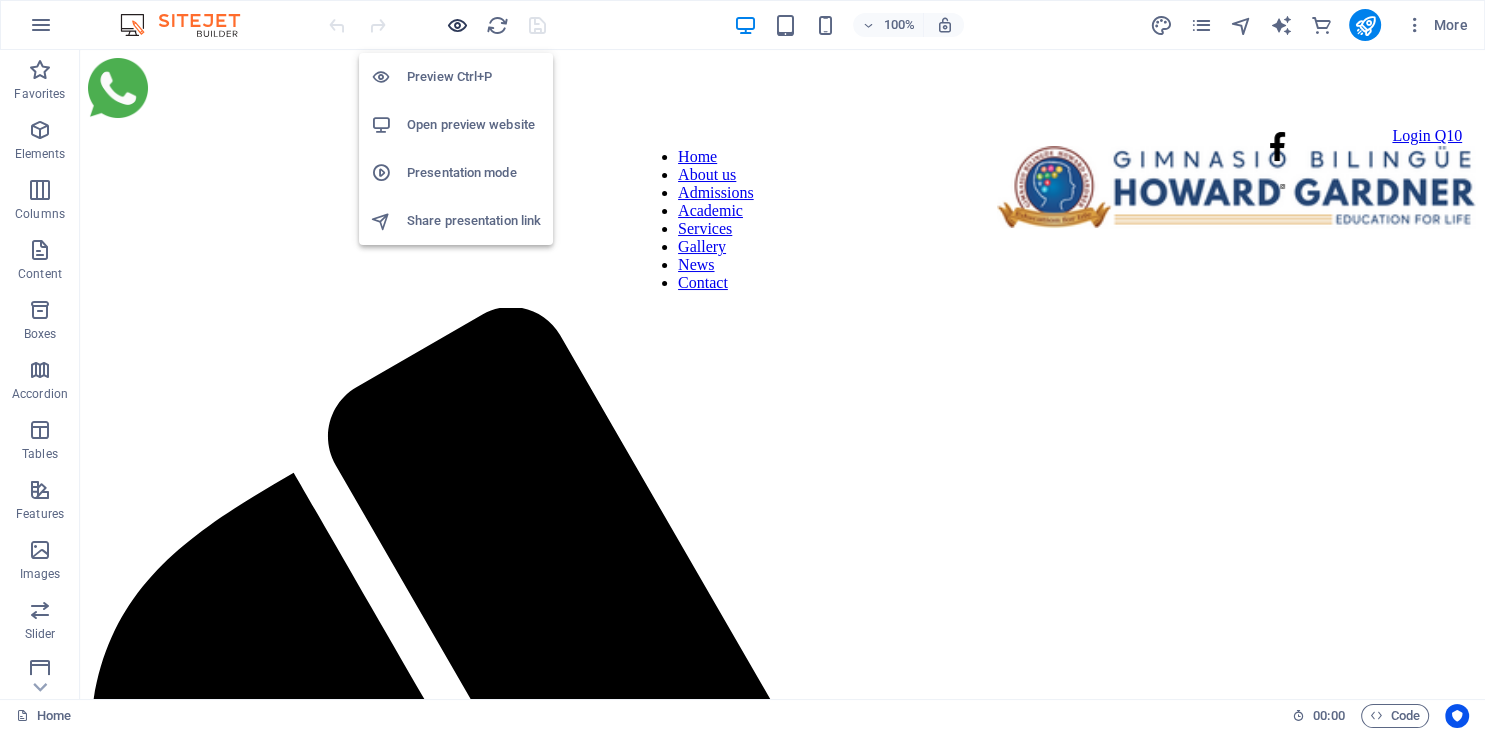 click at bounding box center (457, 25) 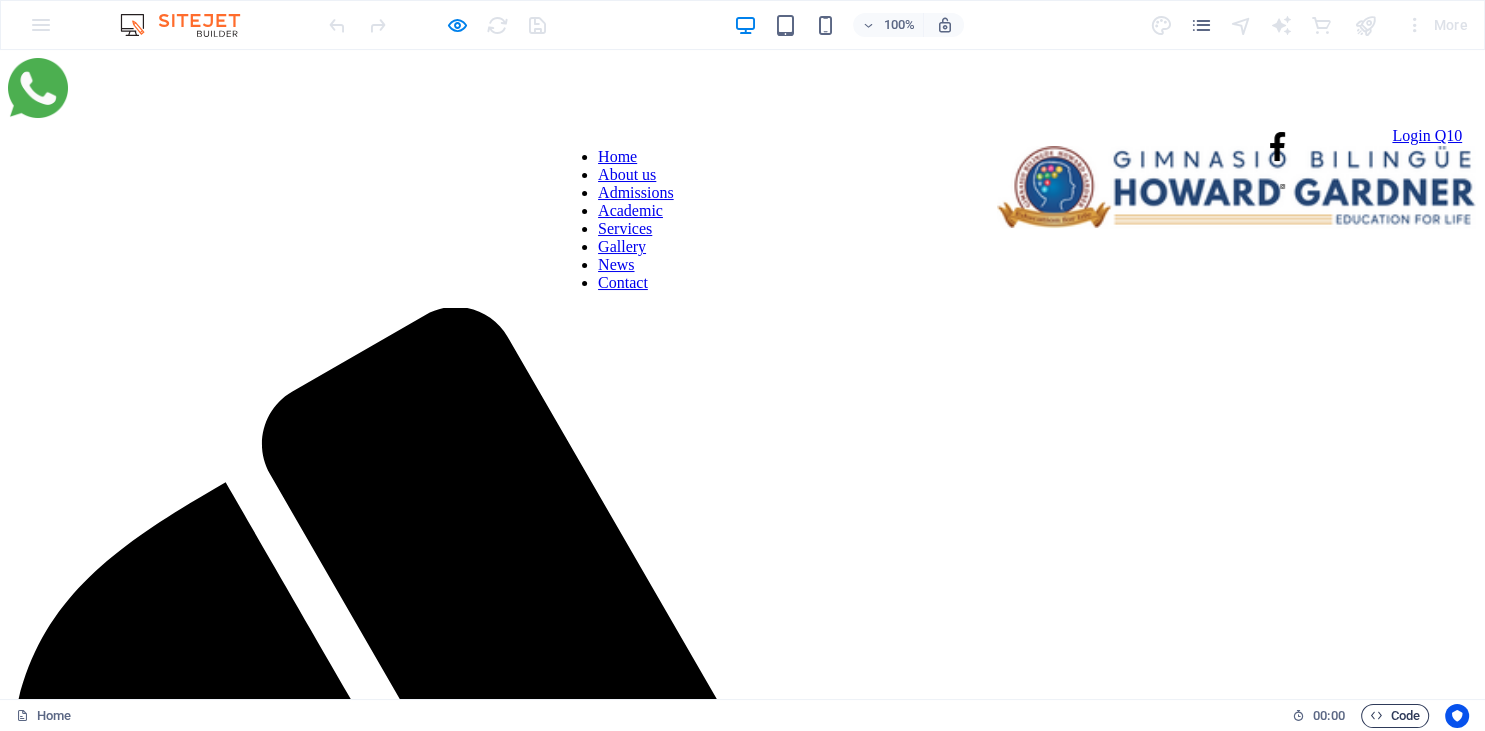 click at bounding box center [1376, 715] 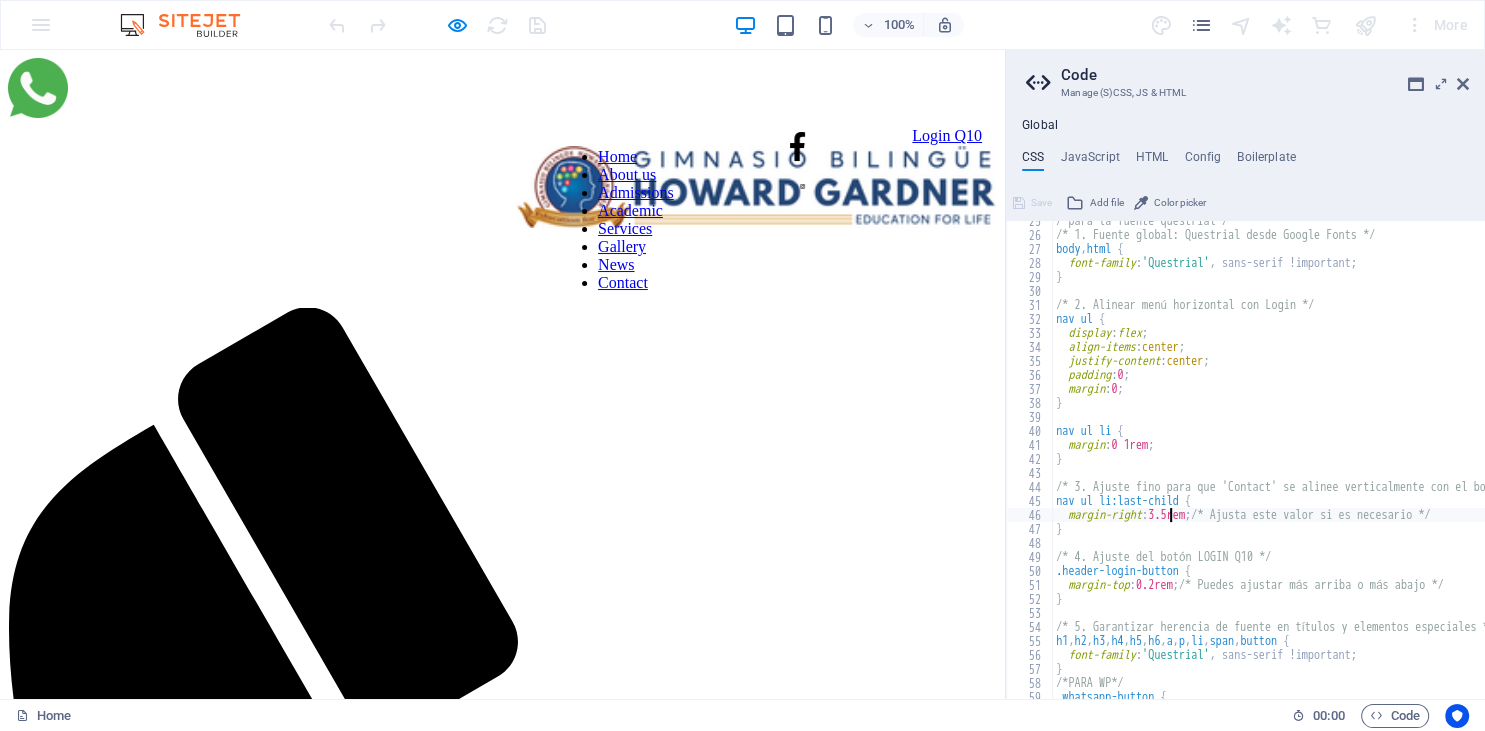 scroll, scrollTop: 342, scrollLeft: 0, axis: vertical 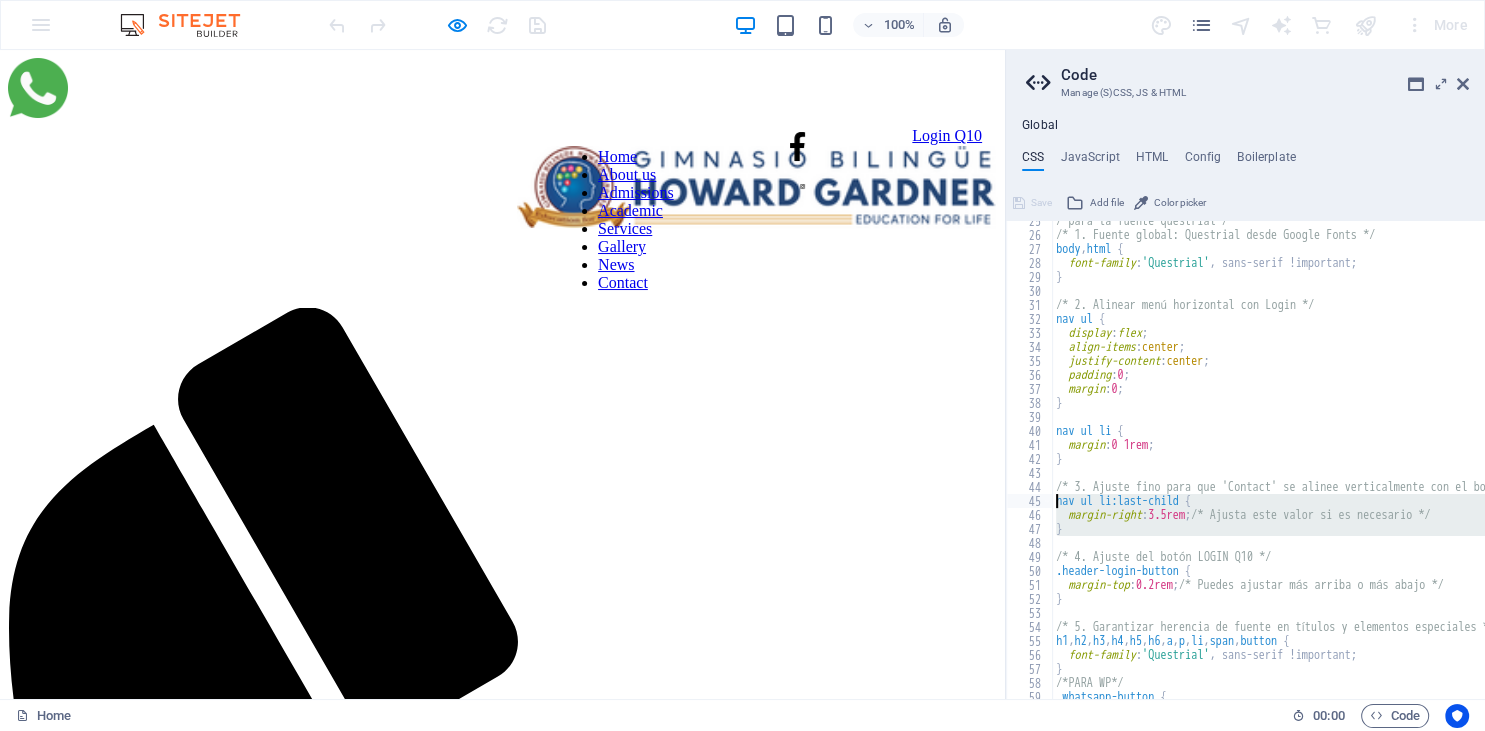 drag, startPoint x: 1082, startPoint y: 537, endPoint x: 1054, endPoint y: 503, distance: 44.04543 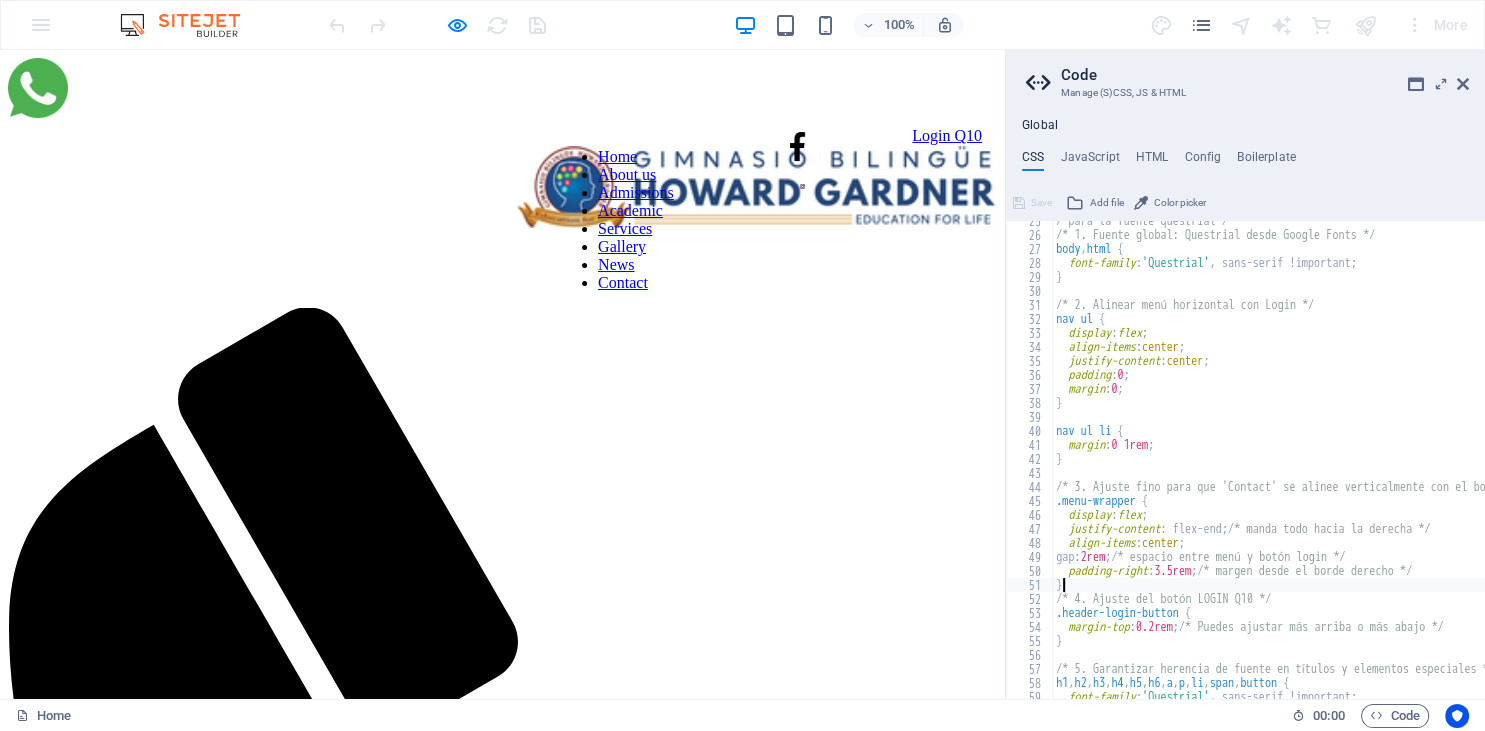 type on "}" 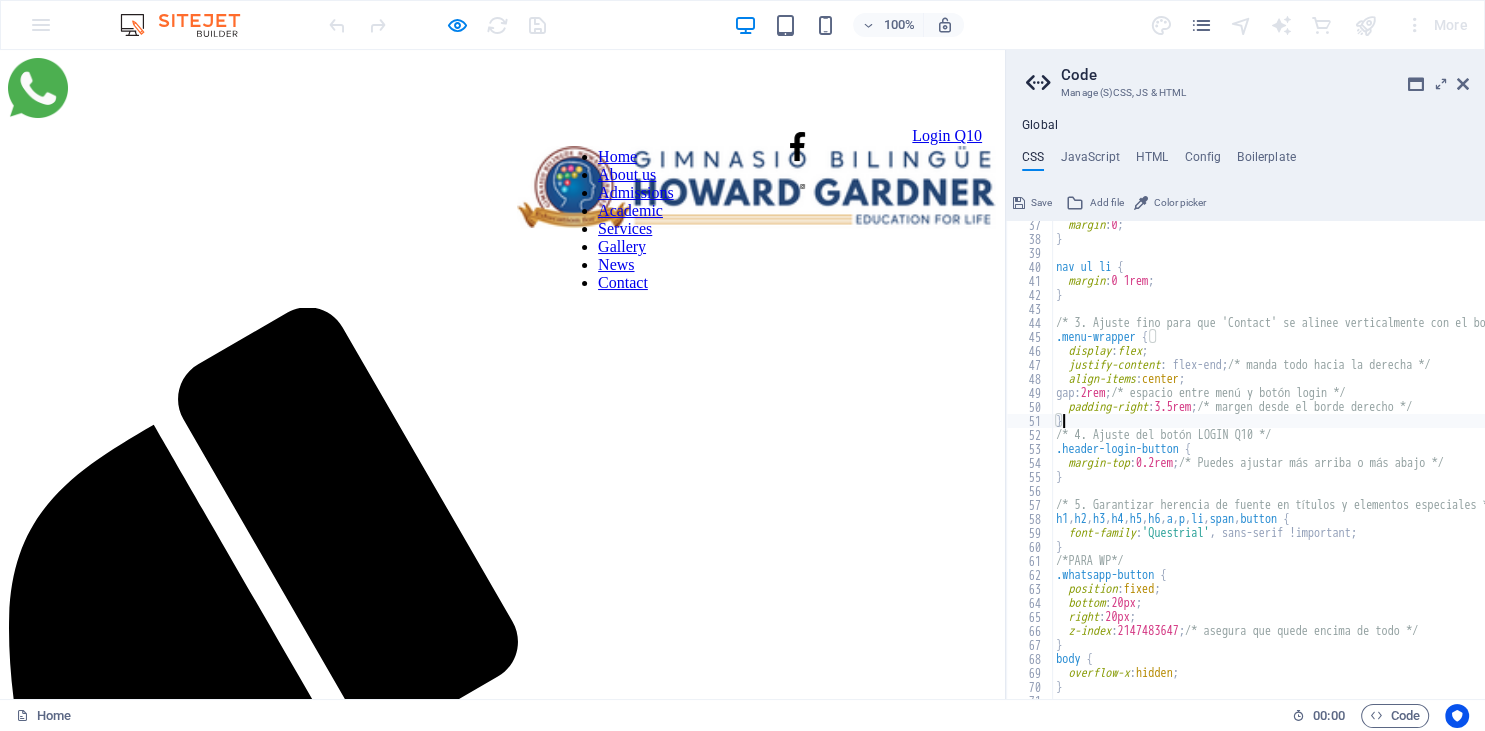 scroll, scrollTop: 506, scrollLeft: 0, axis: vertical 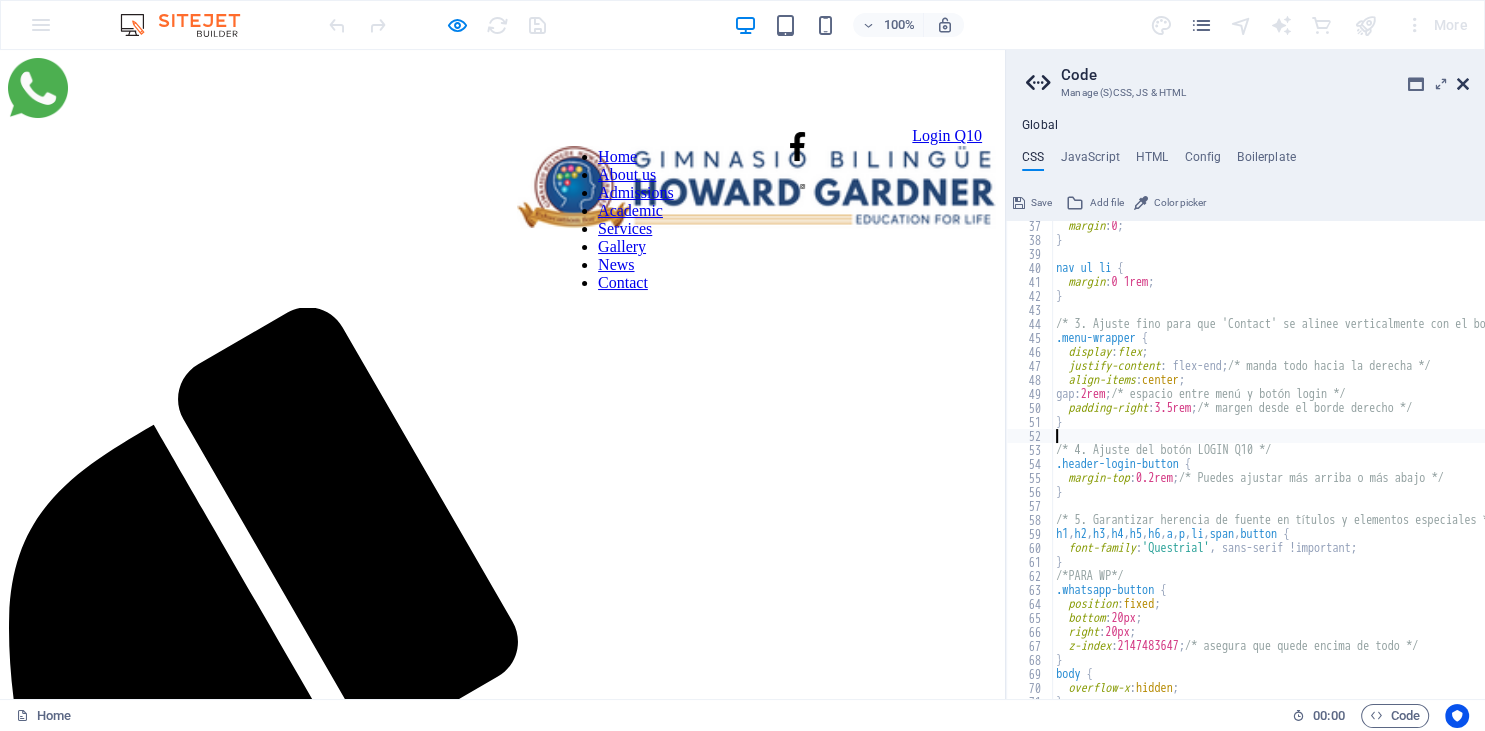 type 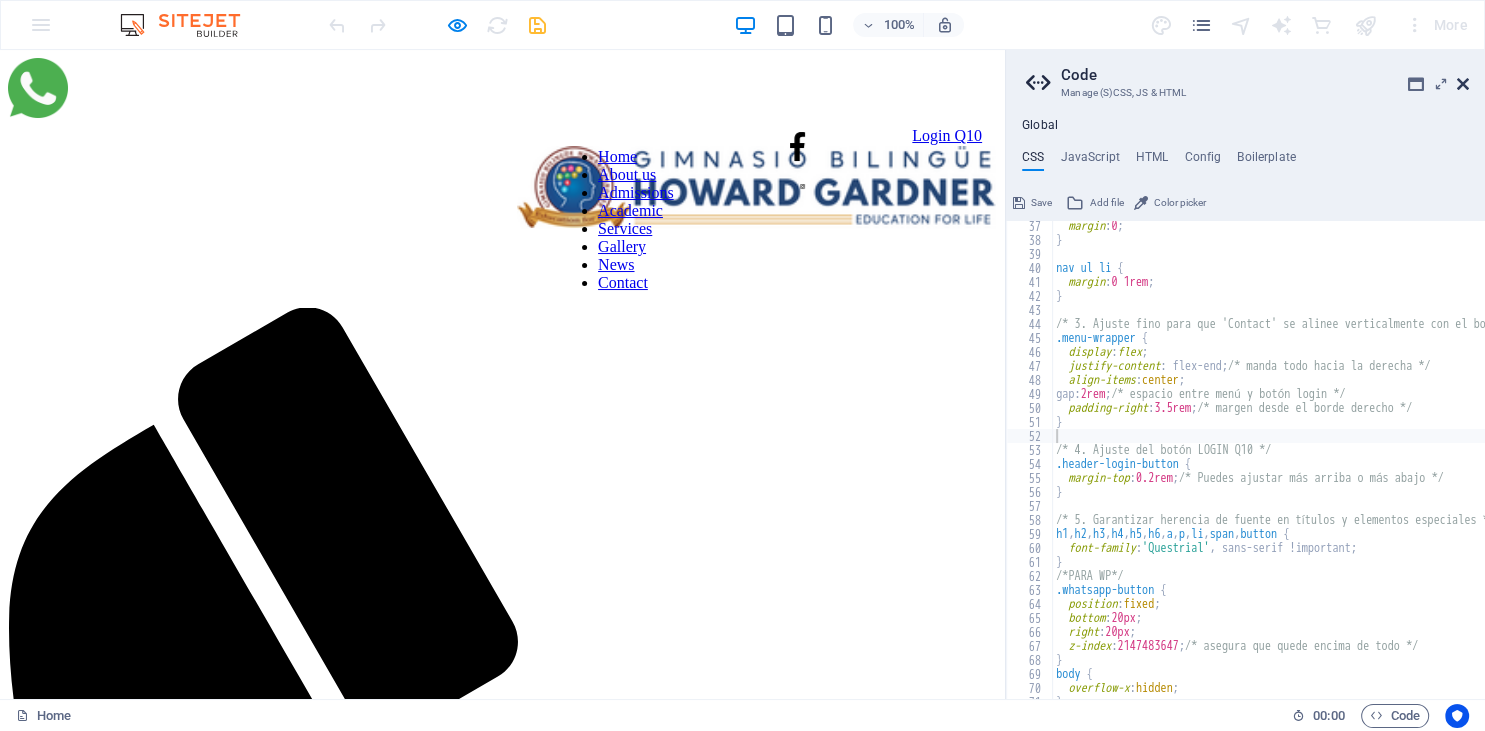 click at bounding box center (1463, 84) 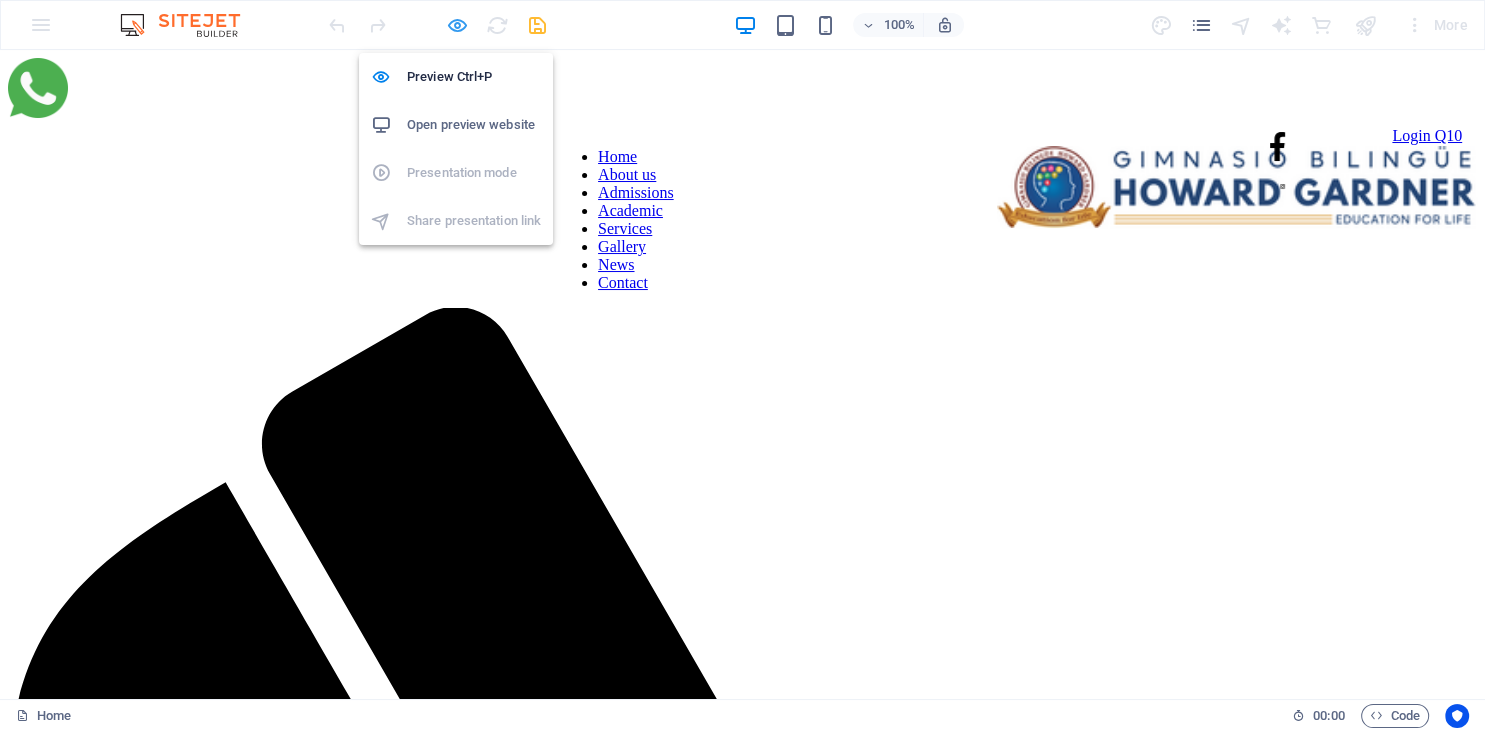 click at bounding box center (457, 25) 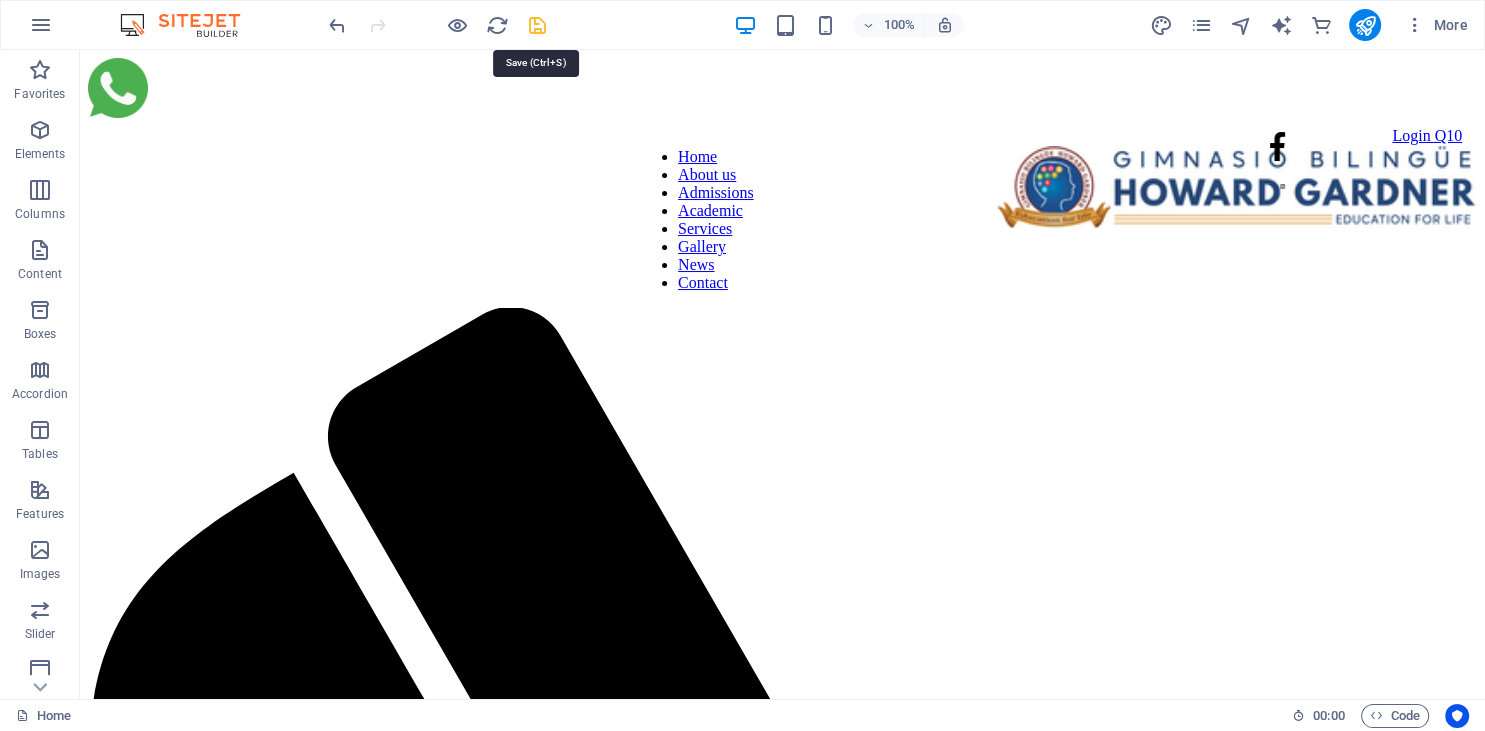 click at bounding box center (537, 25) 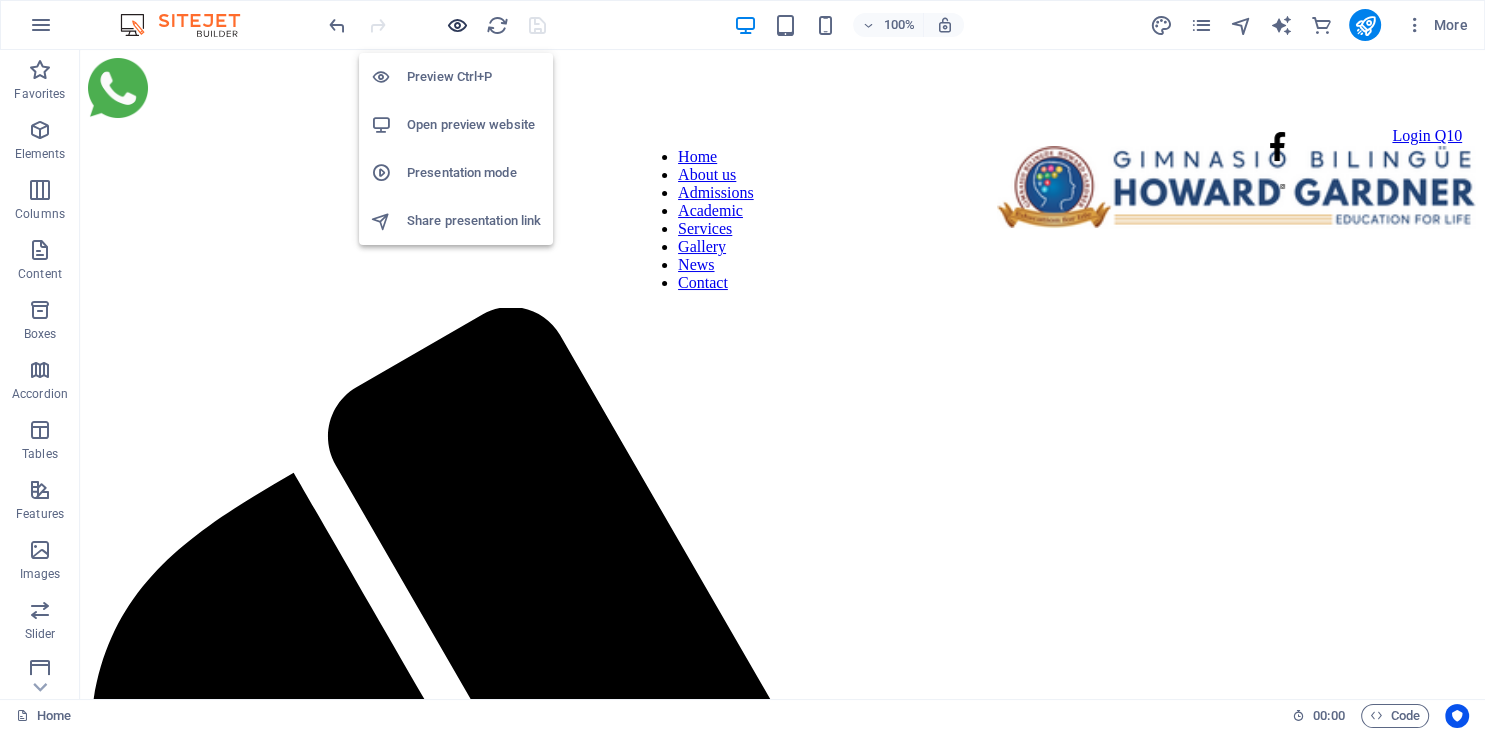 click at bounding box center (457, 25) 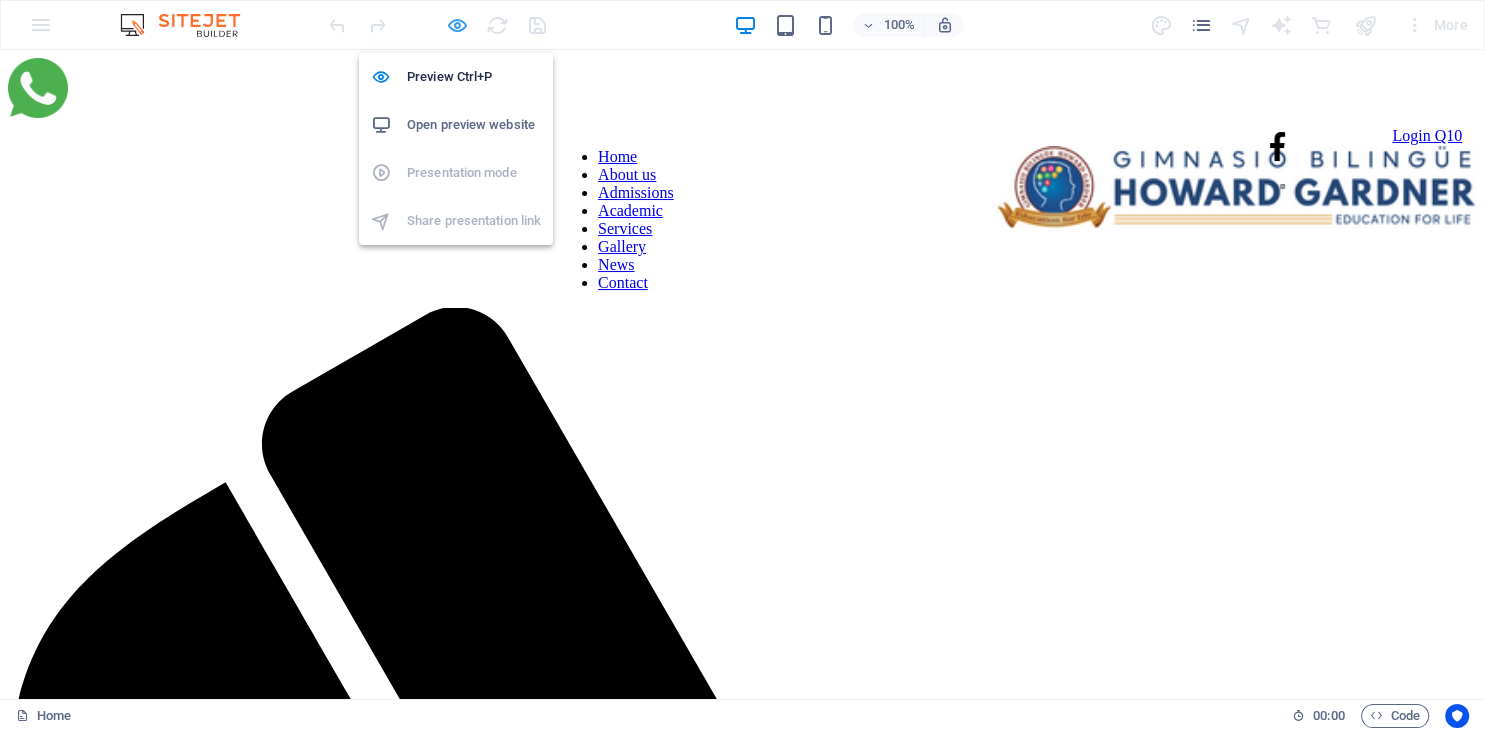 click at bounding box center (457, 25) 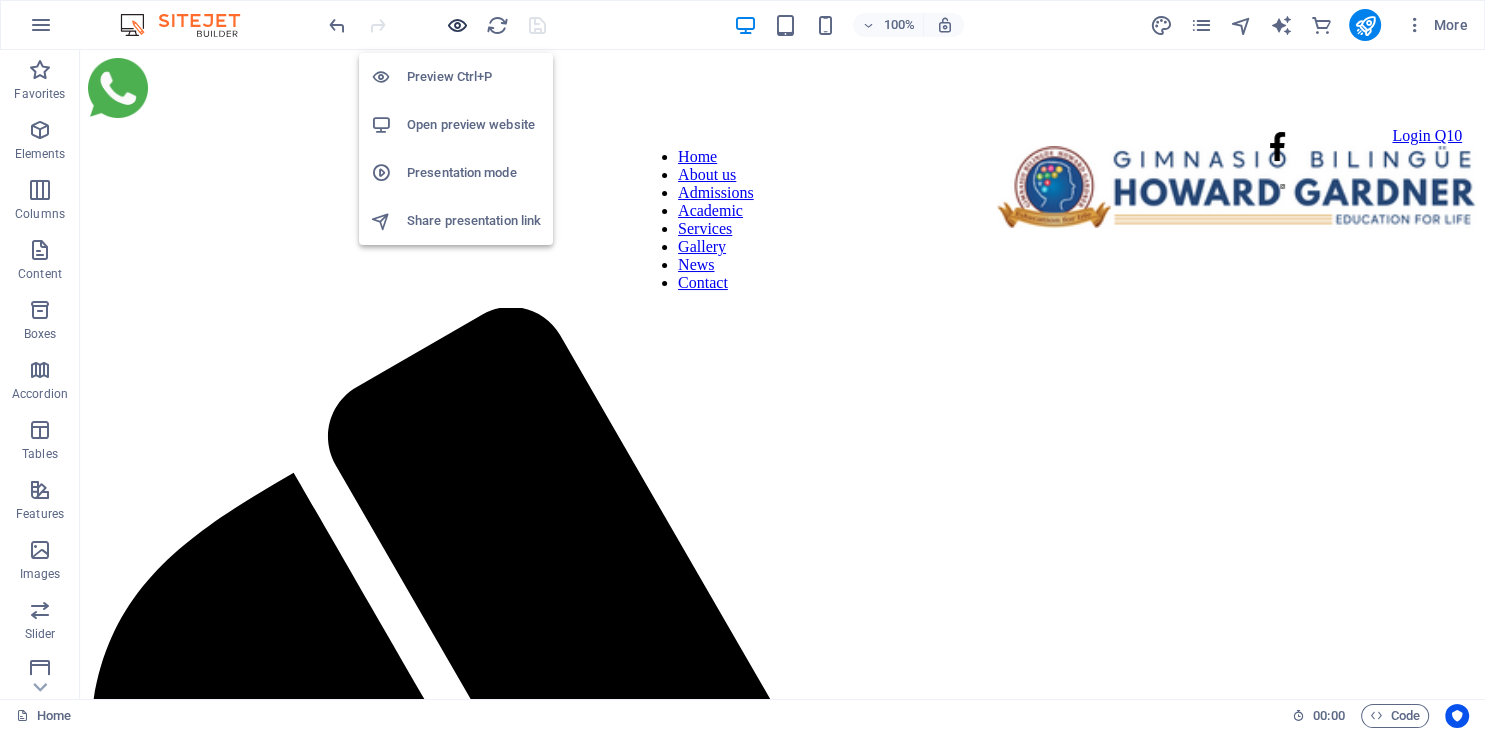click at bounding box center [457, 25] 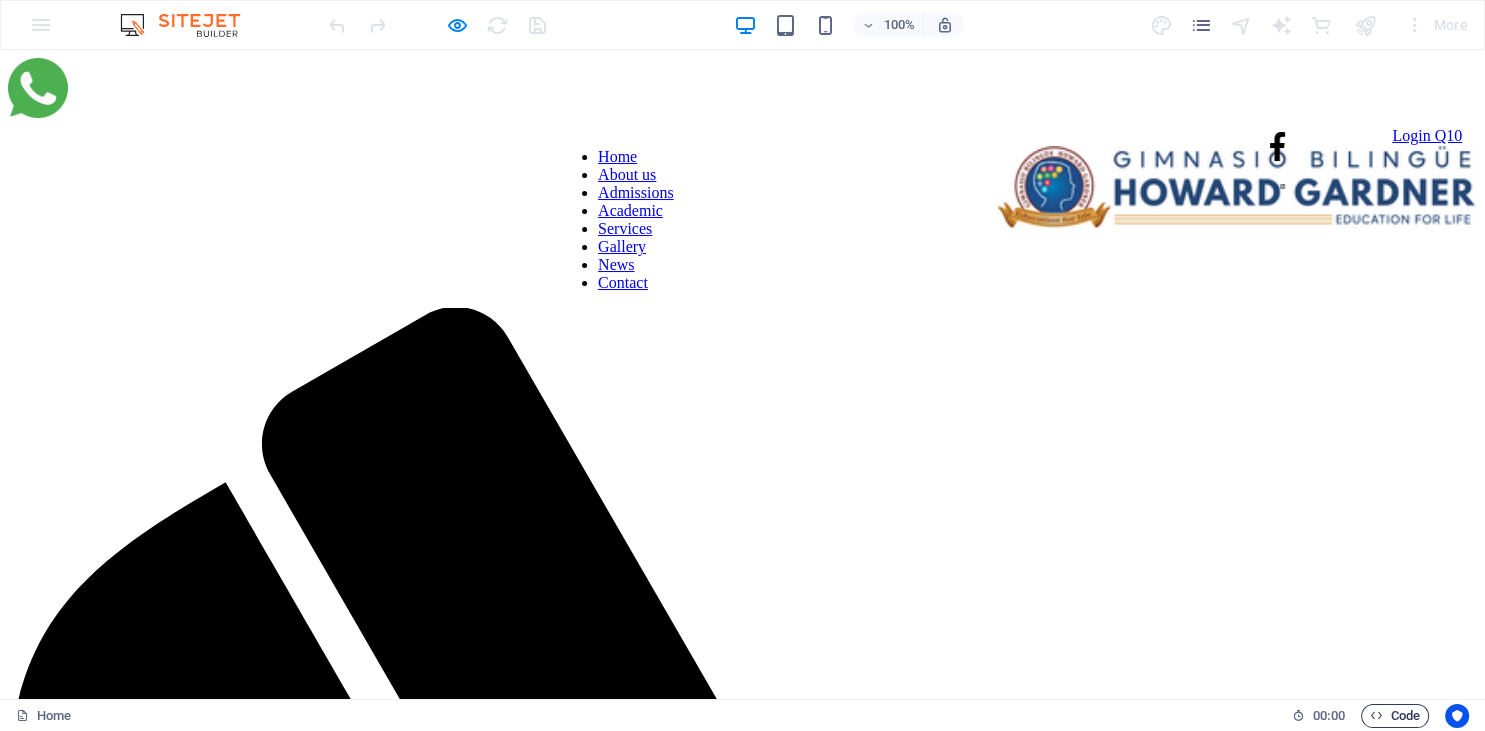 click on "Code" at bounding box center (1395, 716) 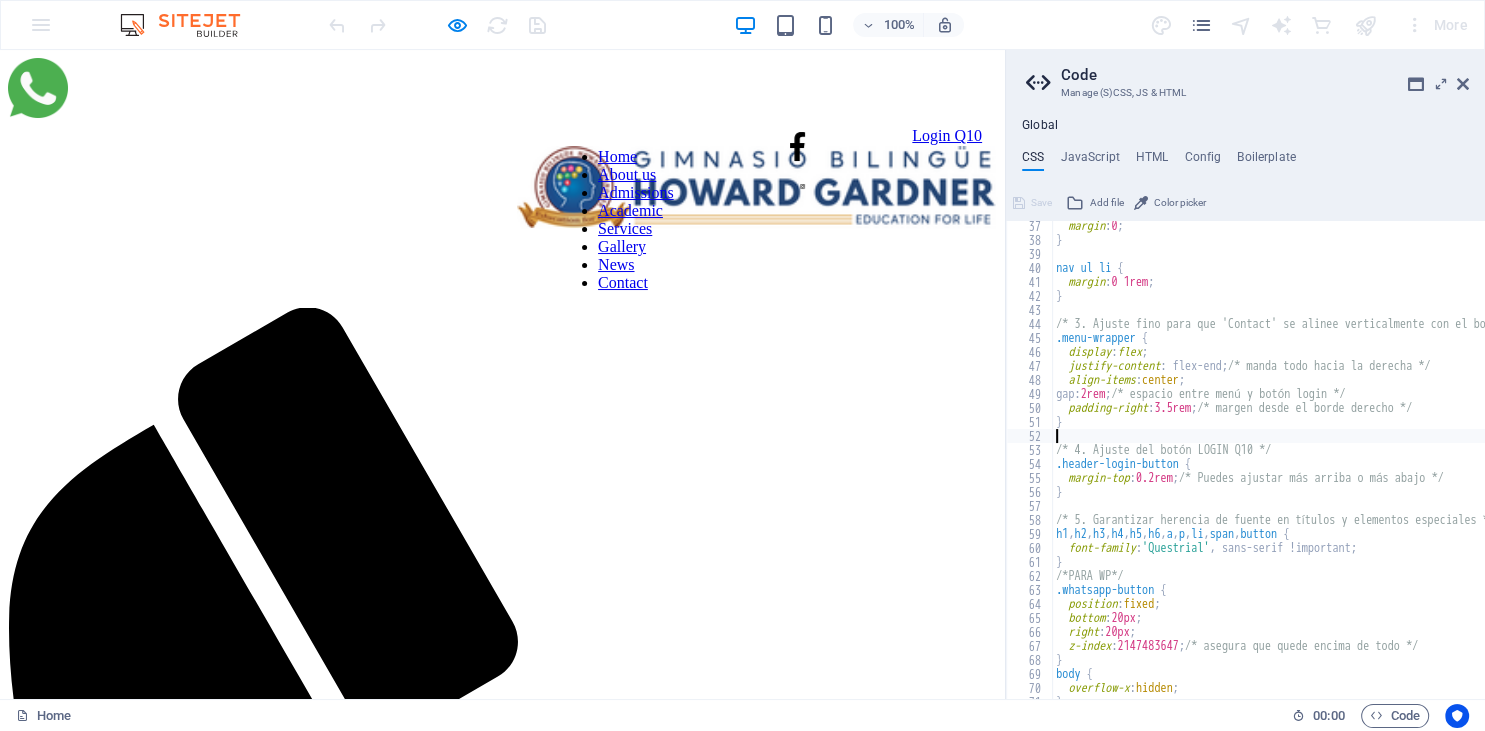 click on "margin :  0 ; } nav   ul   li   {    margin :  0   1rem ; } /* 3. Ajuste fino para que 'Contact' se alinee verticalmente con el botón Login */ .menu-wrapper   {    display :  flex ;    justify-content : flex-end;  /* manda todo hacia la derecha */    align-items :  center ;   gap:  2rem ;  /* espacio entre menú y botón login */    padding-right :  3.5rem ;  /* margen desde el borde derecho */ } /* 4. Ajuste del botón LOGIN Q10 */ .header-login-button   {    margin-top :  0.2rem ;  /* Puedes ajustar más arriba o más abajo */ } /* 5. Garantizar herencia de fuente en títulos y elementos especiales */ h1 ,  h2 ,  h3 ,  h4 ,  h5 ,  h6 ,  a ,  p ,  li ,  span ,  button   {    font-family :  'Questrial' , sans-serif !important; } /*PARA WP*/ .whatsapp-button   {    position :  fixed ;    bottom :  20px ;    right :  20px ;    z-index :  2147483647 ;  /* asegura que quede encima de todo */ } body   {    overflow-x :  hidden ; }" at bounding box center (1376, 472) 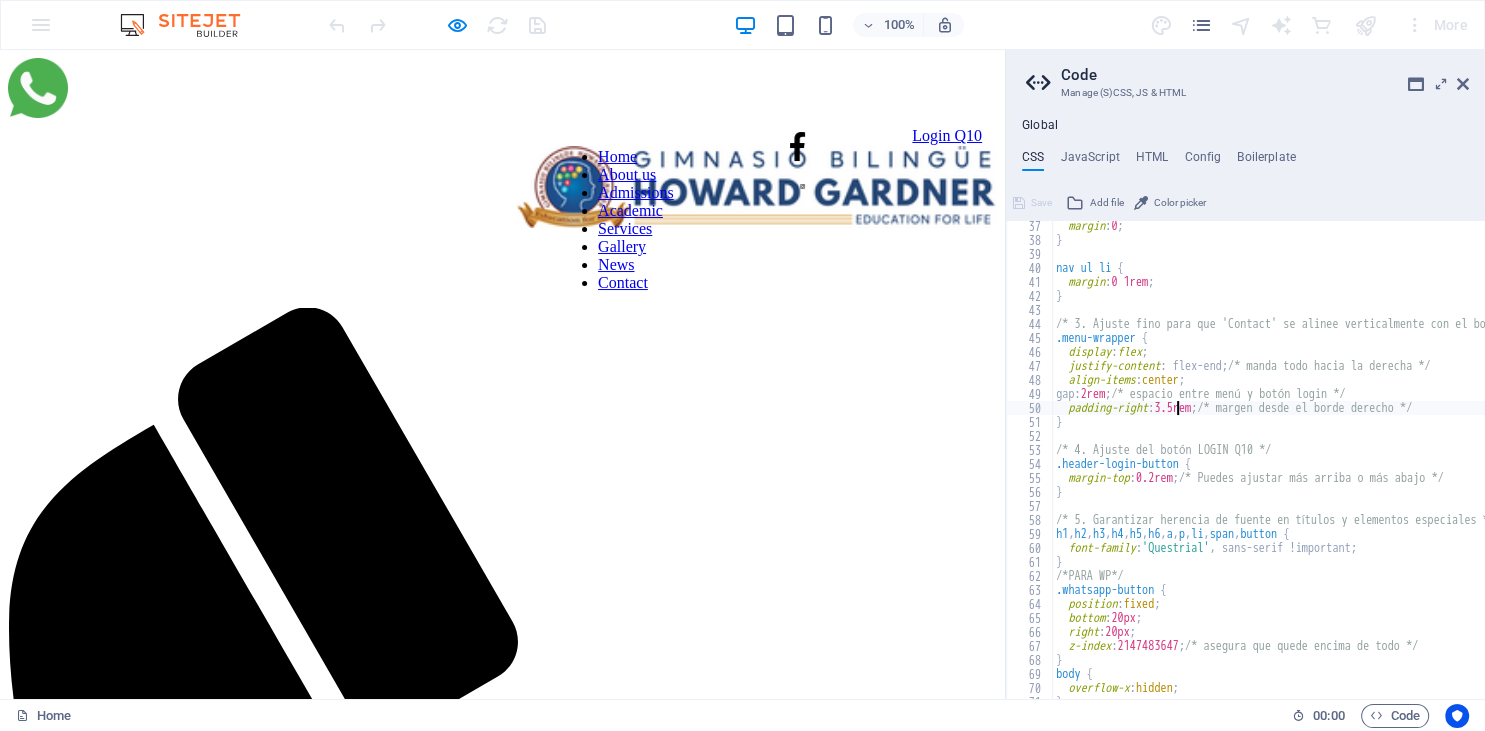 scroll, scrollTop: 506, scrollLeft: 0, axis: vertical 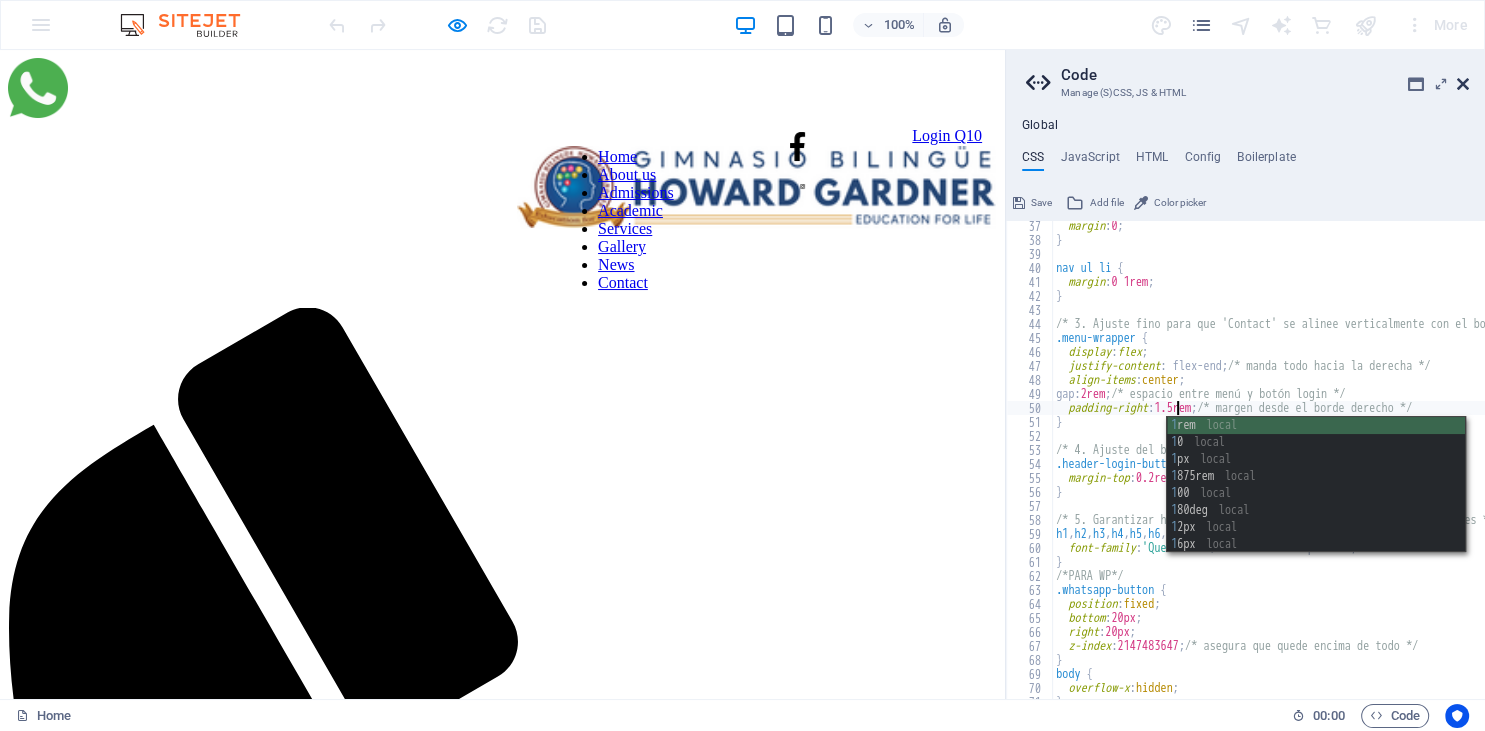 type on "padding-right: 1.5rem; /* margen desde el borde derecho */" 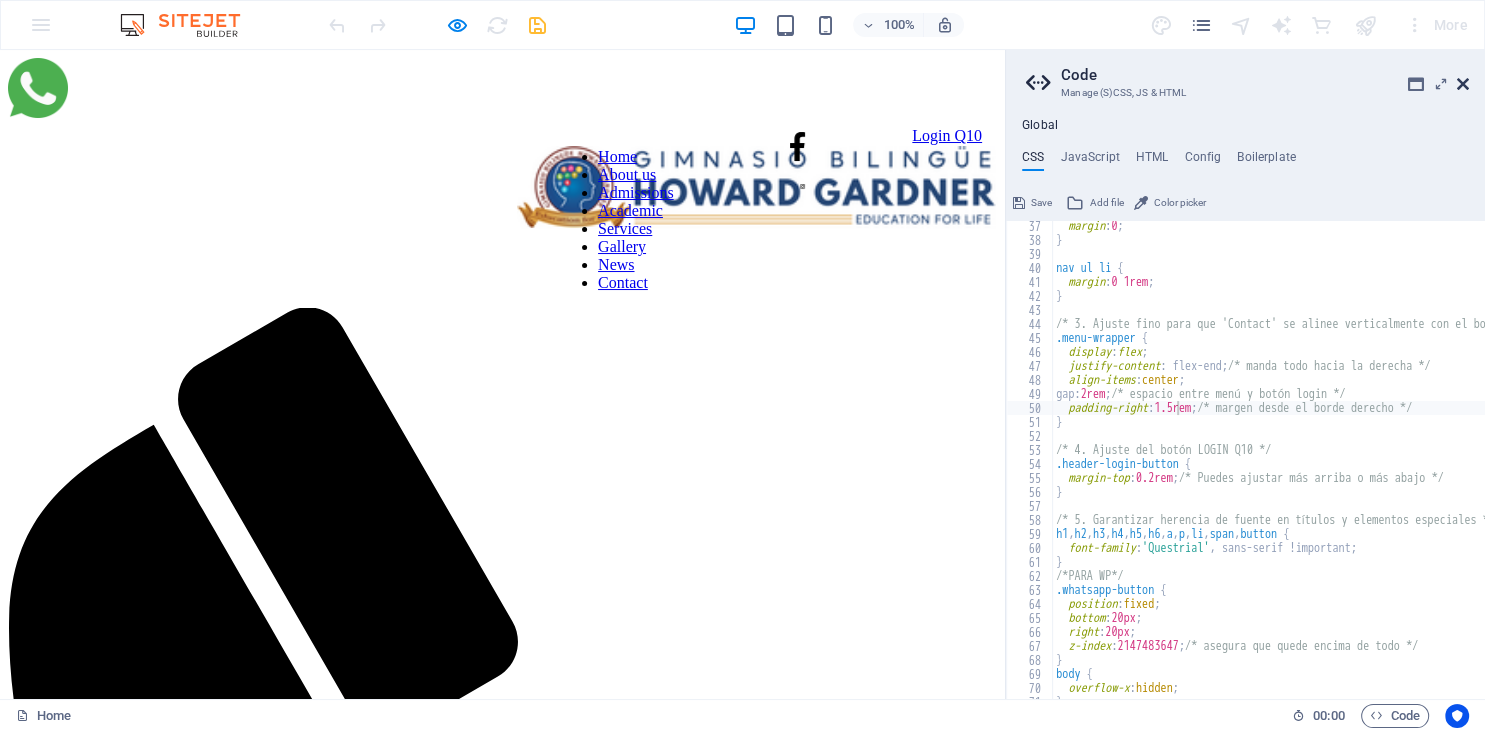 click at bounding box center (1463, 84) 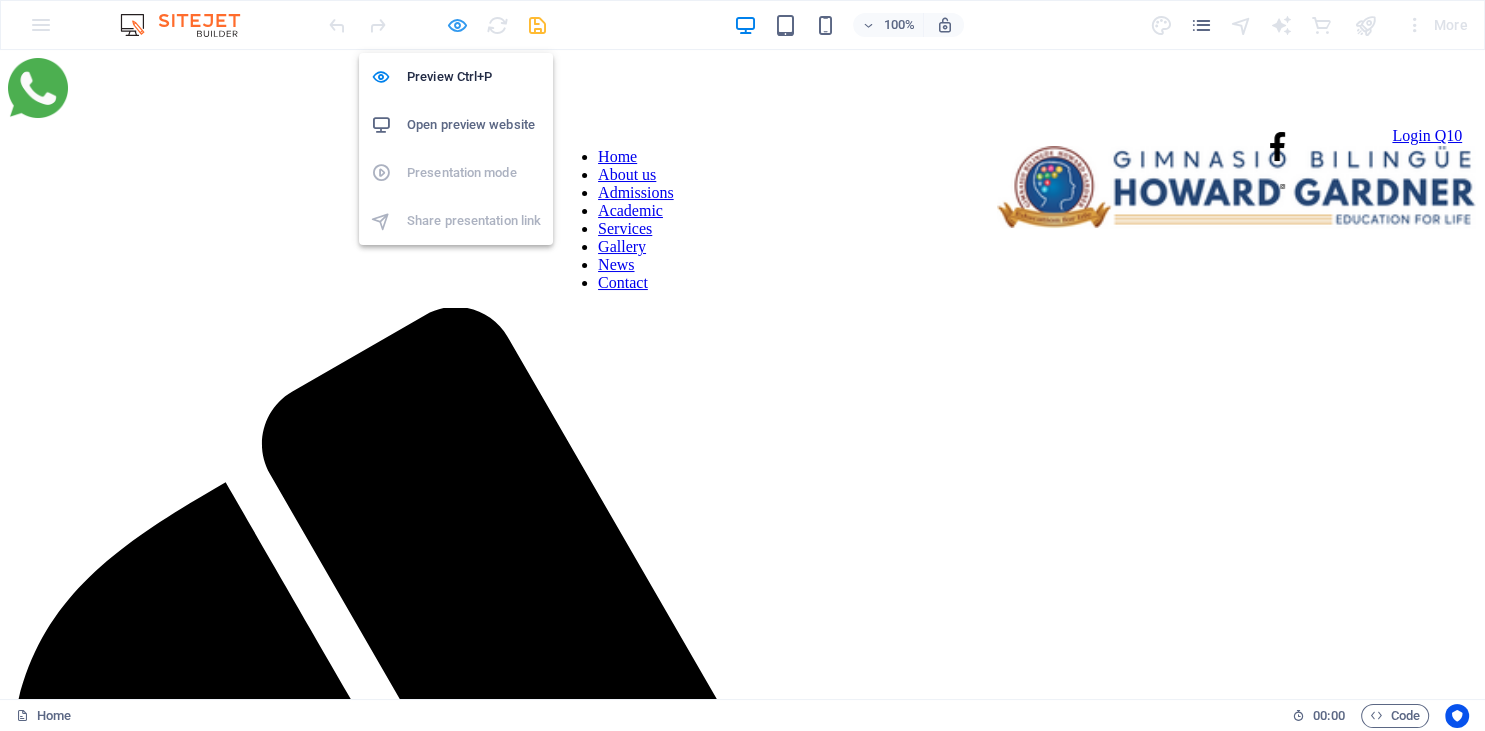 click at bounding box center (457, 25) 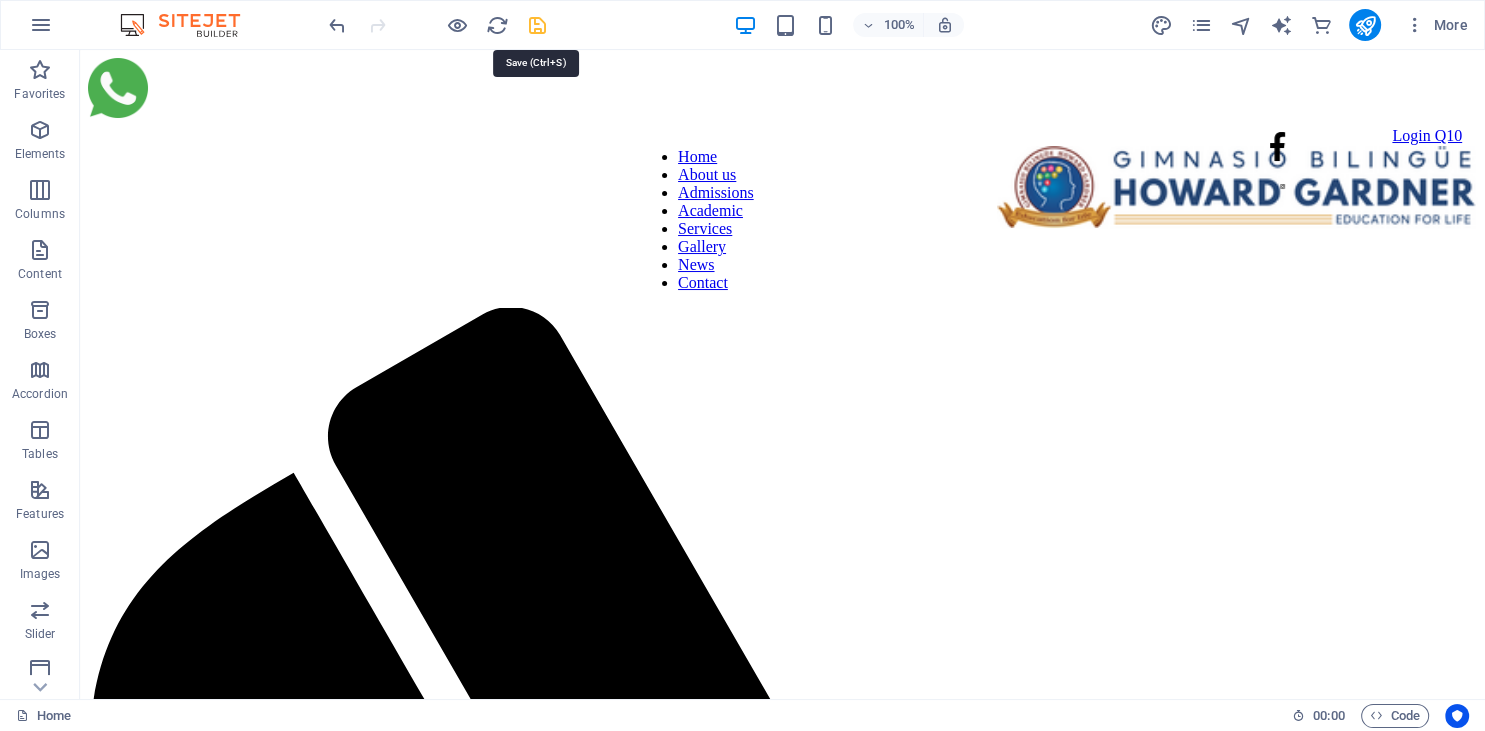 click at bounding box center [537, 25] 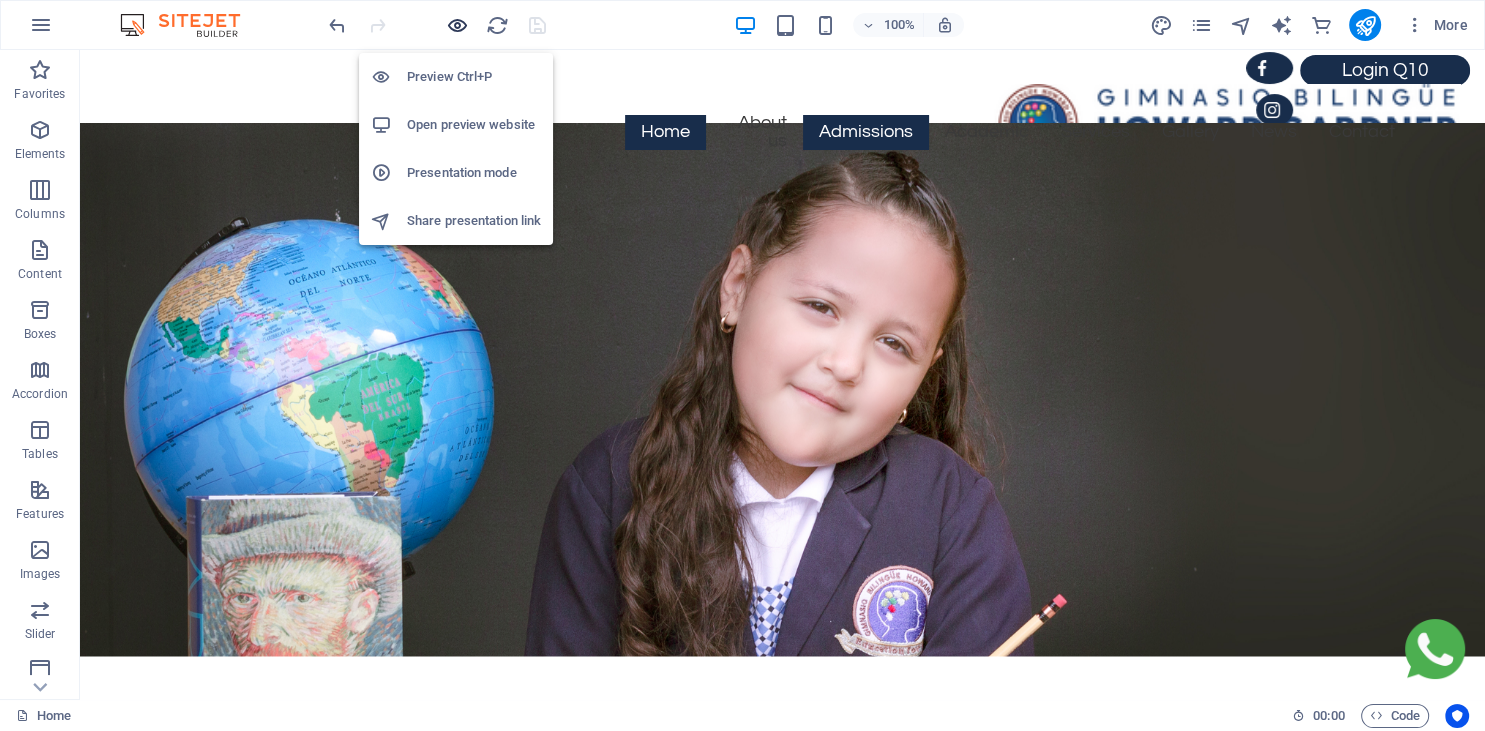 click at bounding box center (457, 25) 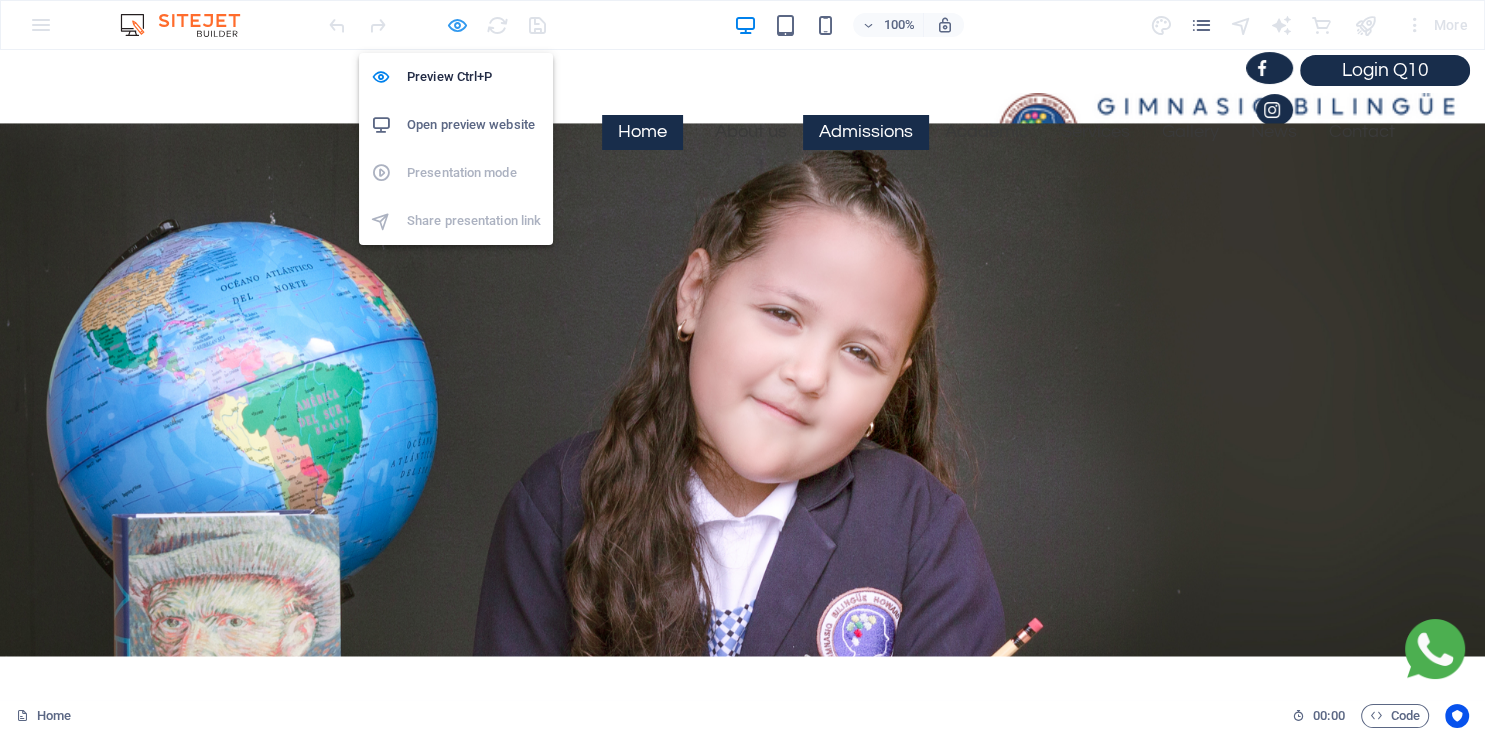 click at bounding box center [457, 25] 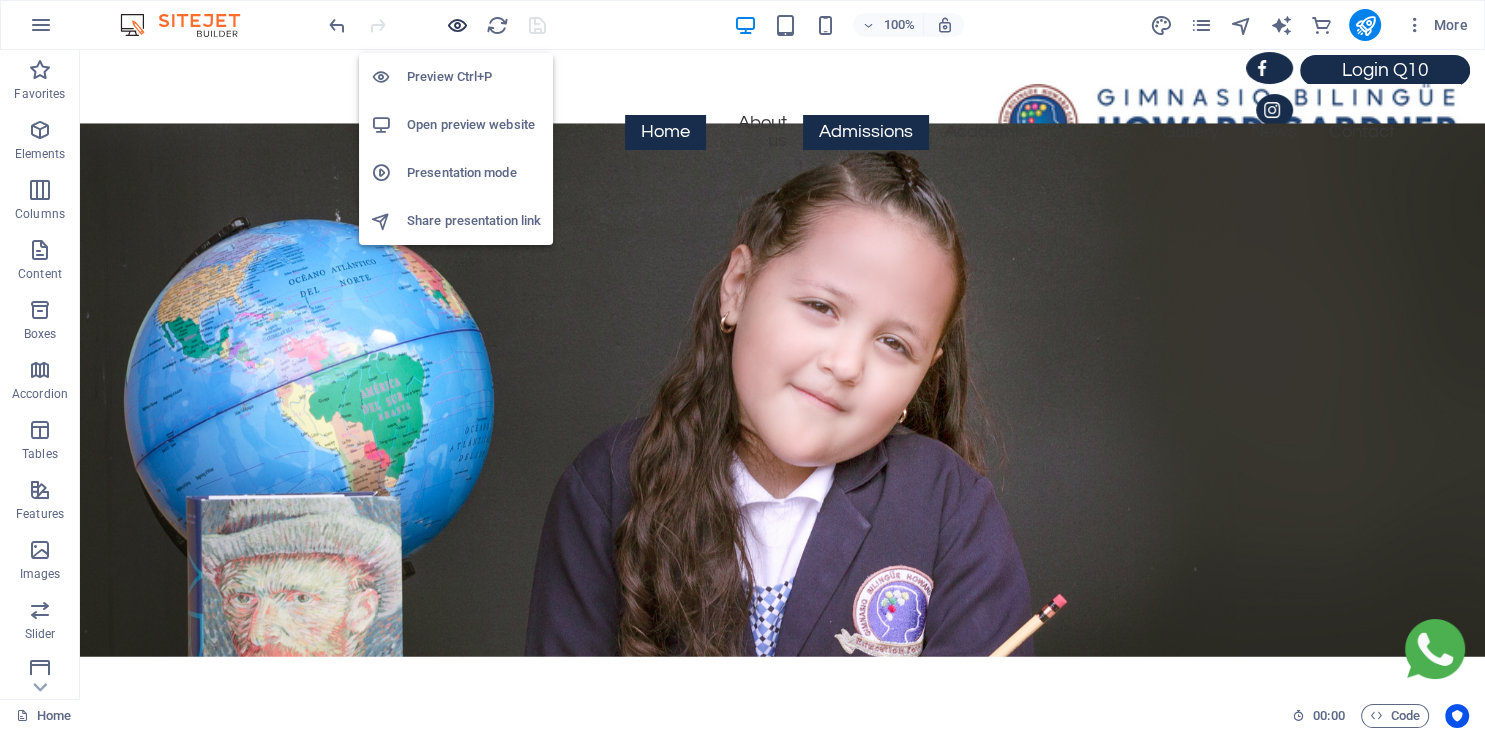 click at bounding box center [457, 25] 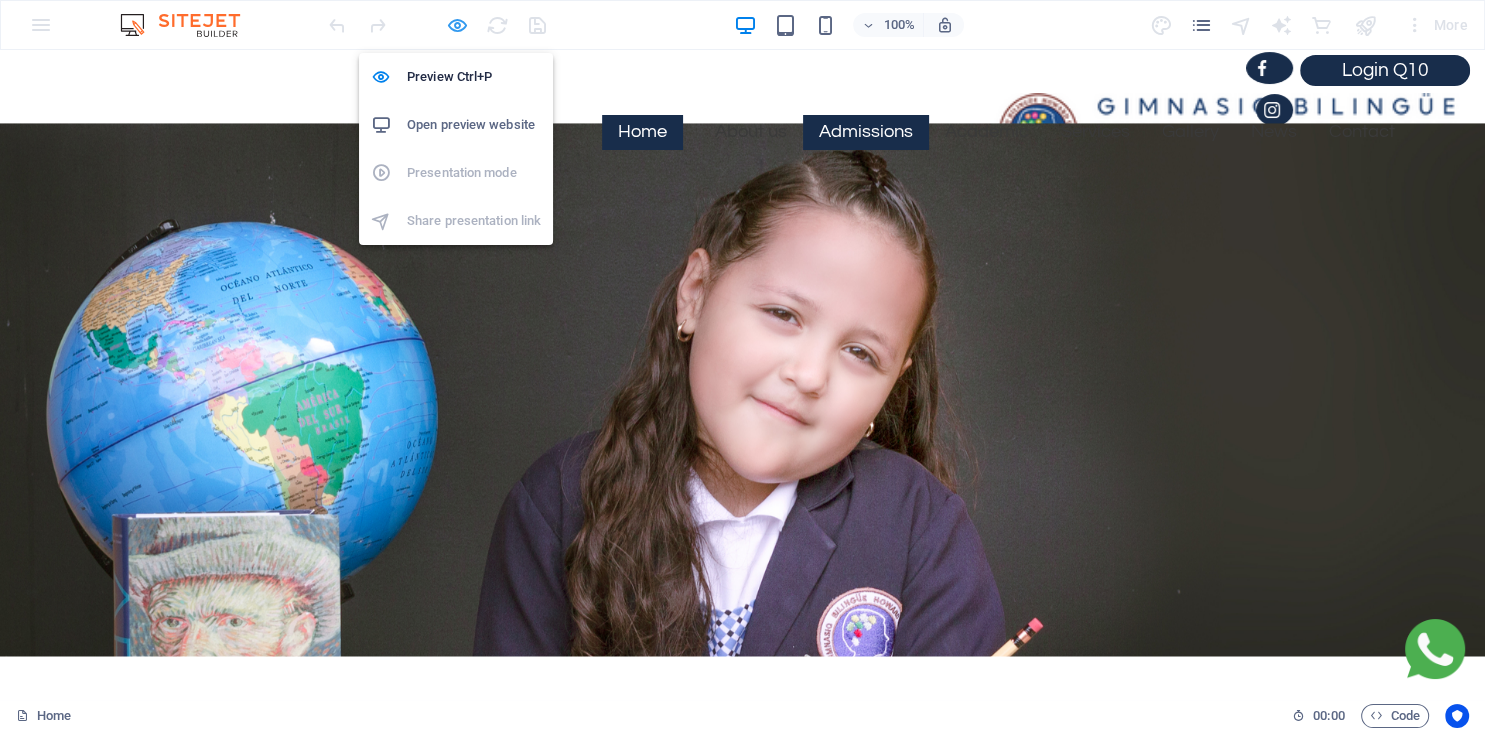 click at bounding box center (457, 25) 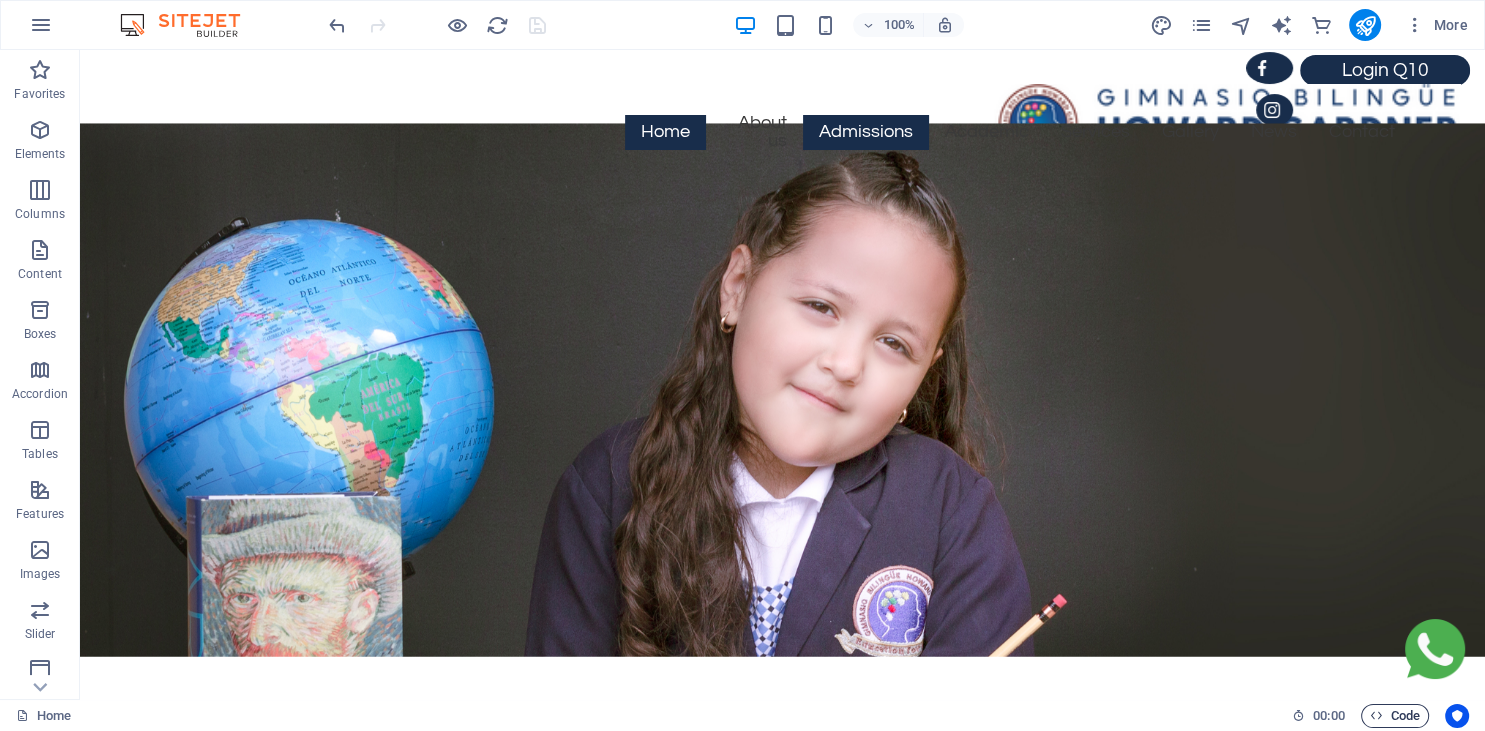 click on "Code" at bounding box center [1395, 716] 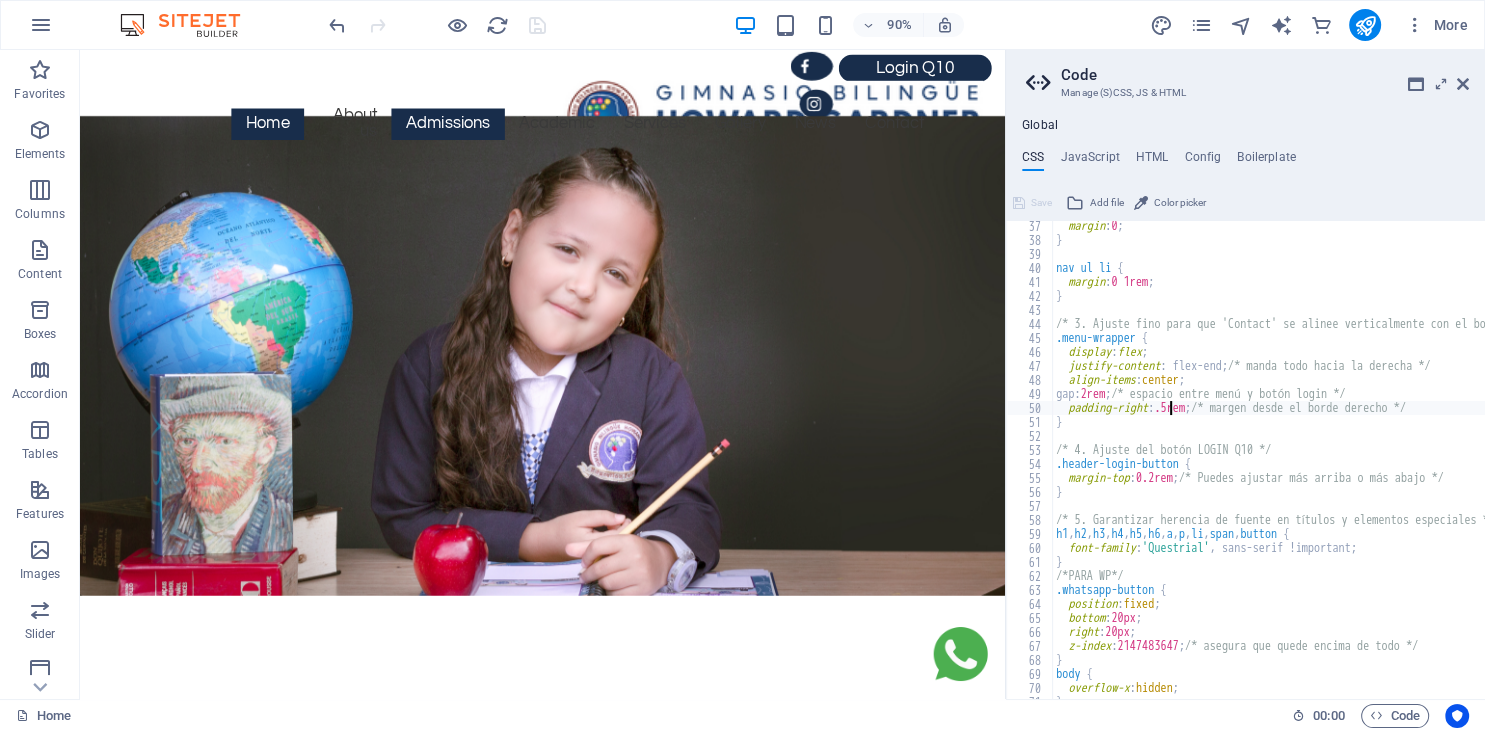 scroll, scrollTop: 506, scrollLeft: 0, axis: vertical 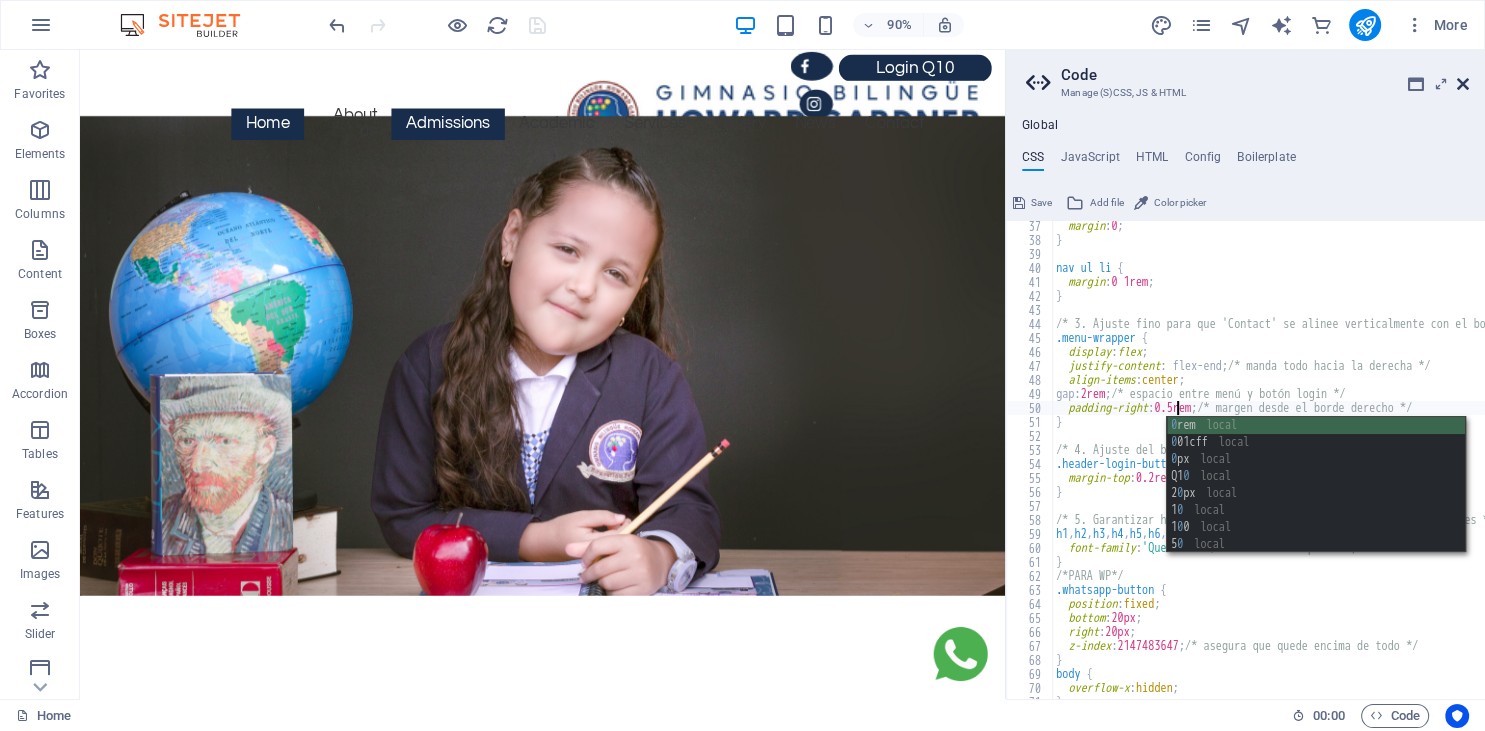 type on "padding-right: 0.5rem; /* margen desde el borde derecho */" 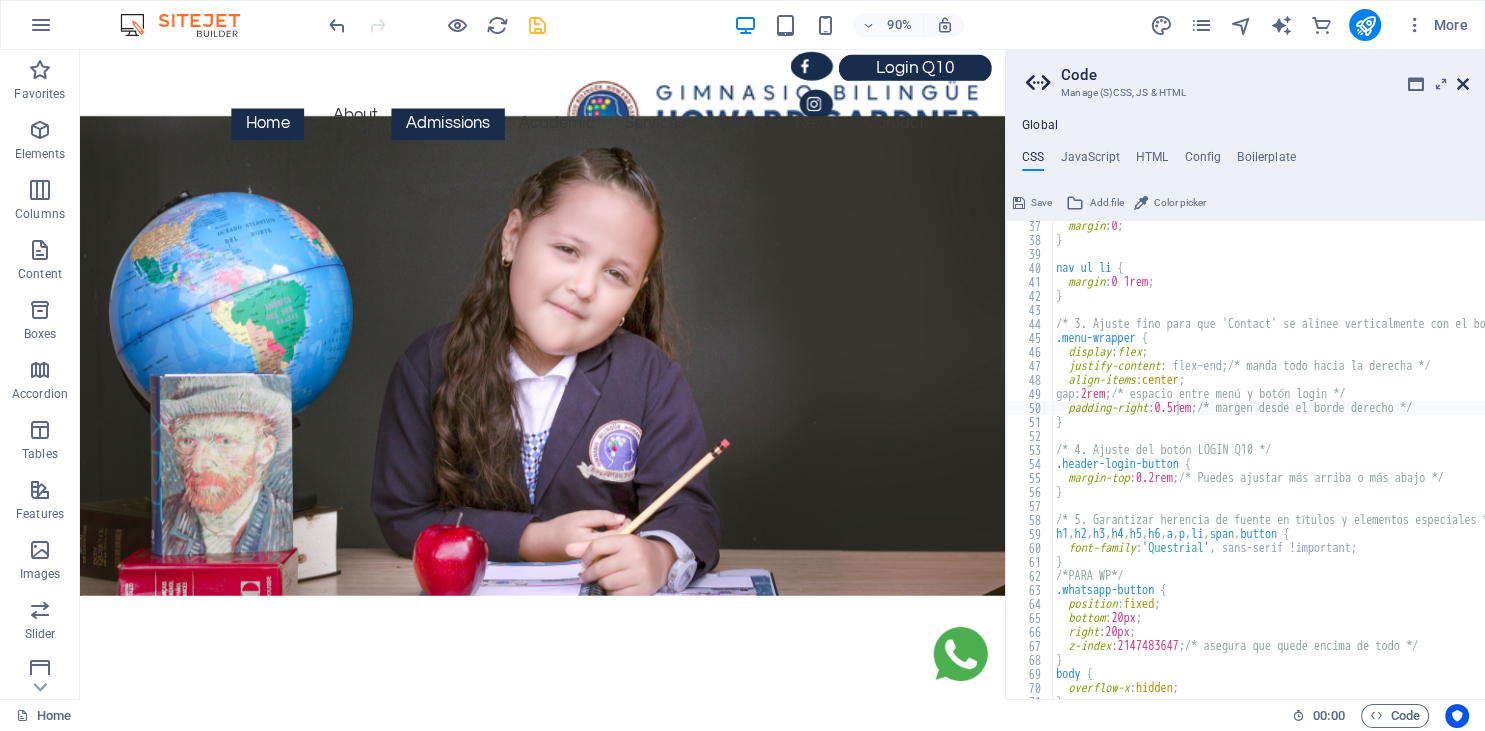 click at bounding box center (1463, 84) 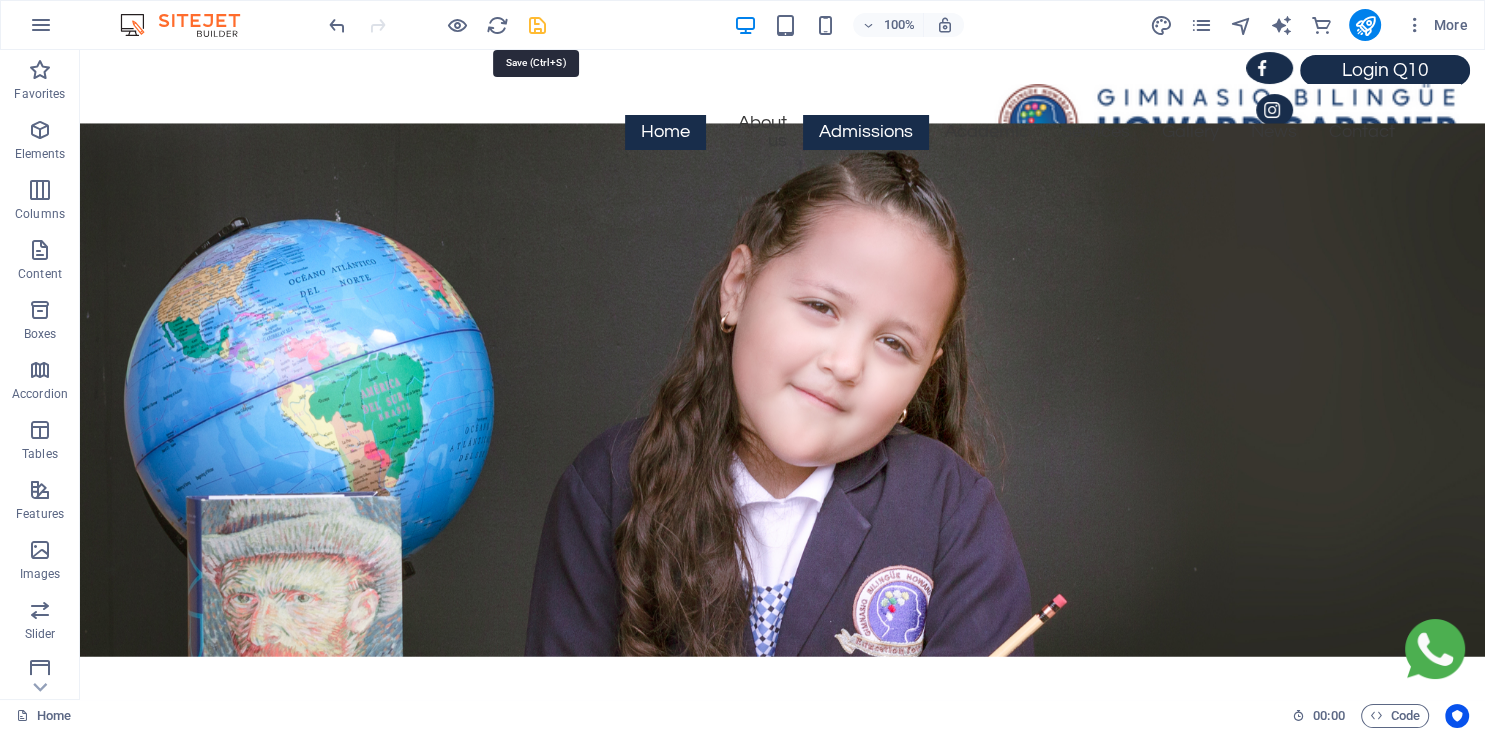 click at bounding box center (537, 25) 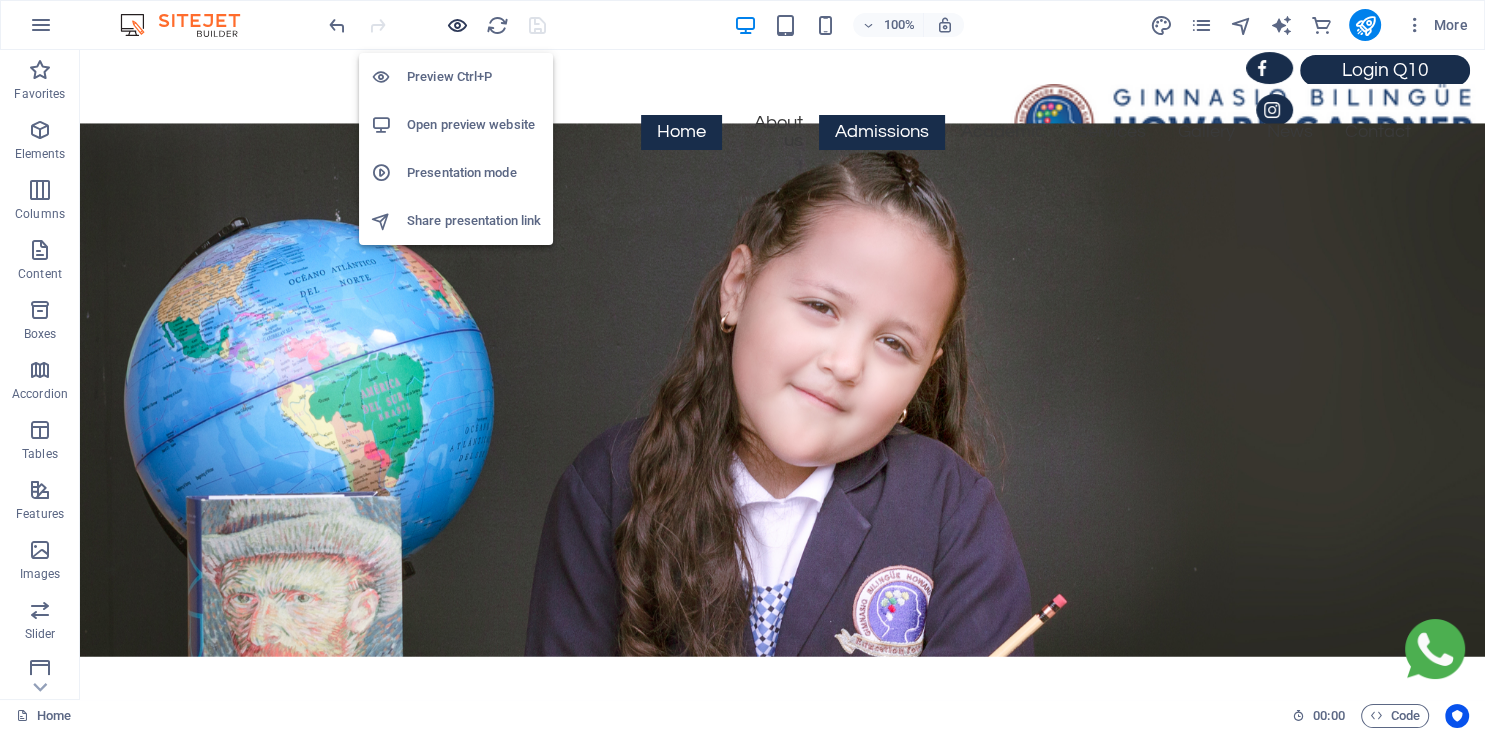 click at bounding box center [457, 25] 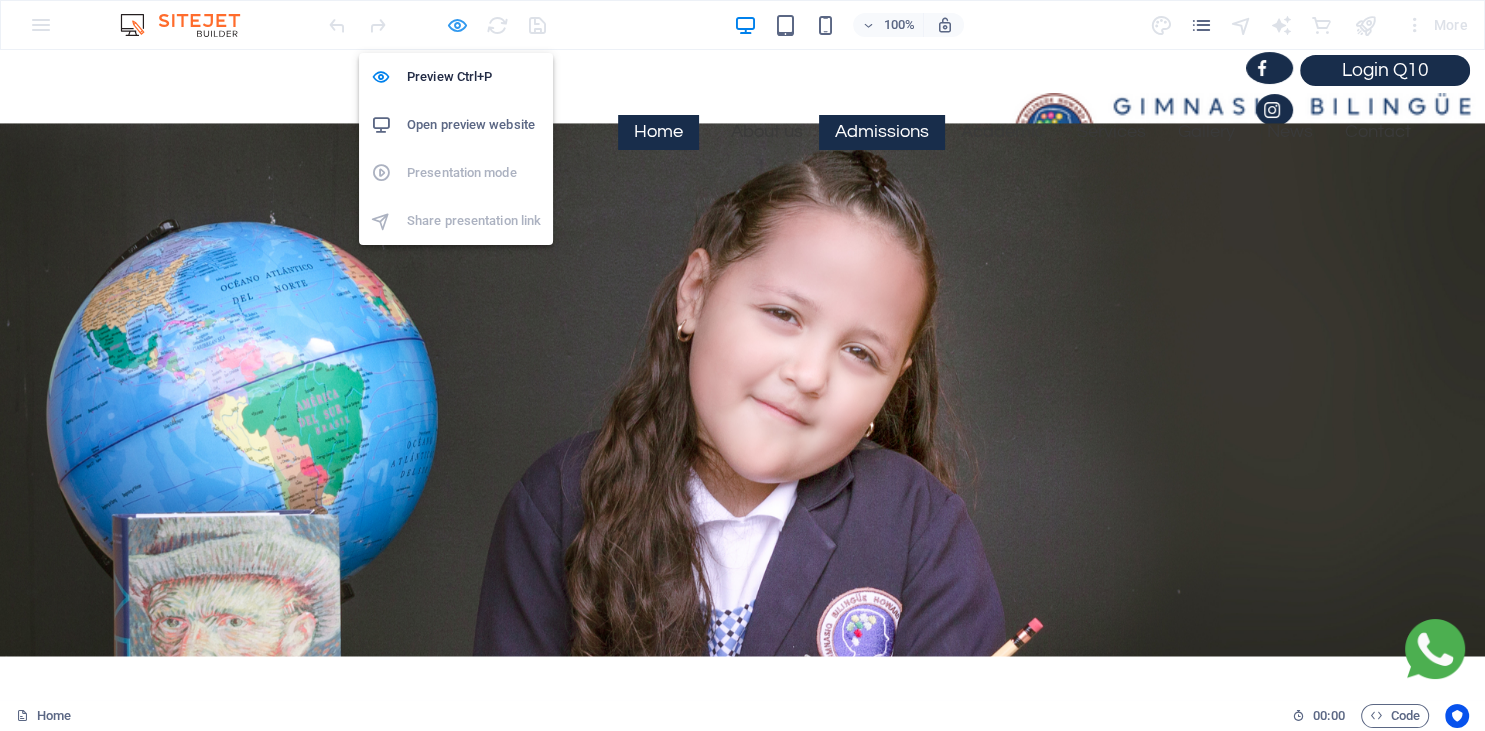 click at bounding box center (457, 25) 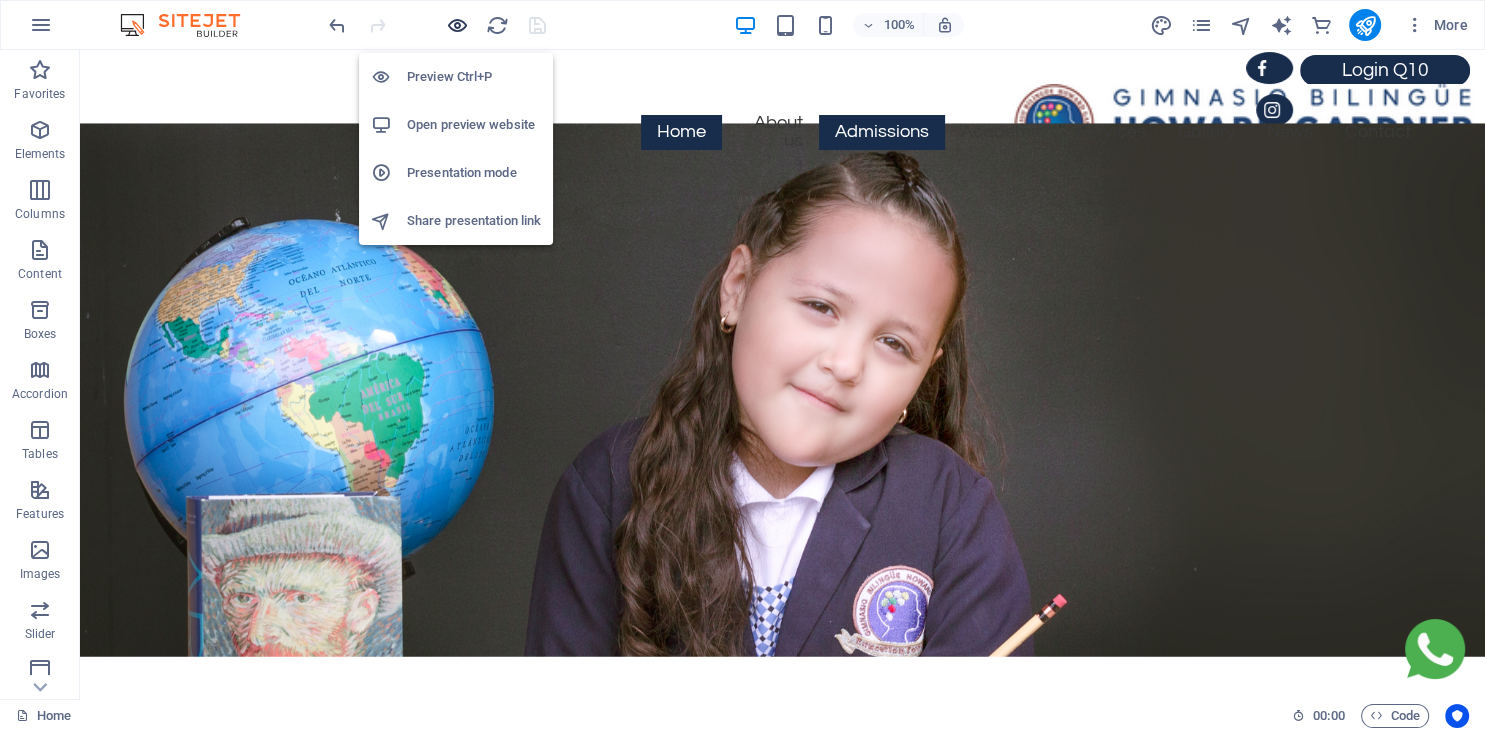 click at bounding box center [457, 25] 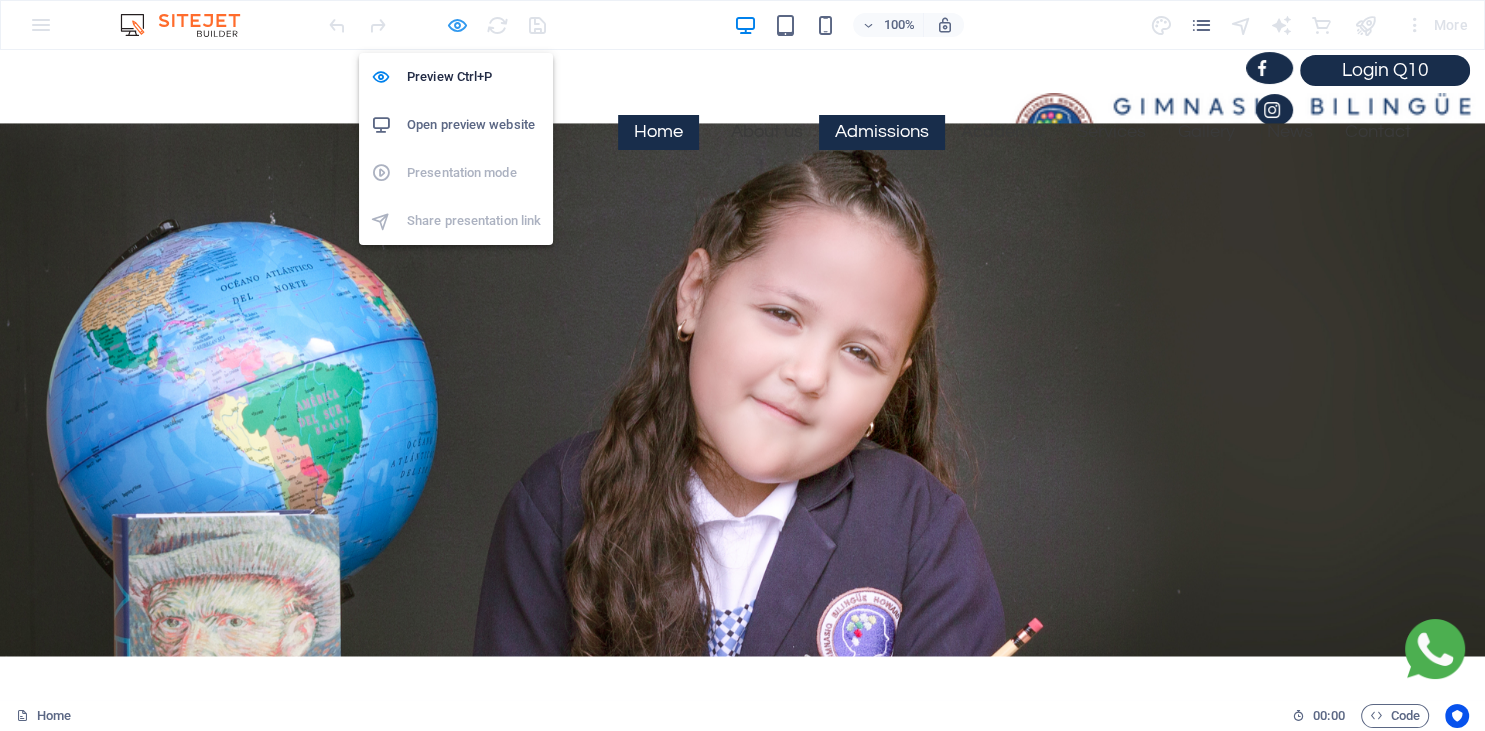 click at bounding box center [457, 25] 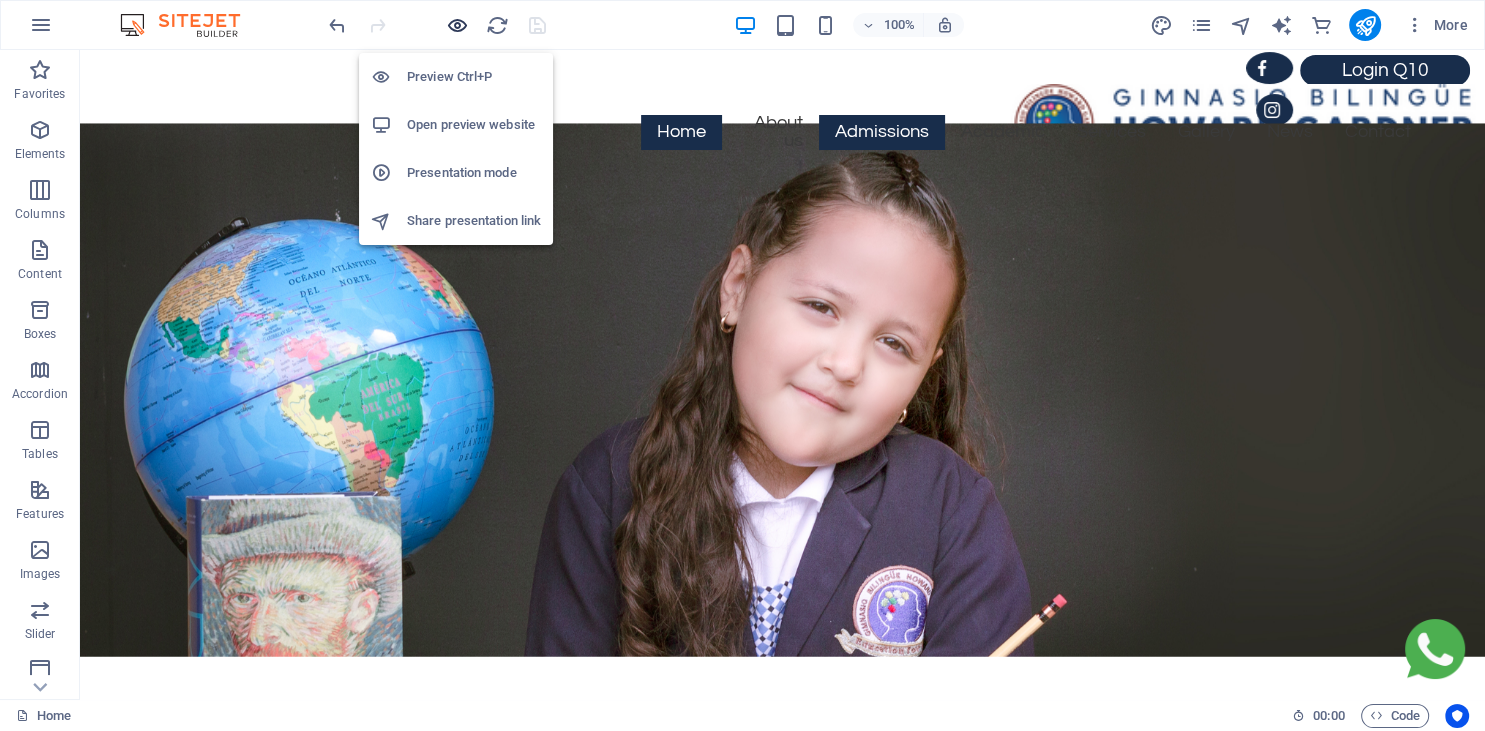 click at bounding box center [457, 25] 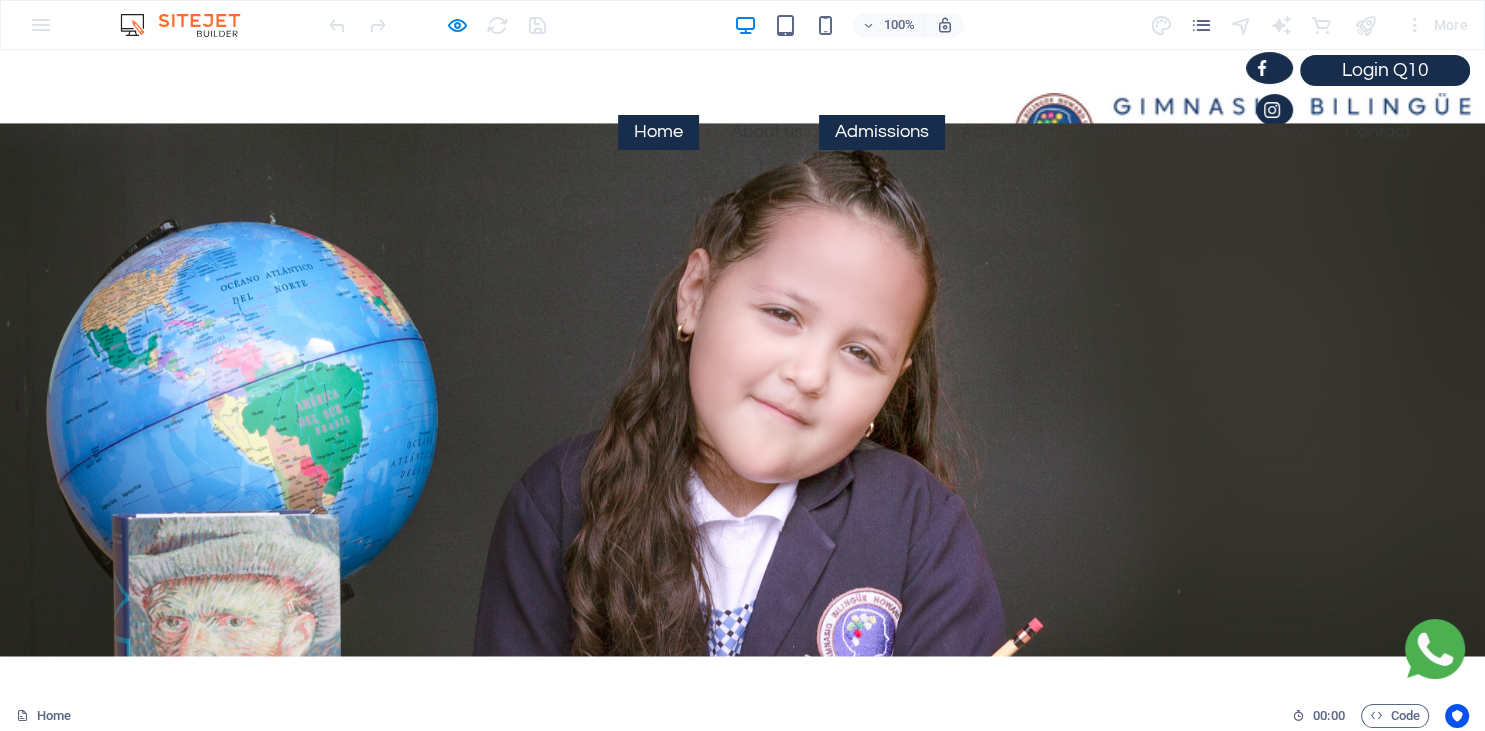click on "Home 00 : 00 Code" at bounding box center [742, 715] 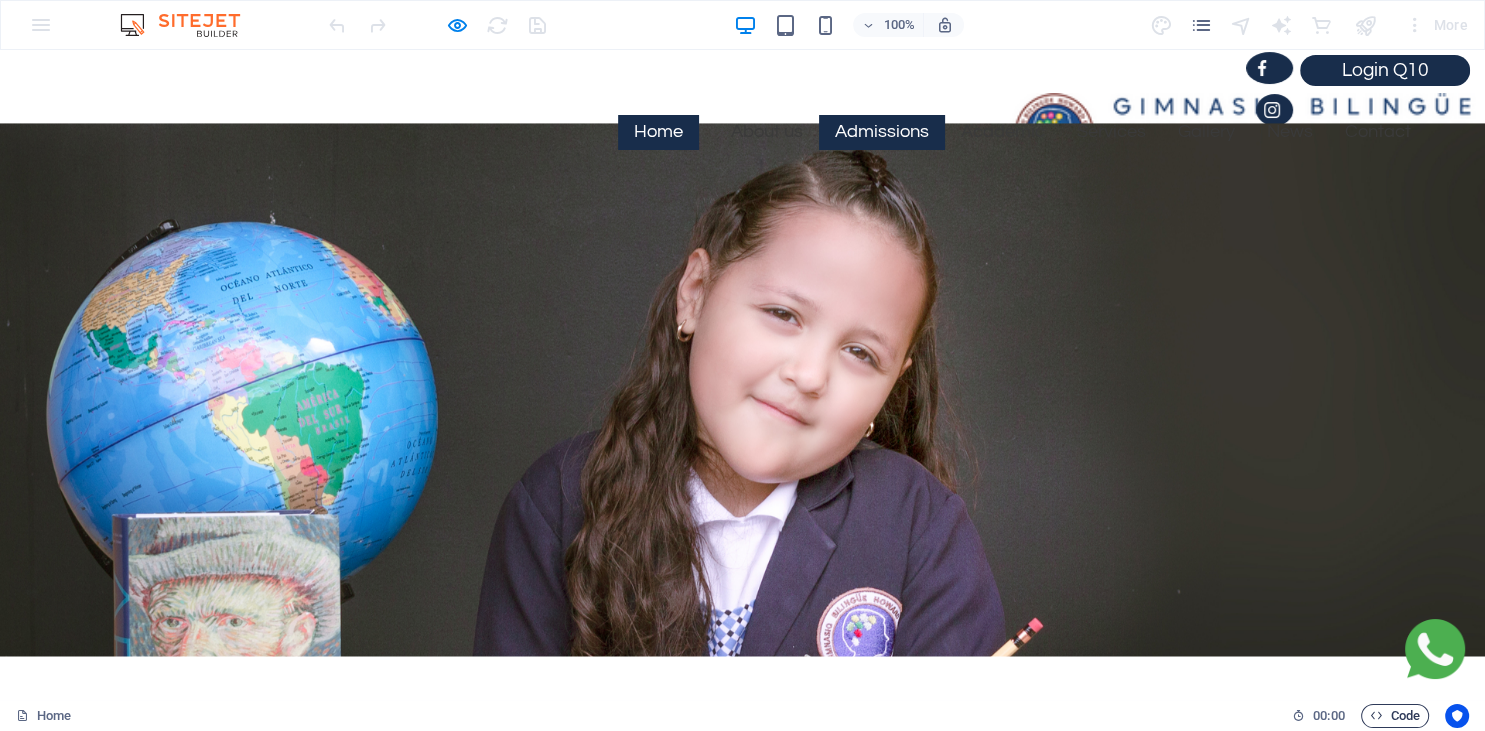 click at bounding box center (1376, 715) 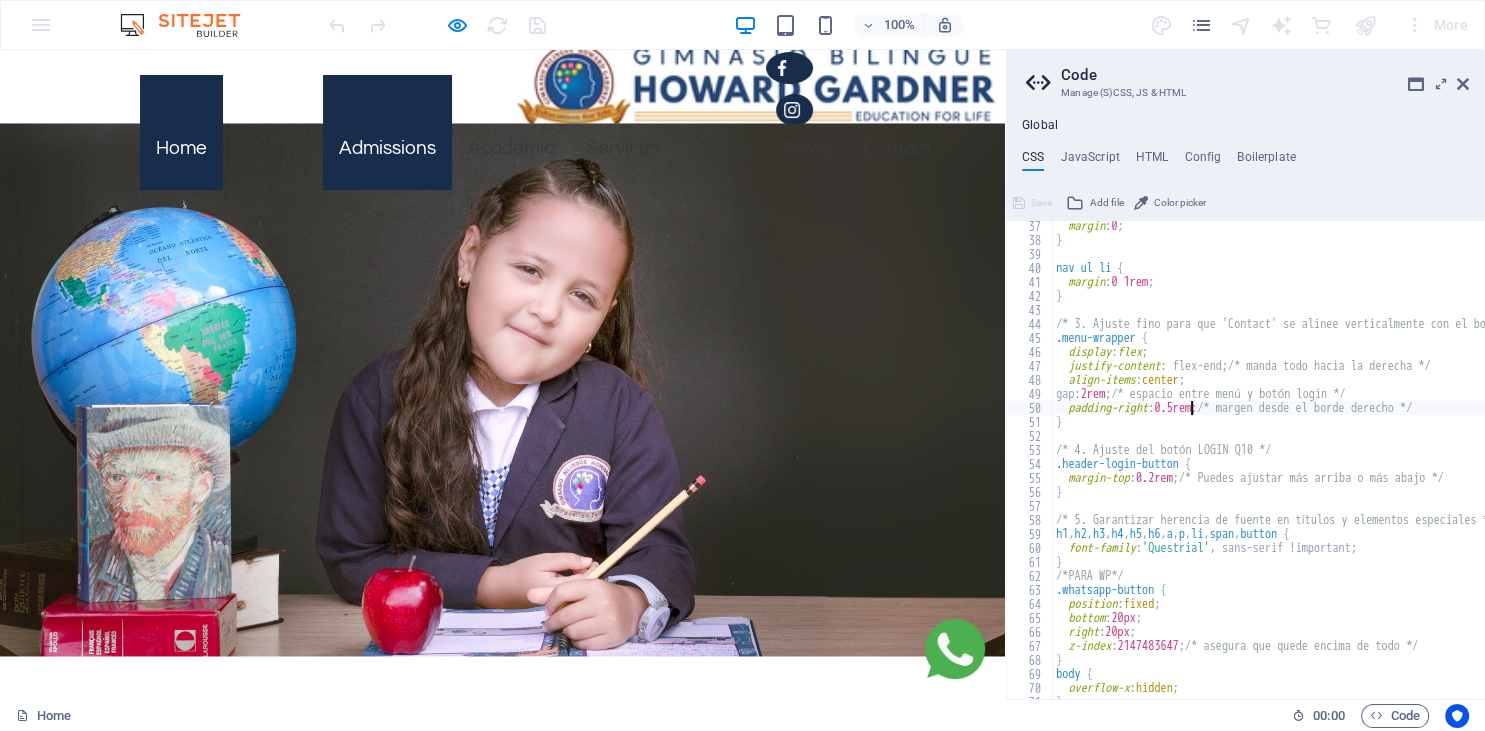 click on "margin :  0 ; } nav   ul   li   {    margin :  0   1rem ; } /* 3. Ajuste fino para que 'Contact' se alinee verticalmente con el botón Login */ .menu-wrapper   {    display :  flex ;    justify-content : flex-end;  /* manda todo hacia la derecha */    align-items :  center ;   gap:  2rem ;  /* espacio entre menú y botón login */    padding-right :  0.5rem ;  /* margen desde el borde derecho */ } /* 4. Ajuste del botón LOGIN Q10 */ .header-login-button   {    margin-top :  0.2rem ;  /* Puedes ajustar más arriba o más abajo */ } /* 5. Garantizar herencia de fuente en títulos y elementos especiales */ h1 ,  h2 ,  h3 ,  h4 ,  h5 ,  h6 ,  a ,  p ,  li ,  span ,  button   {    font-family :  'Questrial' , sans-serif !important; } /*PARA WP*/ .whatsapp-button   {    position :  fixed ;    bottom :  20px ;    right :  20px ;    z-index :  2147483647 ;  /* asegura que quede encima de todo */ } body   {    overflow-x :  hidden ; }" at bounding box center (1376, 472) 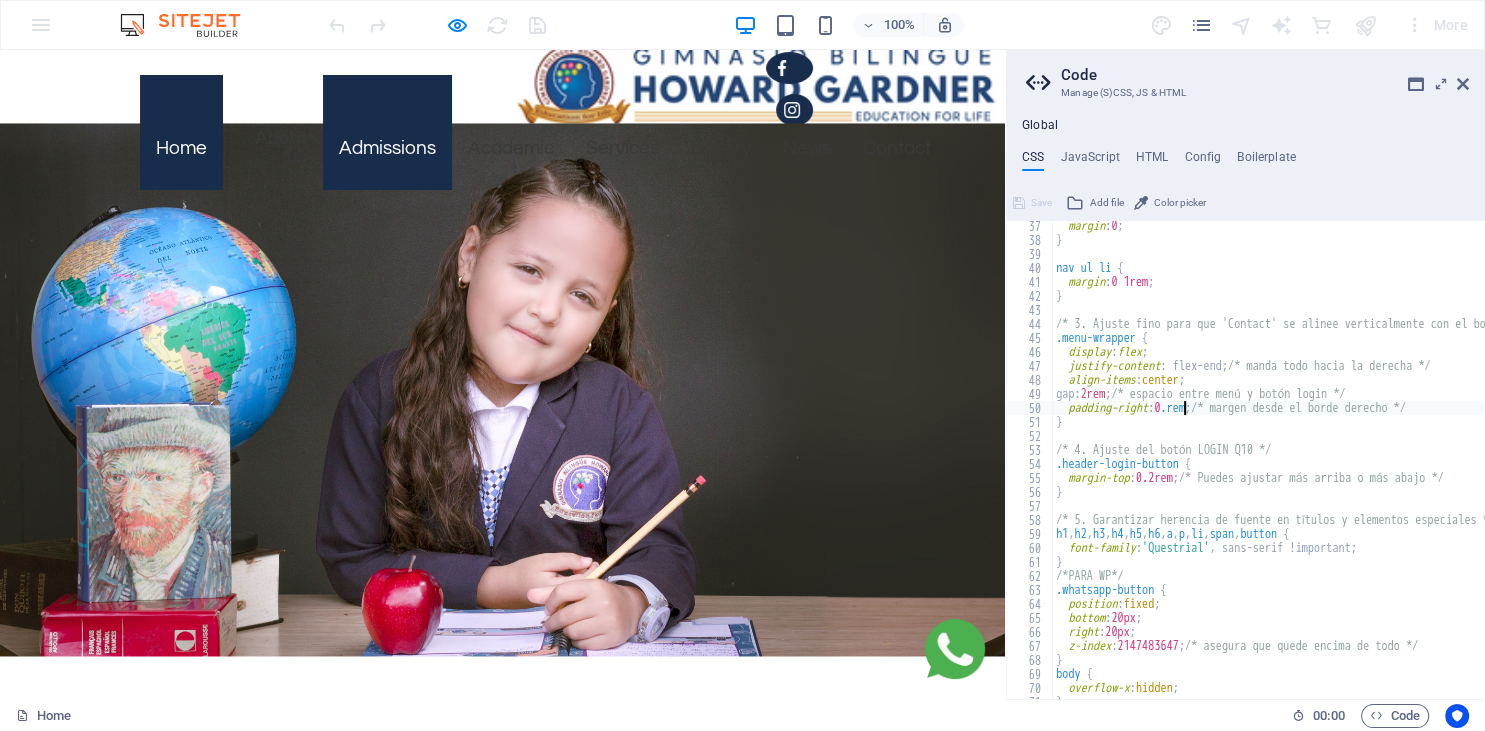 scroll, scrollTop: 506, scrollLeft: 0, axis: vertical 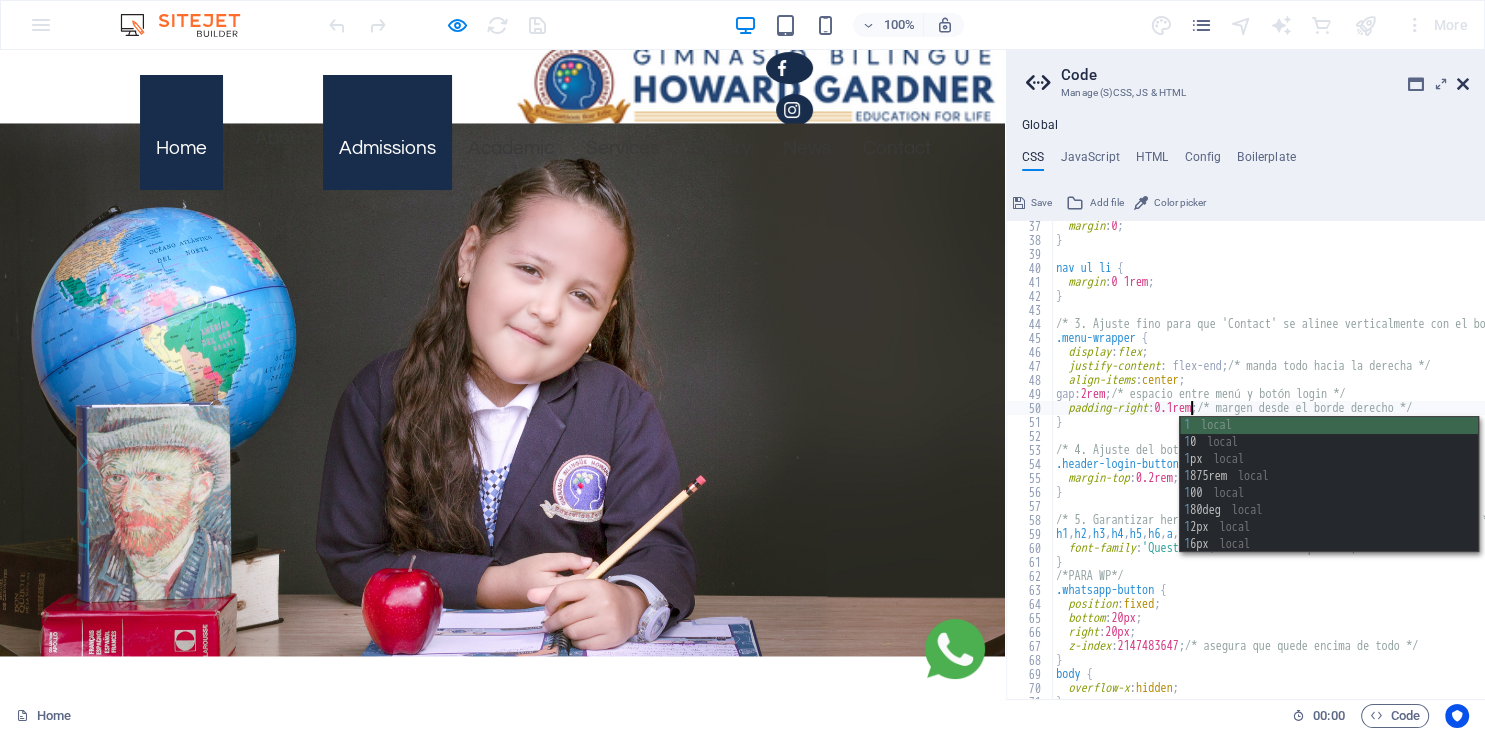 type on "padding-right: 0.1rem; /* margen desde el borde derecho */" 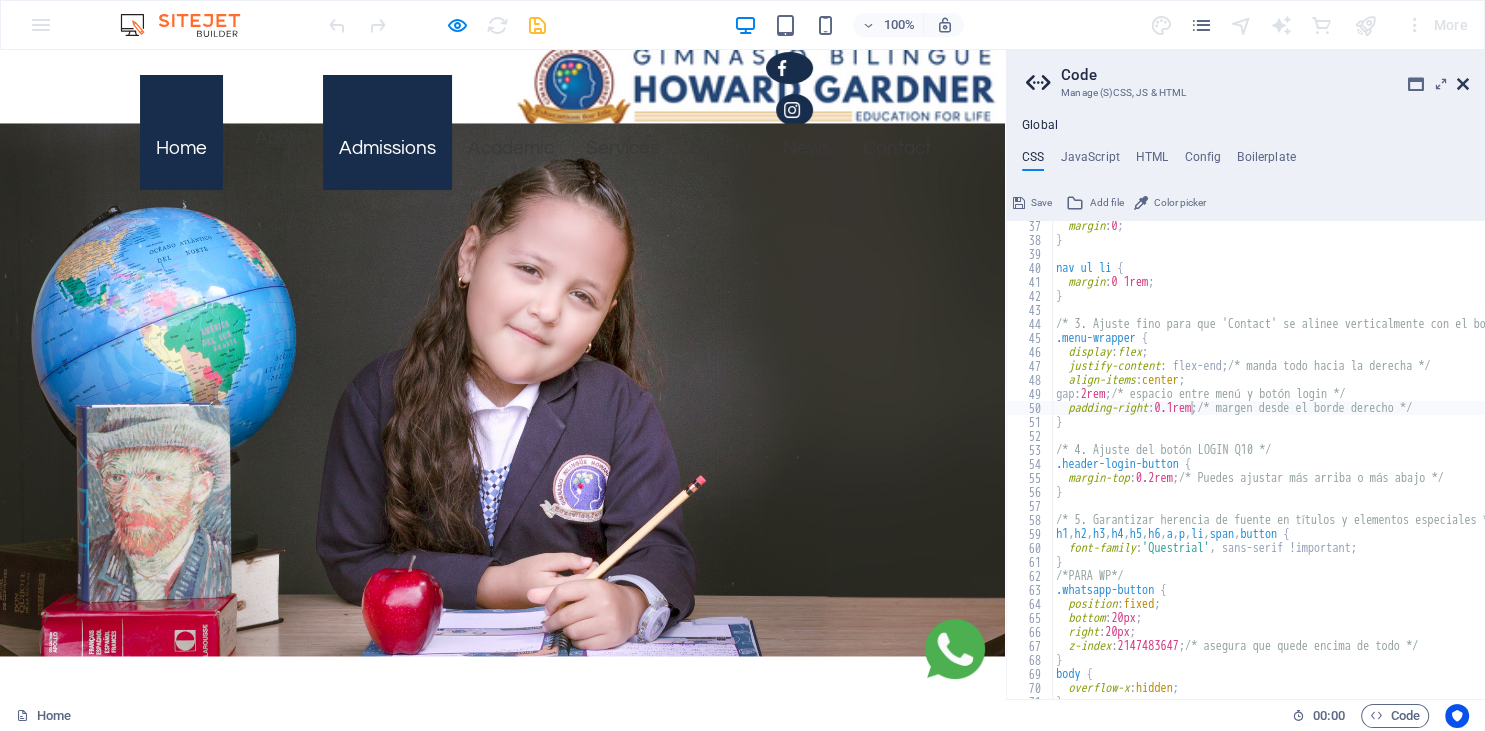 click at bounding box center [1463, 84] 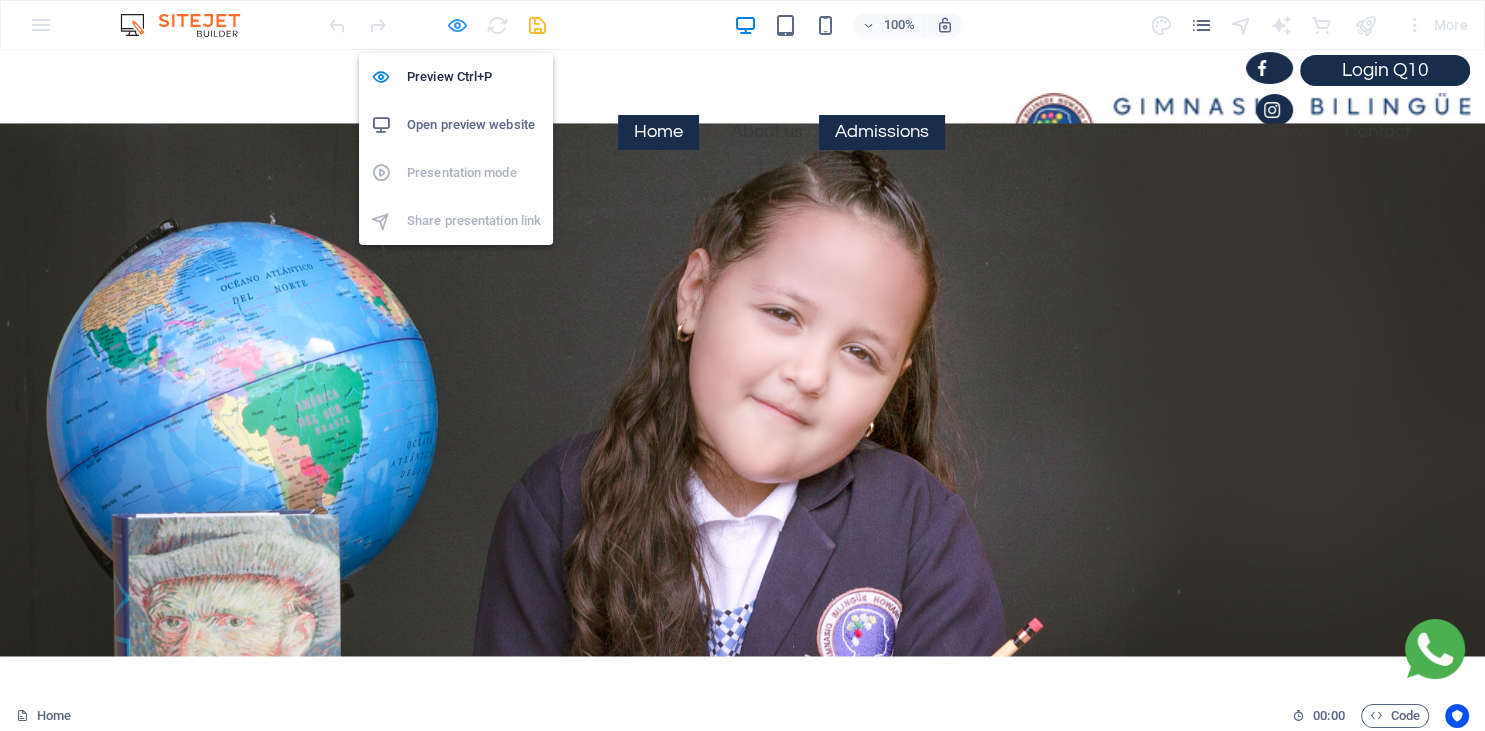 click at bounding box center (457, 25) 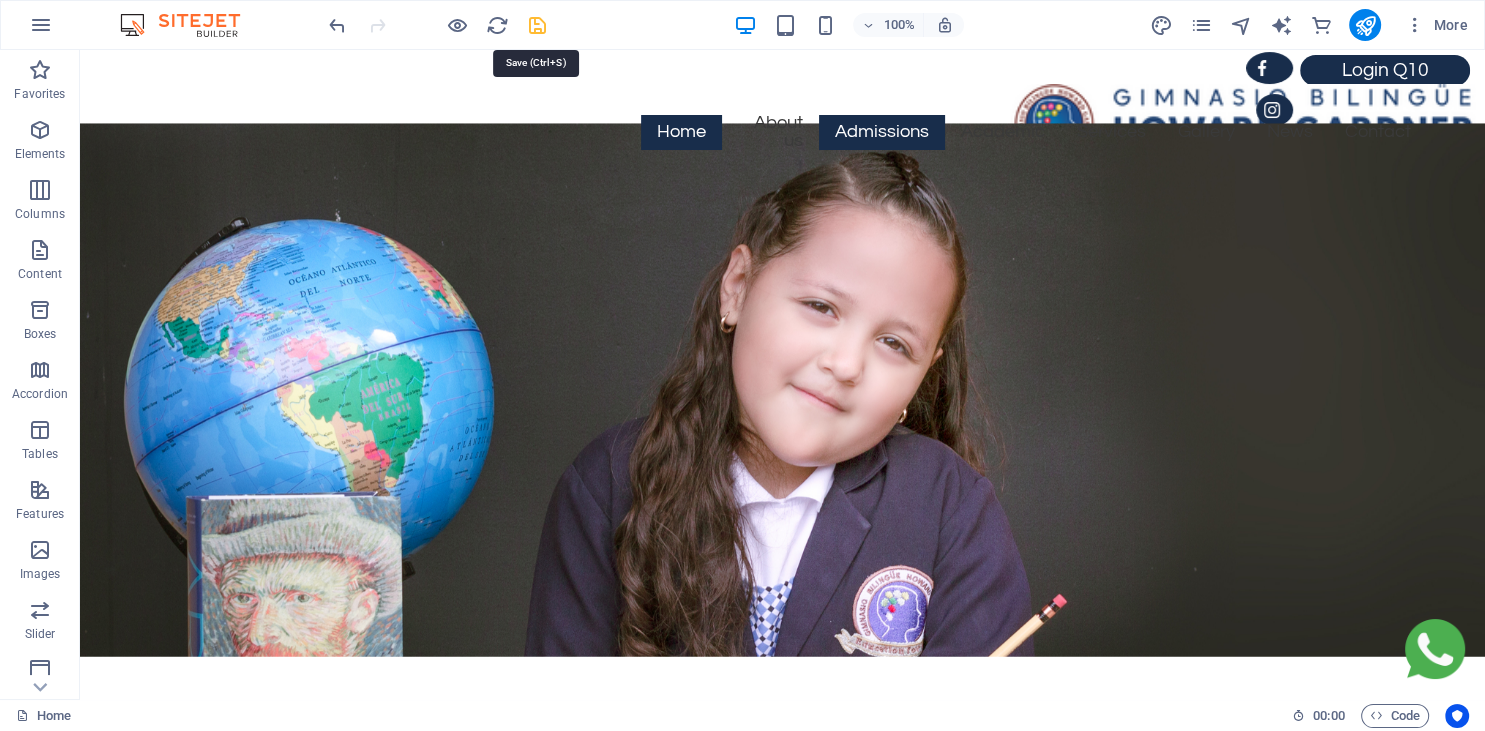 click at bounding box center [537, 25] 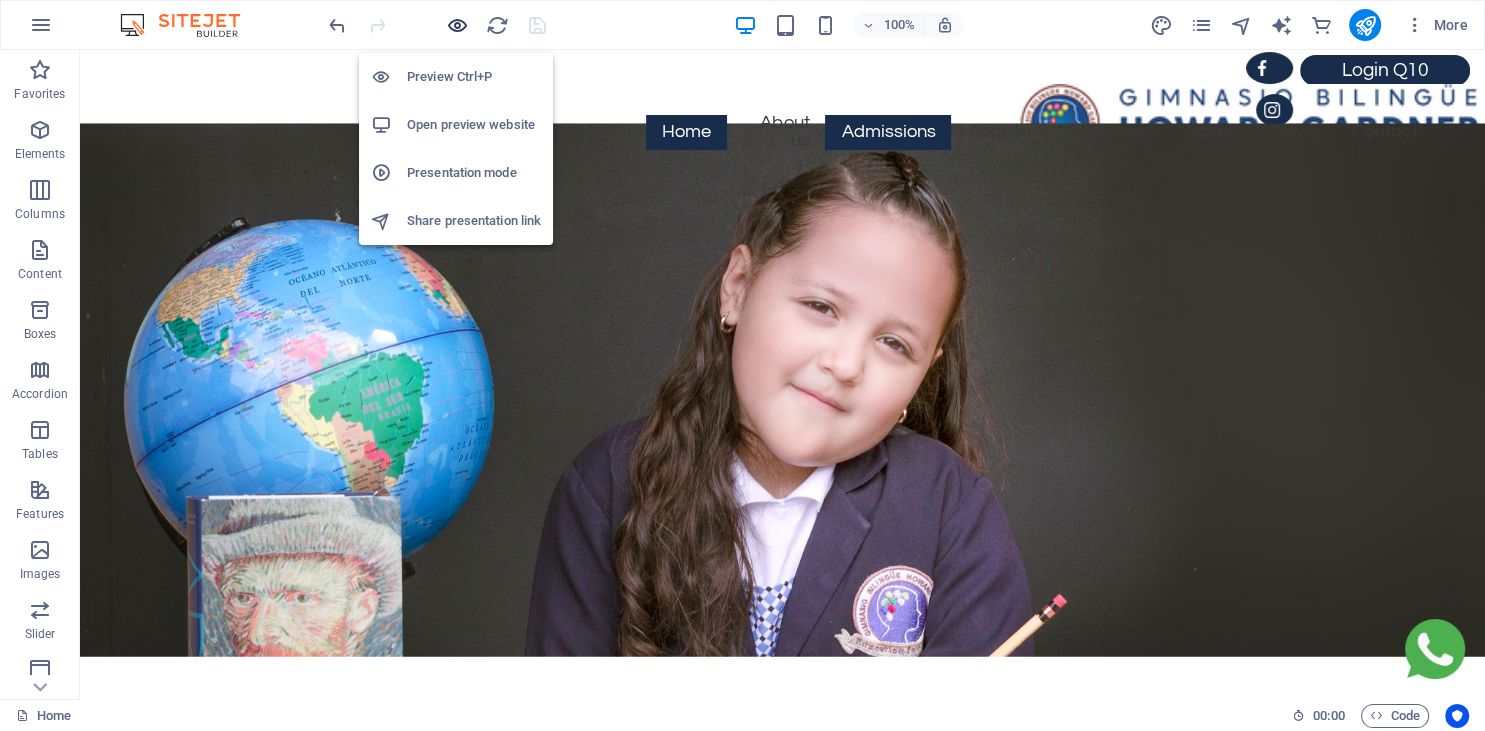 click at bounding box center (457, 25) 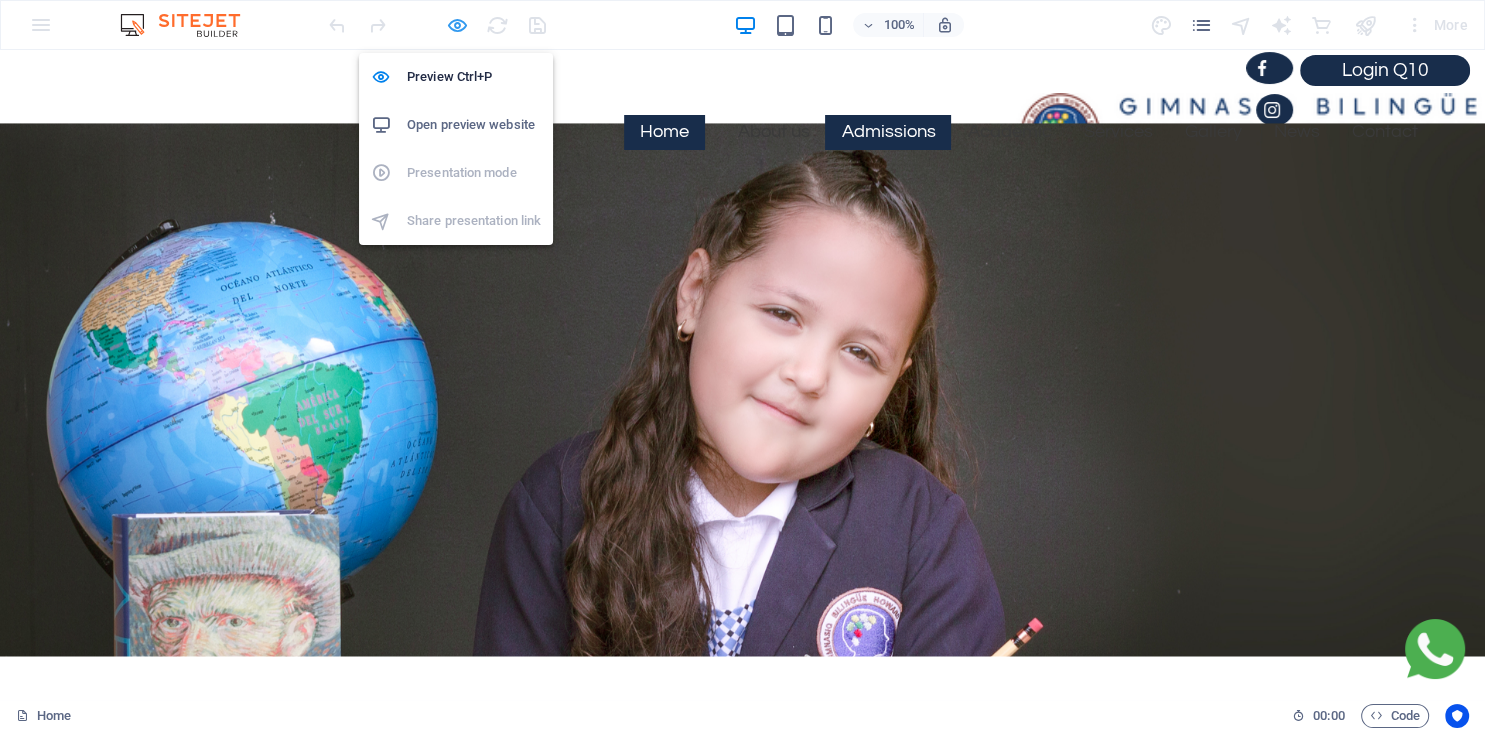 click at bounding box center [457, 25] 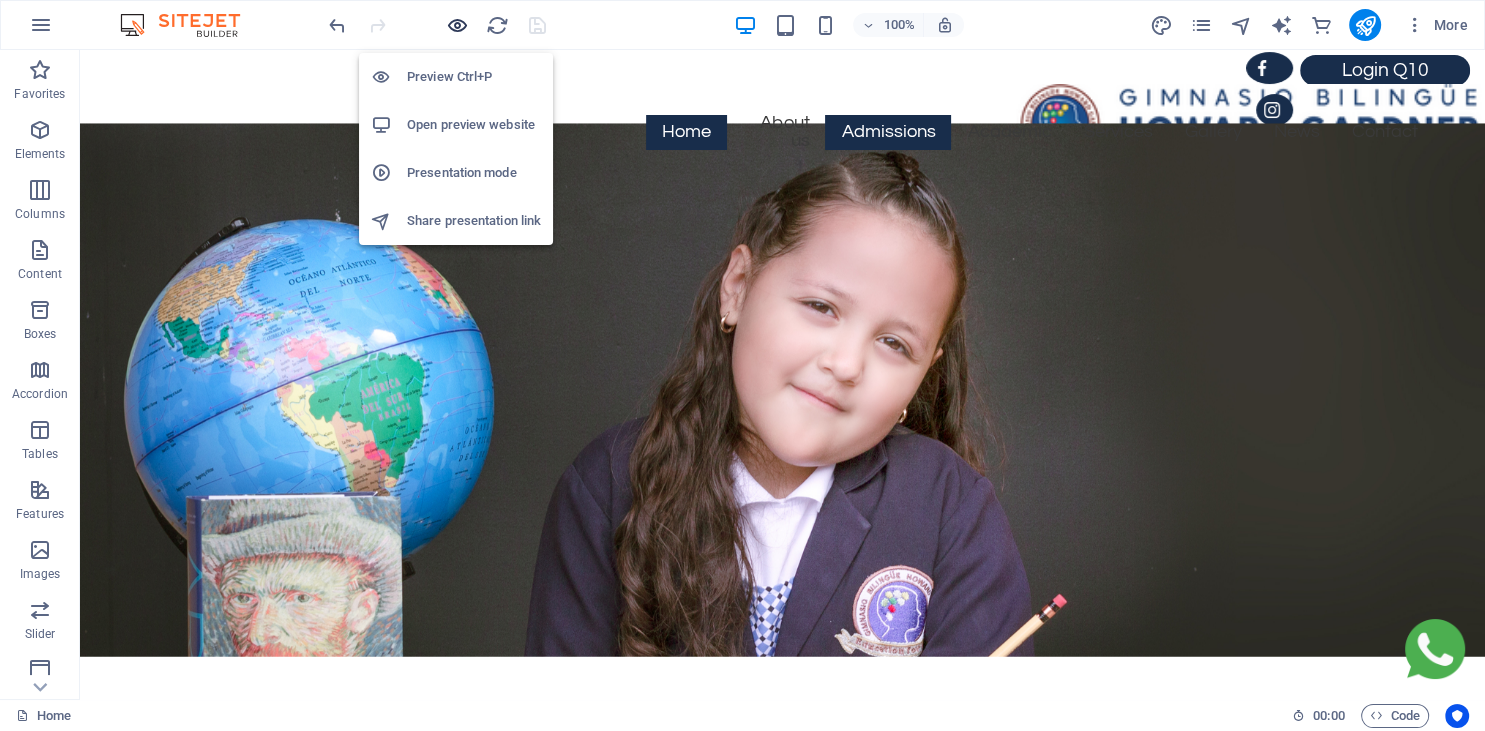 click at bounding box center [457, 25] 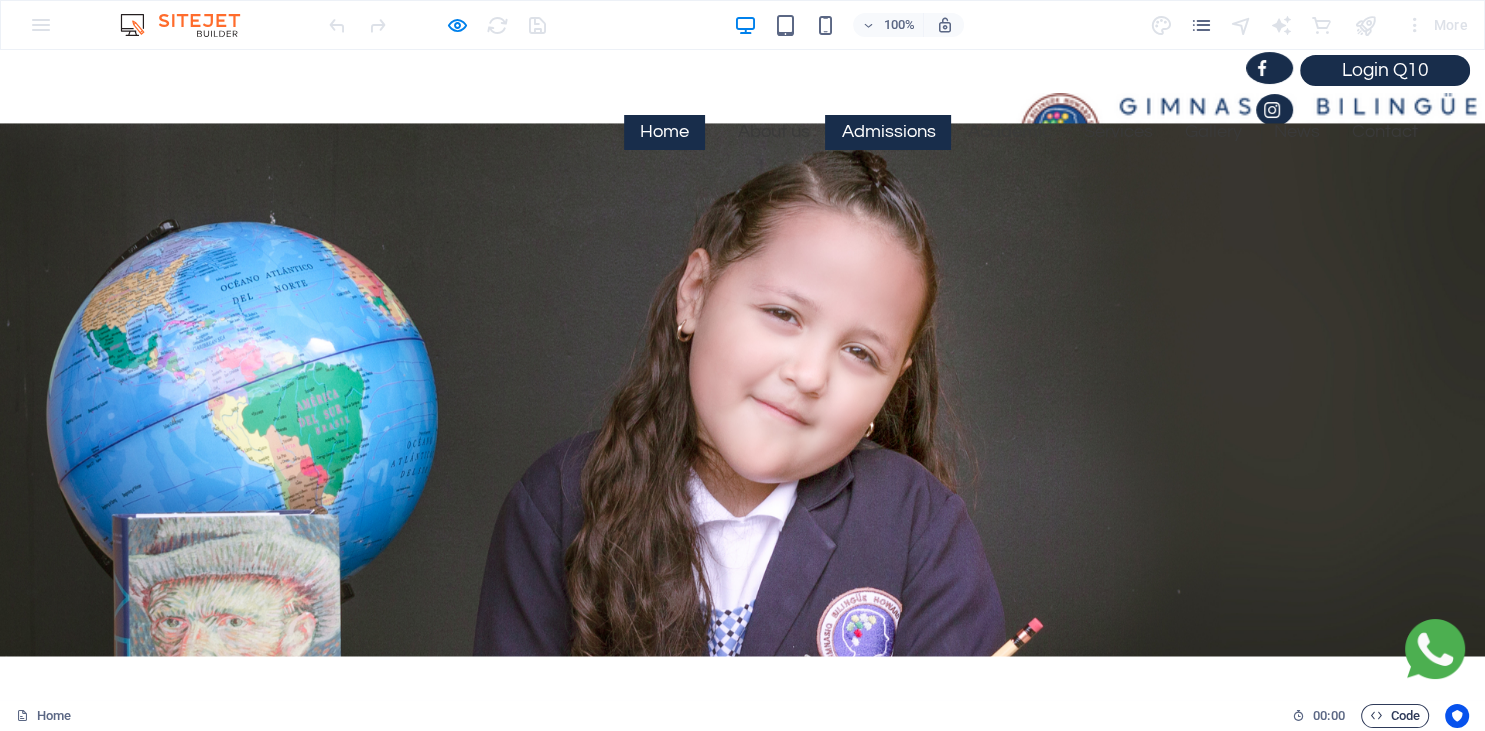 click at bounding box center [1376, 715] 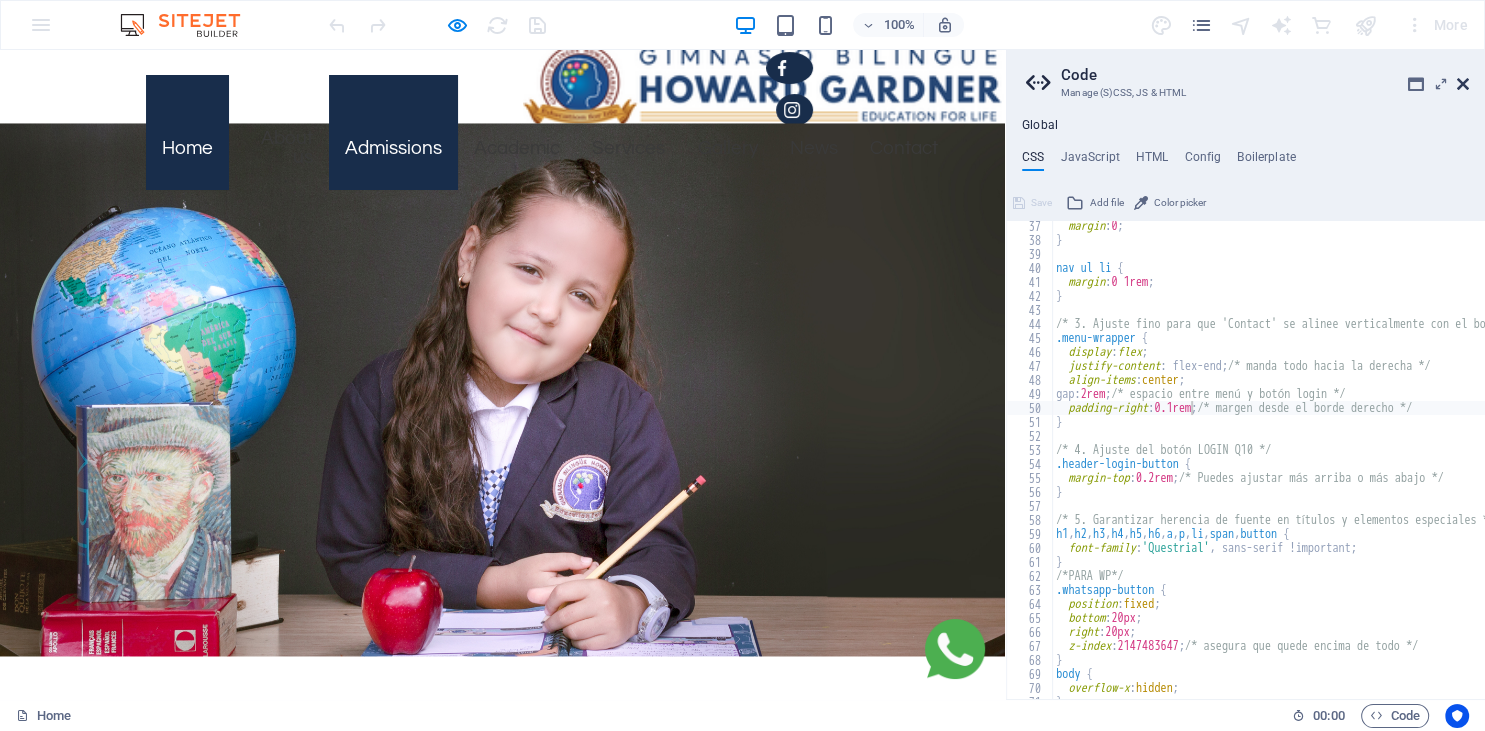 click at bounding box center [1463, 84] 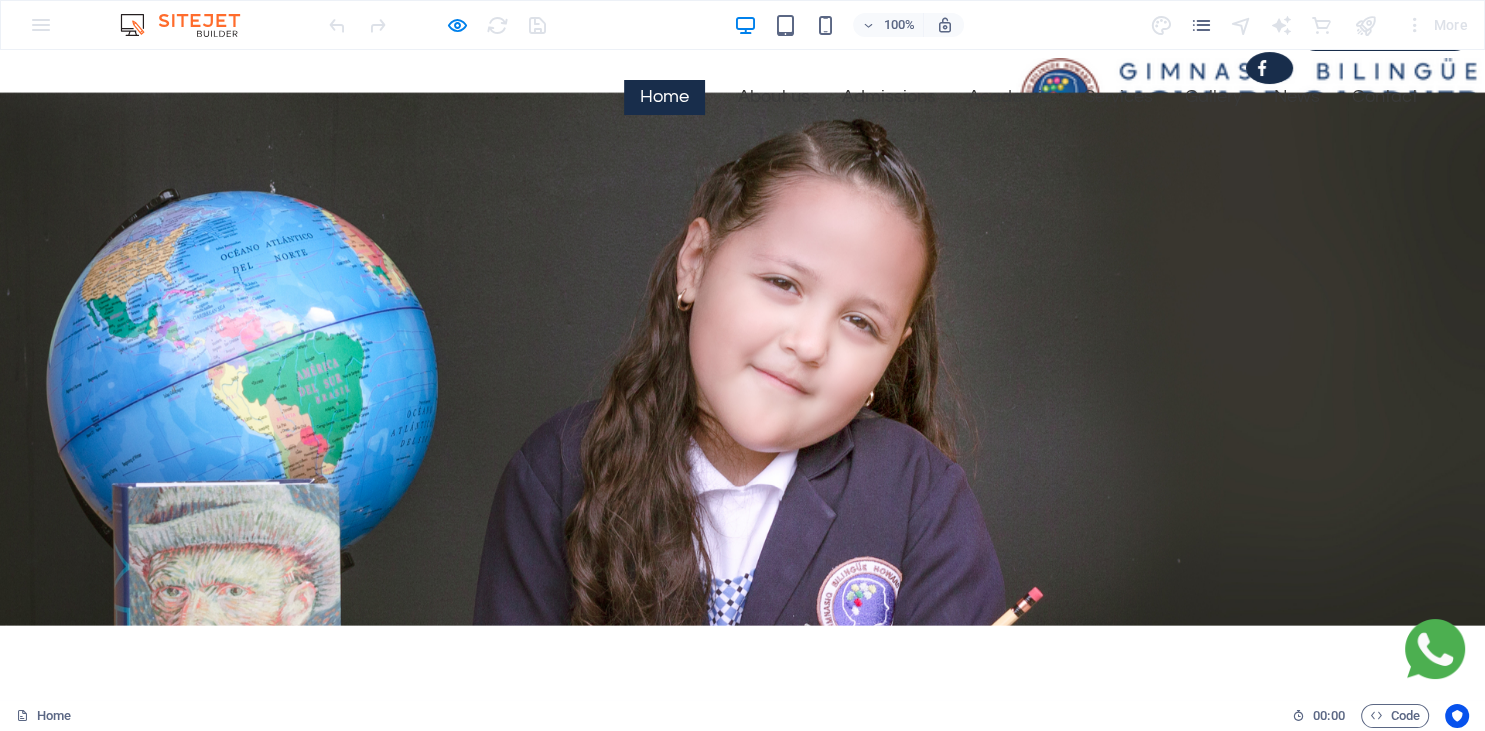 scroll, scrollTop: 0, scrollLeft: 0, axis: both 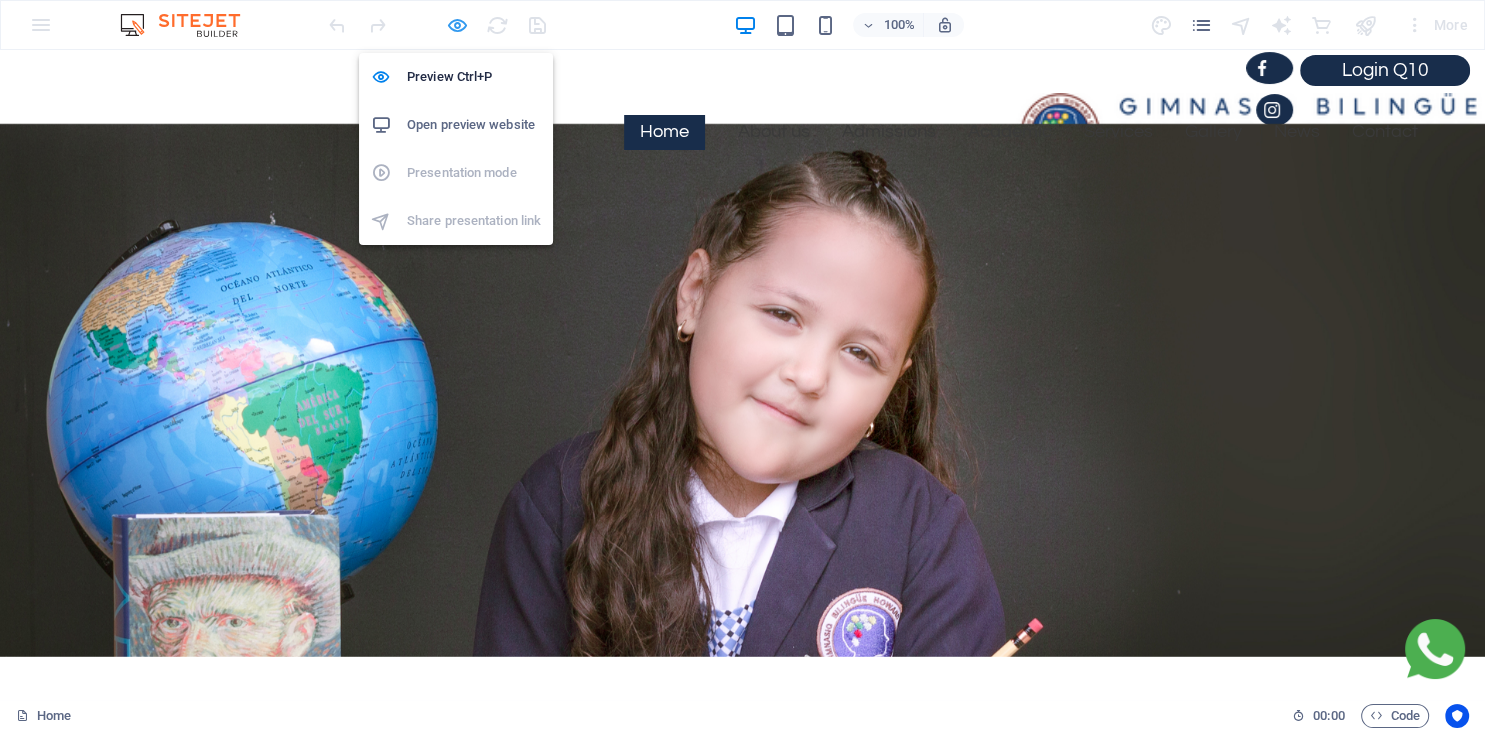 click at bounding box center [457, 25] 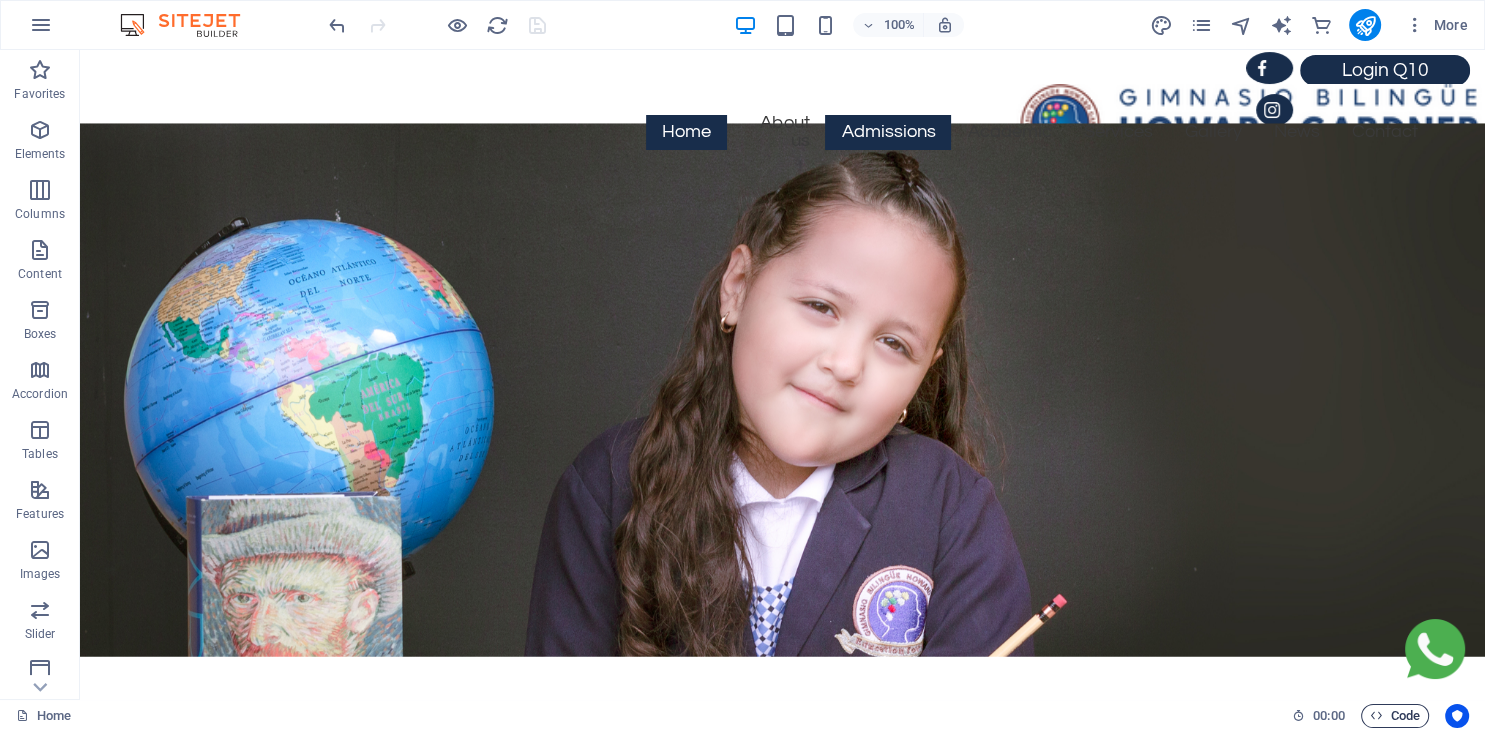 click on "Code" at bounding box center (1395, 716) 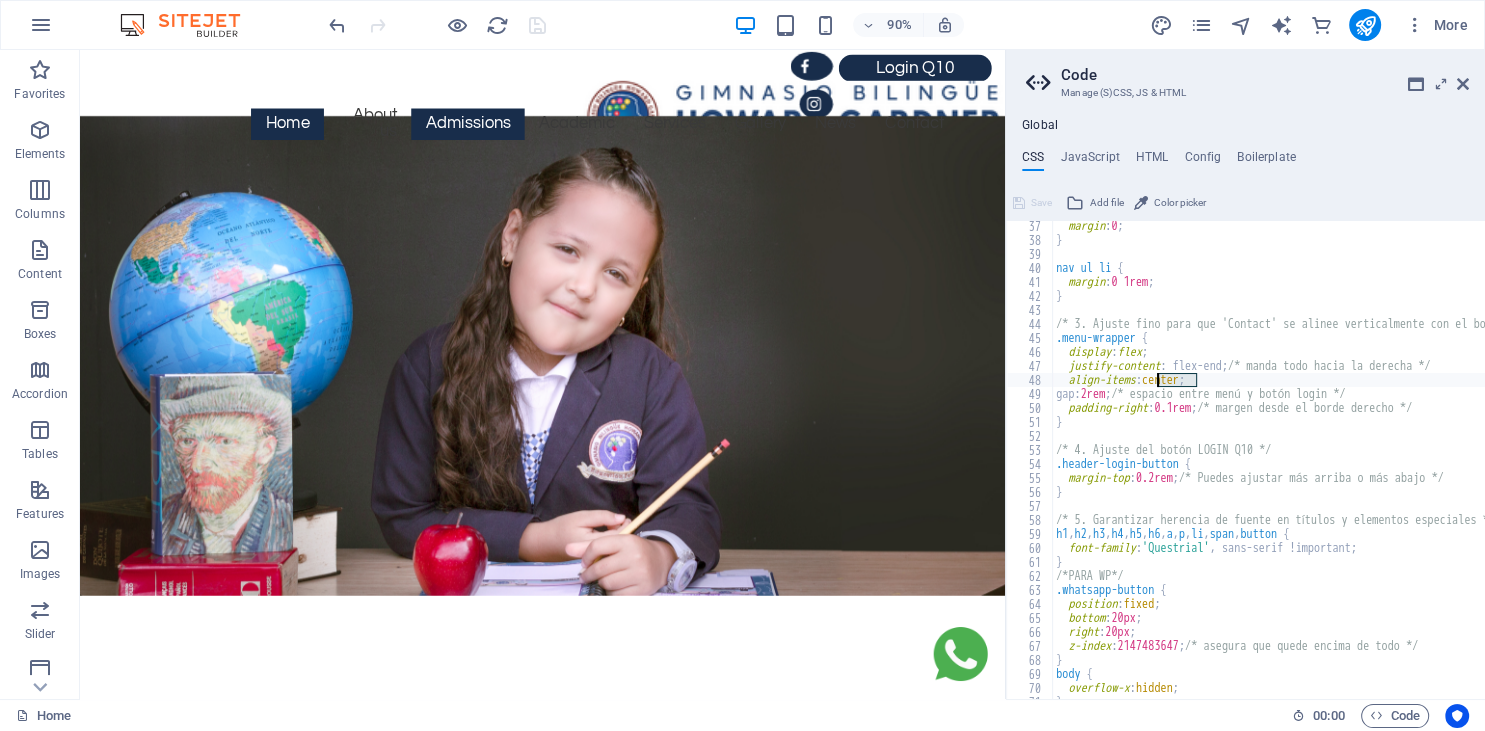 drag, startPoint x: 1198, startPoint y: 379, endPoint x: 1158, endPoint y: 376, distance: 40.112343 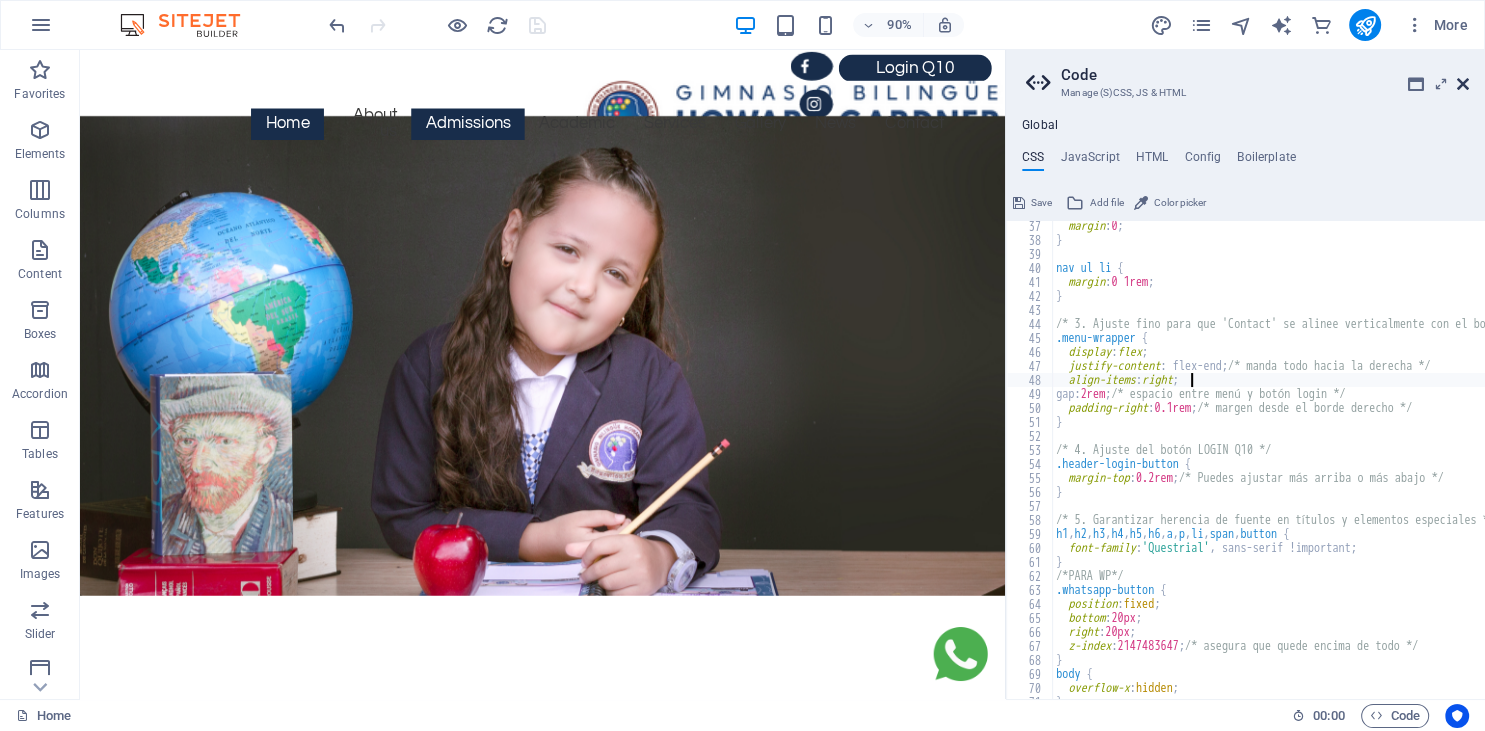 click at bounding box center [1463, 84] 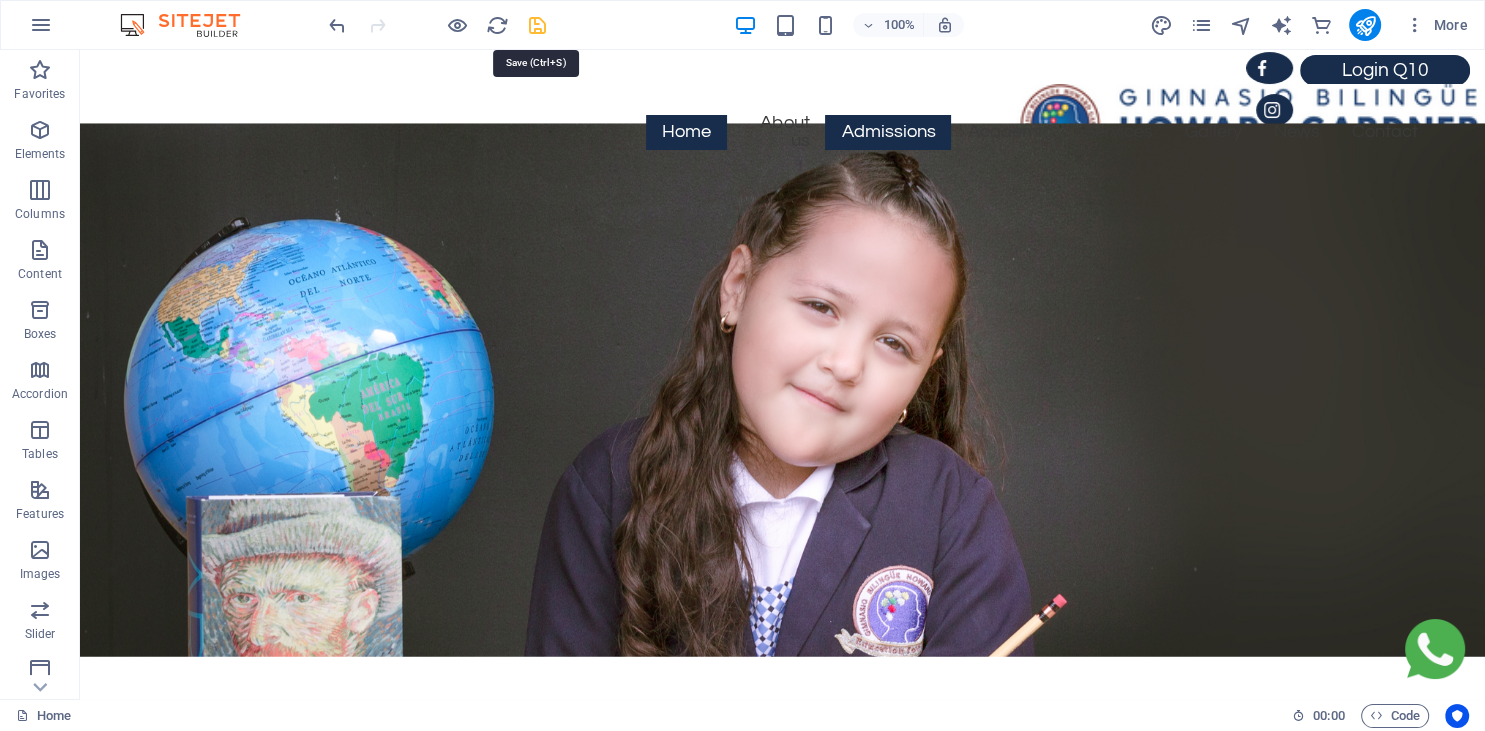 click at bounding box center (537, 25) 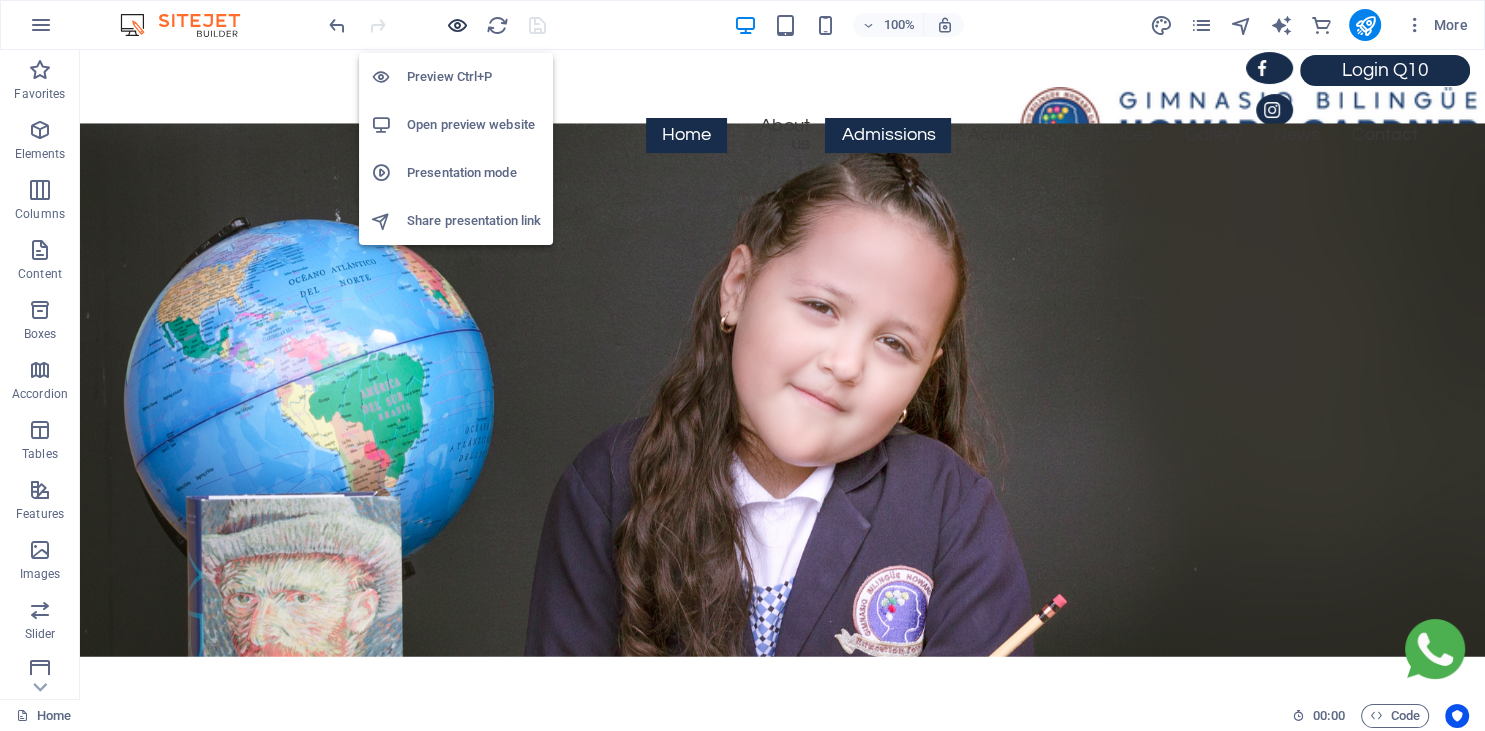 click at bounding box center (457, 25) 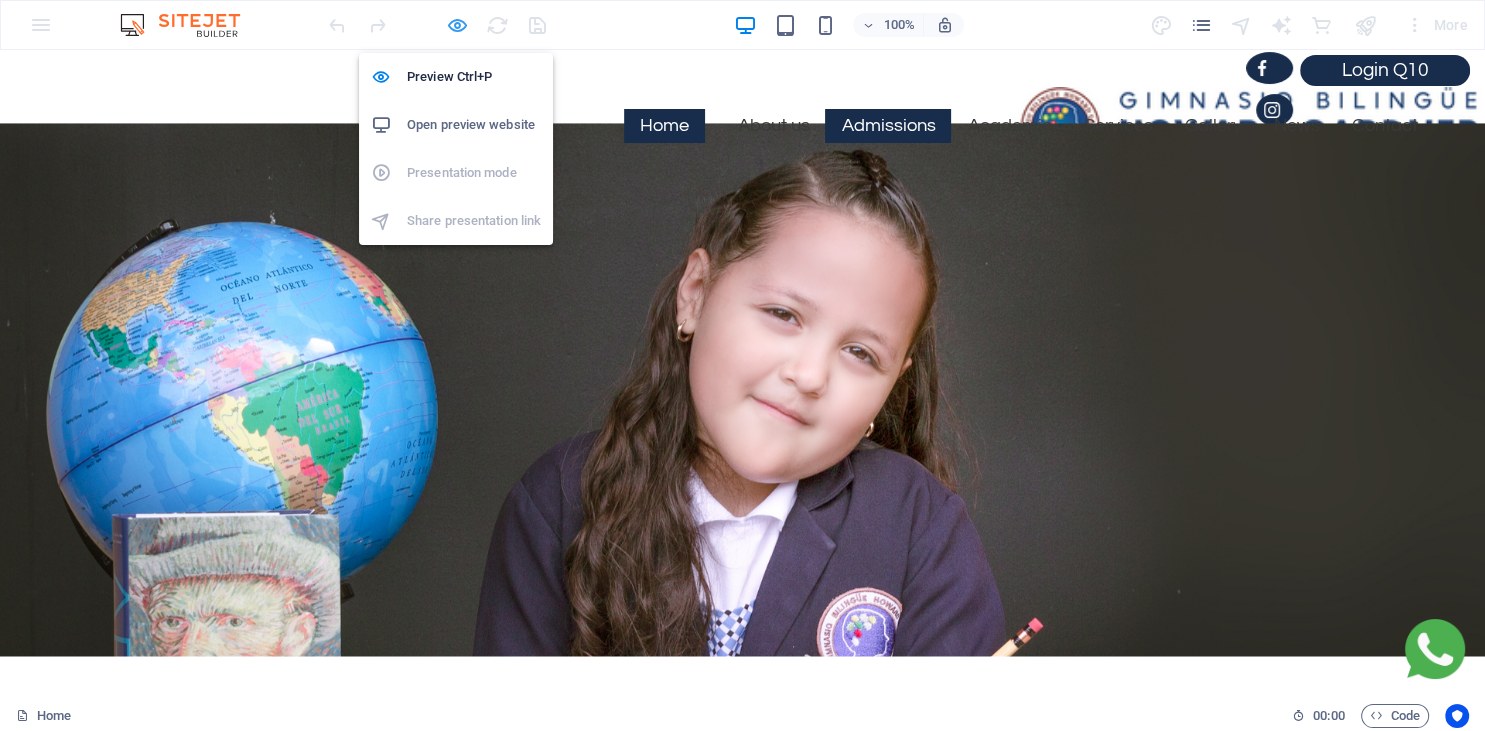 click at bounding box center [457, 25] 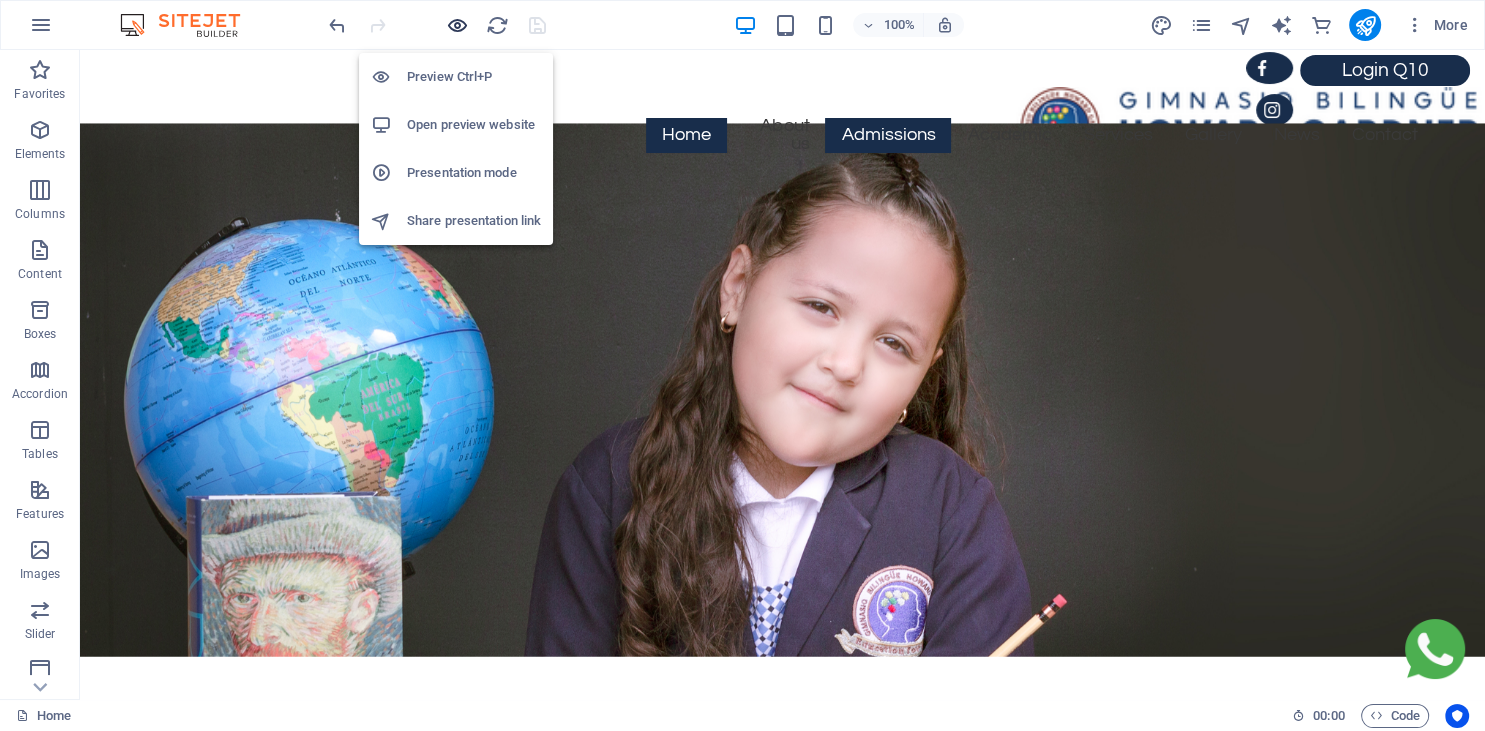 click at bounding box center [457, 25] 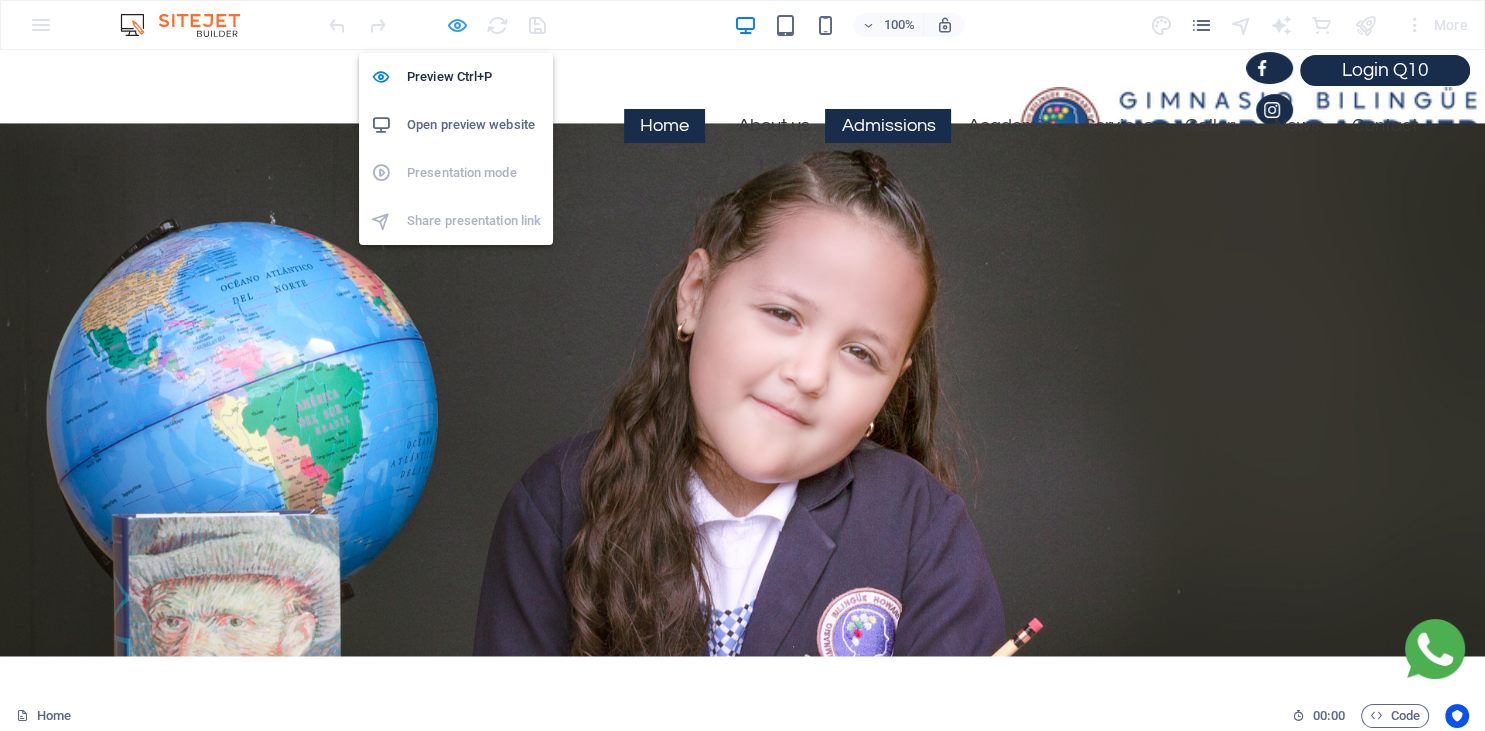 click at bounding box center (457, 25) 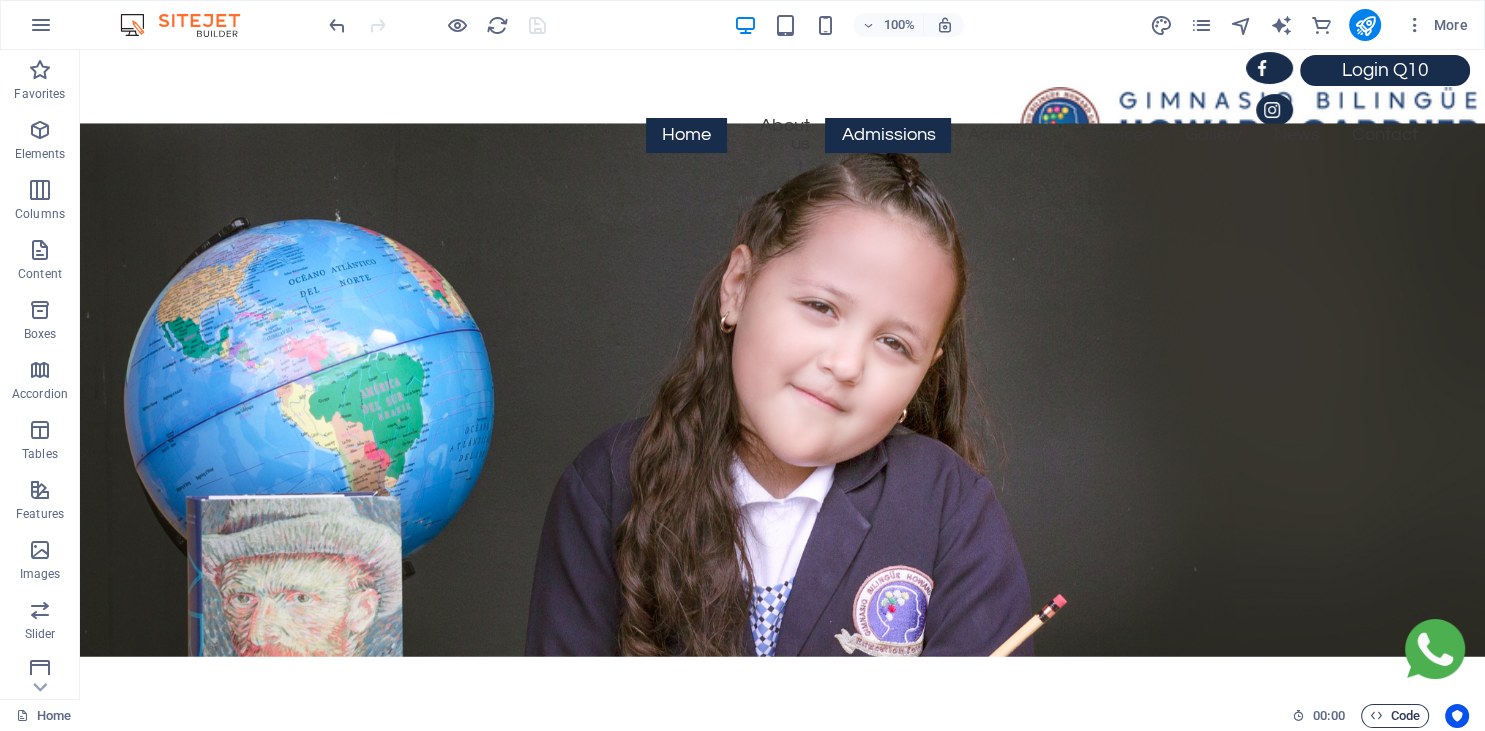 click at bounding box center [1376, 715] 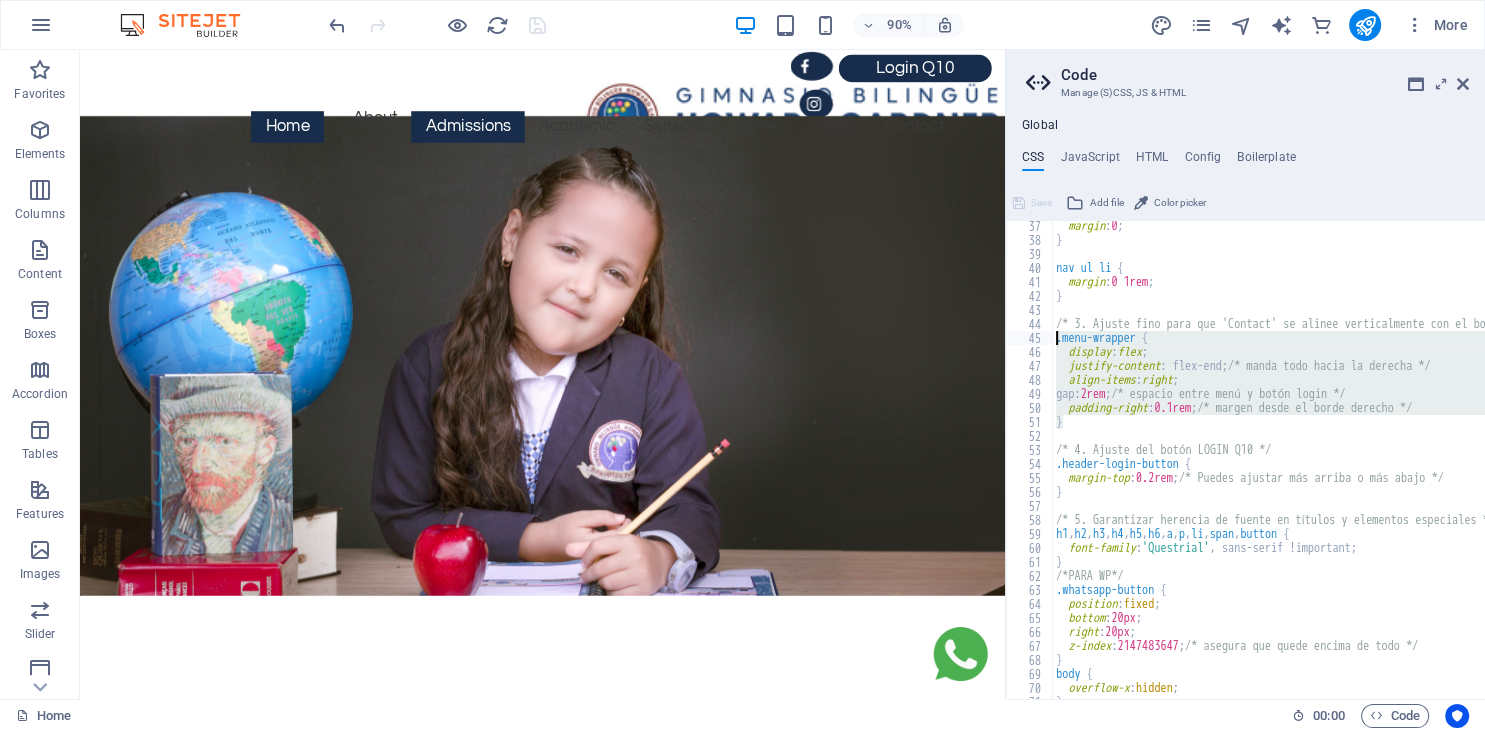 drag, startPoint x: 1081, startPoint y: 426, endPoint x: 1046, endPoint y: 343, distance: 90.07774 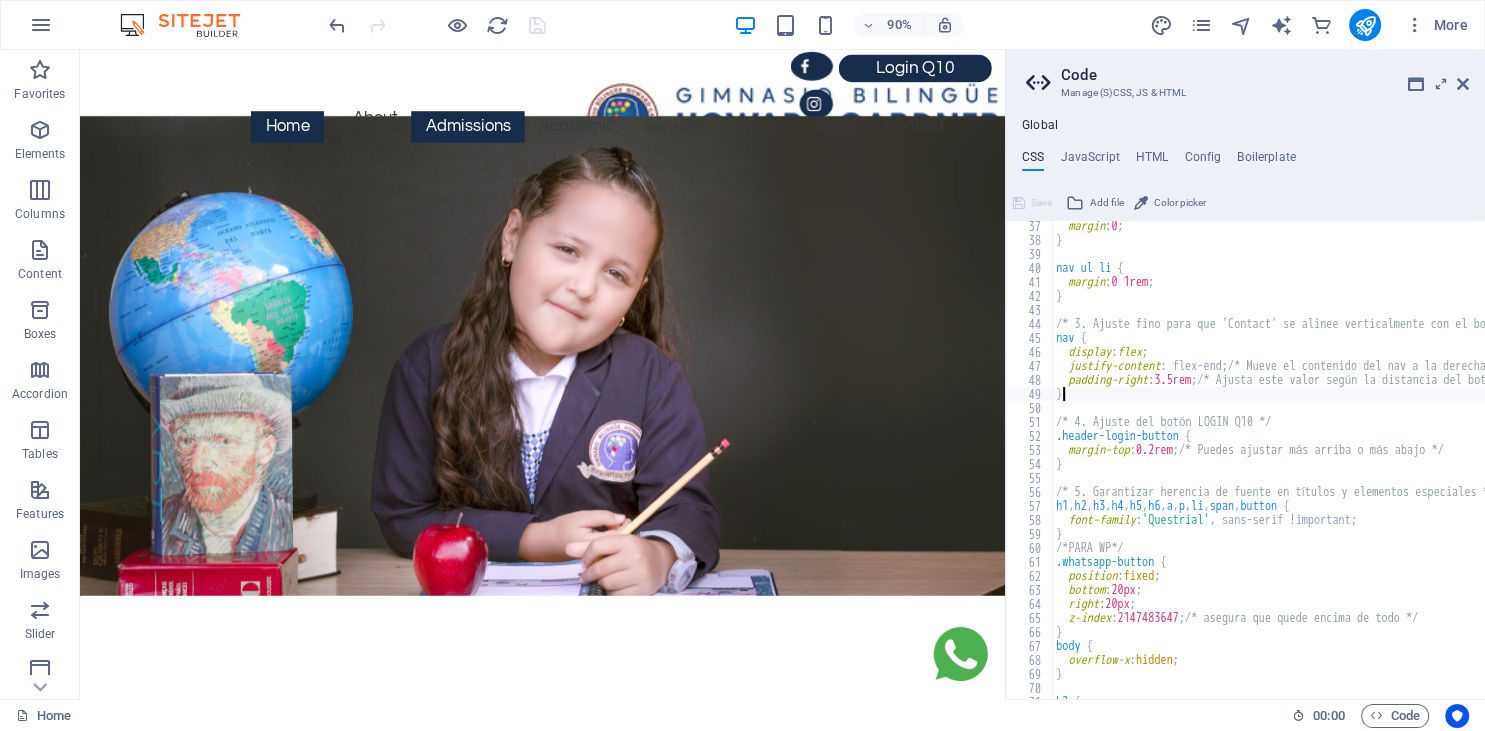 scroll, scrollTop: 506, scrollLeft: 0, axis: vertical 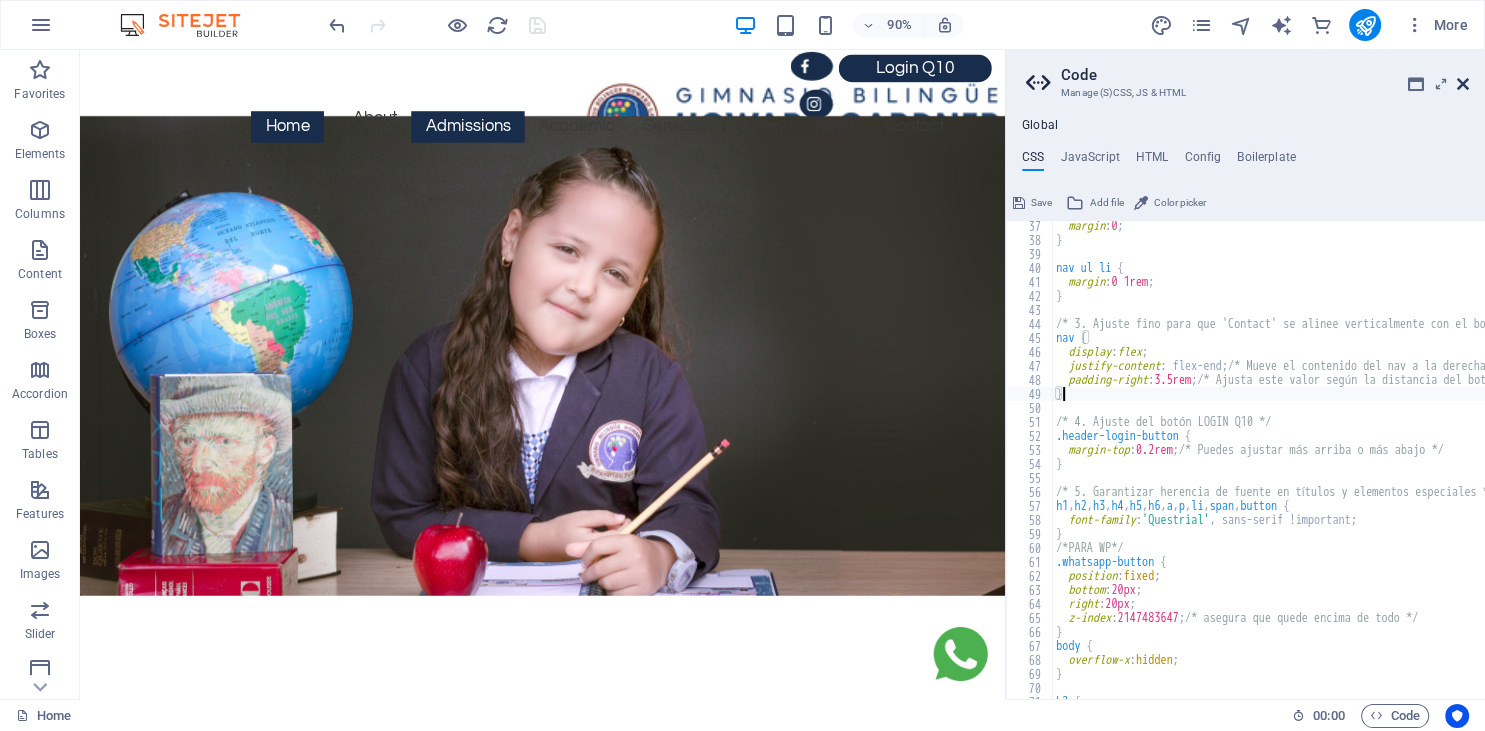 click at bounding box center [1463, 84] 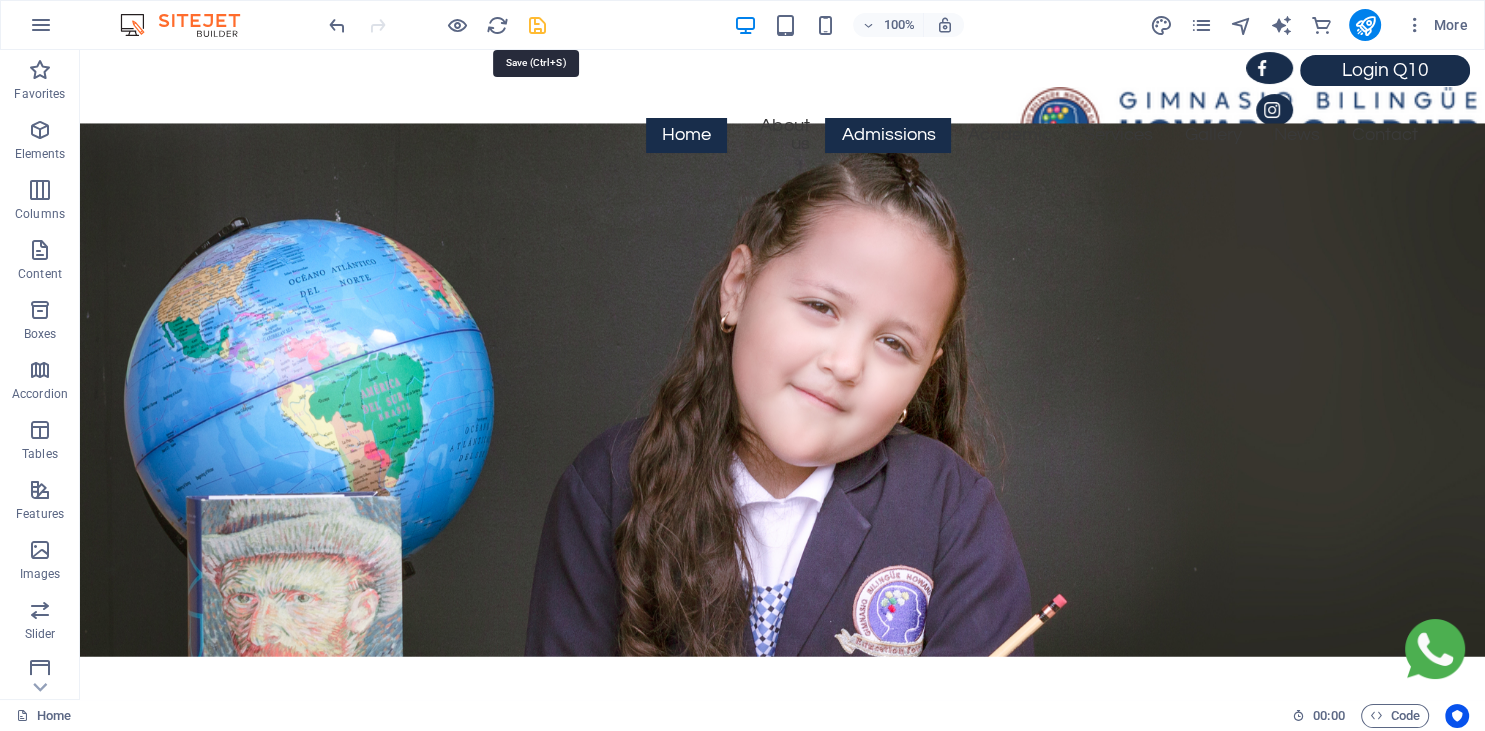 click at bounding box center (537, 25) 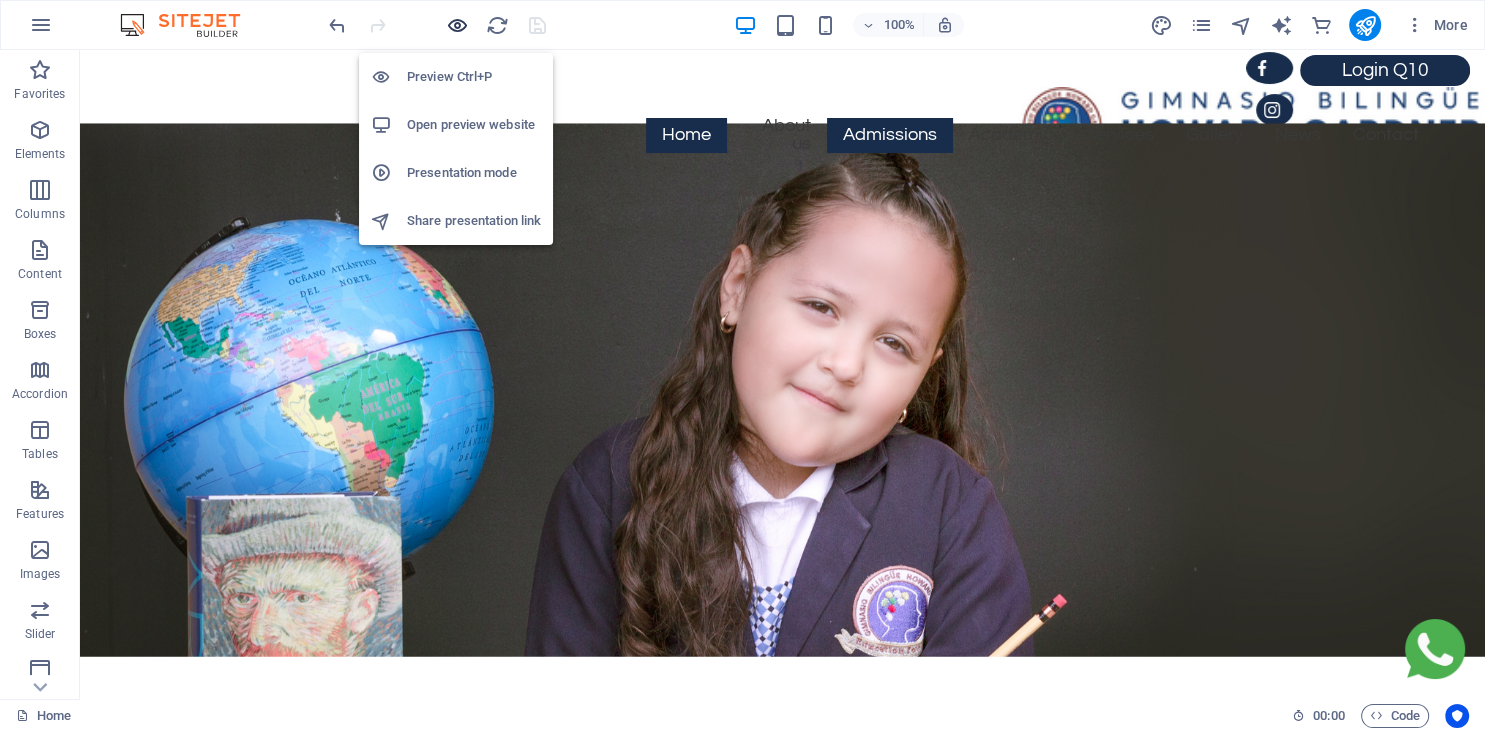 click at bounding box center [457, 25] 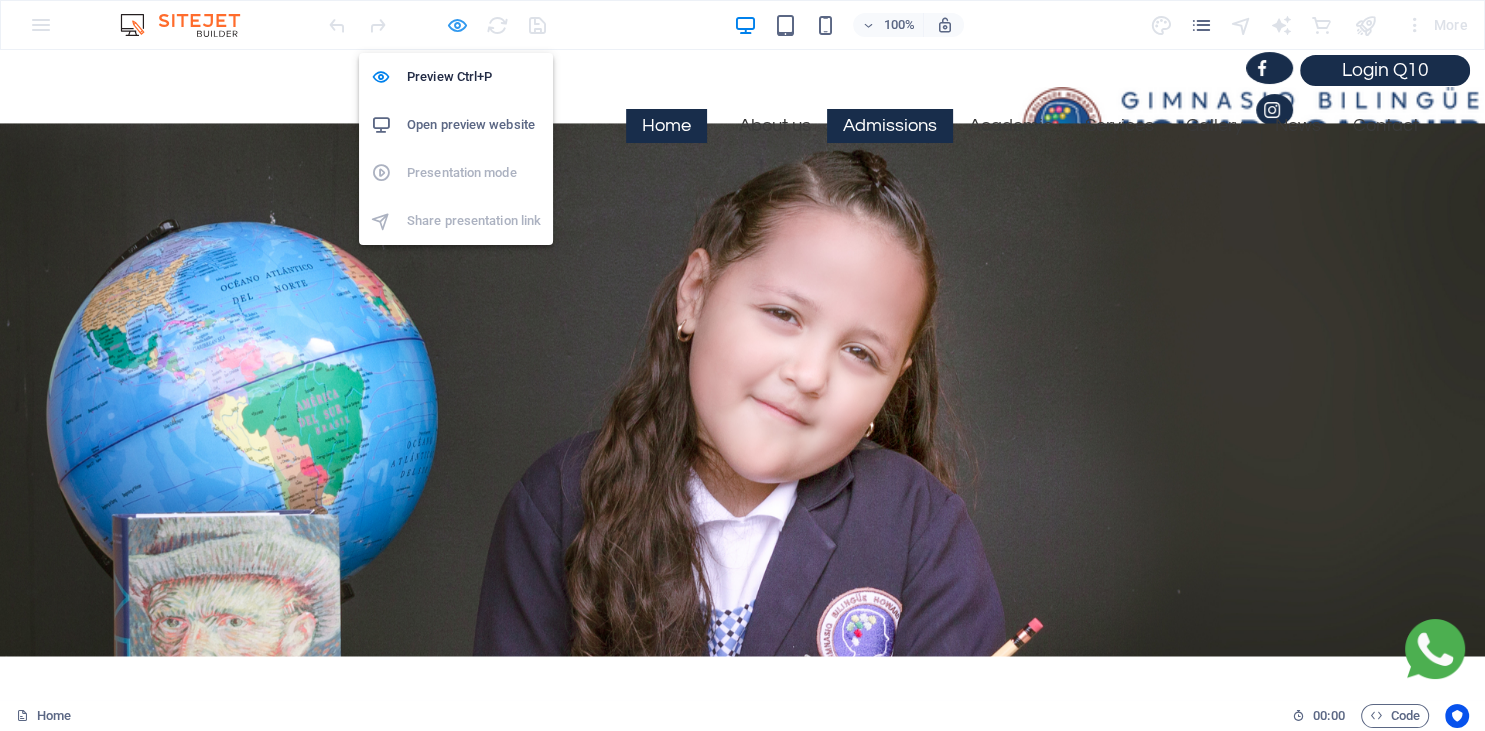 click at bounding box center (457, 25) 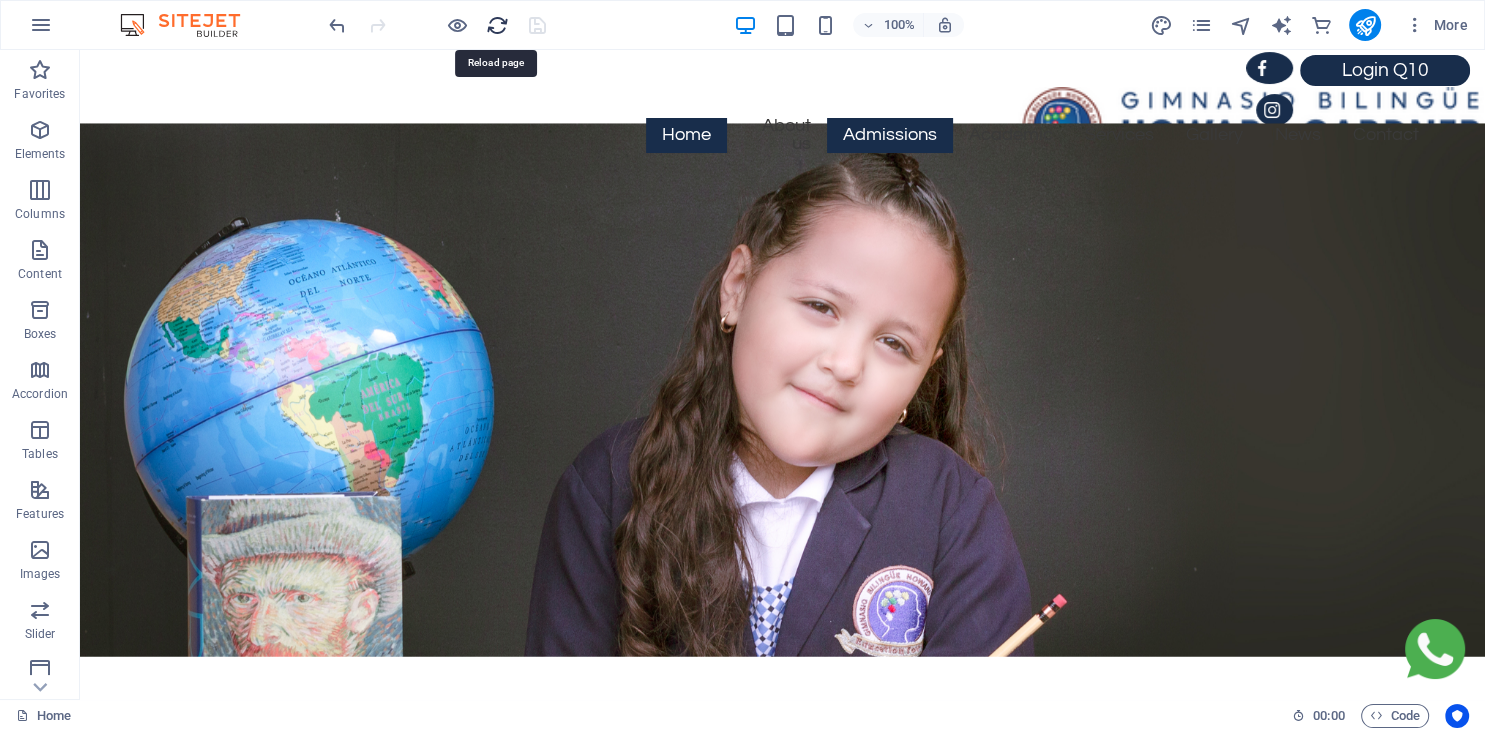 click at bounding box center (497, 25) 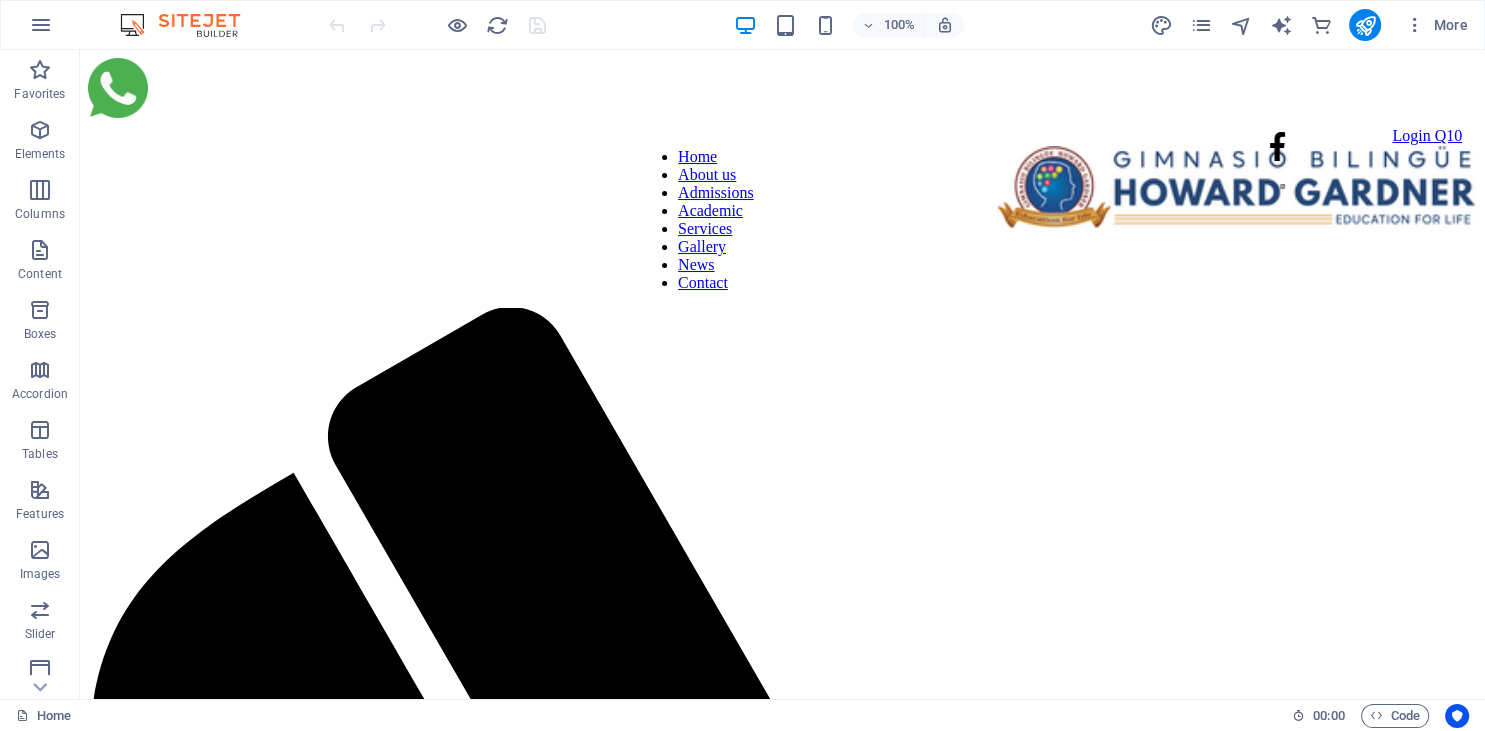 scroll, scrollTop: 0, scrollLeft: 0, axis: both 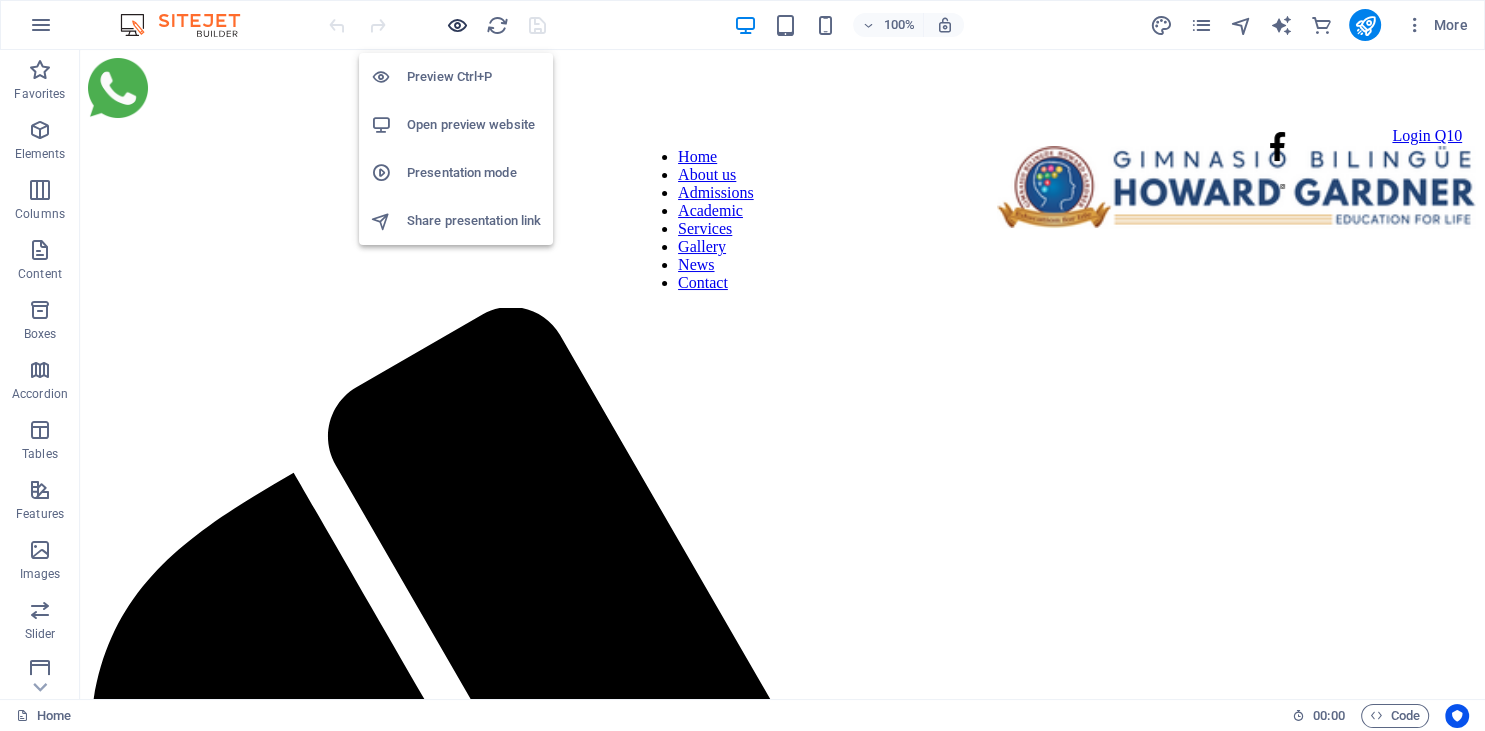 click at bounding box center (457, 25) 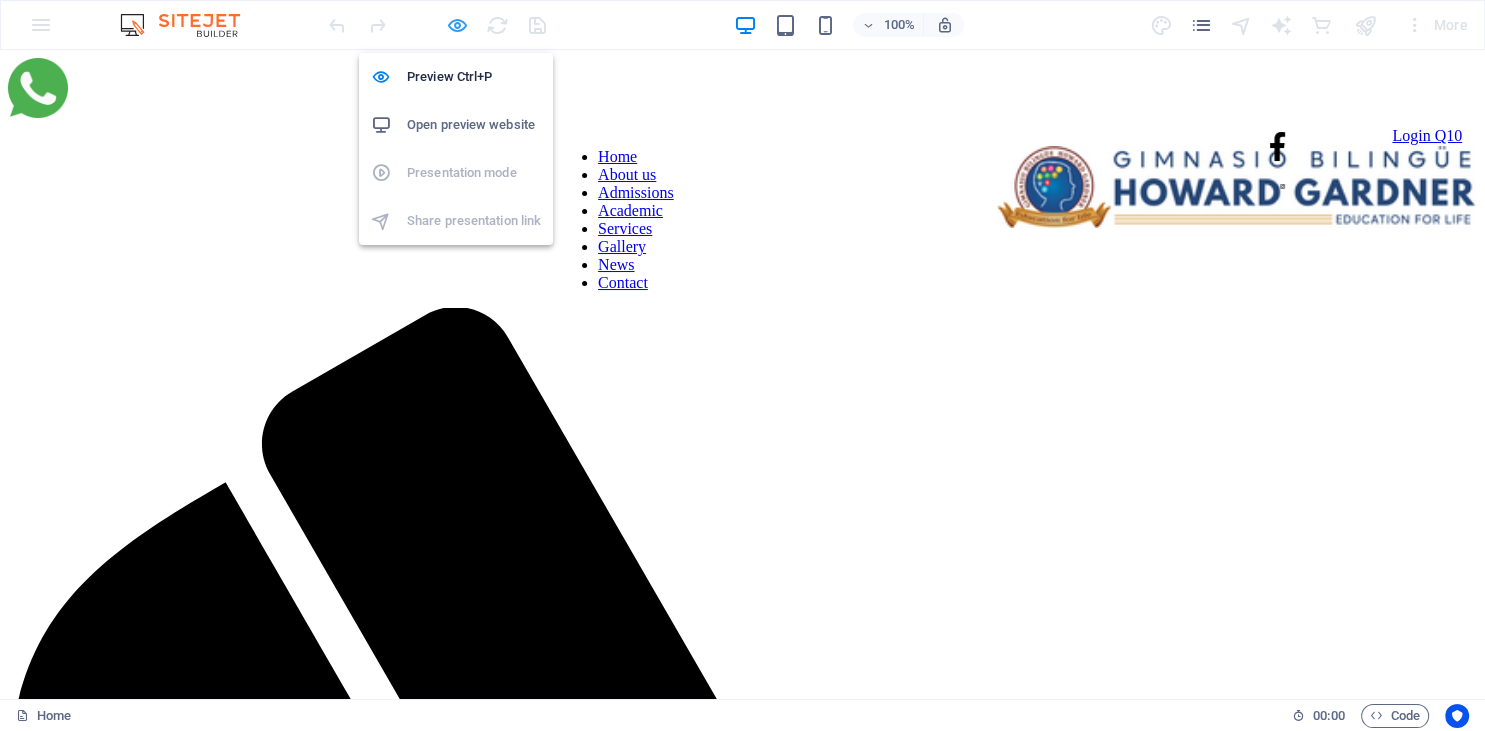 click at bounding box center [457, 25] 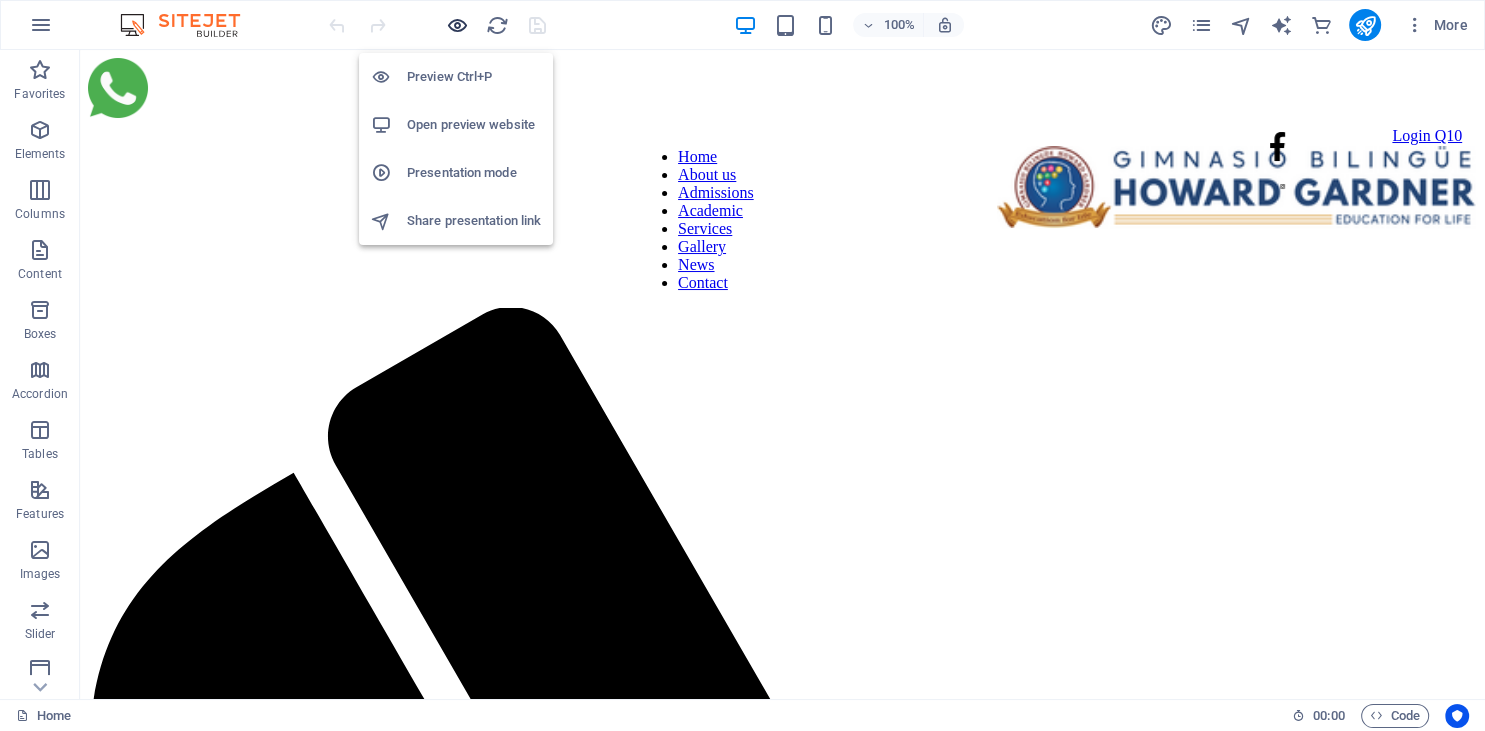 click at bounding box center [457, 25] 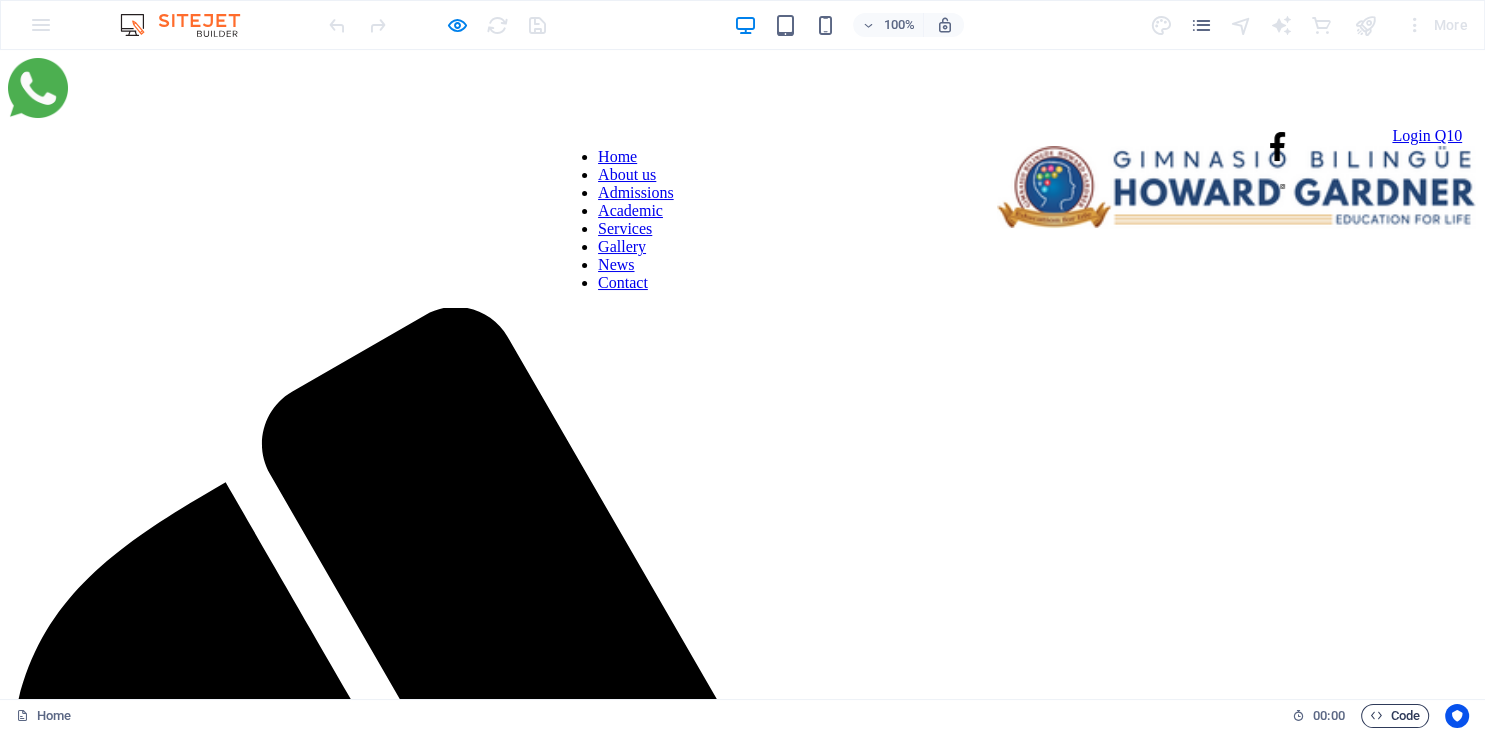 click at bounding box center [1376, 715] 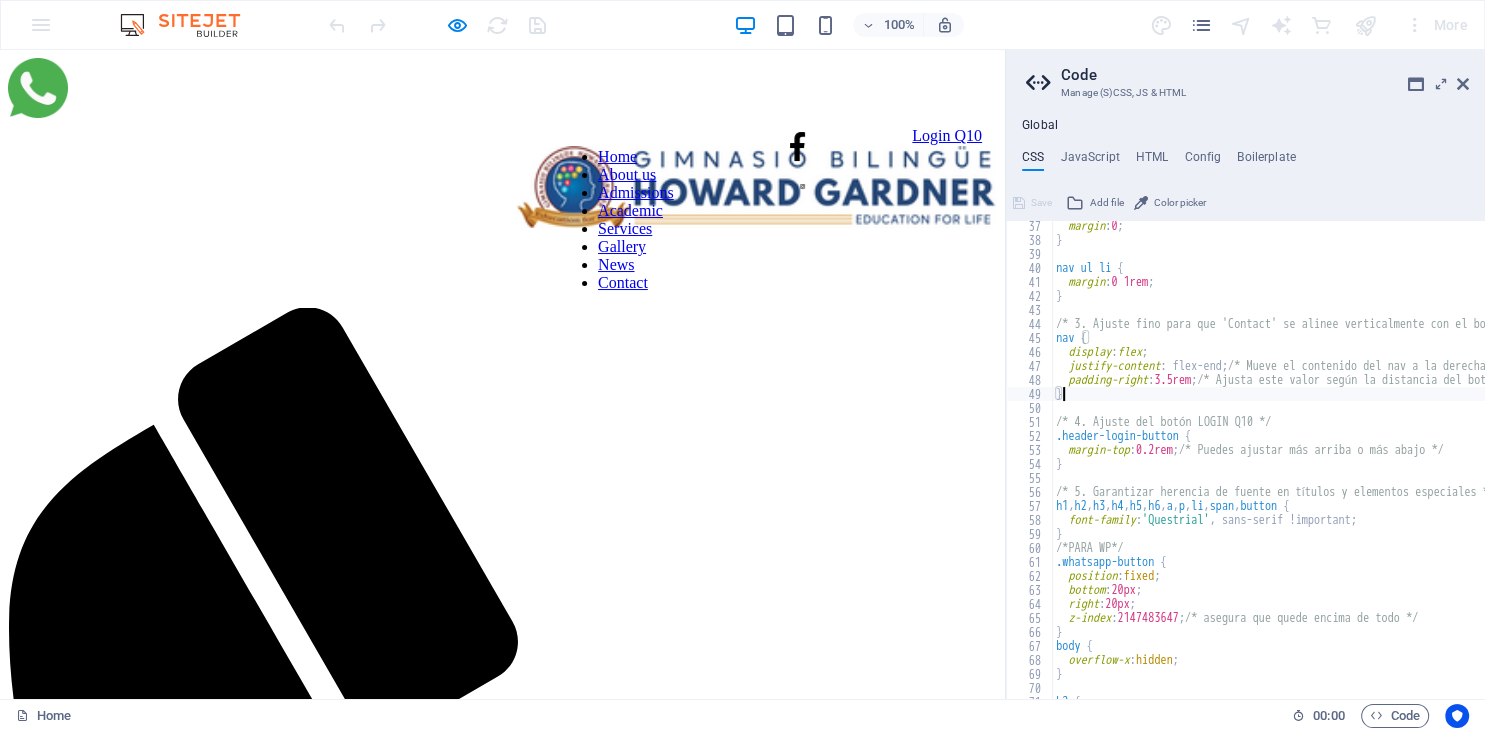 scroll, scrollTop: 506, scrollLeft: 0, axis: vertical 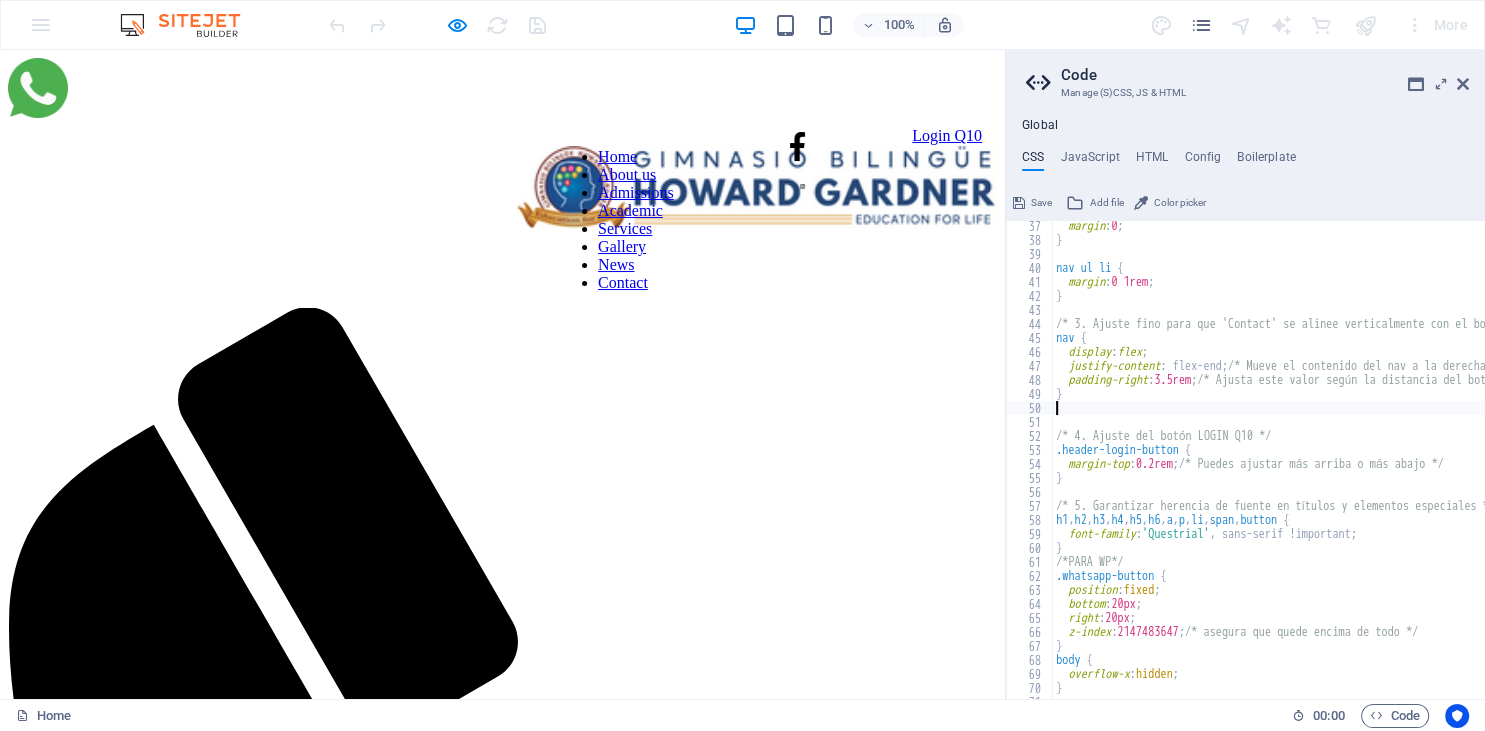paste on "}" 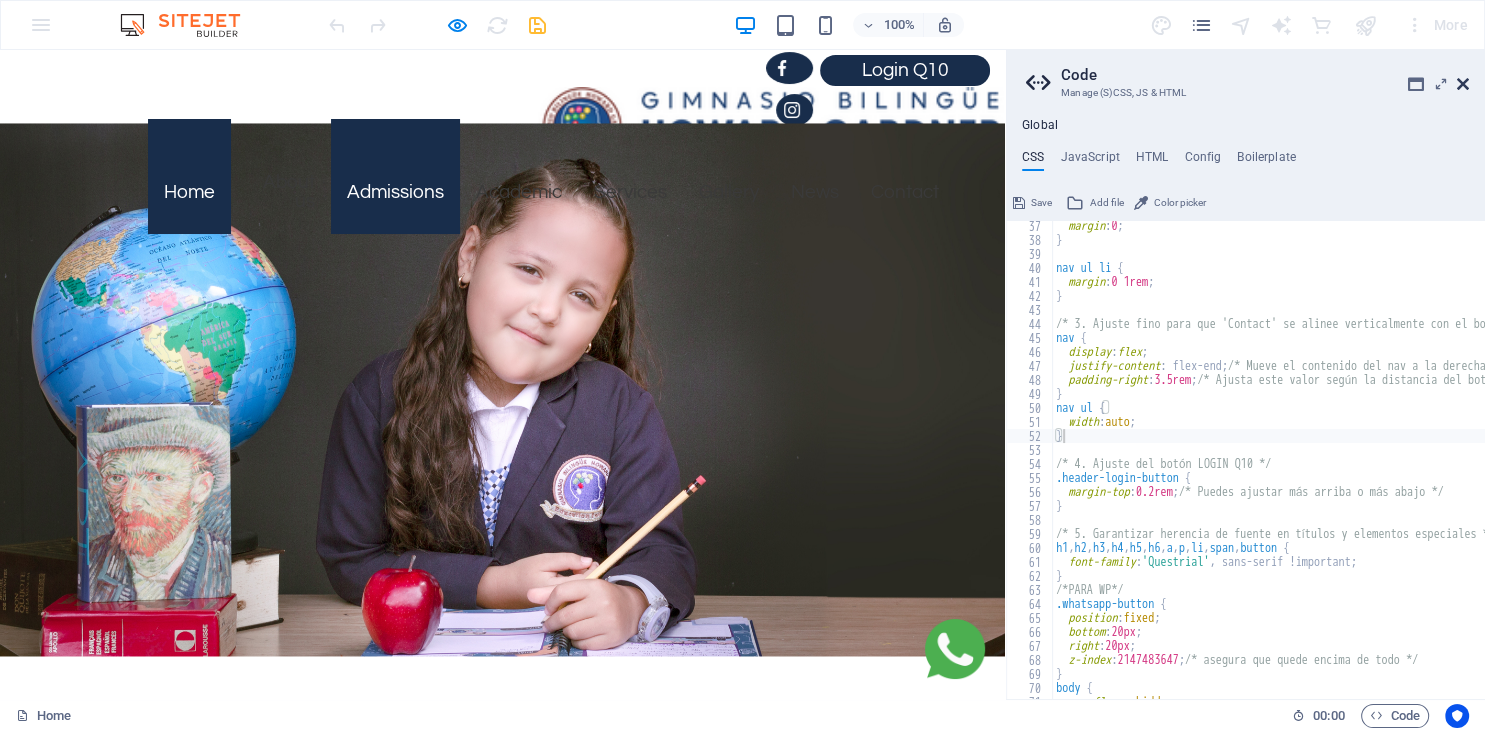 click at bounding box center [1463, 84] 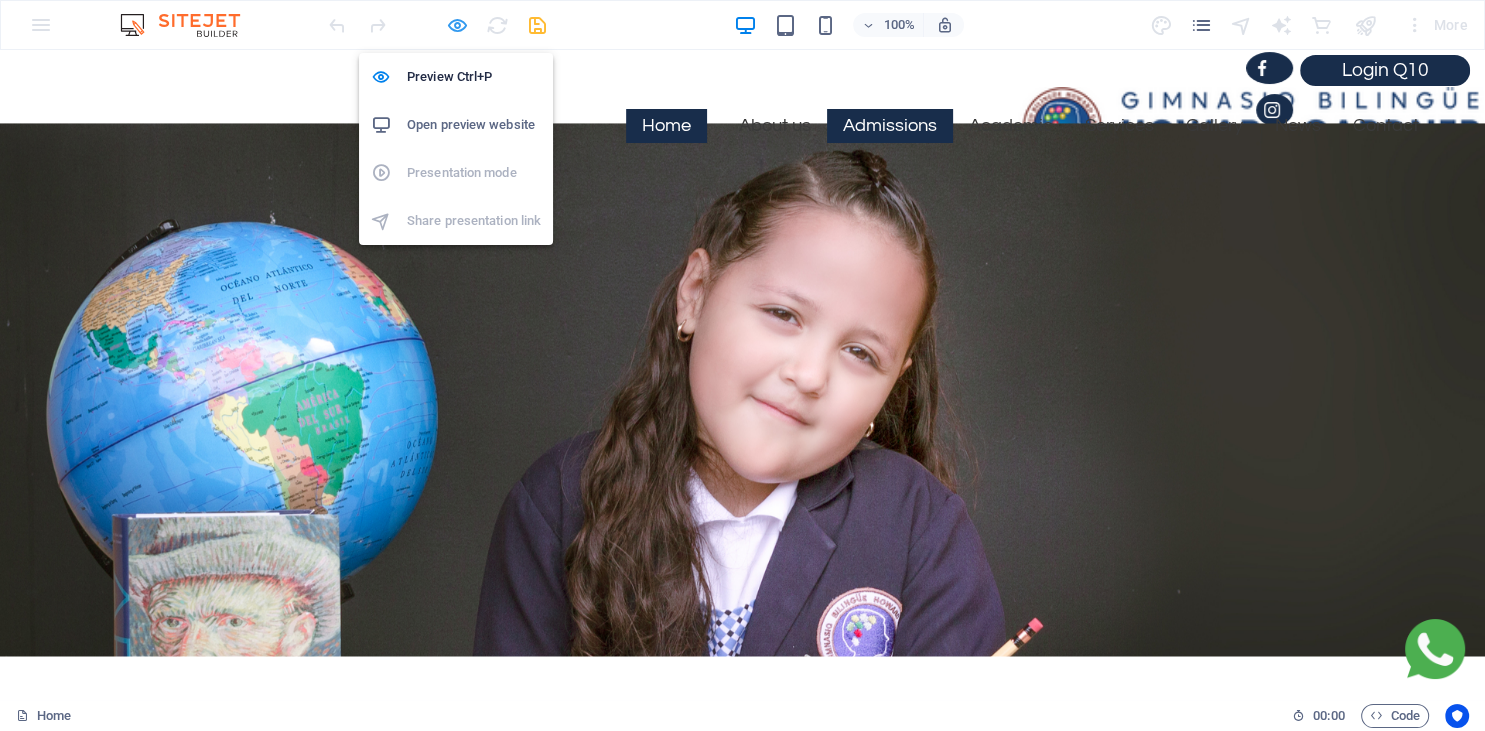click at bounding box center (457, 25) 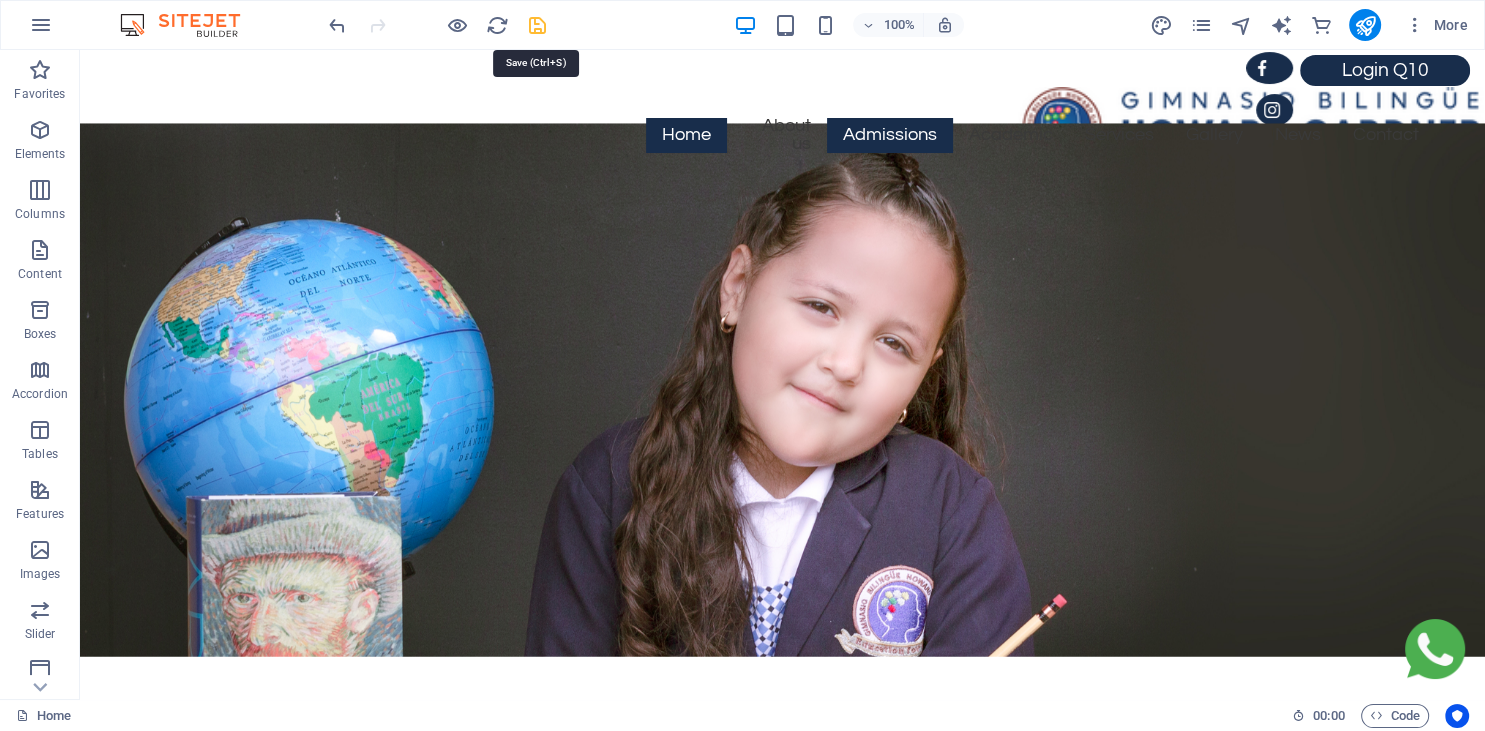 click at bounding box center (537, 25) 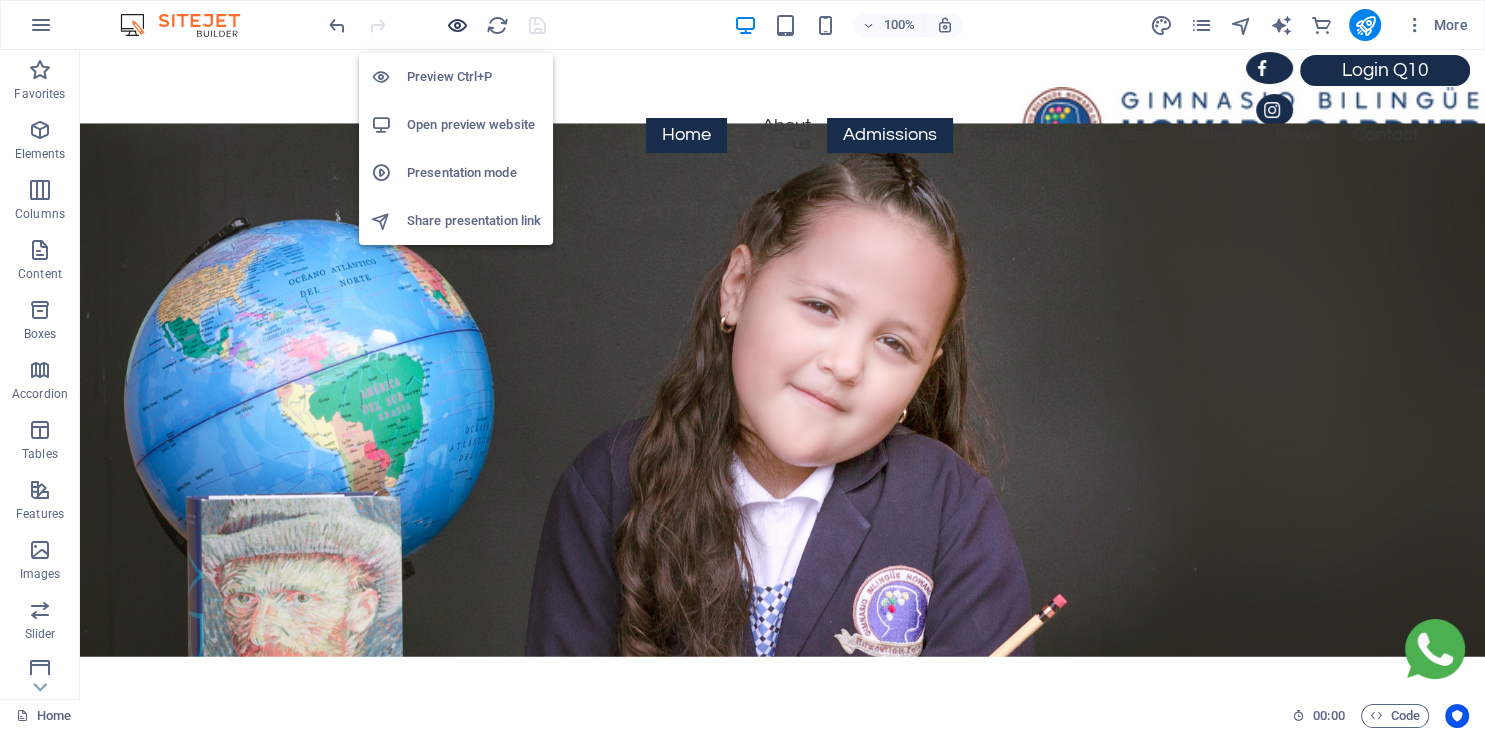 click at bounding box center (457, 25) 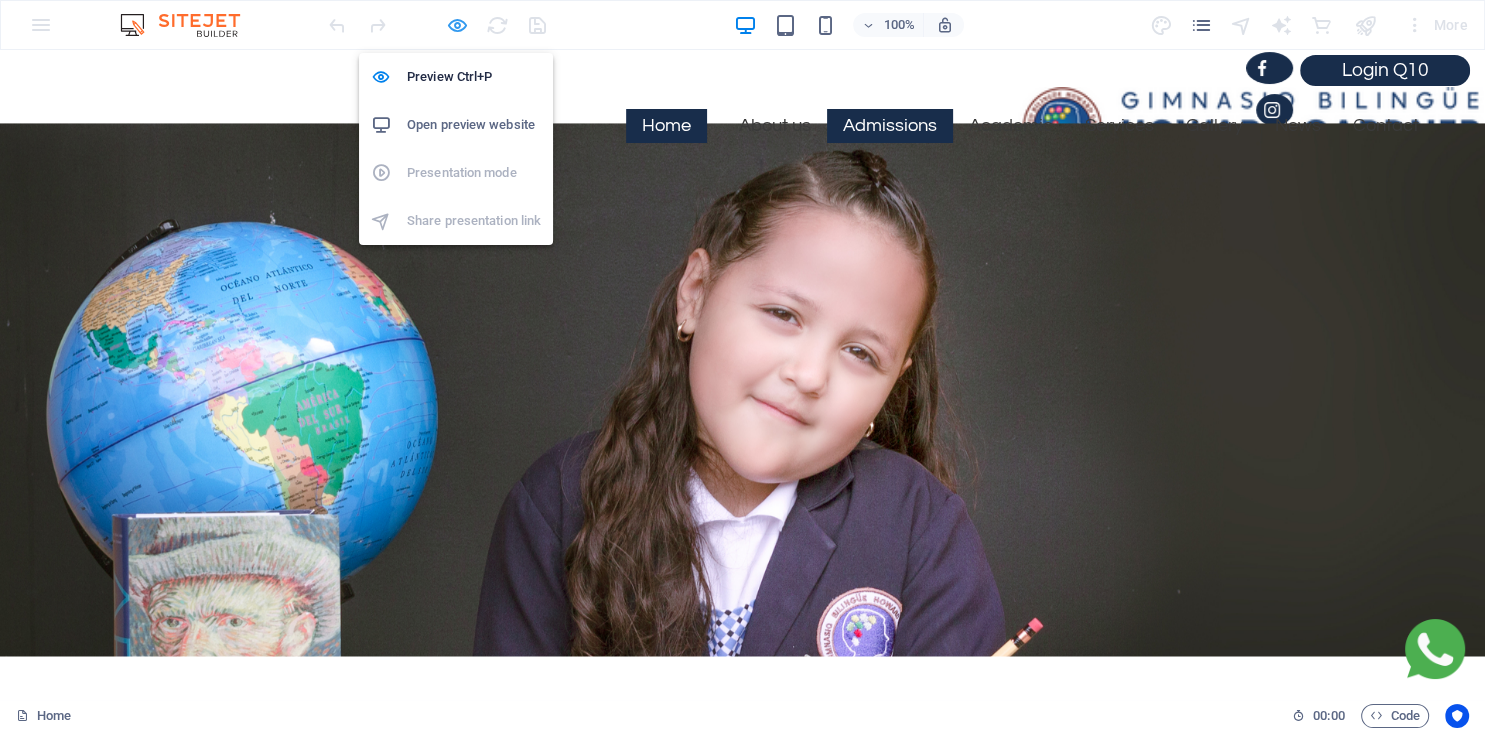 click at bounding box center (457, 25) 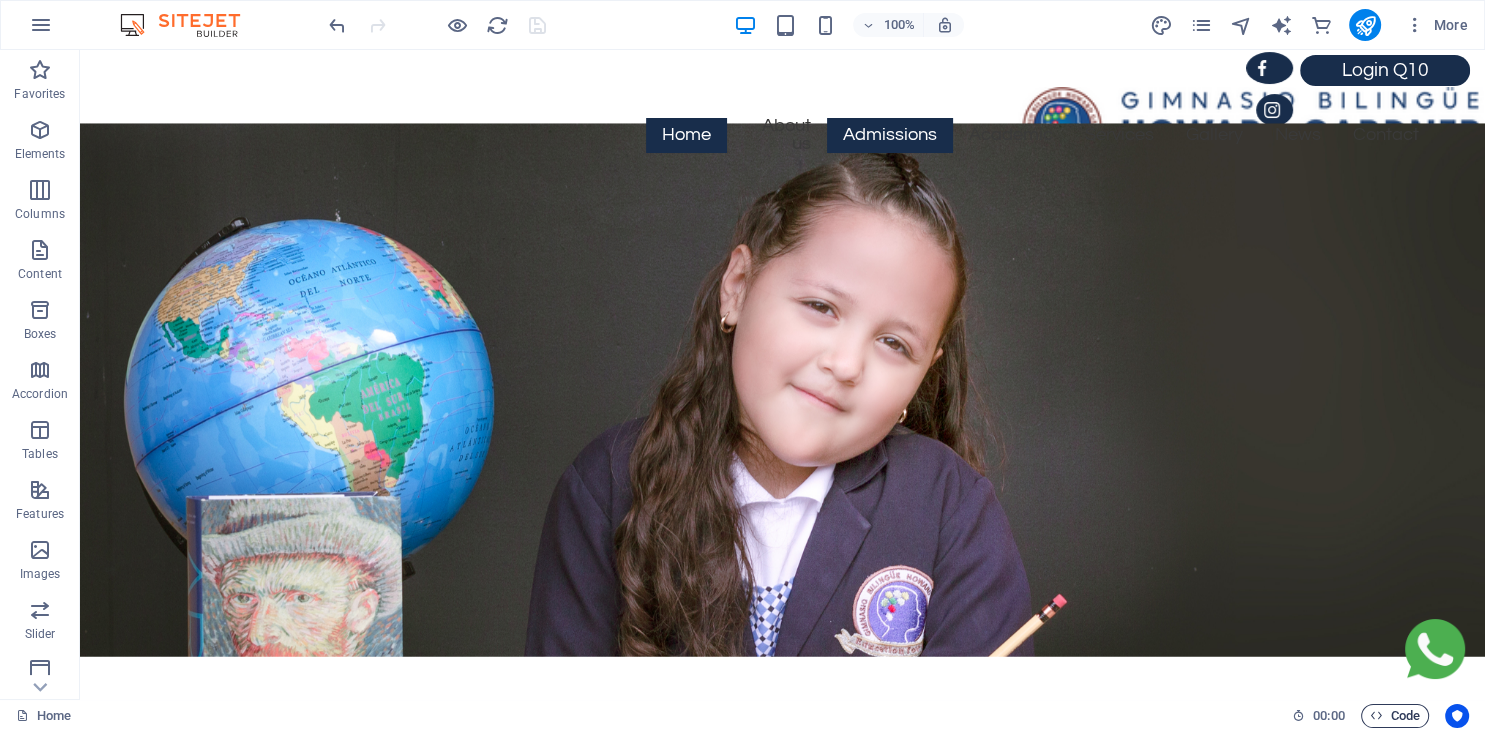 click on "Code" at bounding box center [1395, 716] 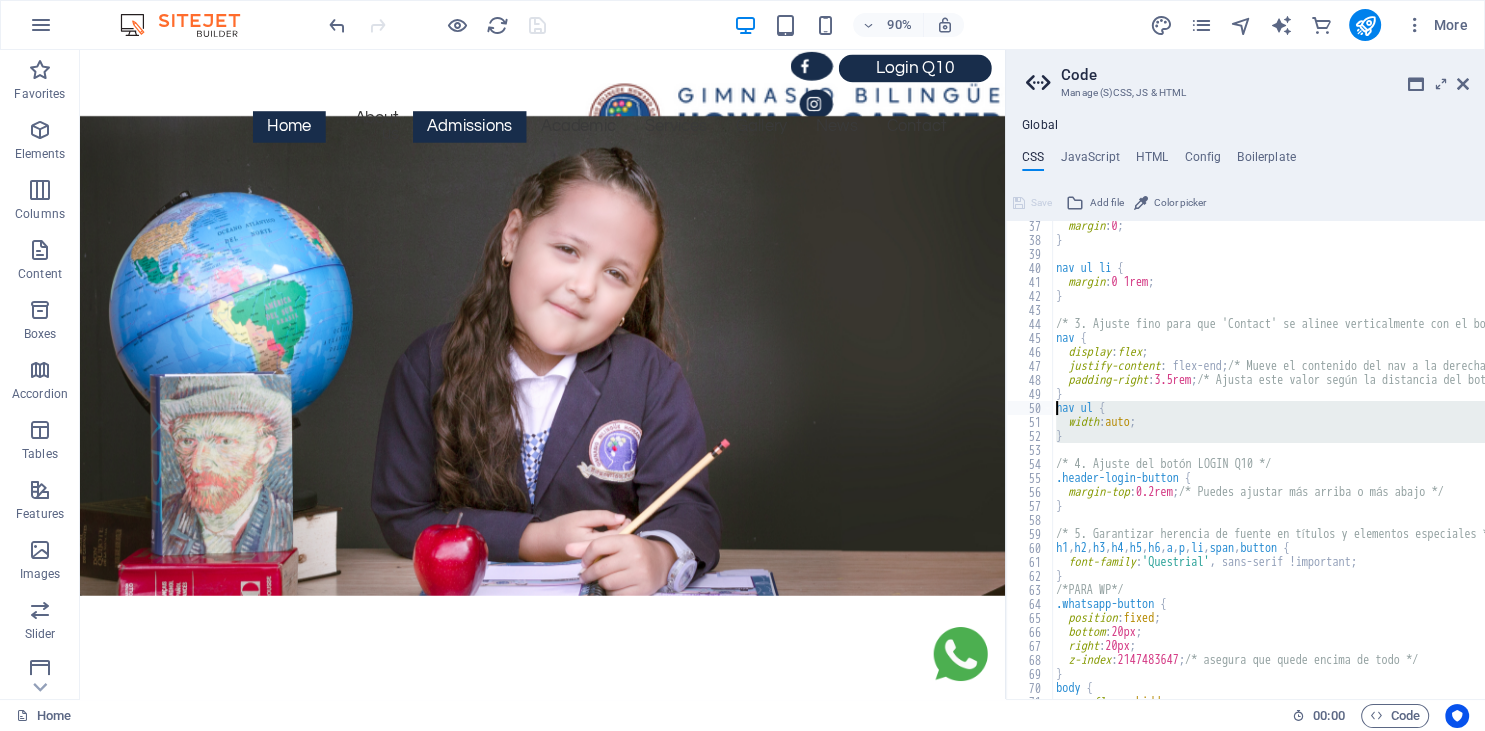 drag, startPoint x: 1083, startPoint y: 444, endPoint x: 1050, endPoint y: 406, distance: 50.32892 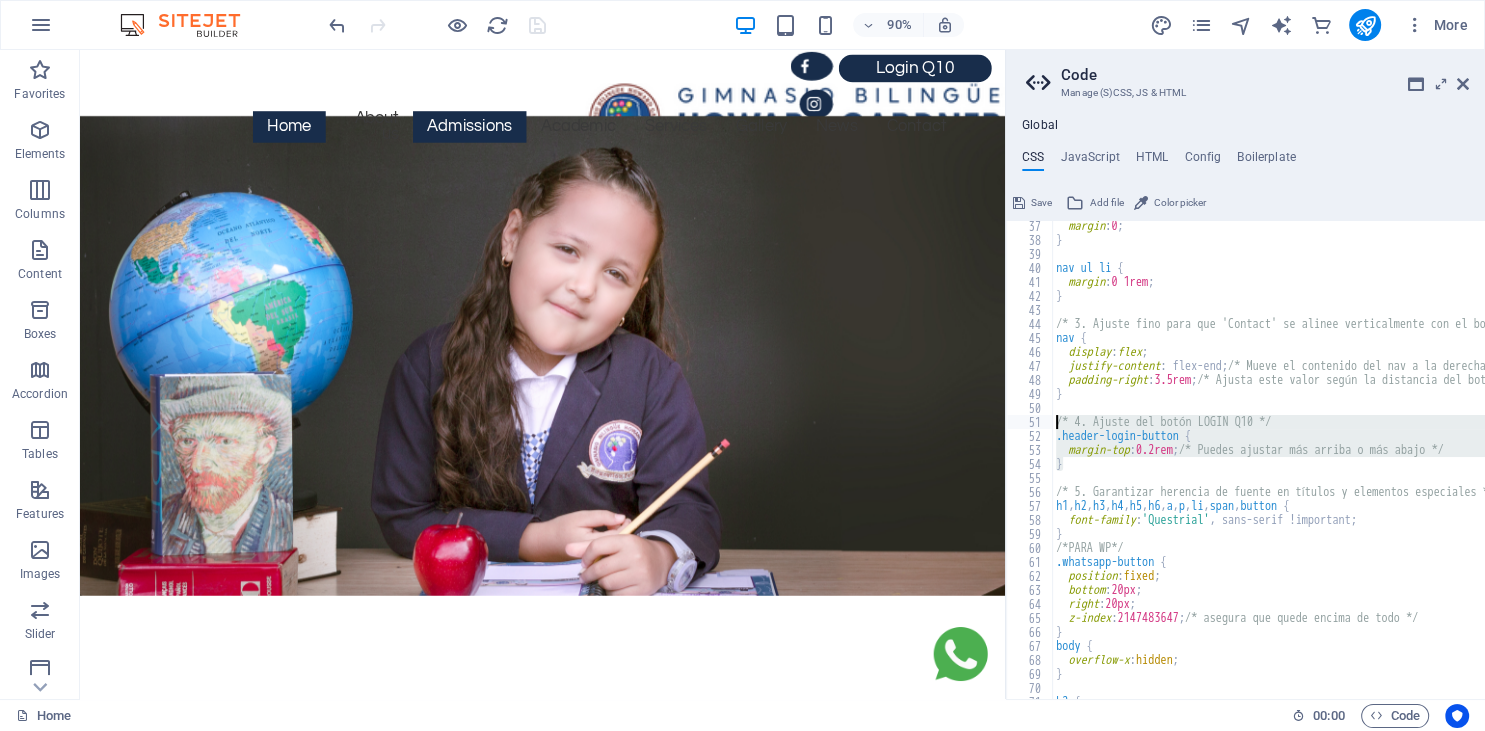 drag, startPoint x: 1066, startPoint y: 462, endPoint x: 1045, endPoint y: 417, distance: 49.658836 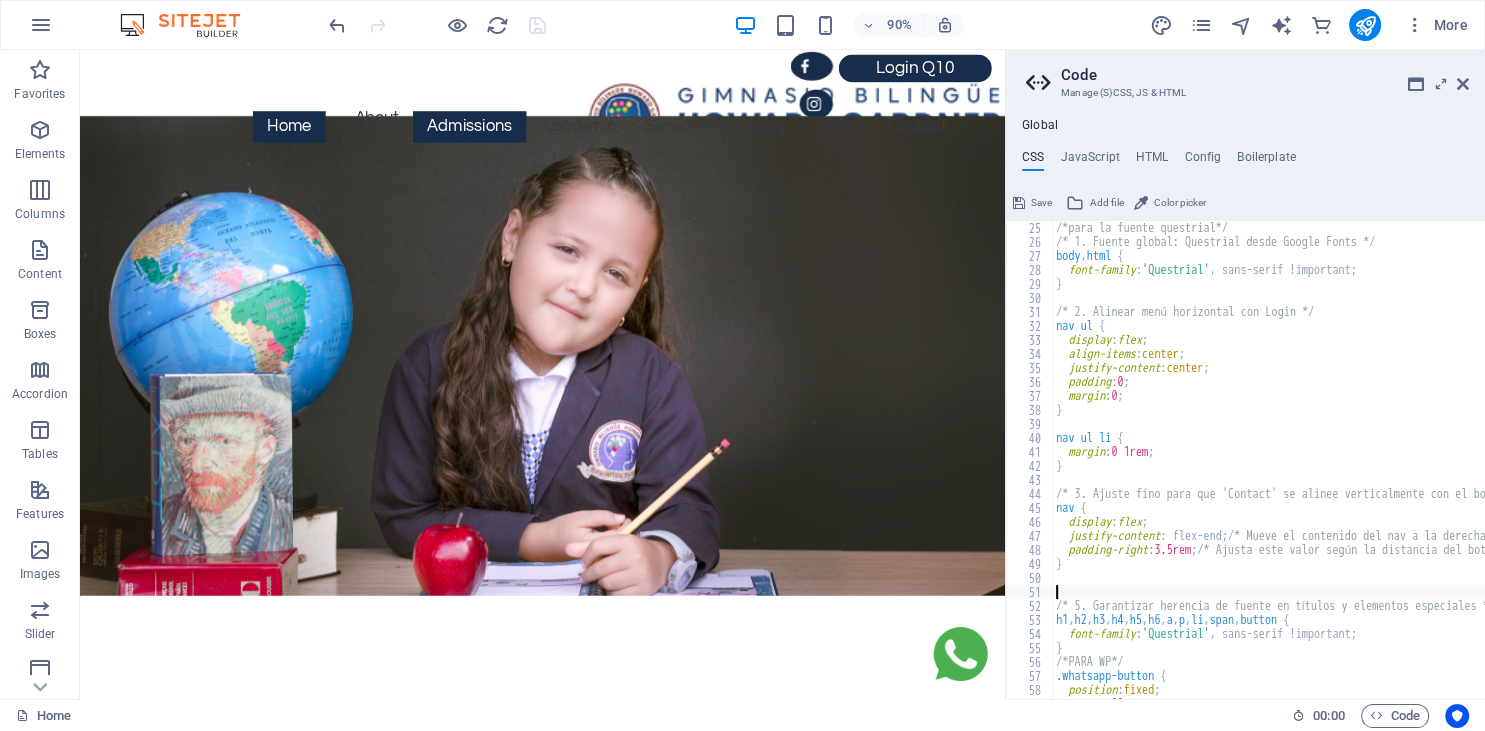 scroll, scrollTop: 332, scrollLeft: 0, axis: vertical 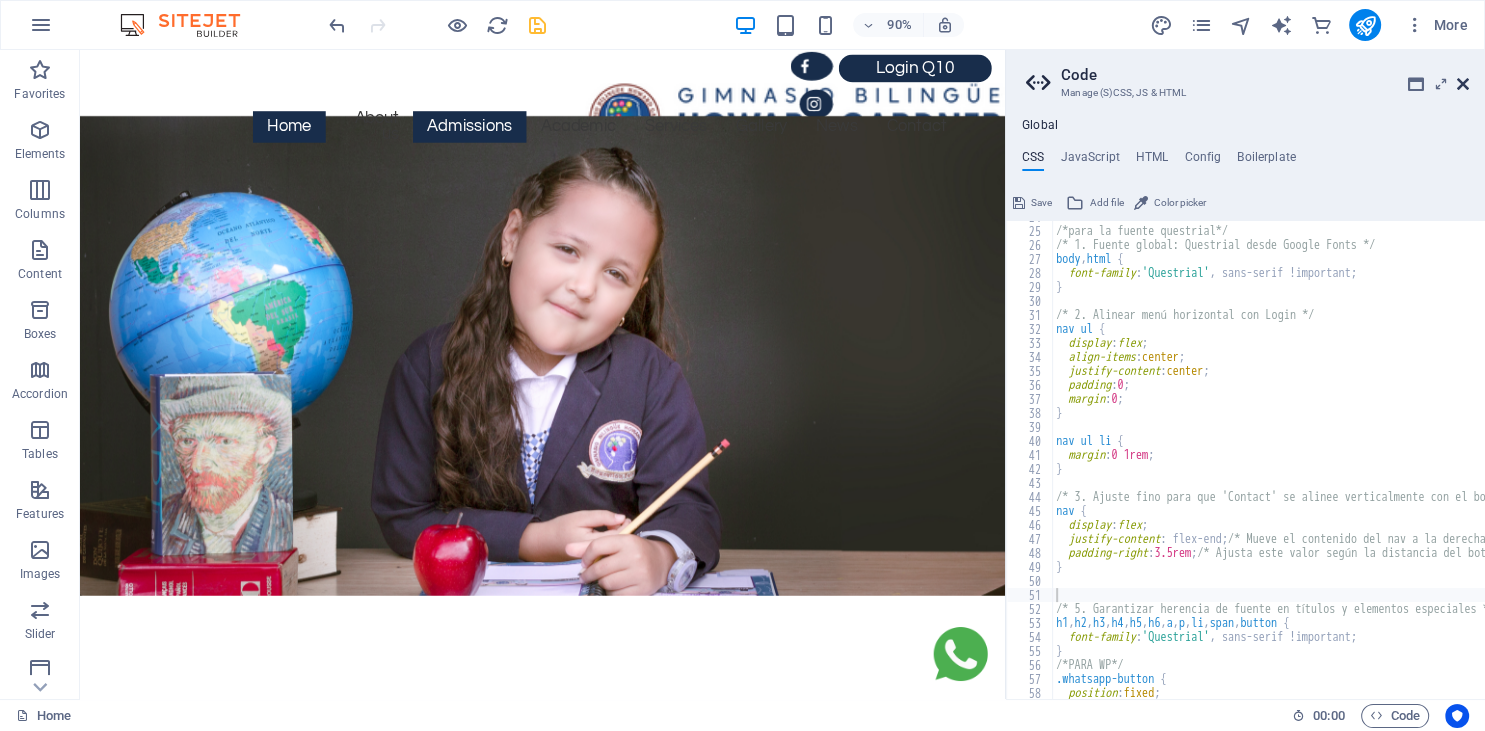 click at bounding box center [1463, 84] 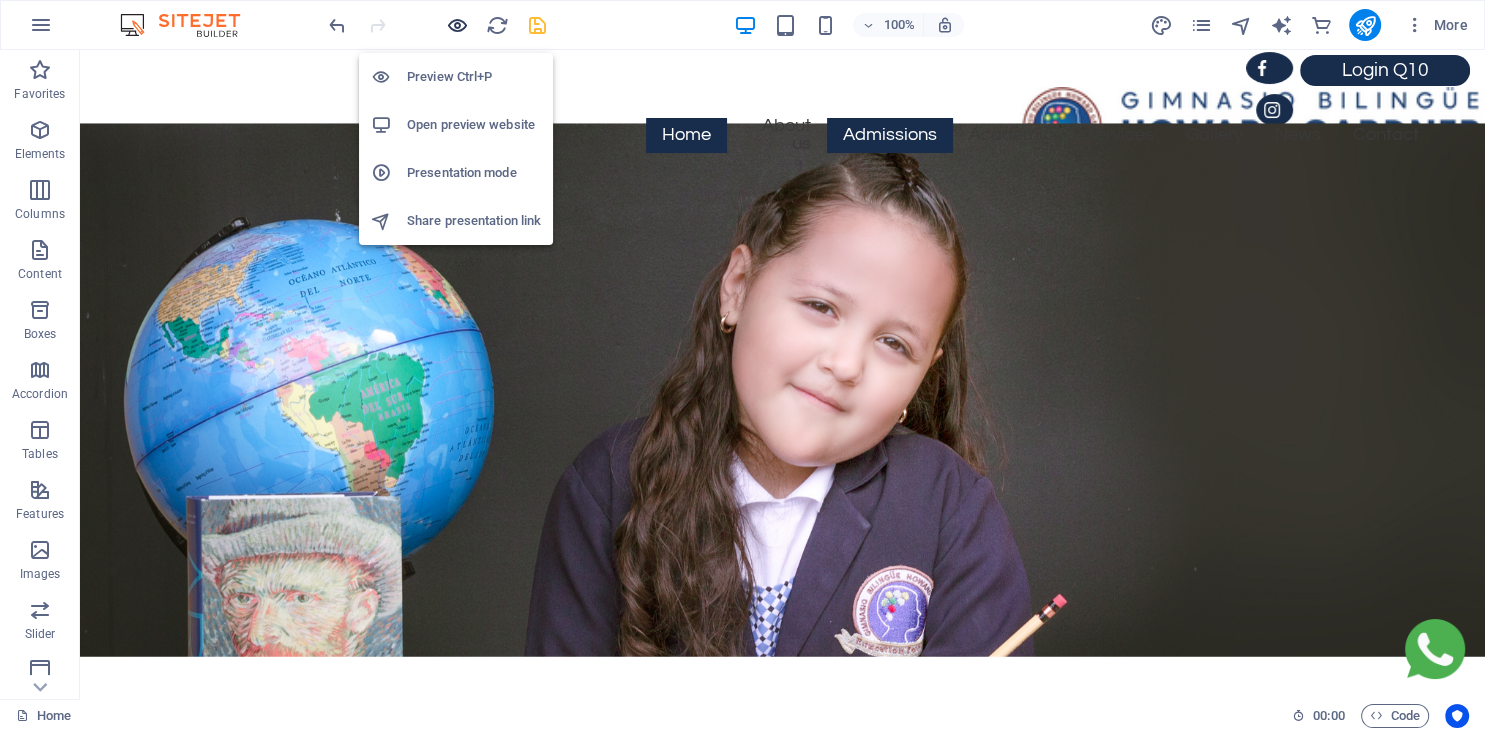 click at bounding box center [457, 25] 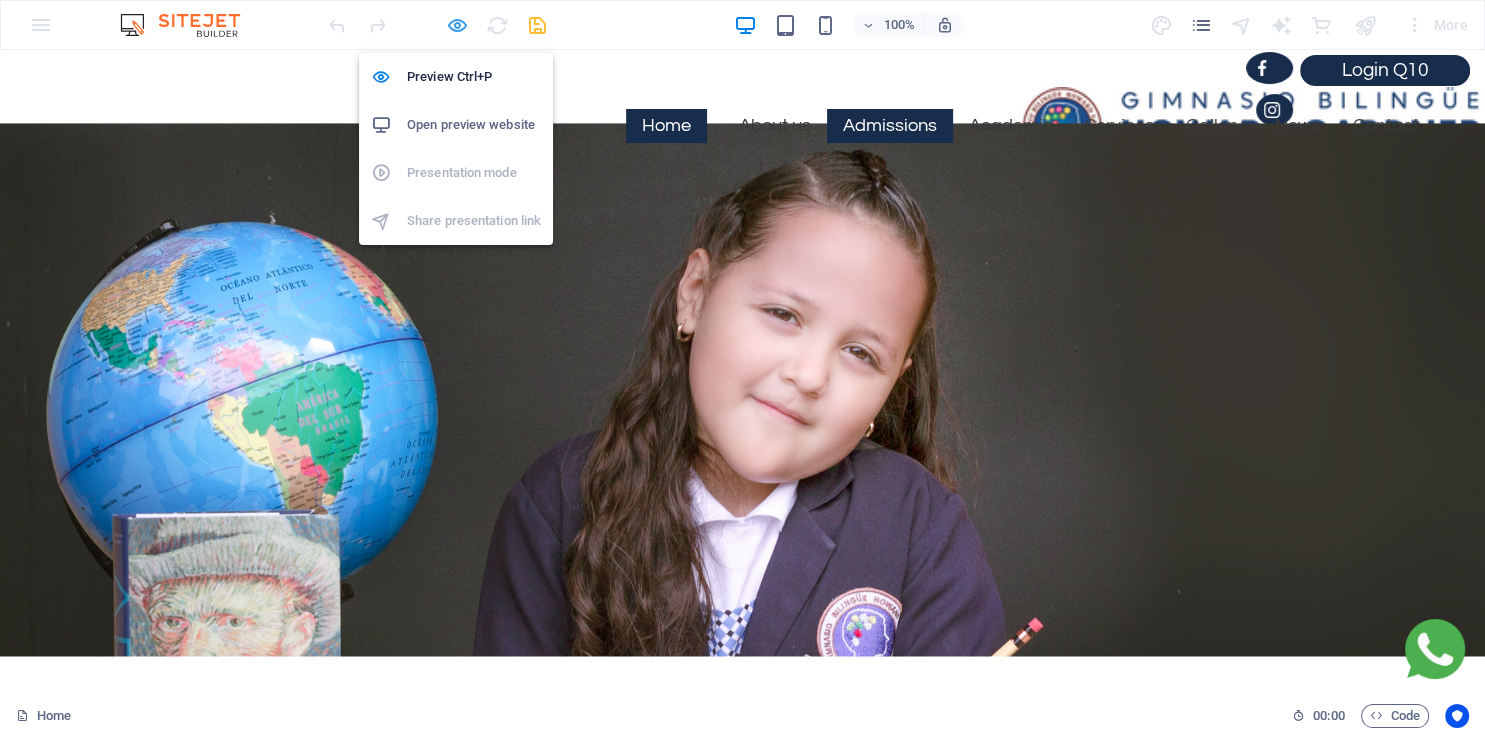 click at bounding box center (457, 25) 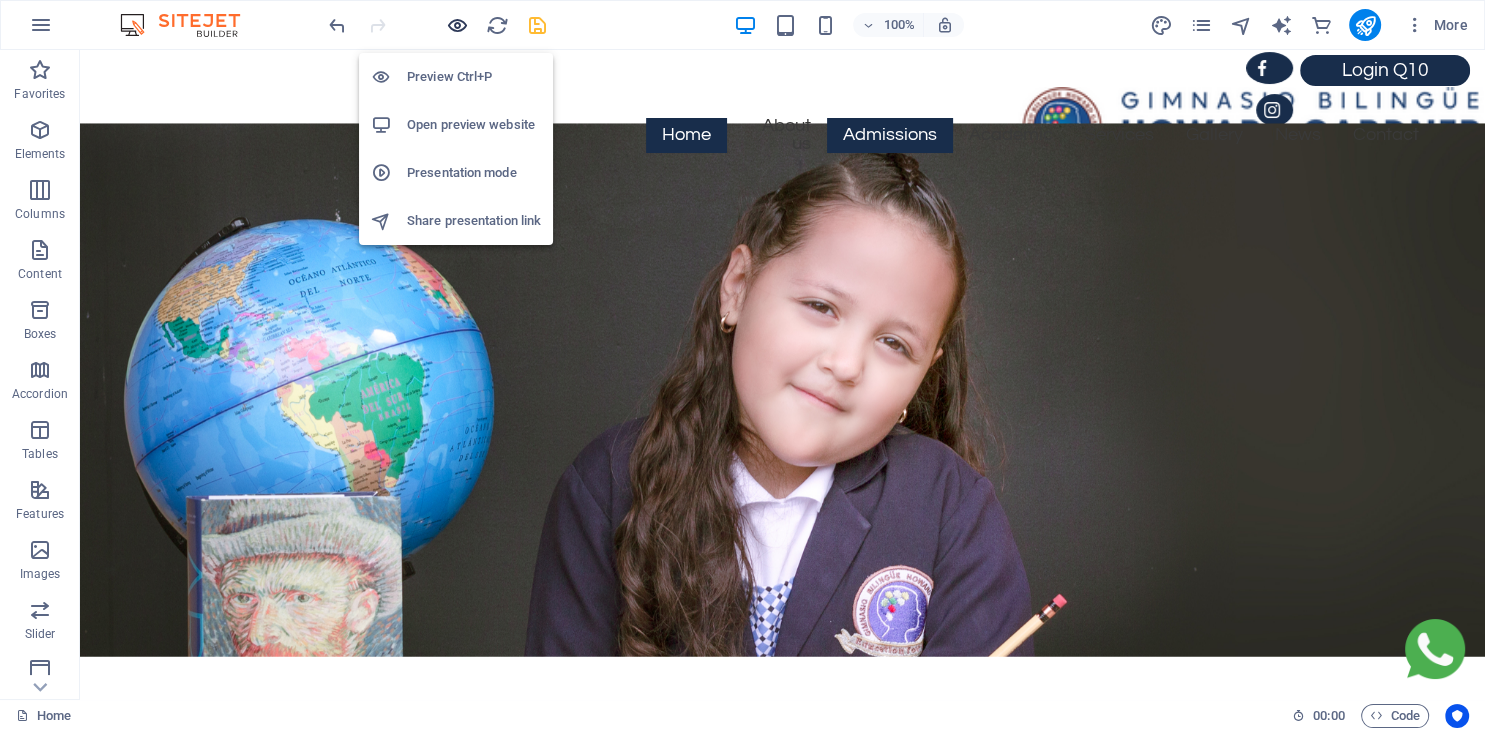 click at bounding box center (457, 25) 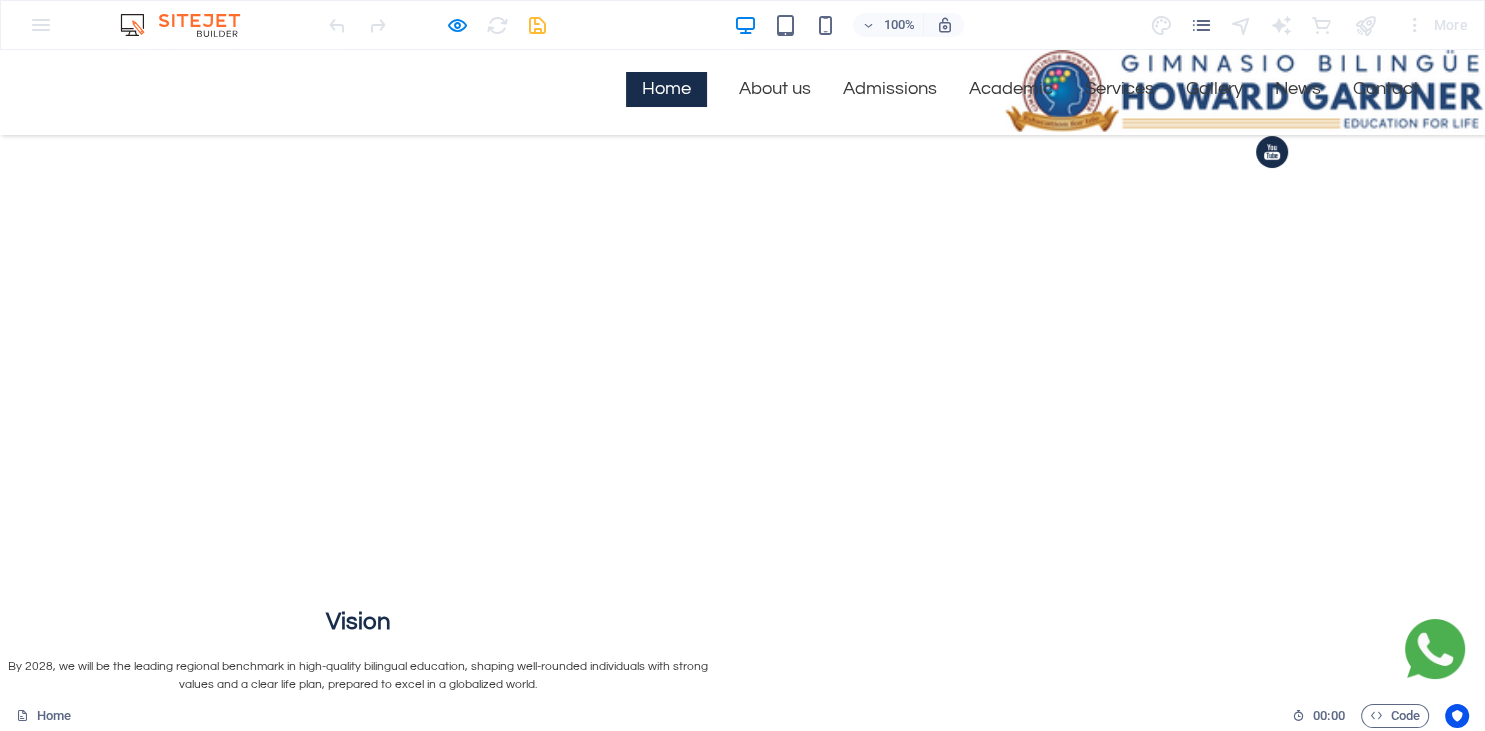 scroll, scrollTop: 805, scrollLeft: 0, axis: vertical 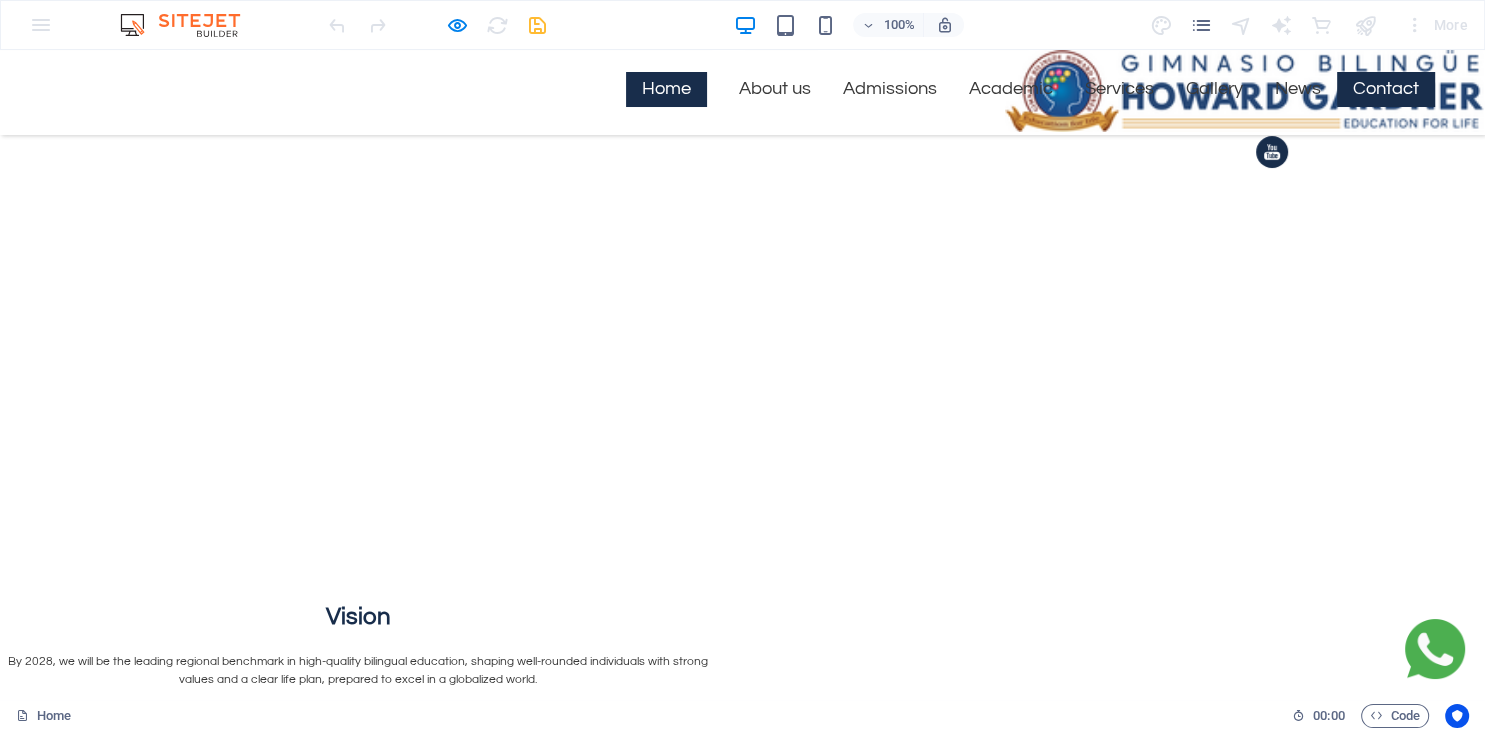 click on "Contact" at bounding box center [1386, 89] 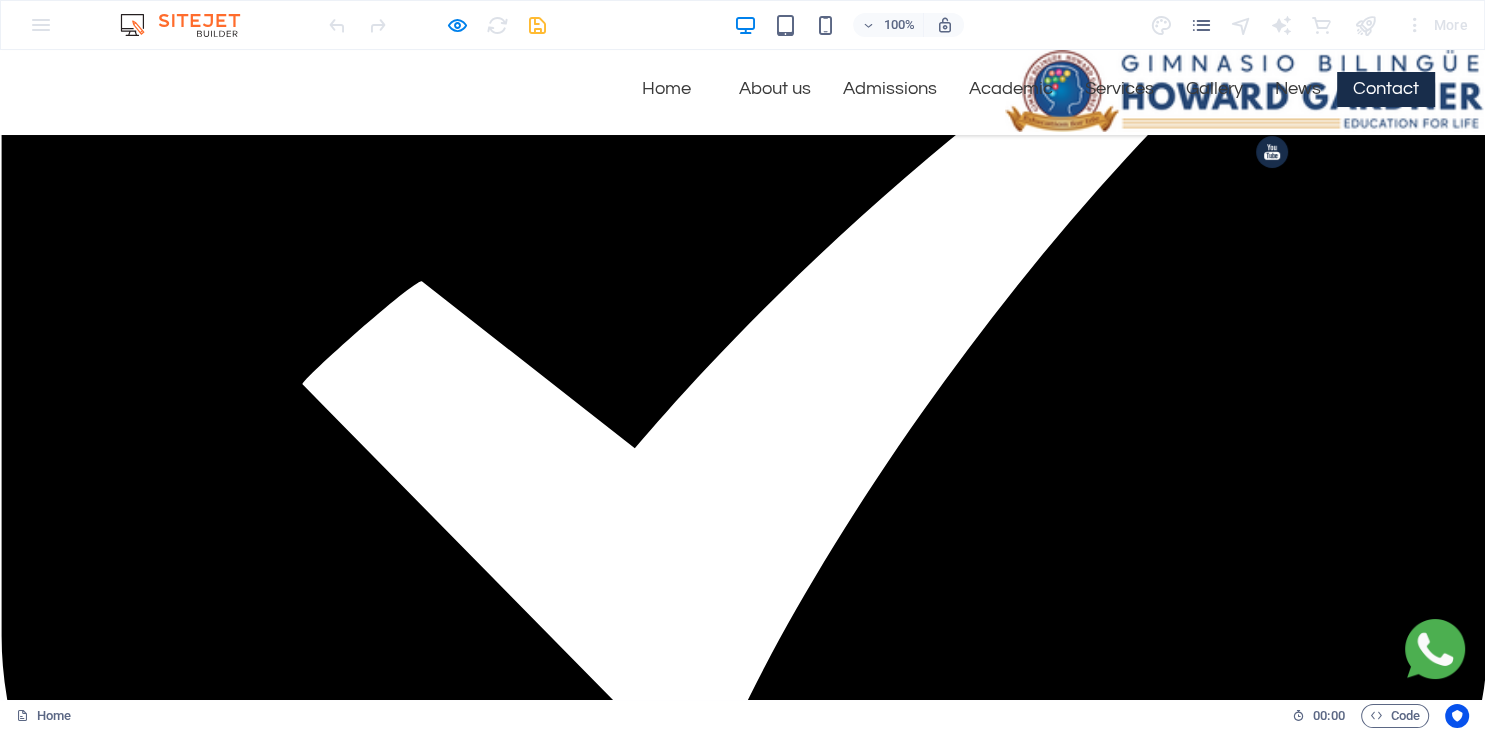scroll, scrollTop: 5428, scrollLeft: 0, axis: vertical 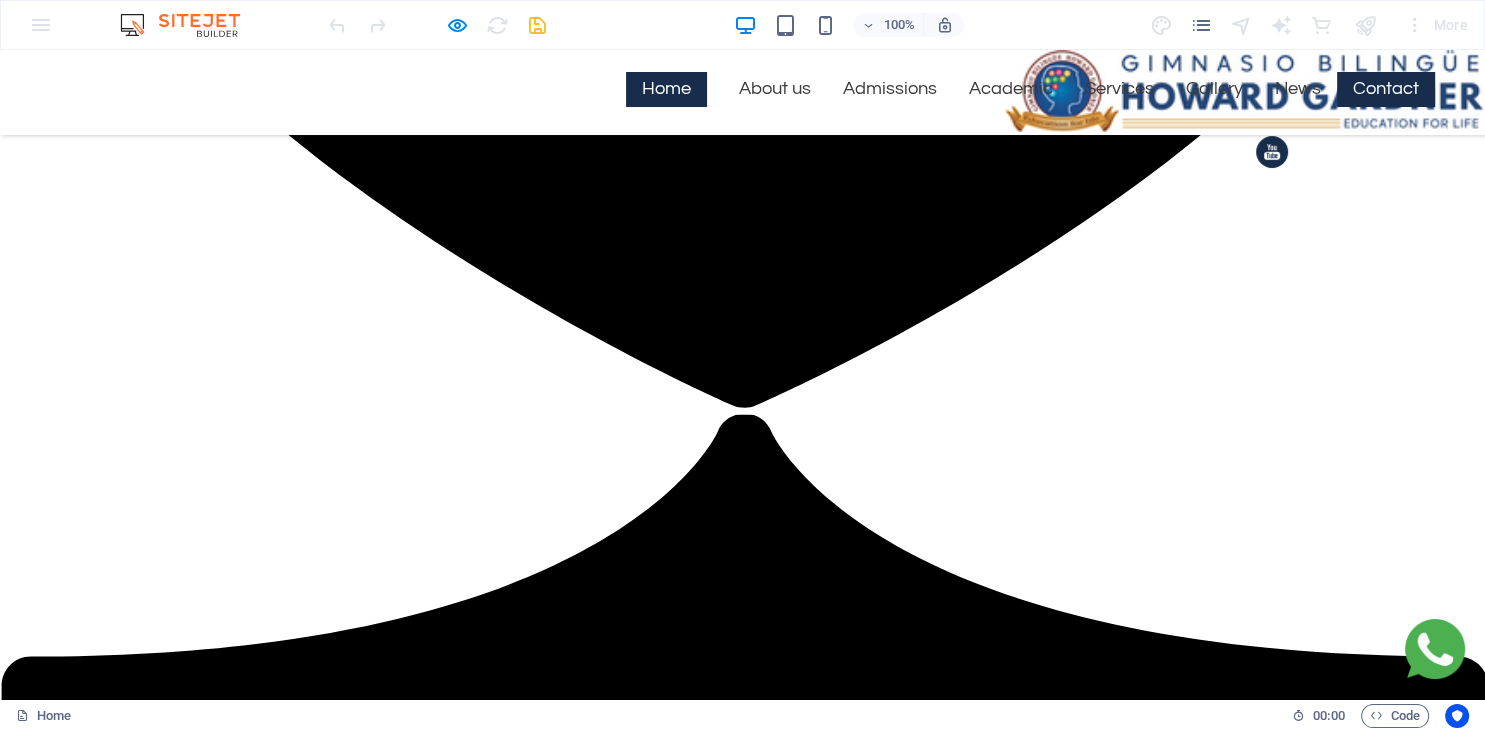click on "Home" at bounding box center [666, 89] 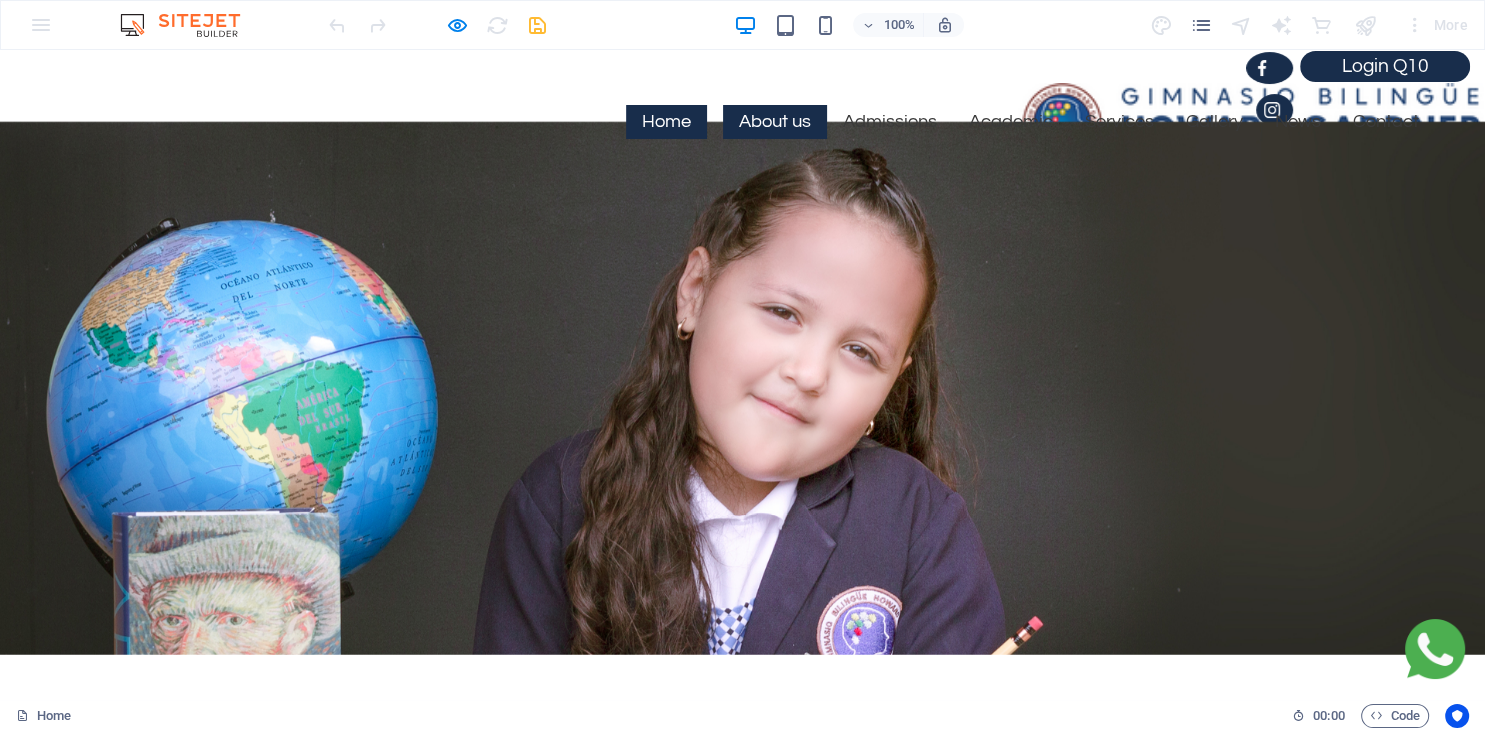 click on "About us" at bounding box center [775, 122] 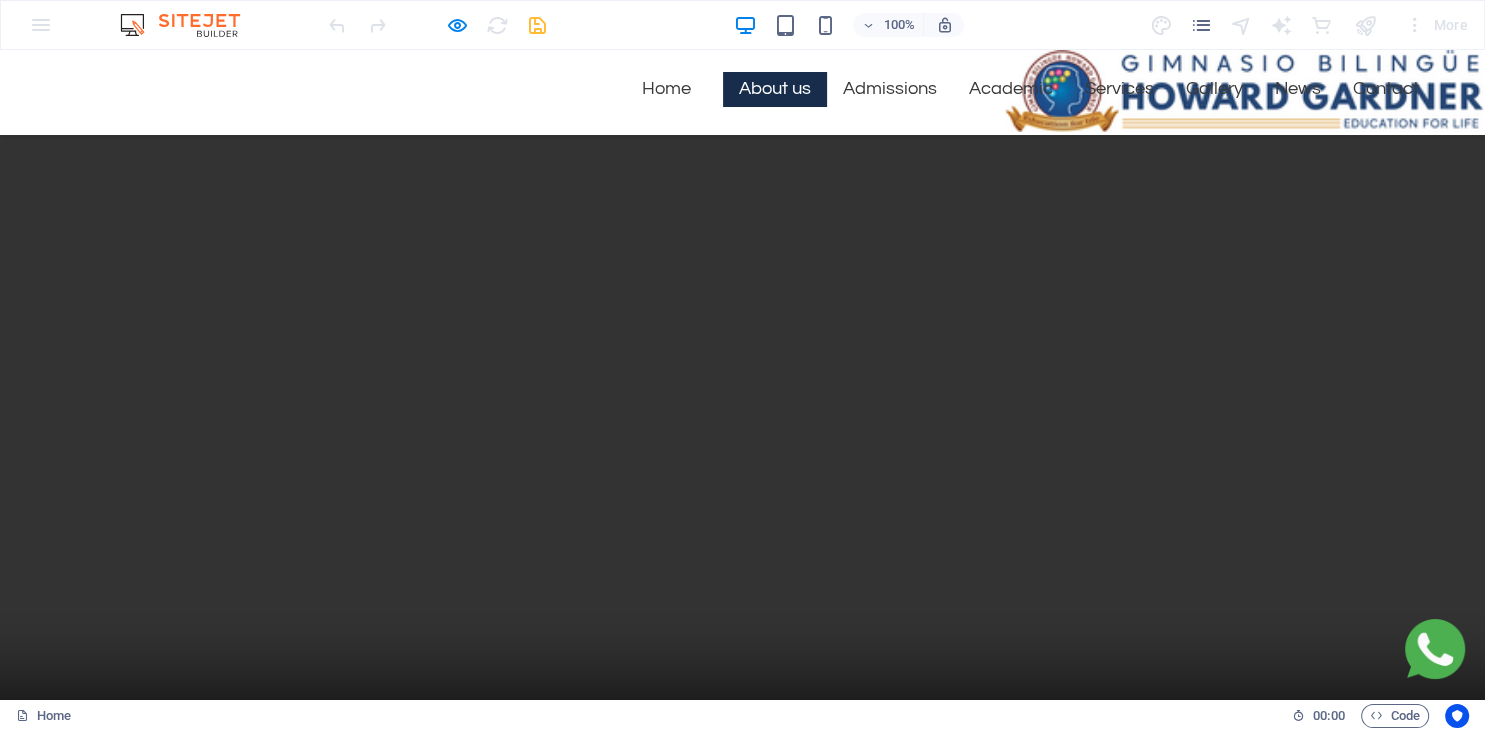 scroll, scrollTop: 1649, scrollLeft: 0, axis: vertical 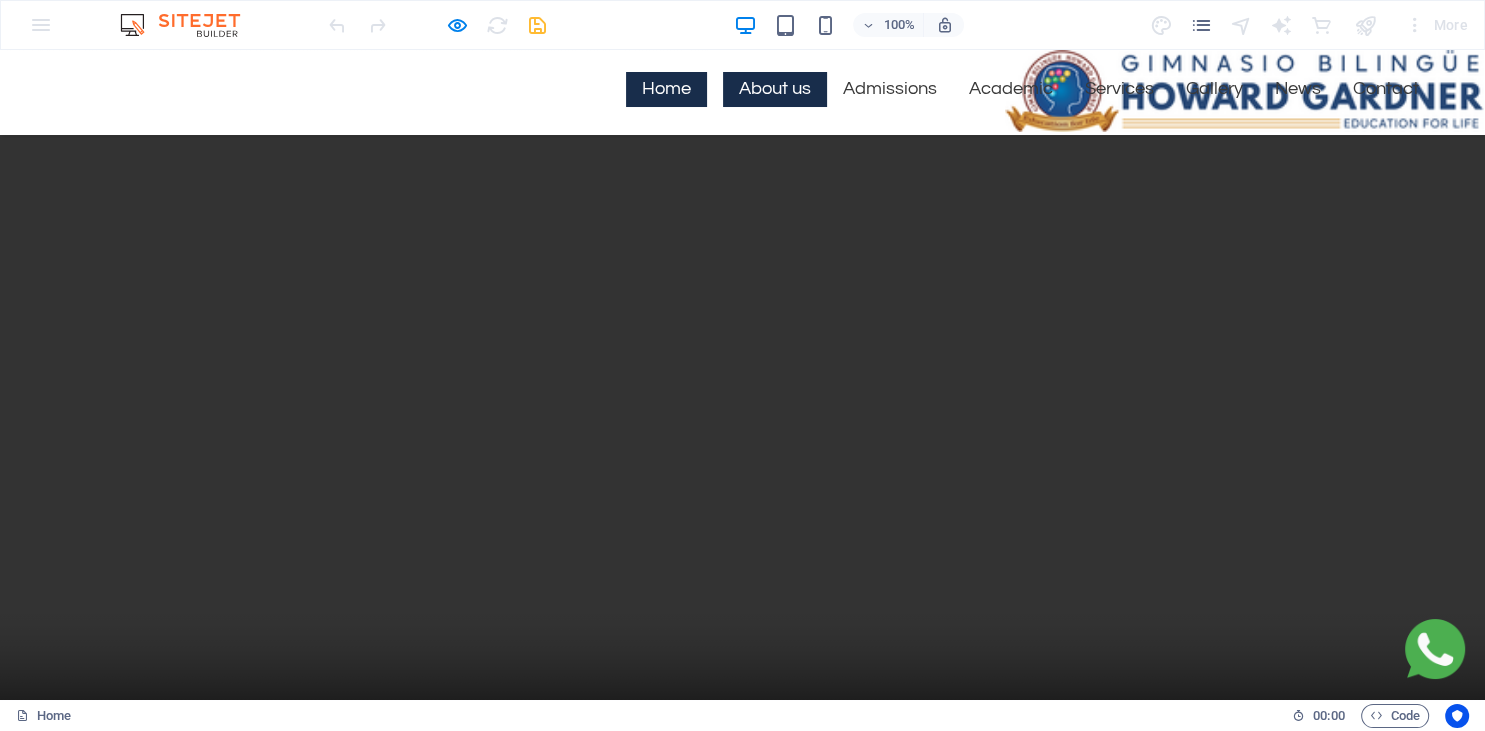 click on "Home" at bounding box center [666, 89] 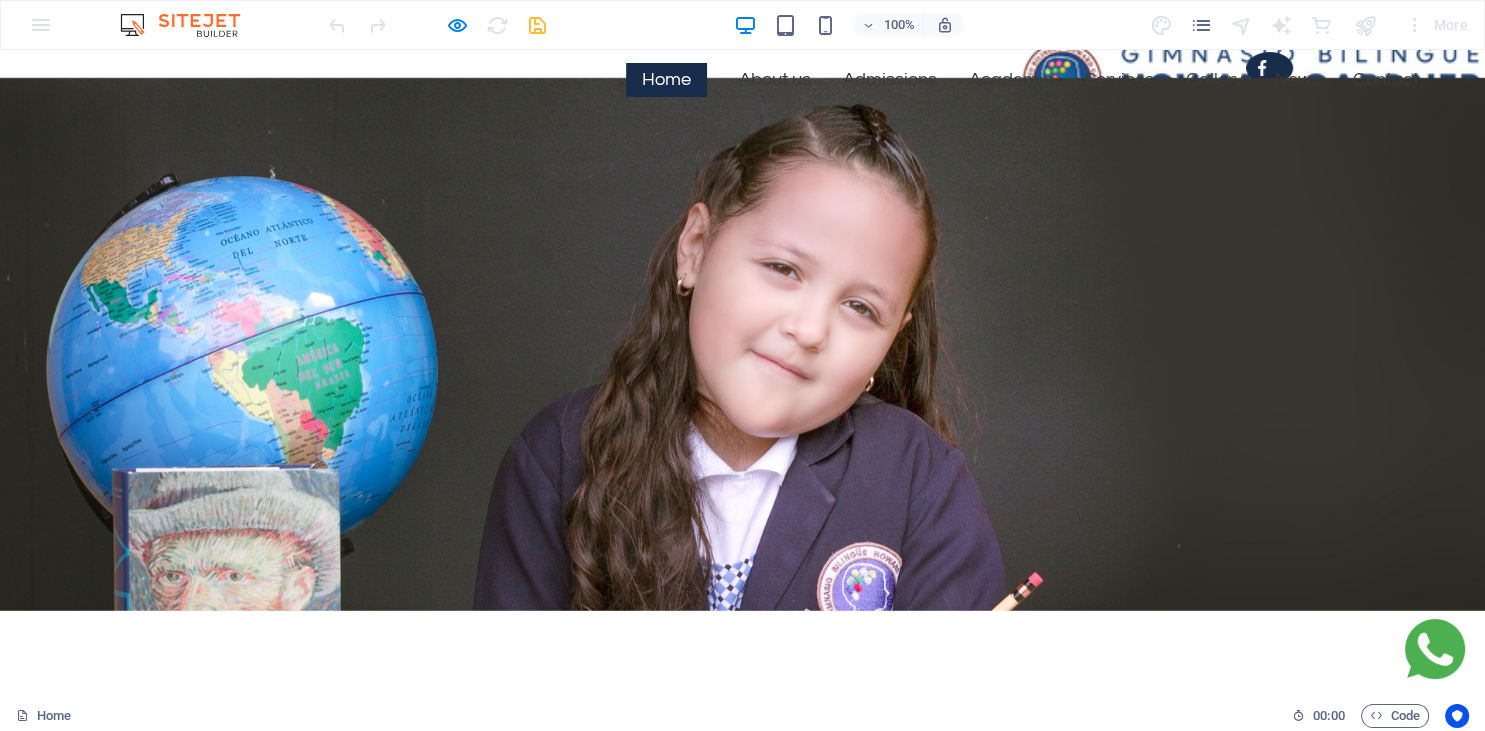 scroll, scrollTop: 4, scrollLeft: 0, axis: vertical 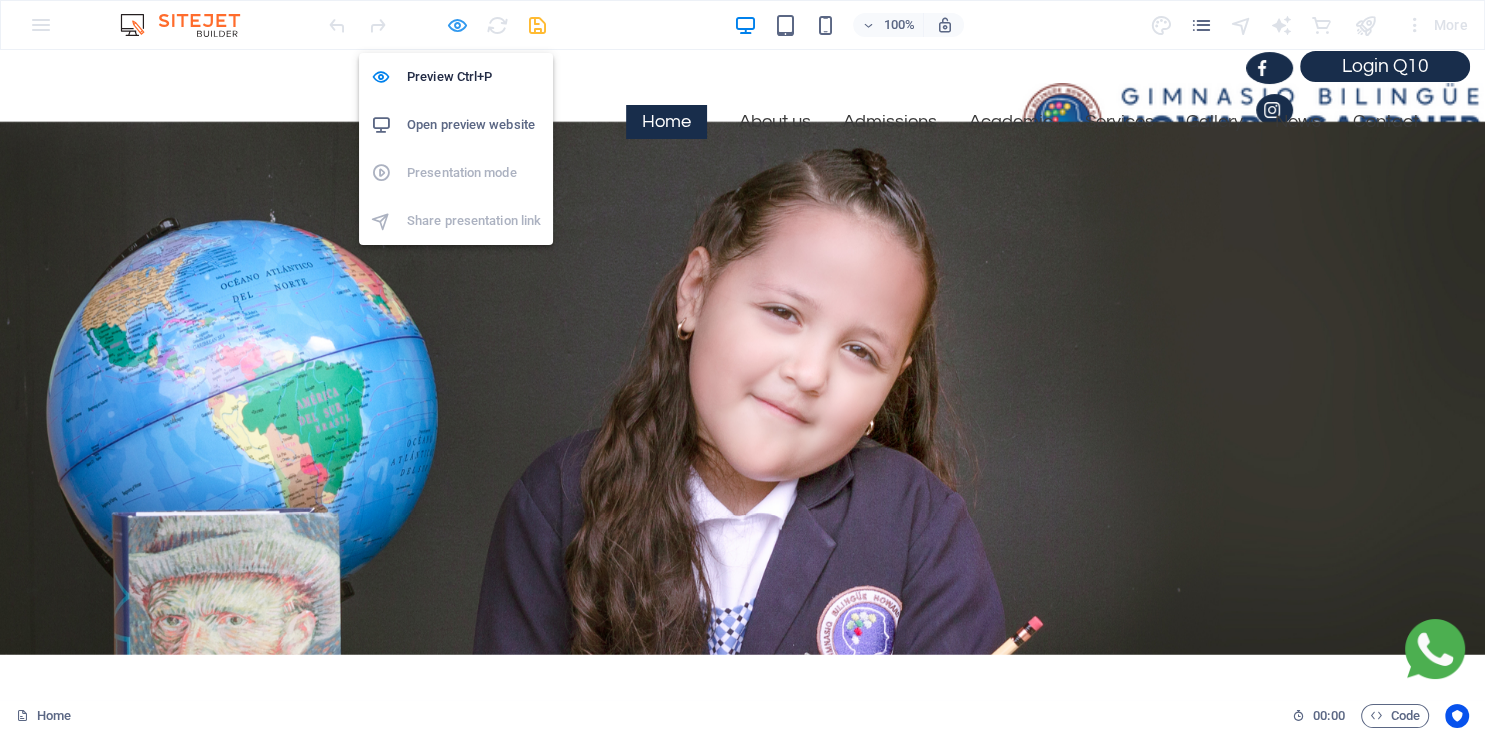 click at bounding box center (457, 25) 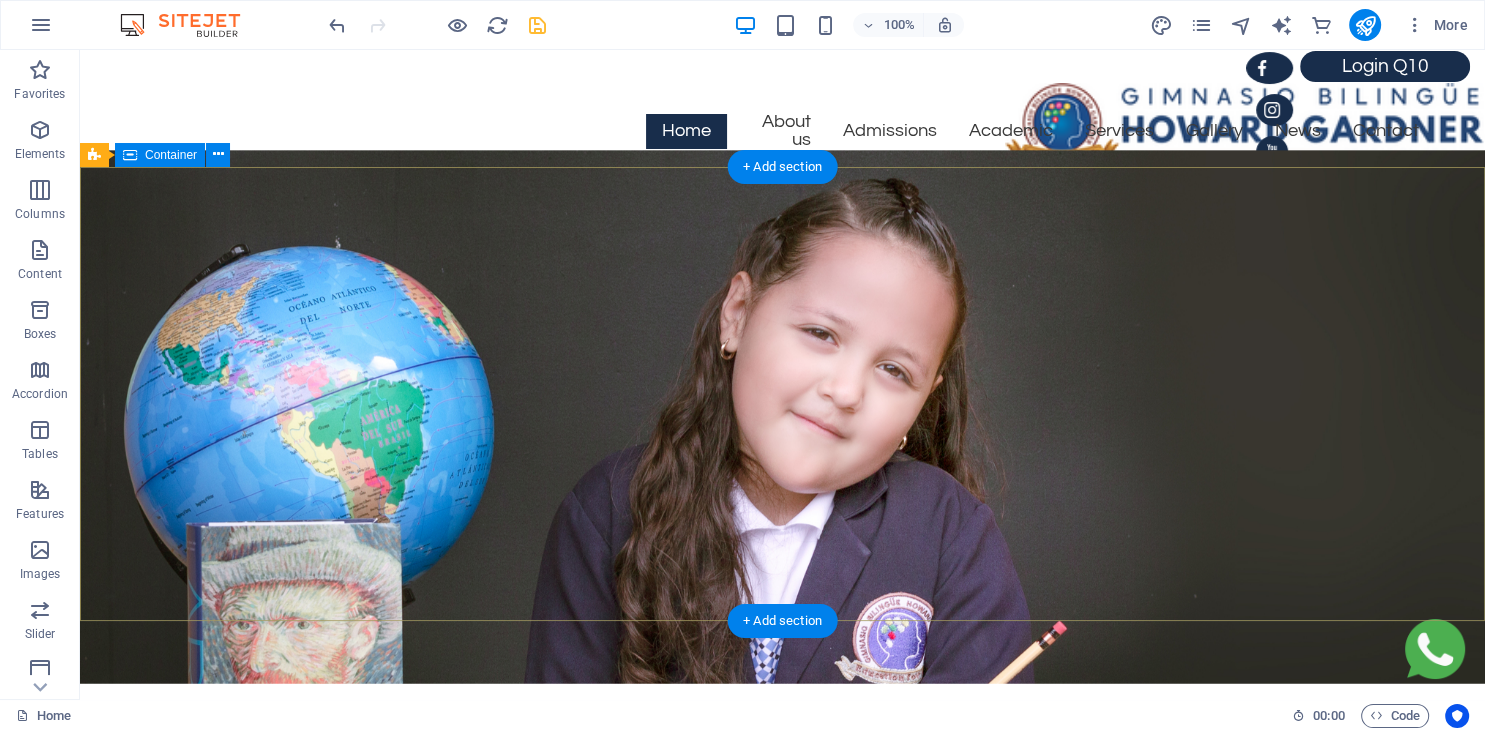 scroll, scrollTop: 136, scrollLeft: 0, axis: vertical 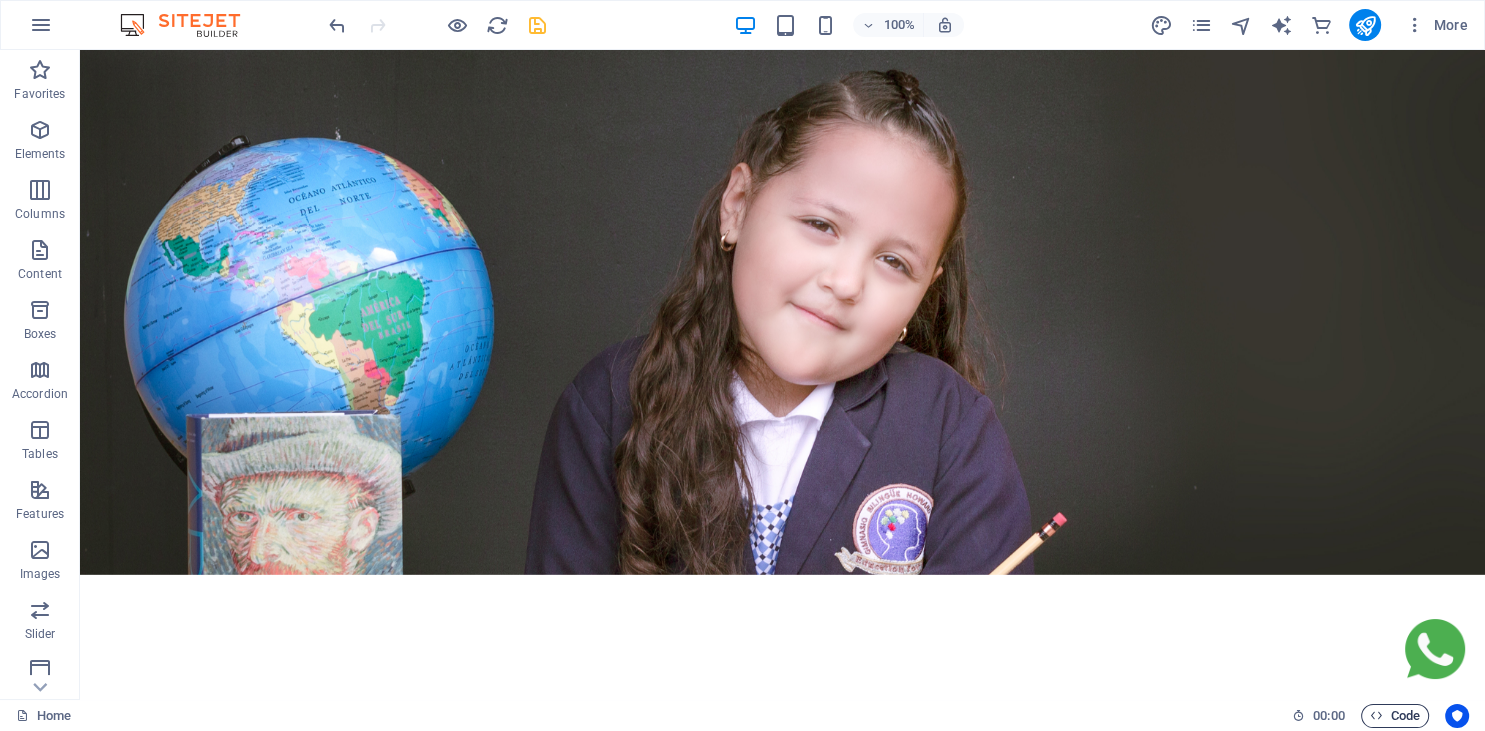 click on "Code" at bounding box center [1395, 716] 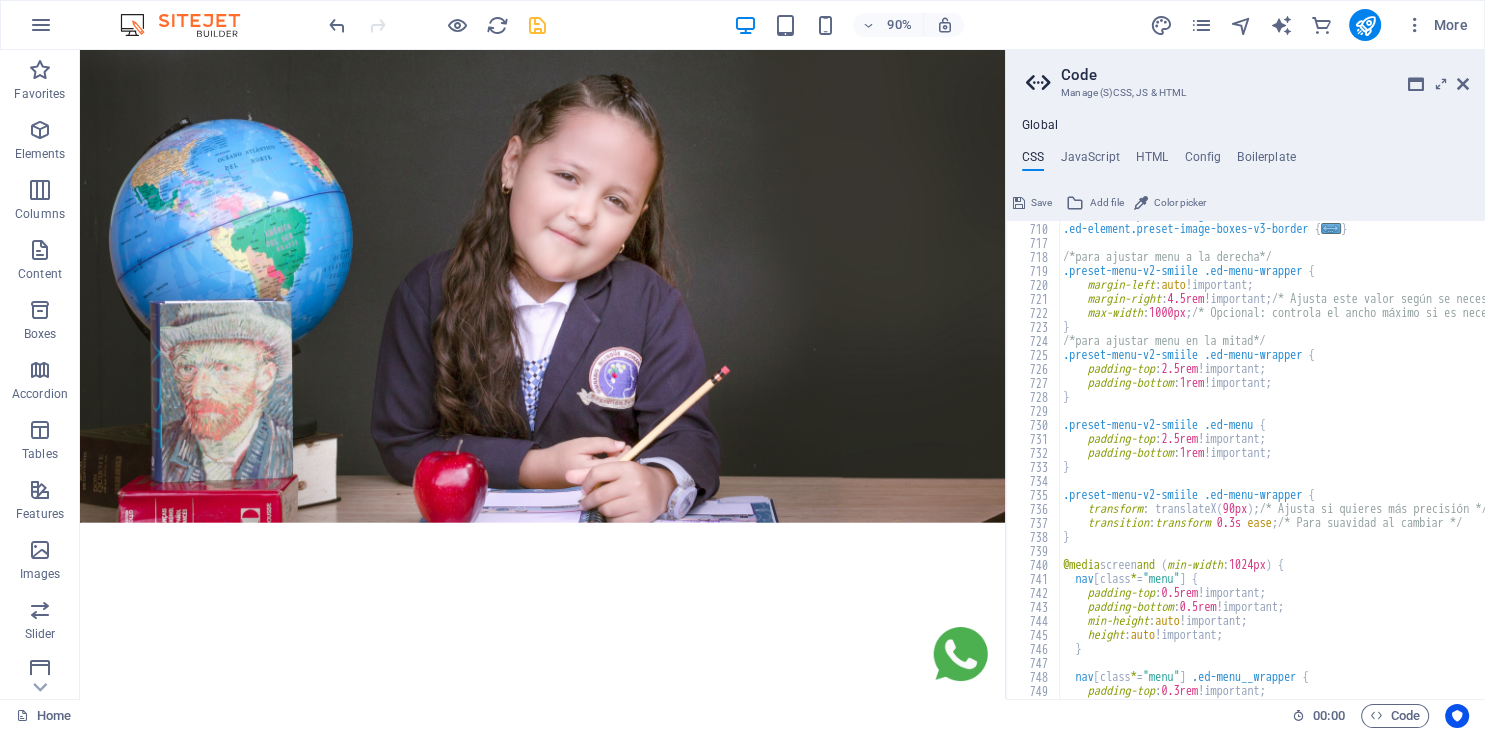 scroll, scrollTop: 2716, scrollLeft: 0, axis: vertical 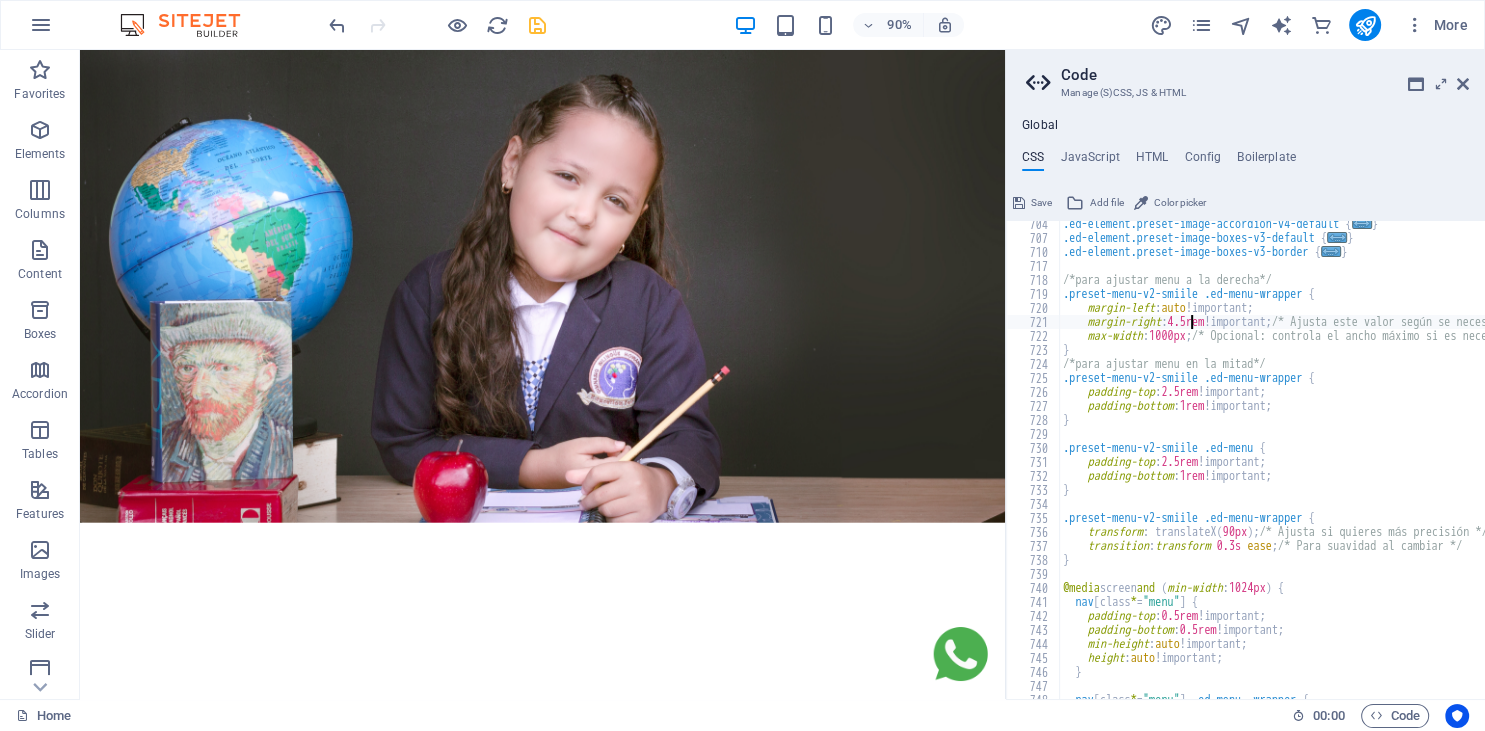click on ".ed-element.preset-image-accordion-v4-default   { ... } .ed-element.preset-image-boxes-v3-default   { ... } .ed-element.preset-image-boxes-v3-border   { ... } /*para ajustar menu a la derecha*/ .preset-menu-v2-smiile   .ed-menu-wrapper   {      margin-left :  auto  !important;      margin-right :  4.5rem  !important;  /* Ajusta este valor según se necesite */      max-width :  1000px ;  /* Opcional: controla el ancho máximo si es necesario */ } /*para ajustar menu en la mitad*/ .preset-menu-v2-smiile   .ed-menu-wrapper   {      padding-top :  2.5rem  !important;      padding-bottom :  1rem  !important; } .preset-menu-v2-smiile   .ed-menu   {      padding-top :  2.5rem  !important;      padding-bottom :  1rem  !important; } .preset-menu-v2-smiile   .ed-menu-wrapper   {      transform : translateX ( 90px ) ;  /* Ajusta si quieres más precisión */      transition :  transform   0.3s   ease ;  /* Para suavidad al cambiar */ } @media  screen  and   ( min-width :  1024px )   {    nav [ class * = "menu" ]   { :" at bounding box center [1383, 470] 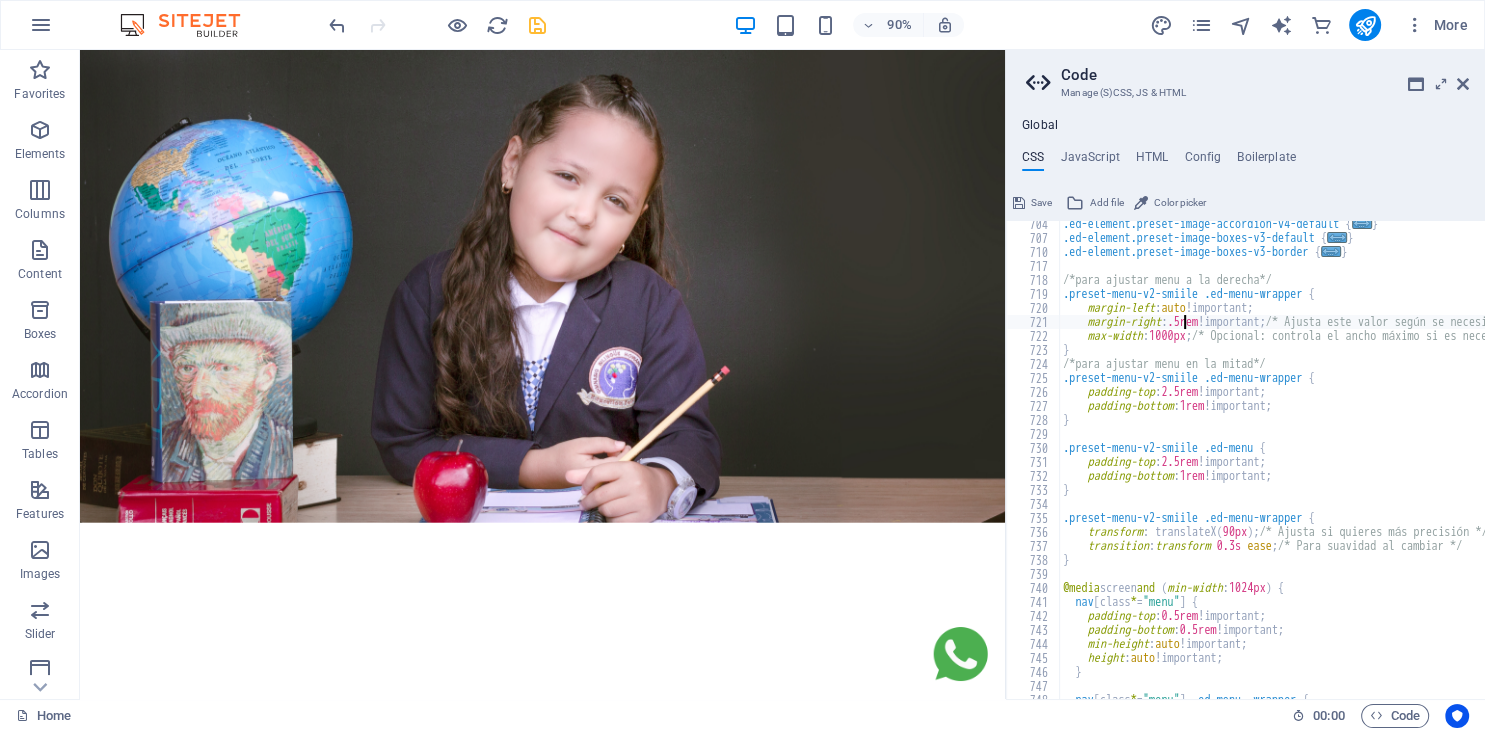 scroll, scrollTop: 0, scrollLeft: 9, axis: horizontal 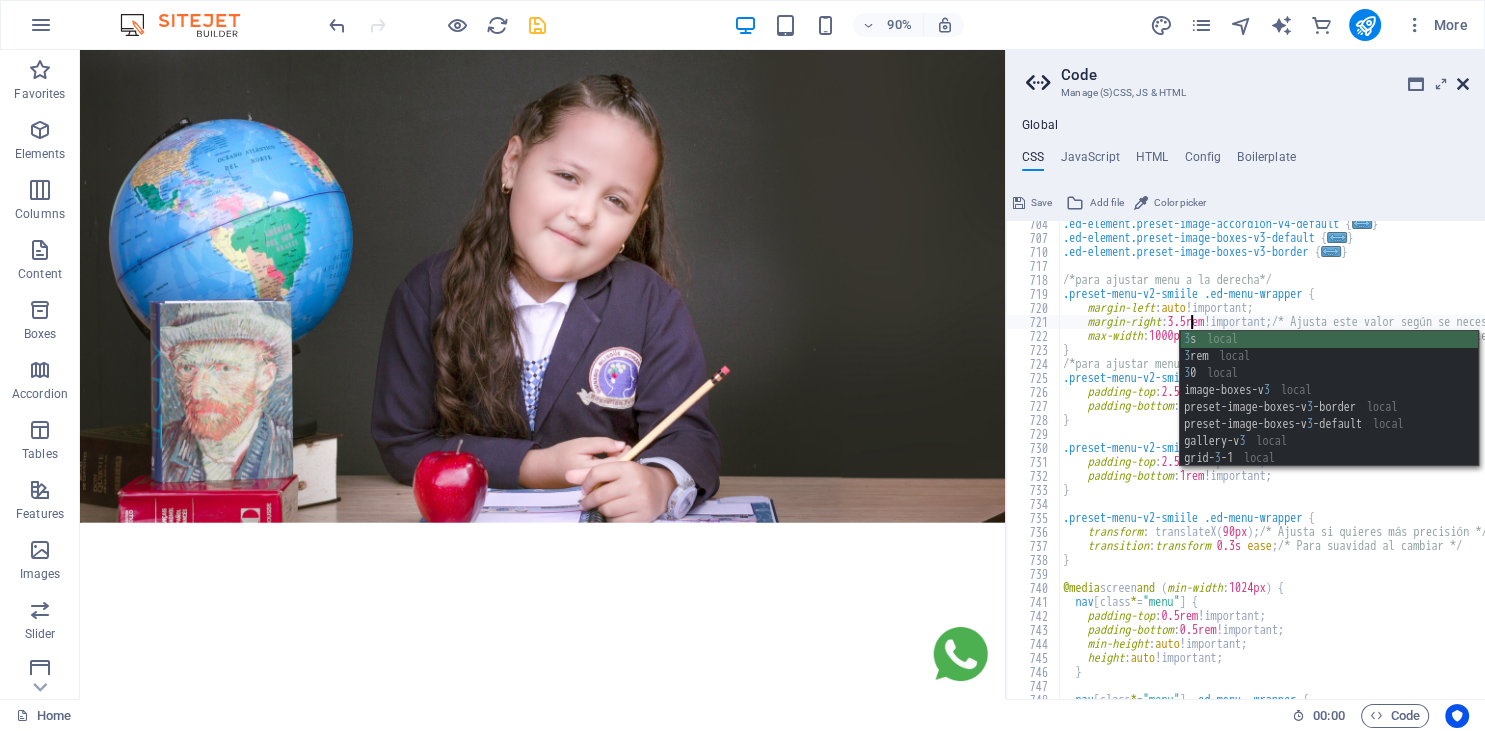 type on "margin-right: 3.5rem !important; /* Ajusta este valor según se necesite */" 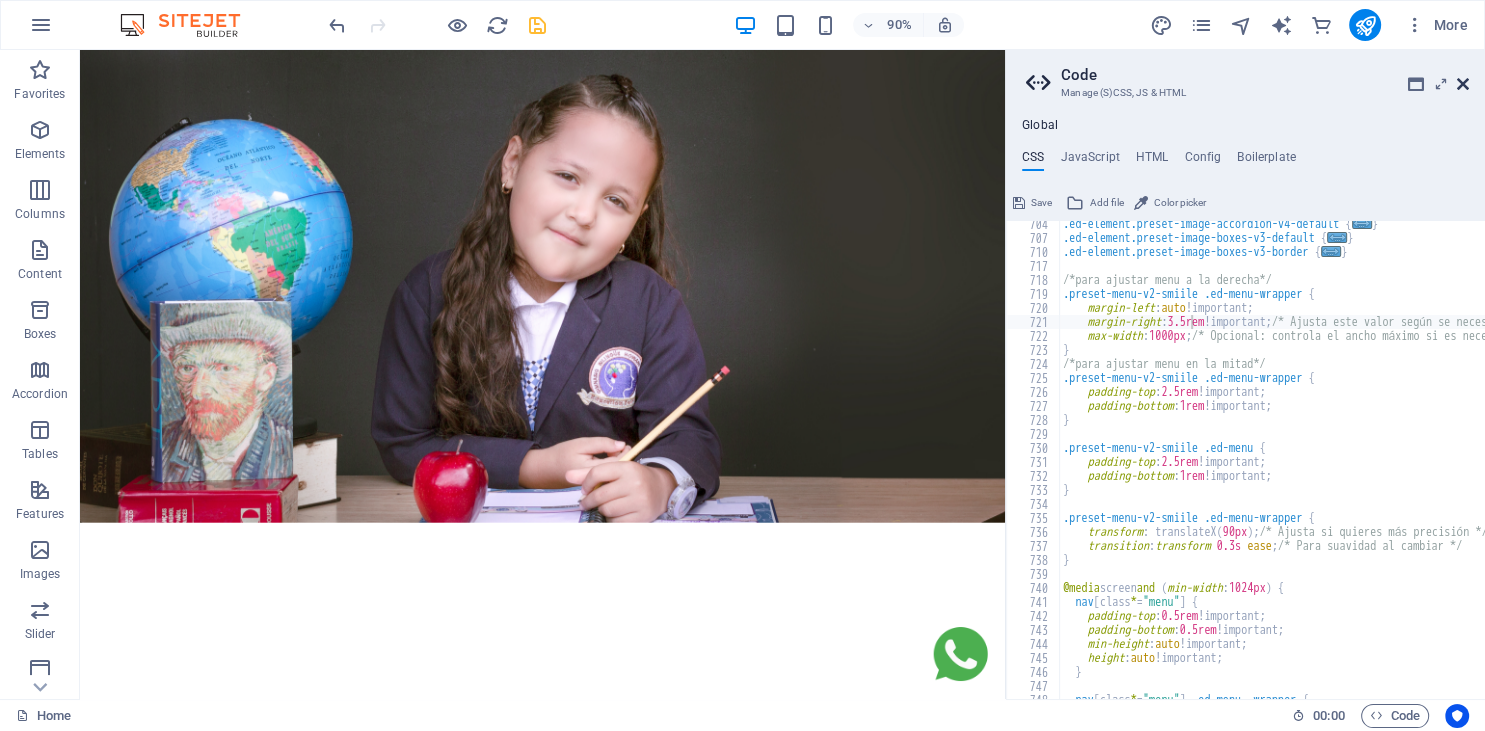 click at bounding box center [1463, 84] 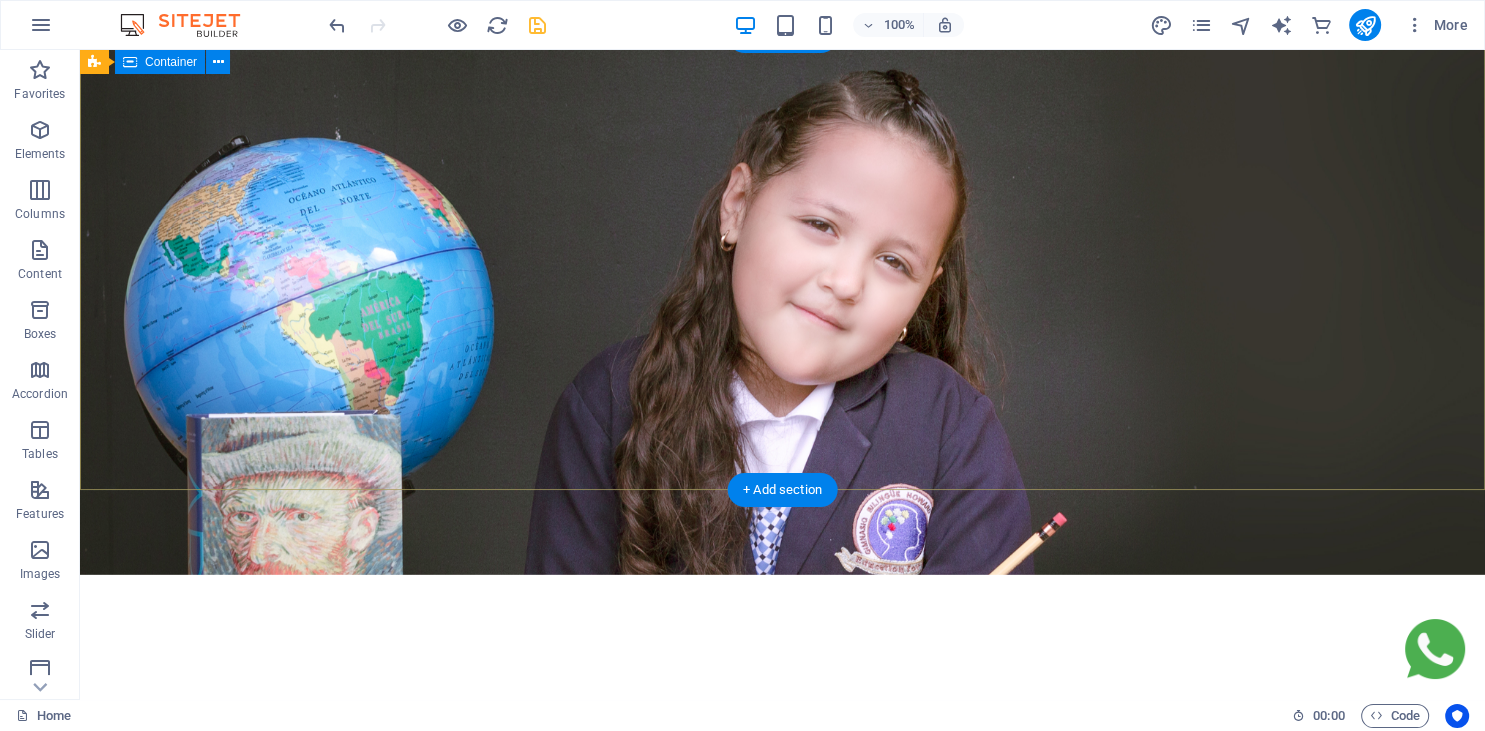 scroll, scrollTop: 0, scrollLeft: 0, axis: both 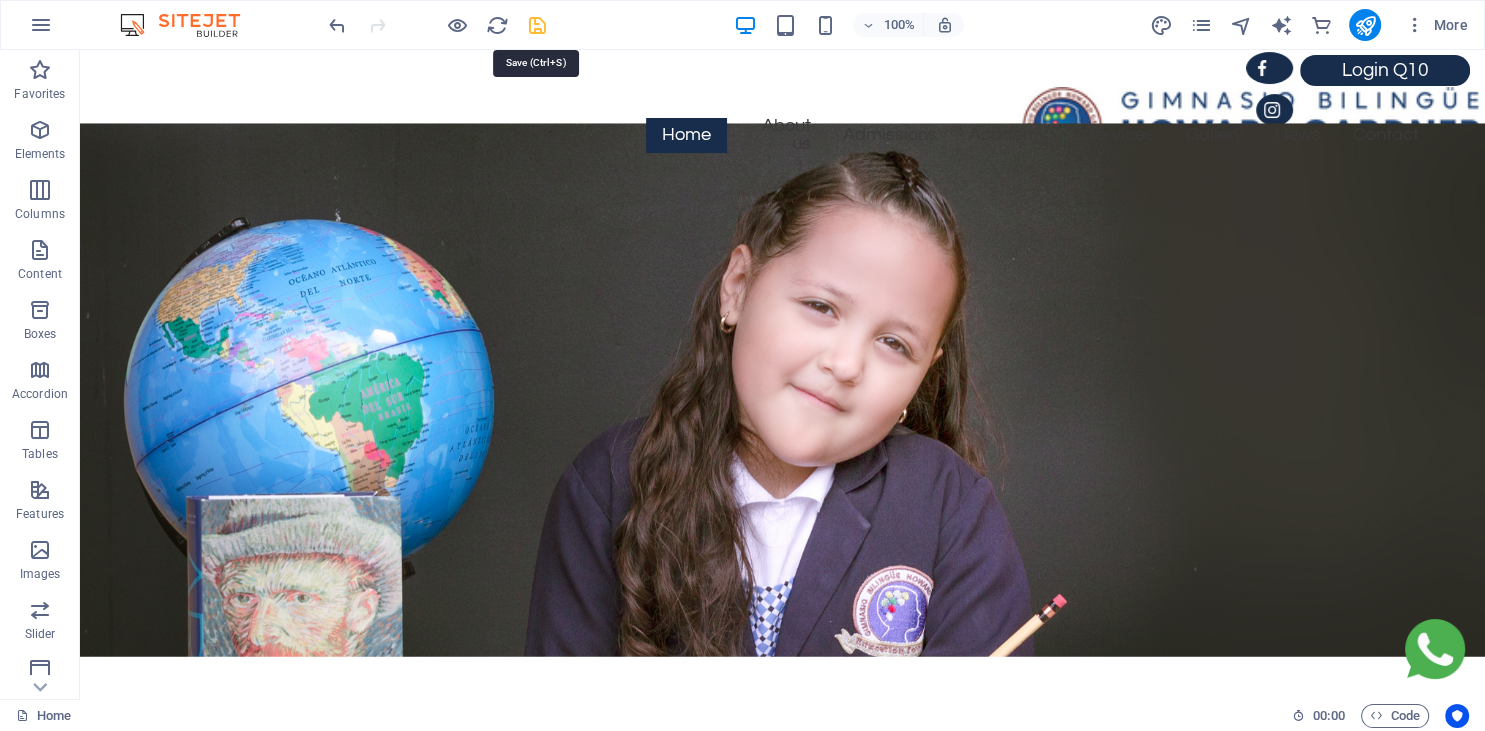 click at bounding box center (537, 25) 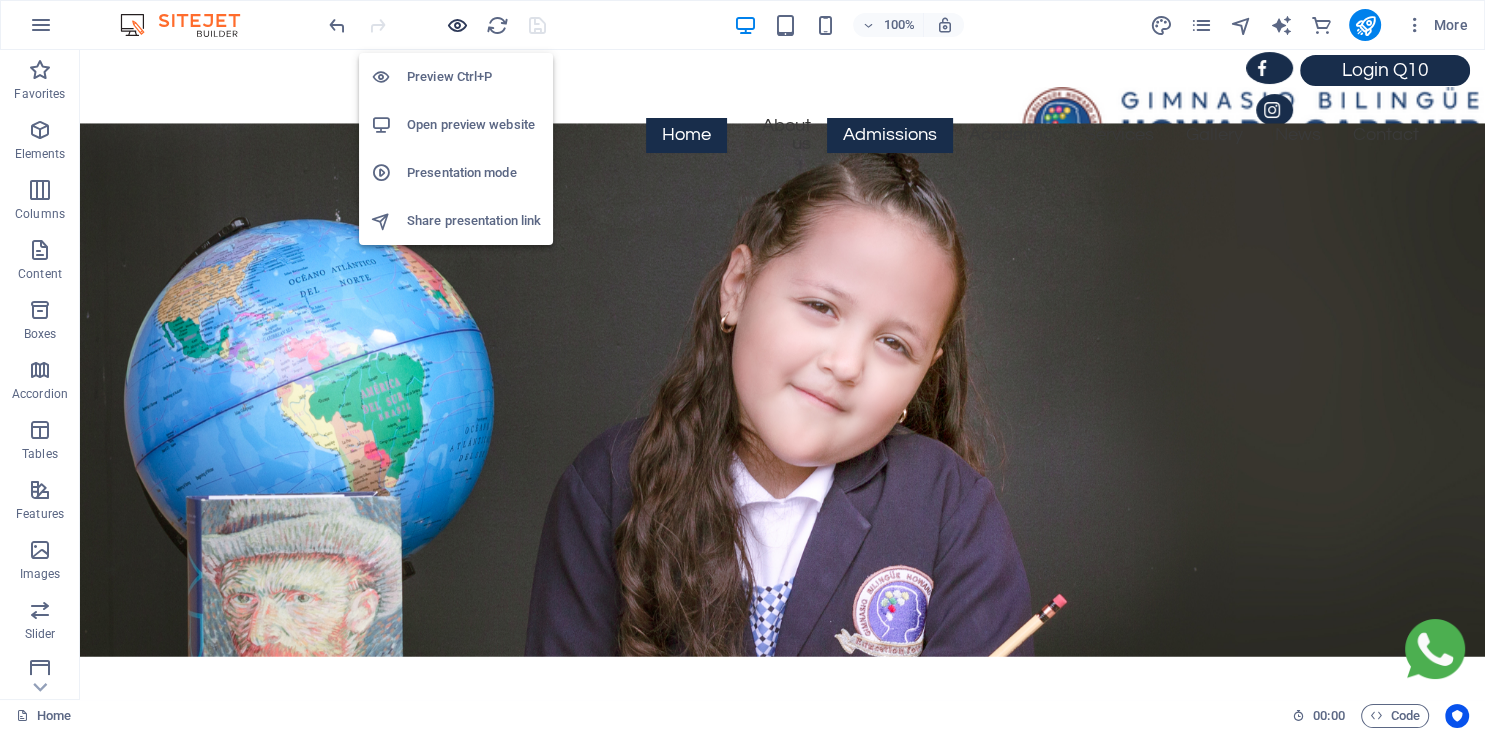 click at bounding box center [457, 25] 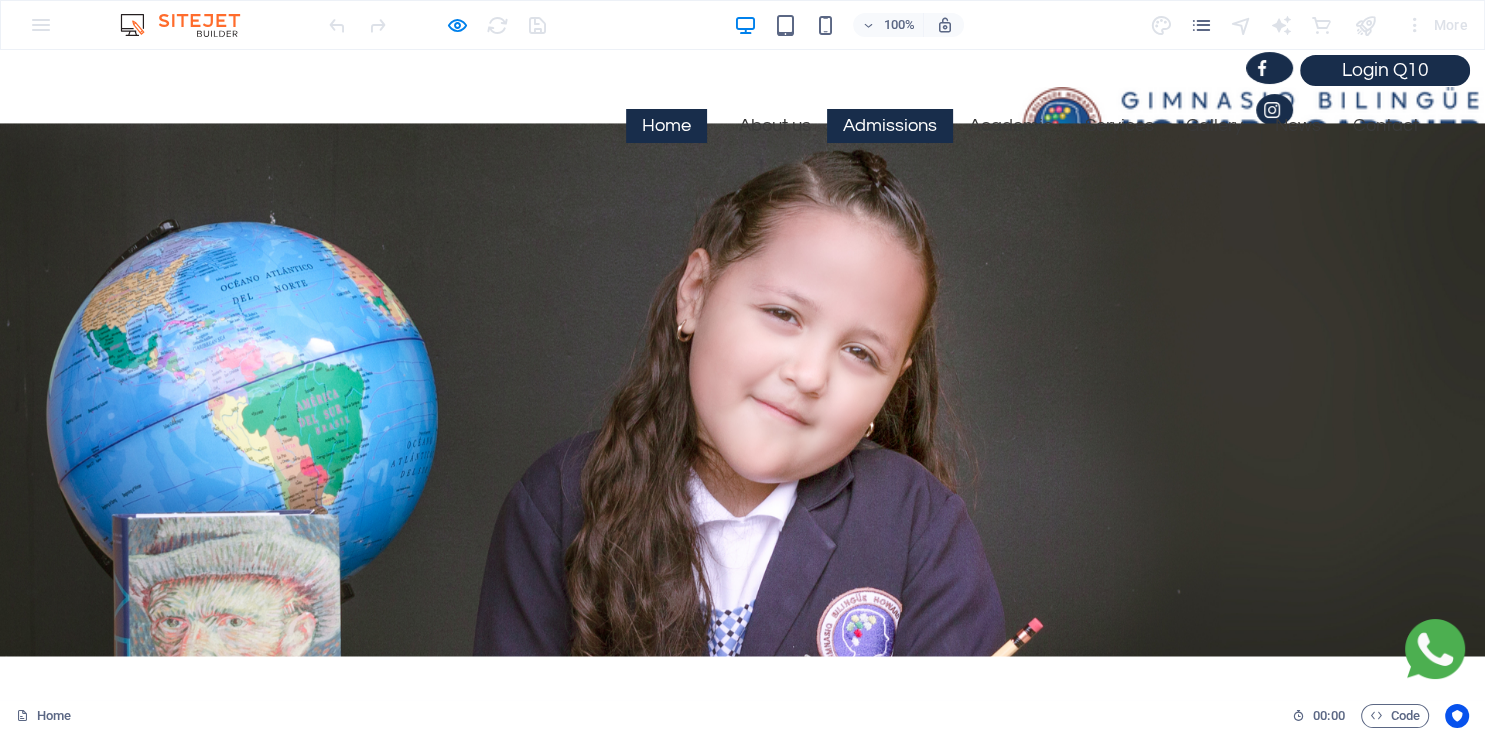 click on "Admissions" at bounding box center [890, 126] 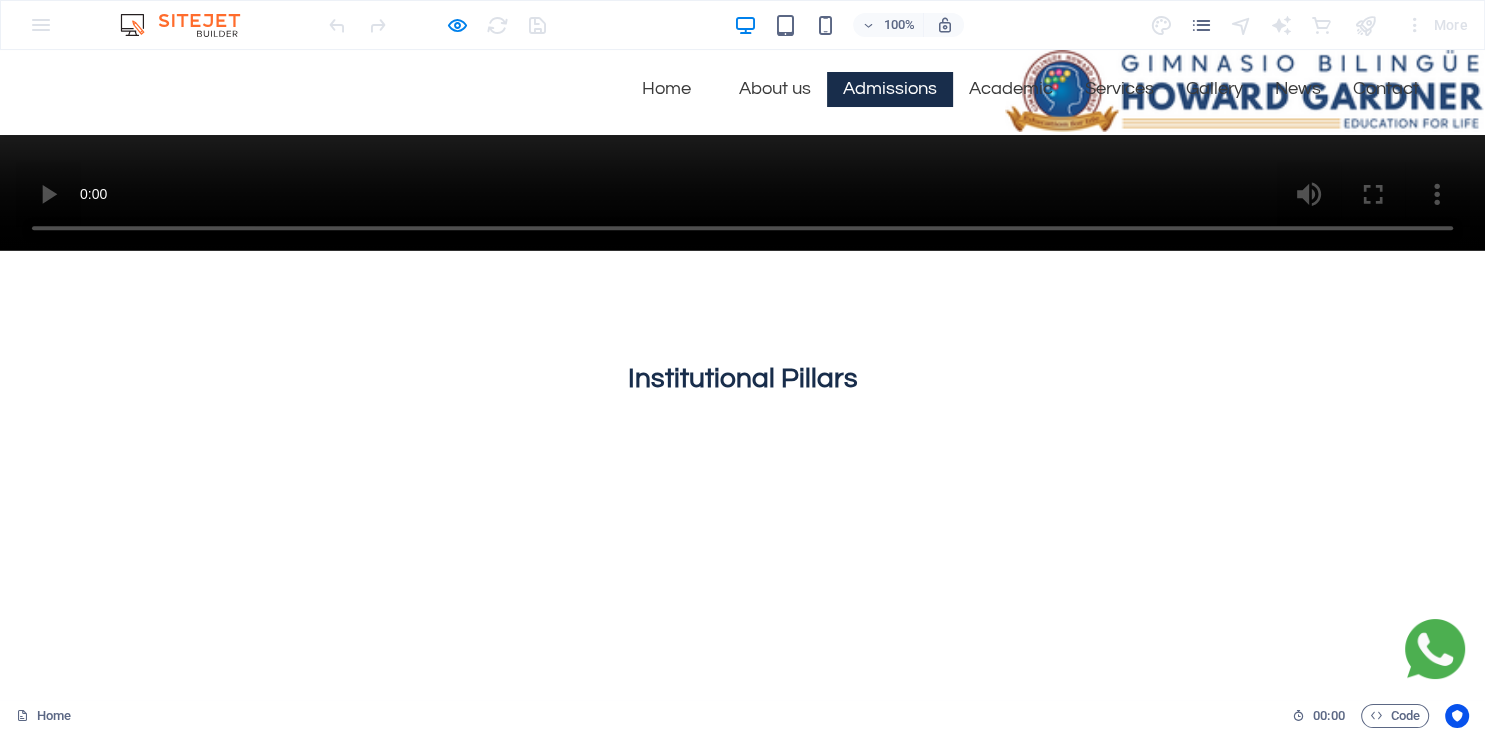 scroll, scrollTop: 2146, scrollLeft: 0, axis: vertical 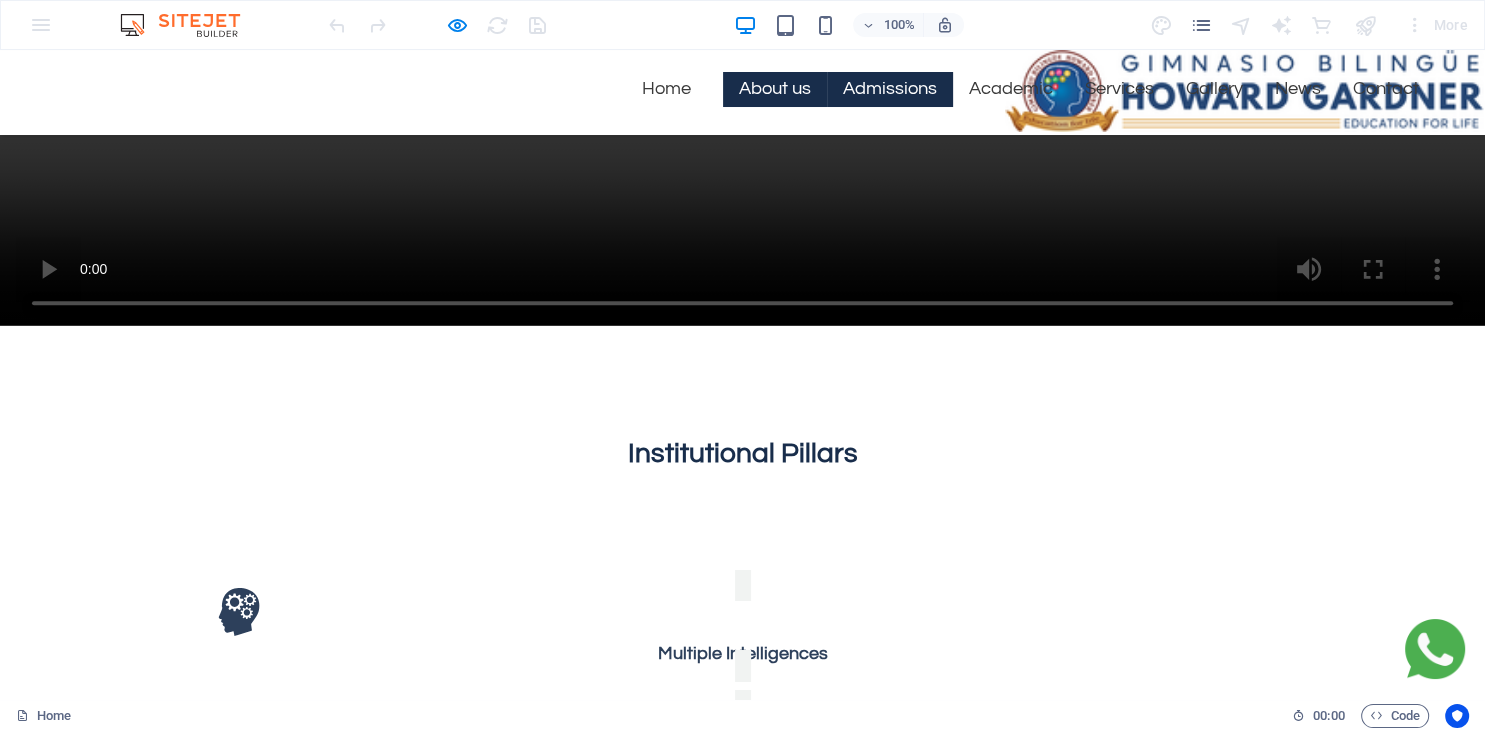 click on "About us" at bounding box center (775, 89) 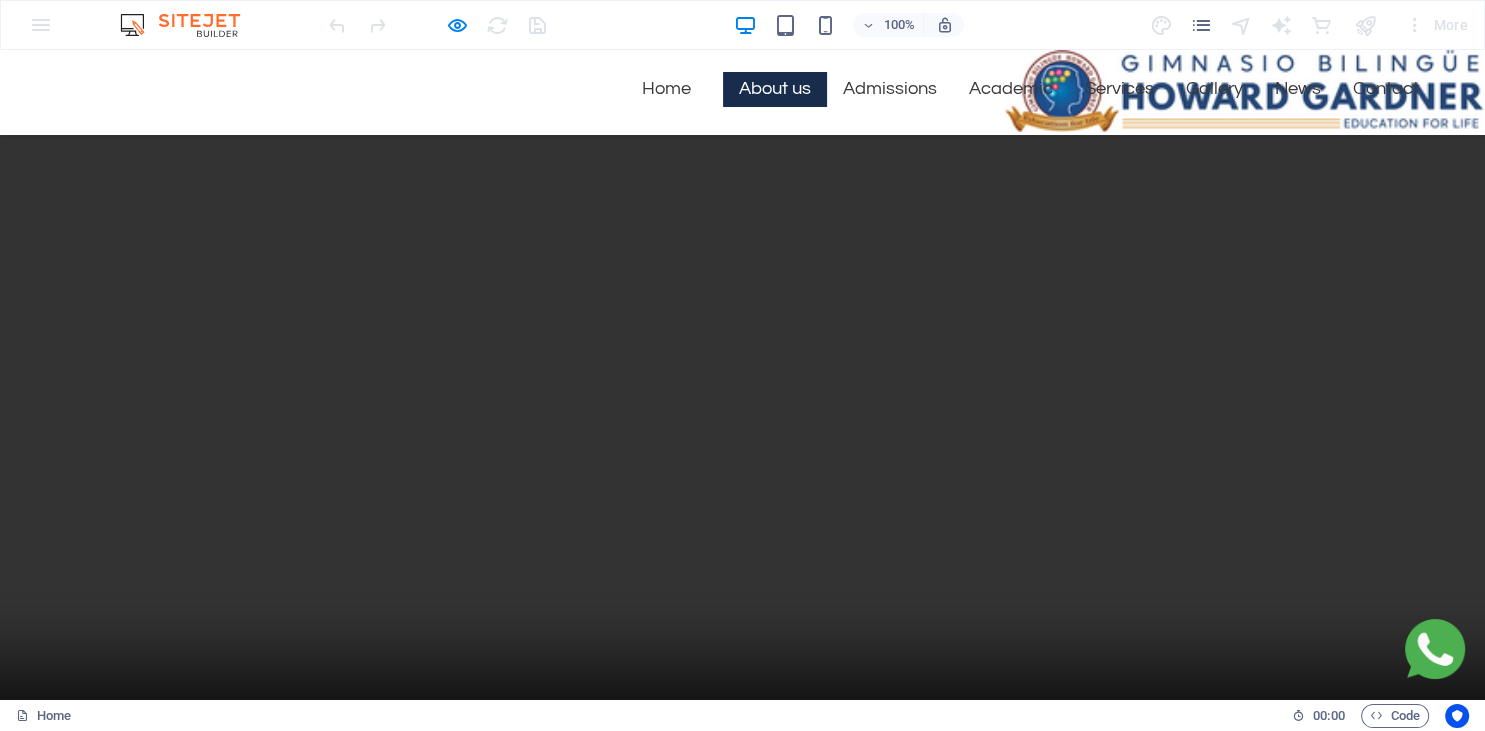 scroll, scrollTop: 1649, scrollLeft: 0, axis: vertical 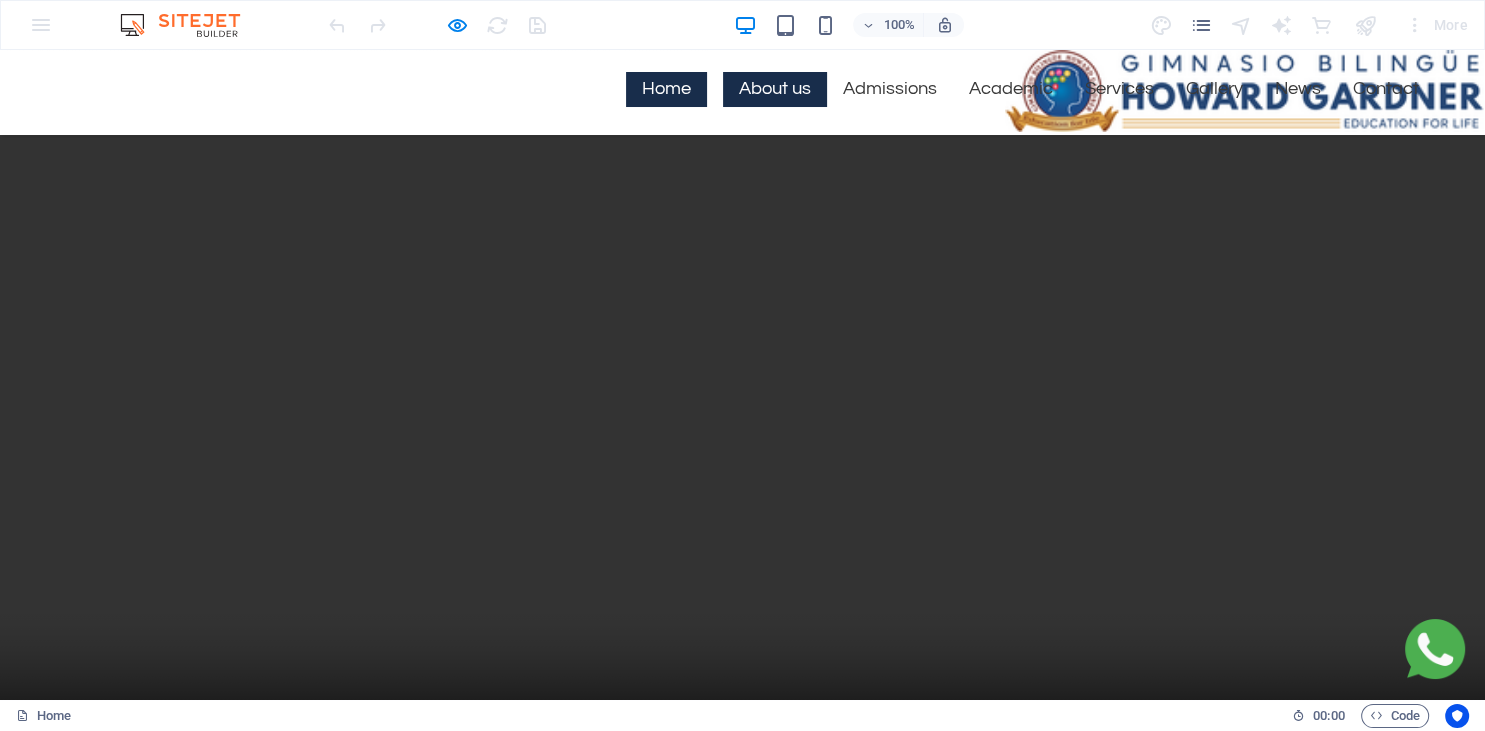 click on "Home" at bounding box center (666, 89) 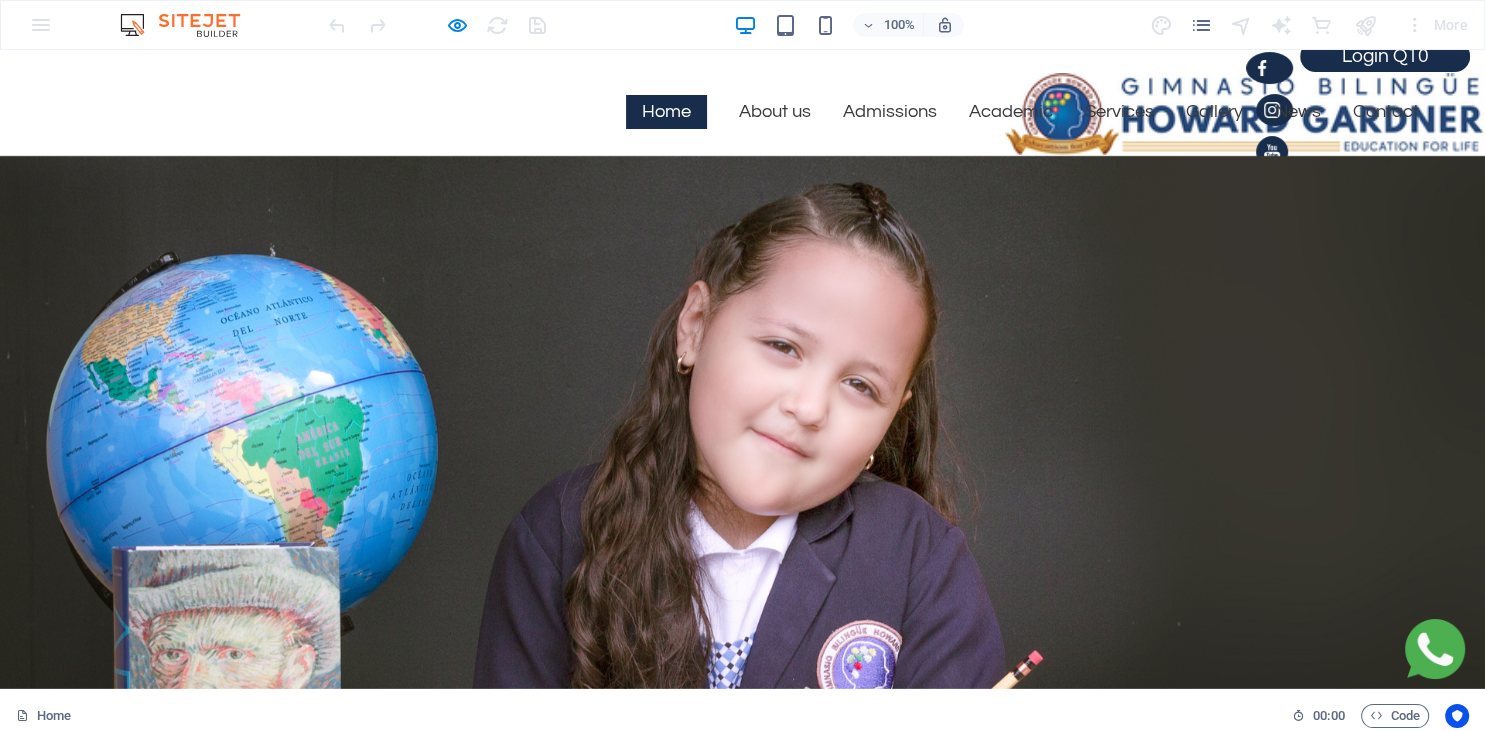 scroll, scrollTop: 4, scrollLeft: 0, axis: vertical 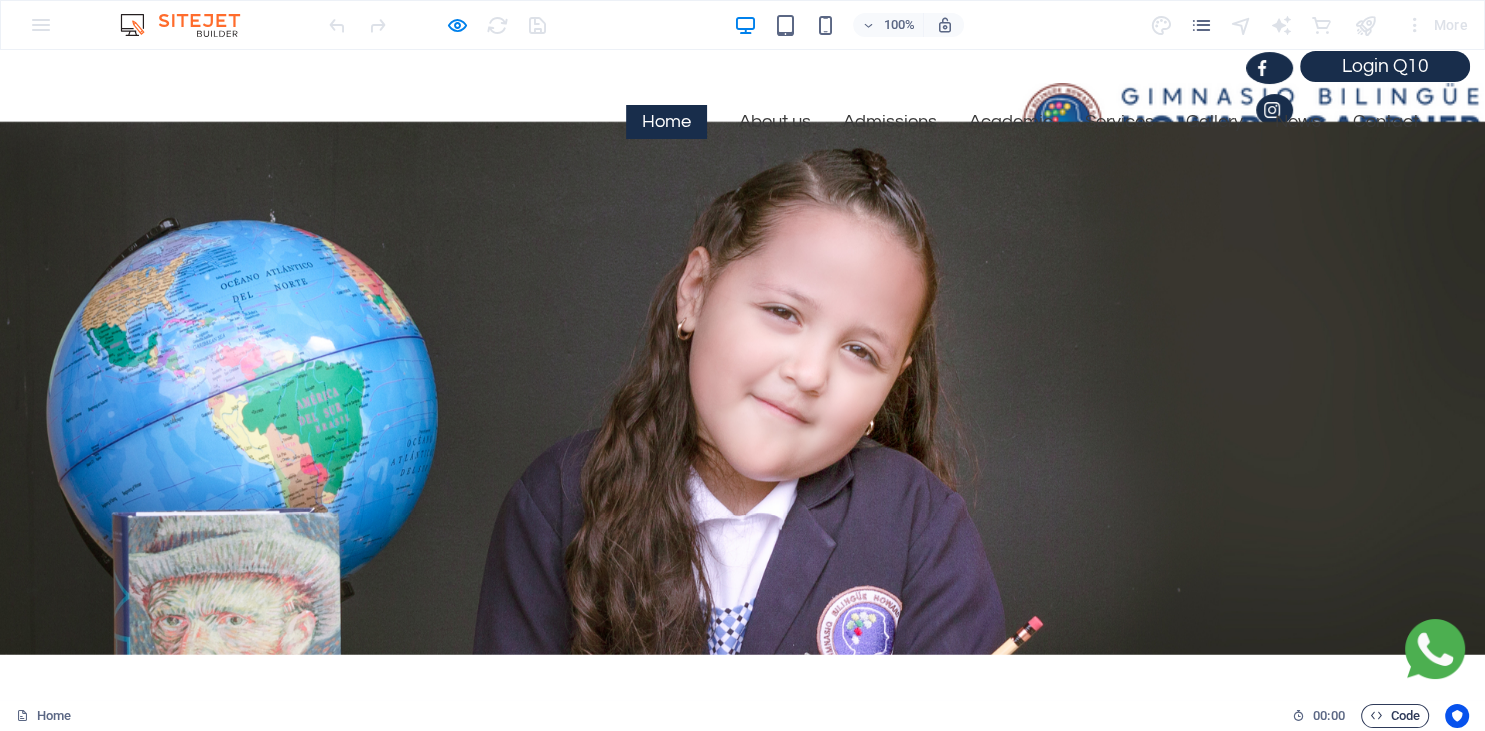 click at bounding box center [1376, 715] 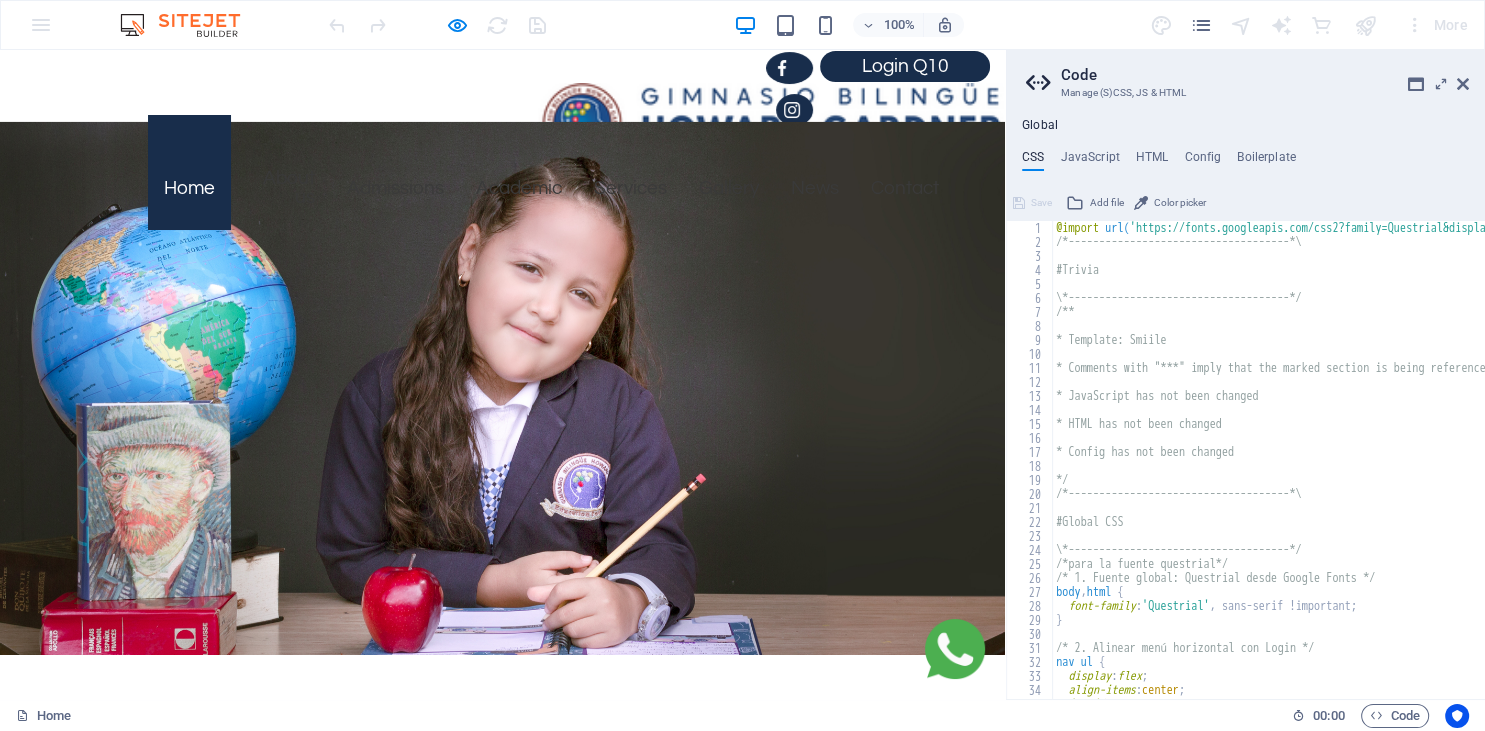 scroll, scrollTop: 18, scrollLeft: 0, axis: vertical 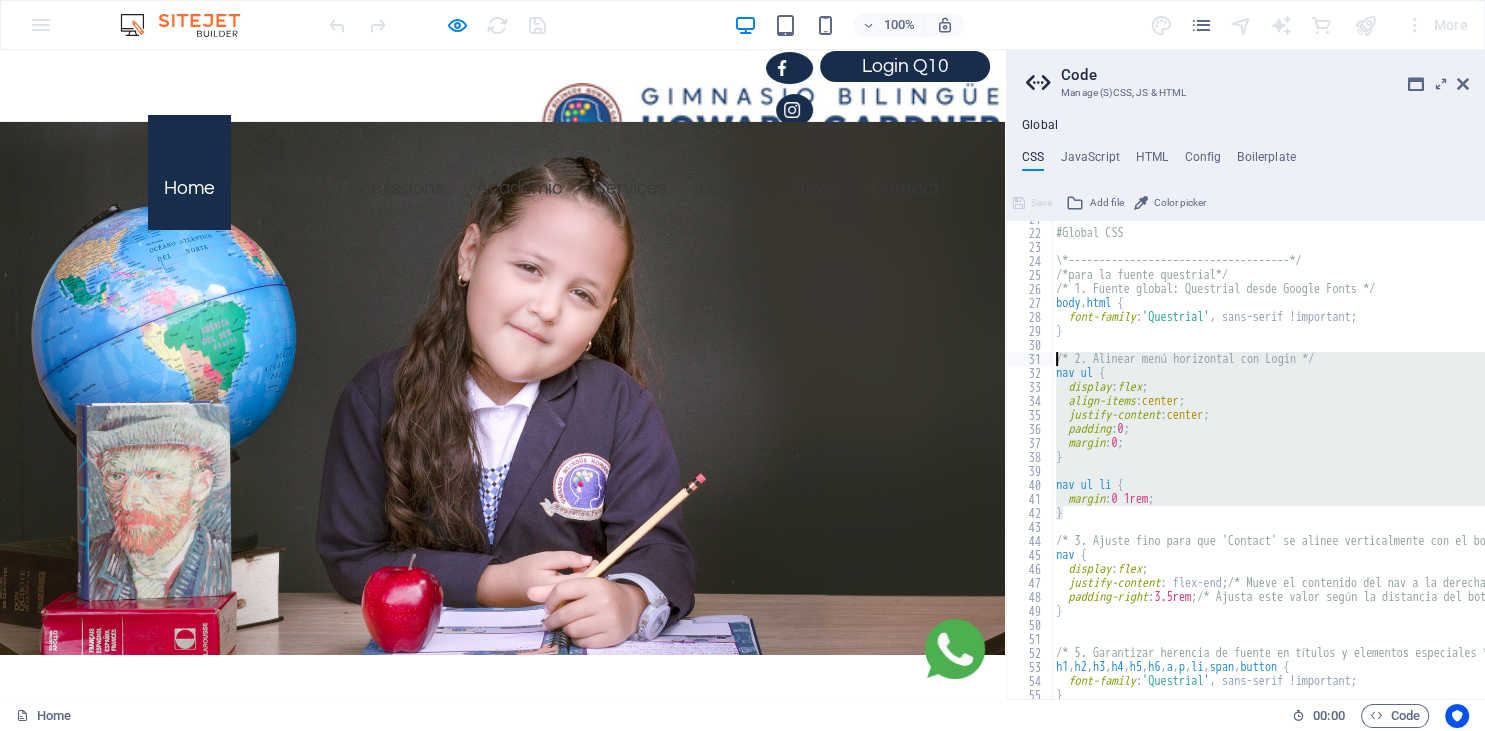 drag, startPoint x: 1097, startPoint y: 514, endPoint x: 1052, endPoint y: 358, distance: 162.3607 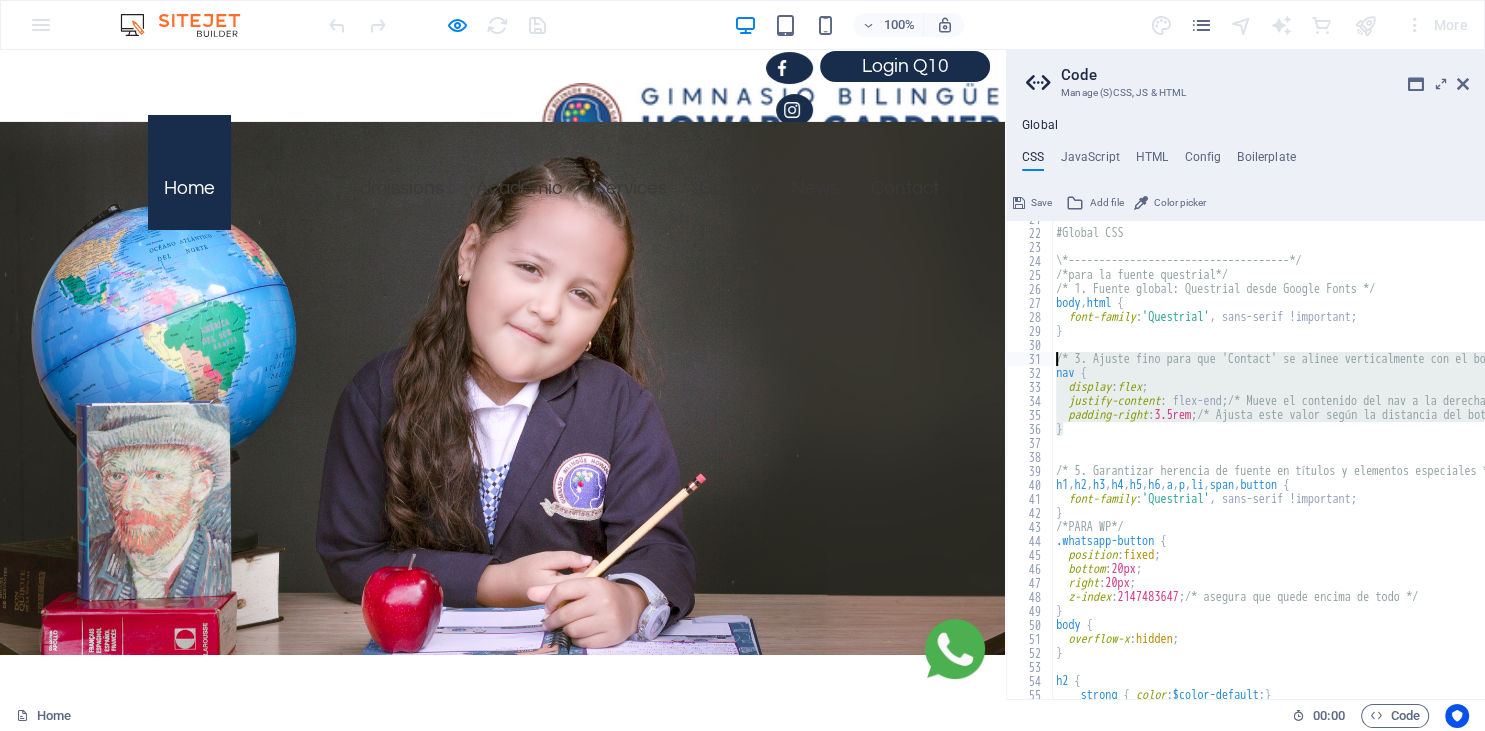 drag, startPoint x: 1101, startPoint y: 430, endPoint x: 1050, endPoint y: 357, distance: 89.050545 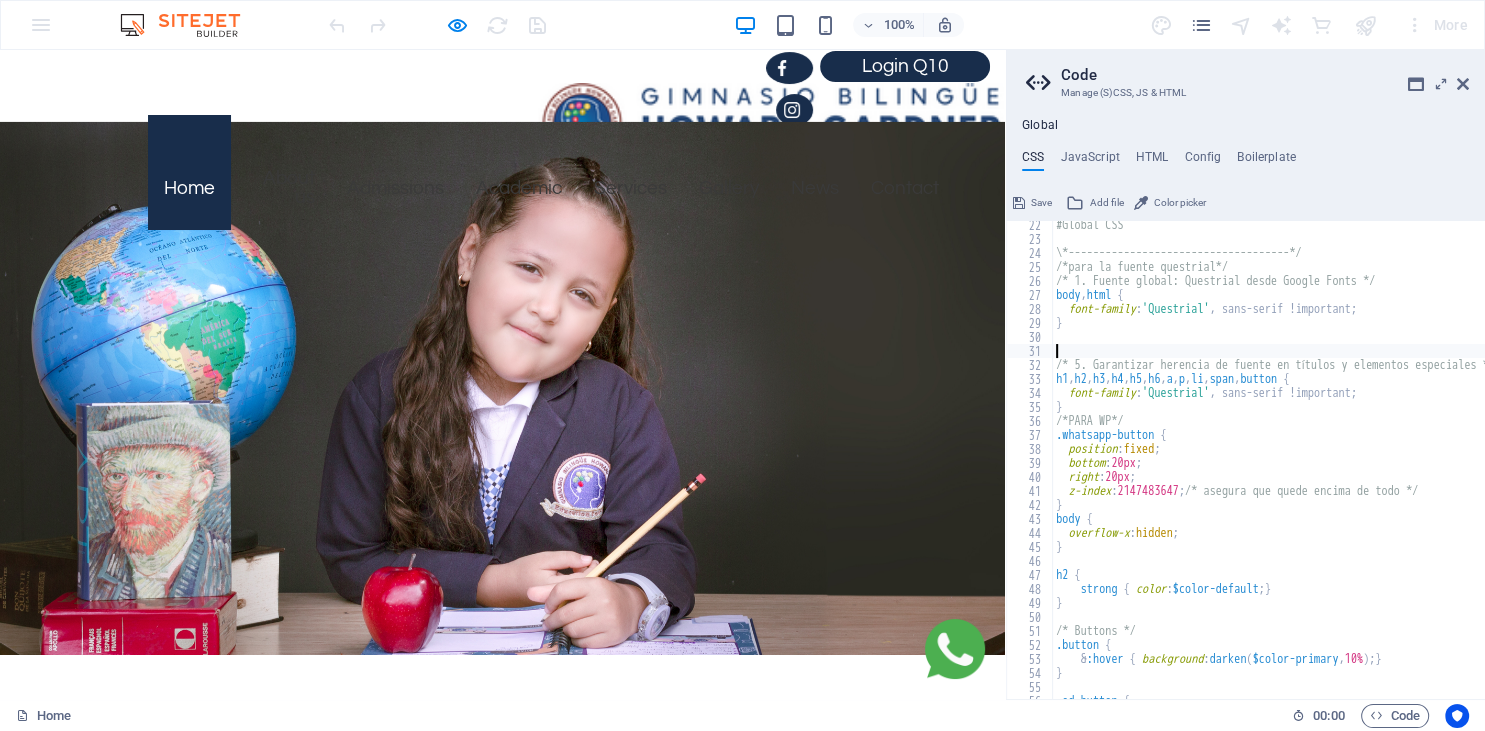 scroll, scrollTop: 297, scrollLeft: 0, axis: vertical 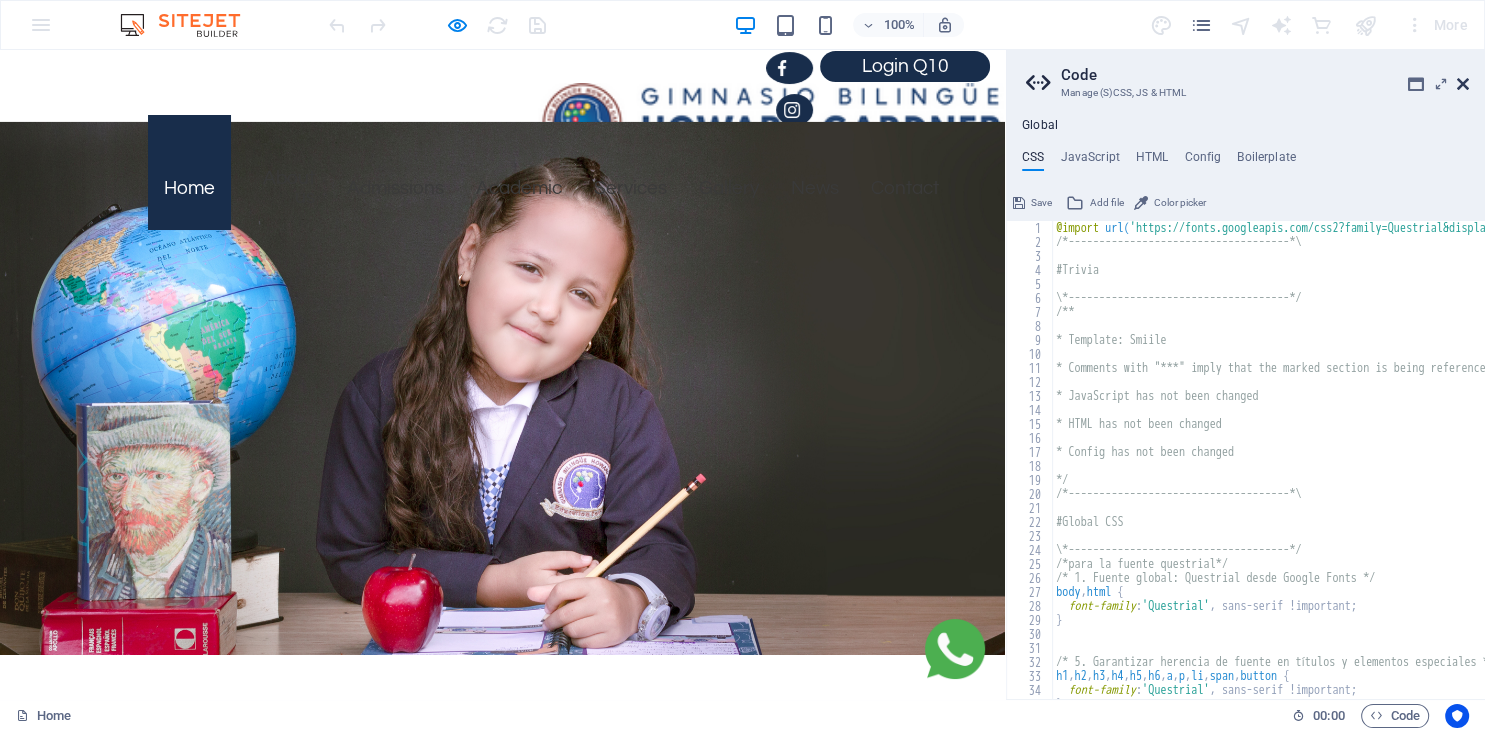 type 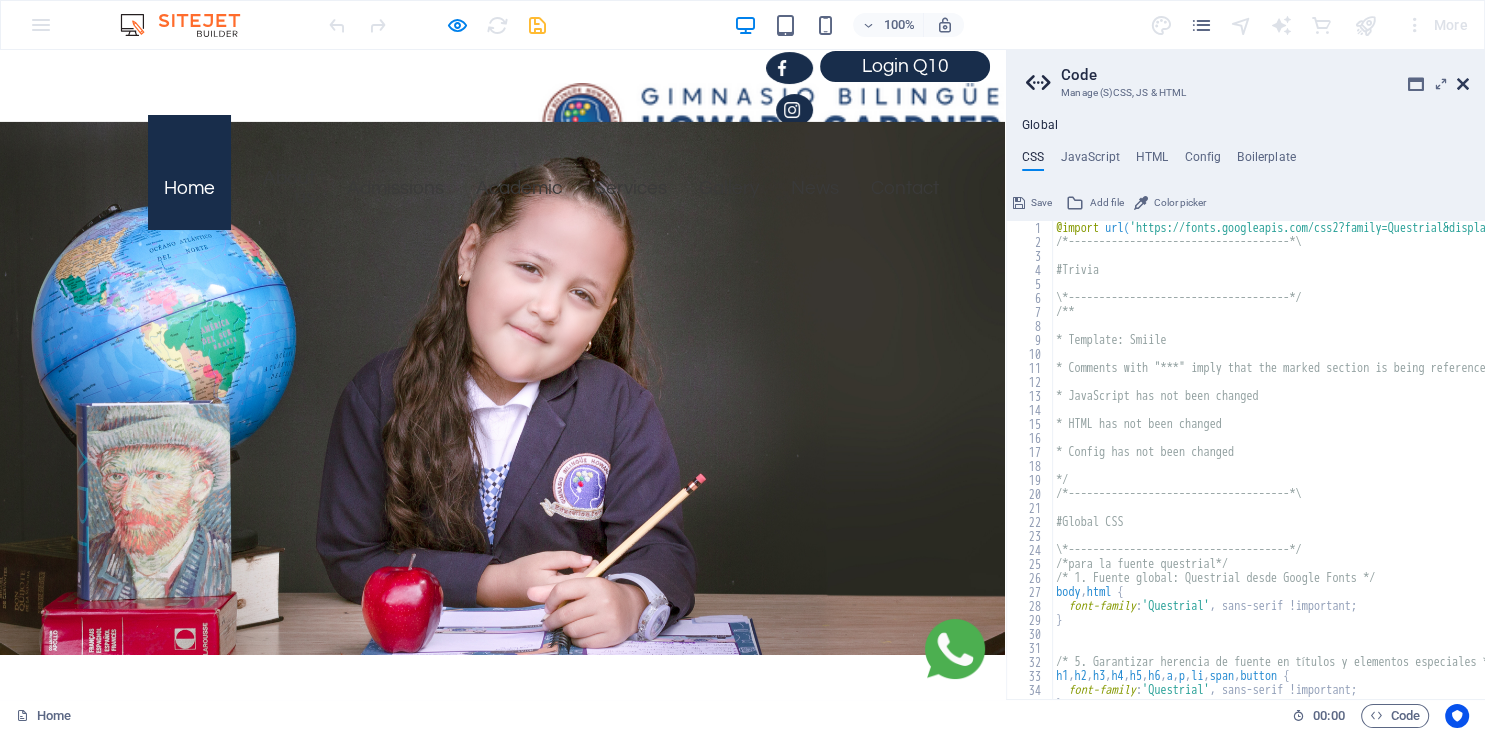 click at bounding box center [1463, 84] 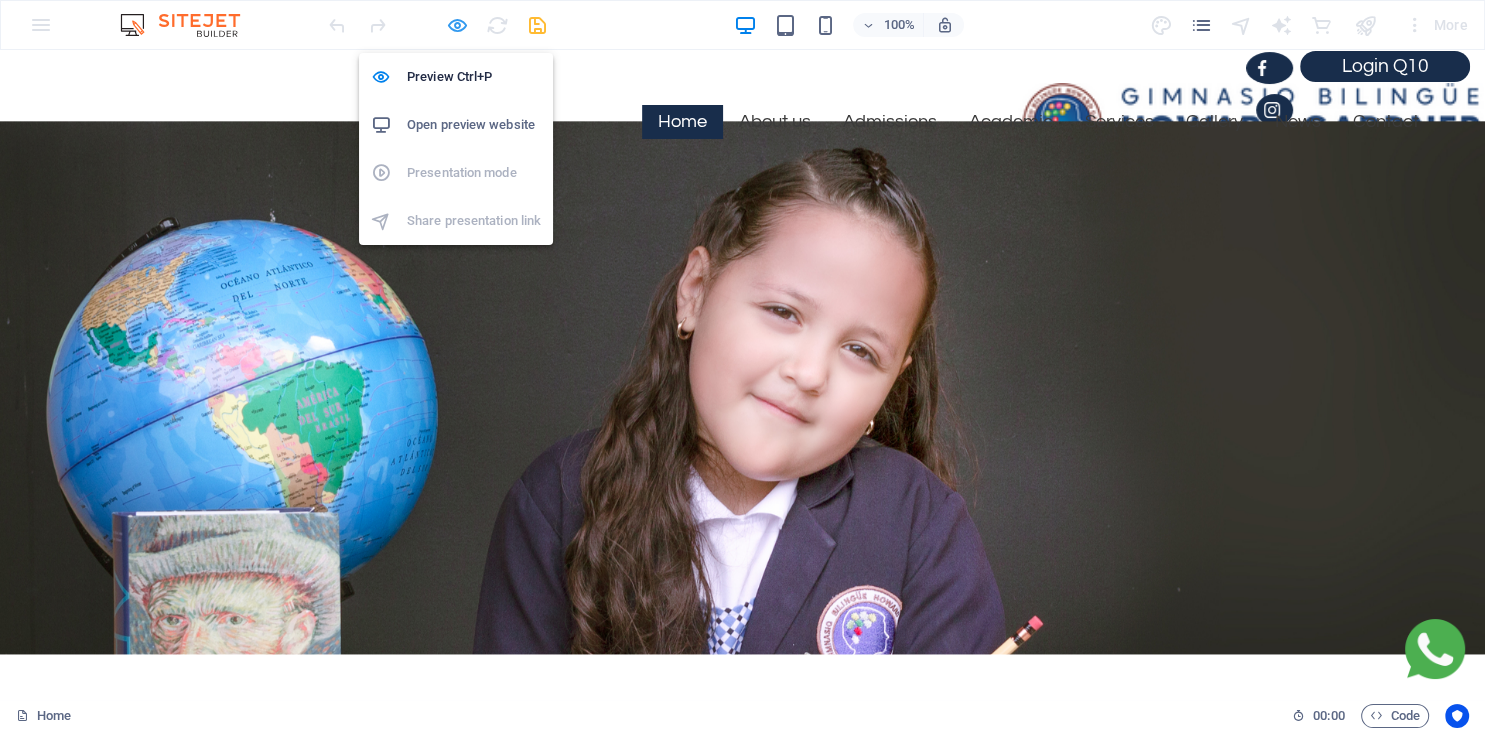 click at bounding box center [457, 25] 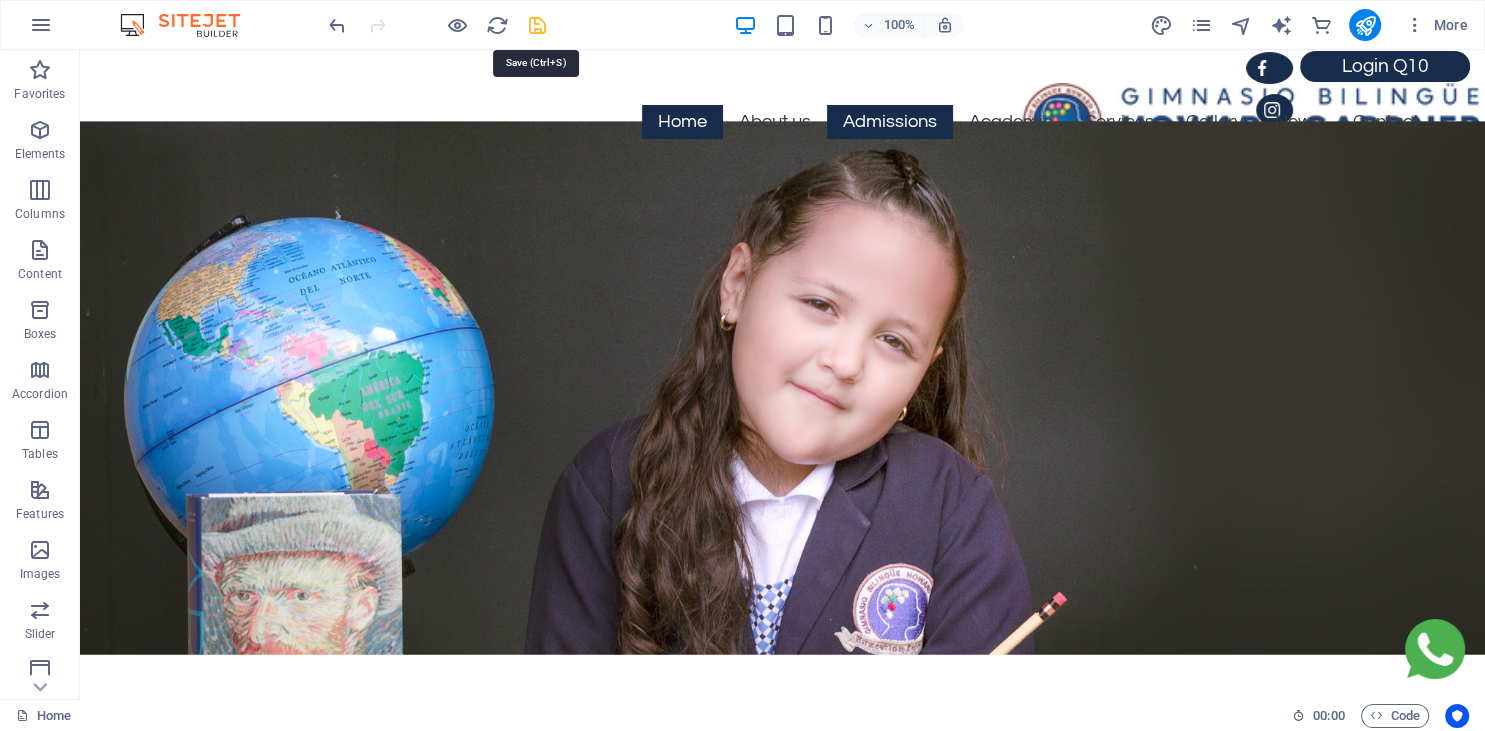 click at bounding box center [537, 25] 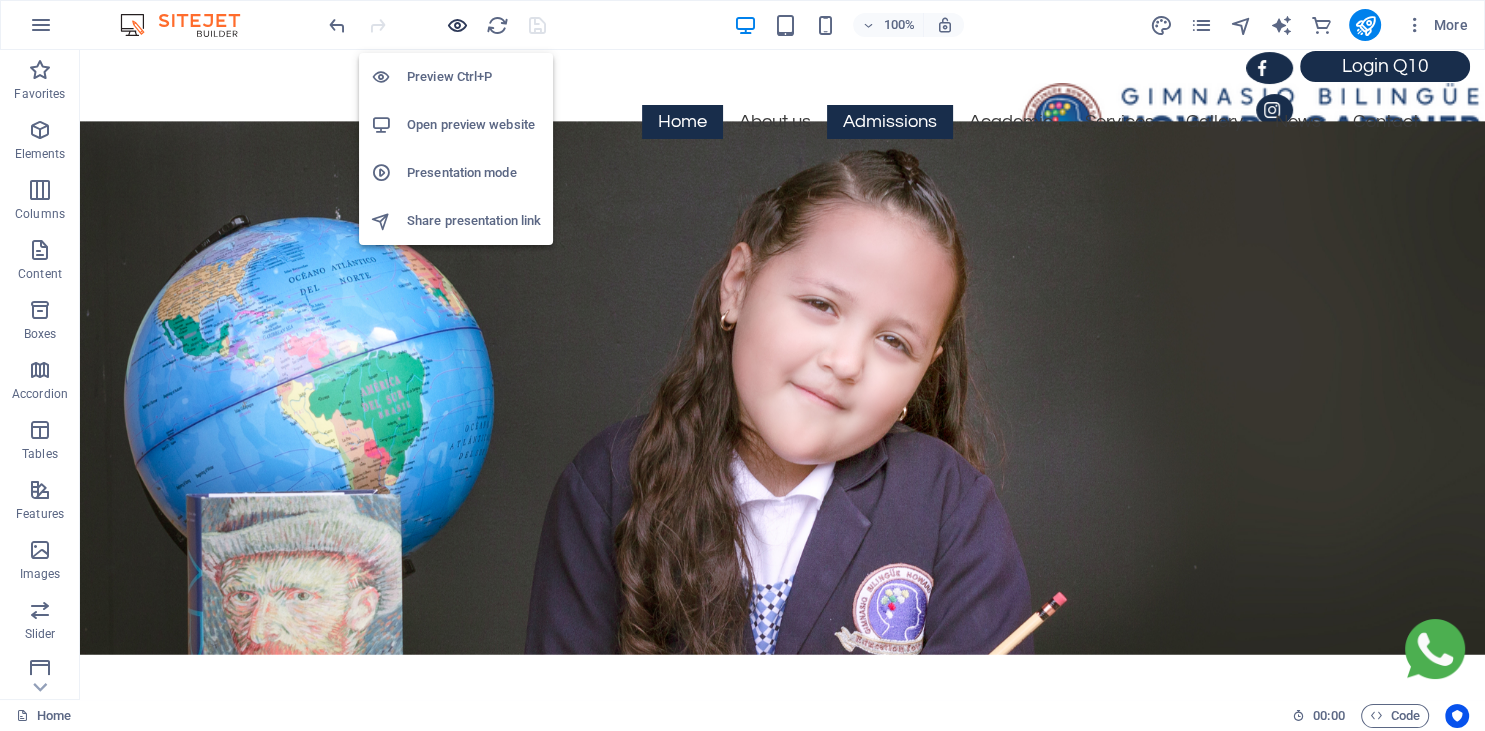 click at bounding box center (457, 25) 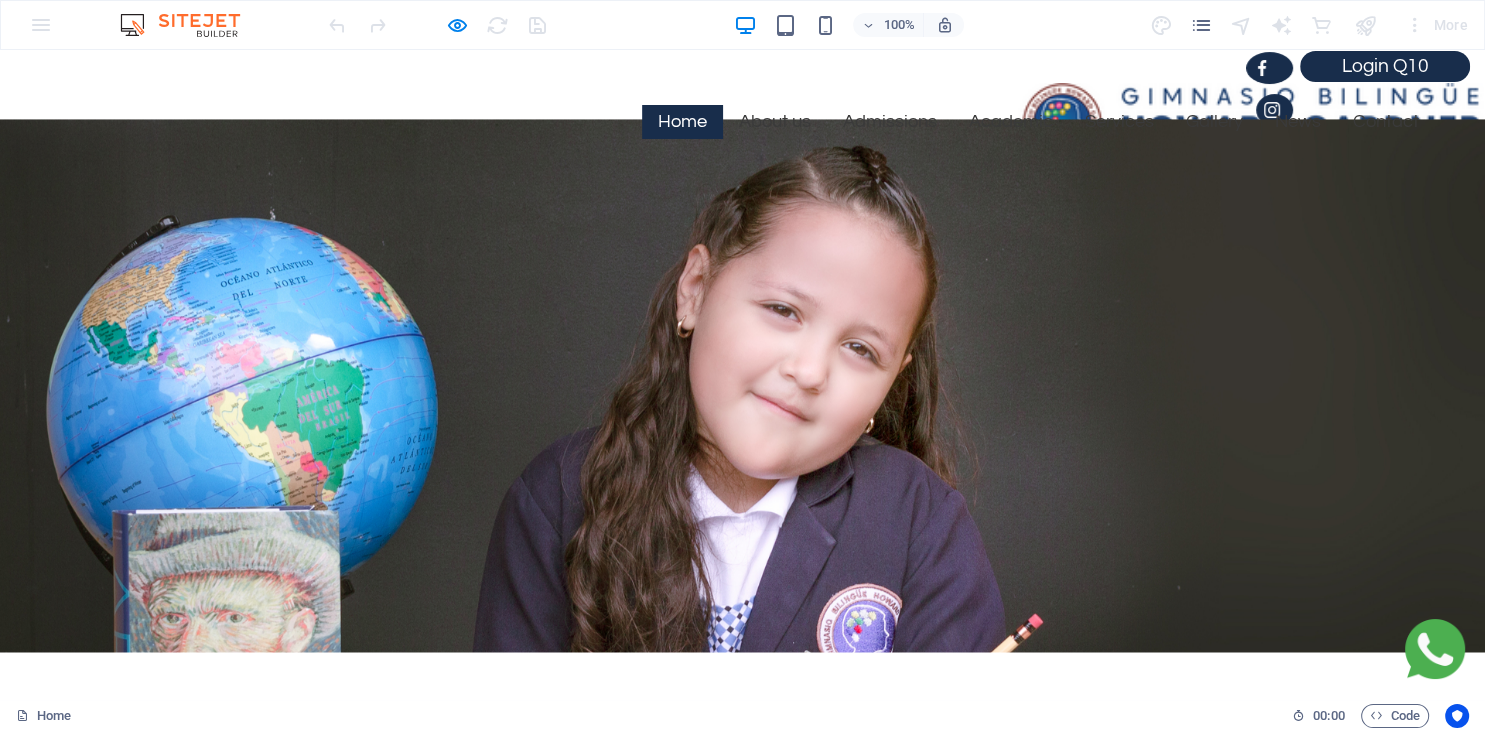 scroll, scrollTop: 0, scrollLeft: 0, axis: both 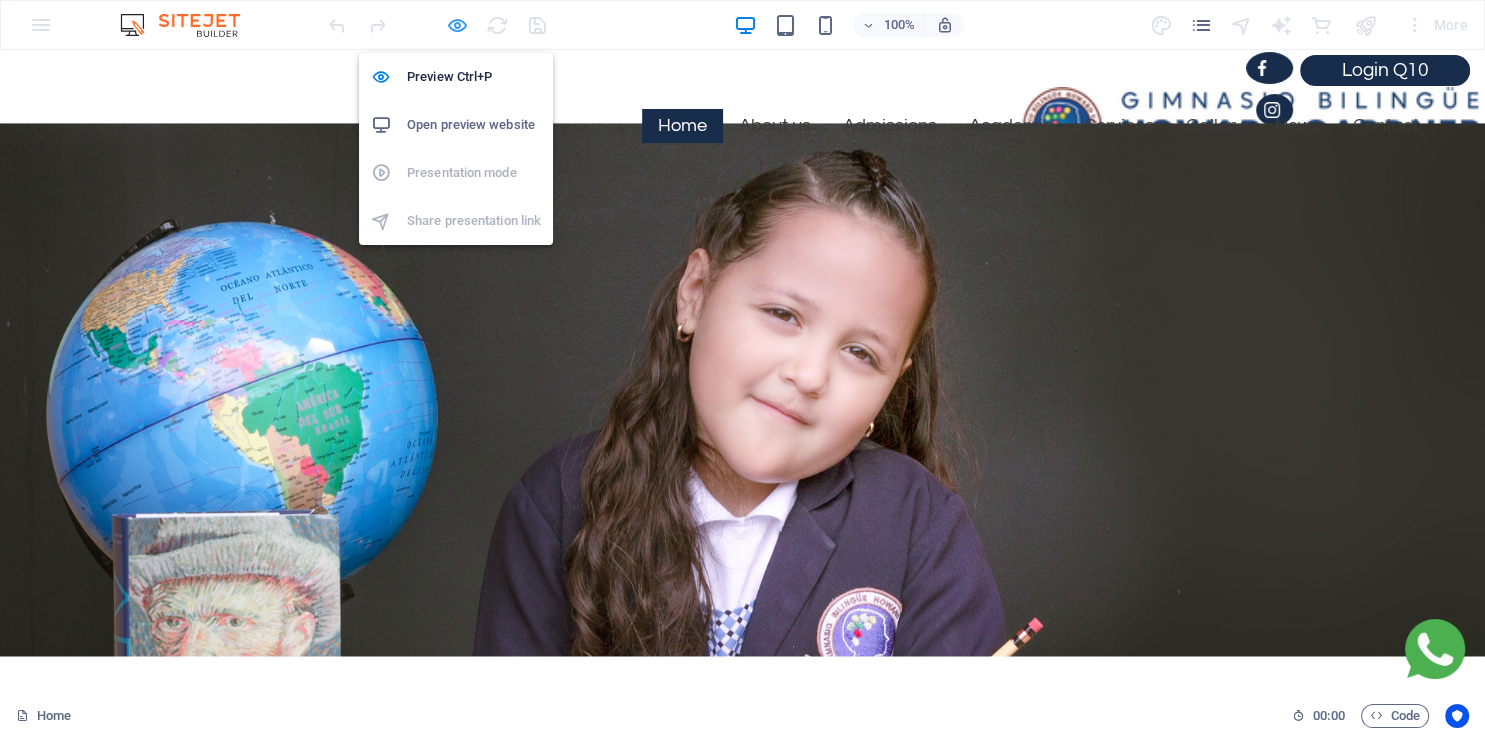 click at bounding box center (457, 25) 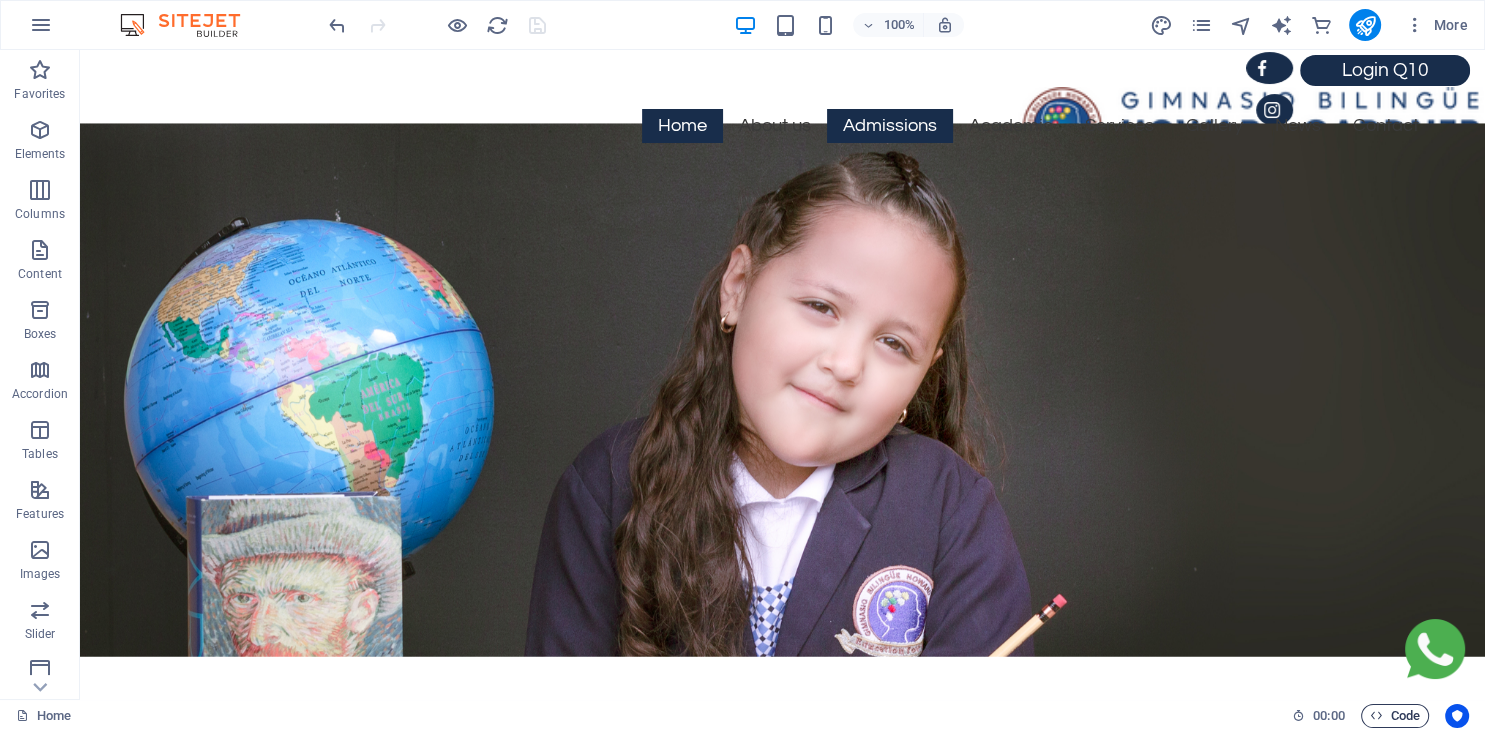 click on "Code" at bounding box center [1395, 716] 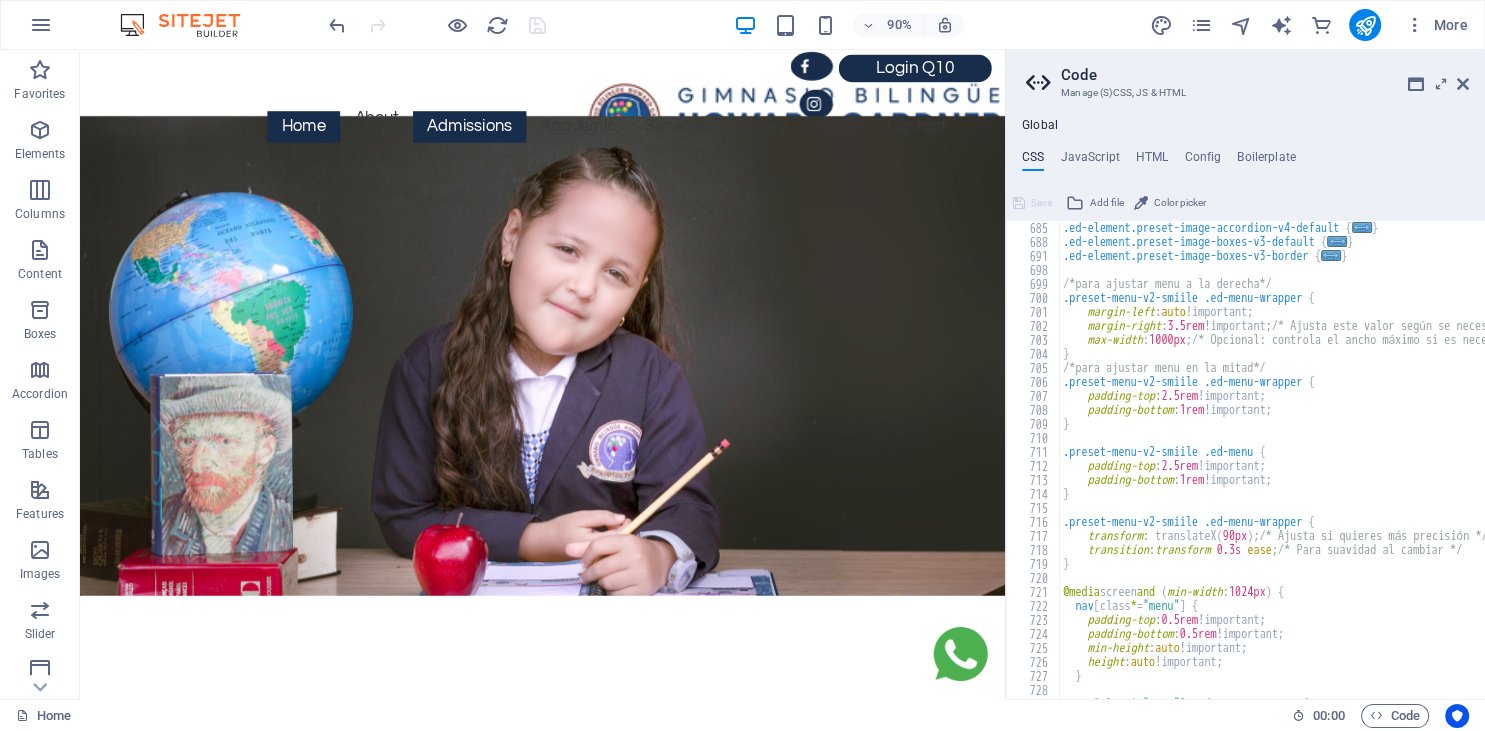 scroll, scrollTop: 2421, scrollLeft: 0, axis: vertical 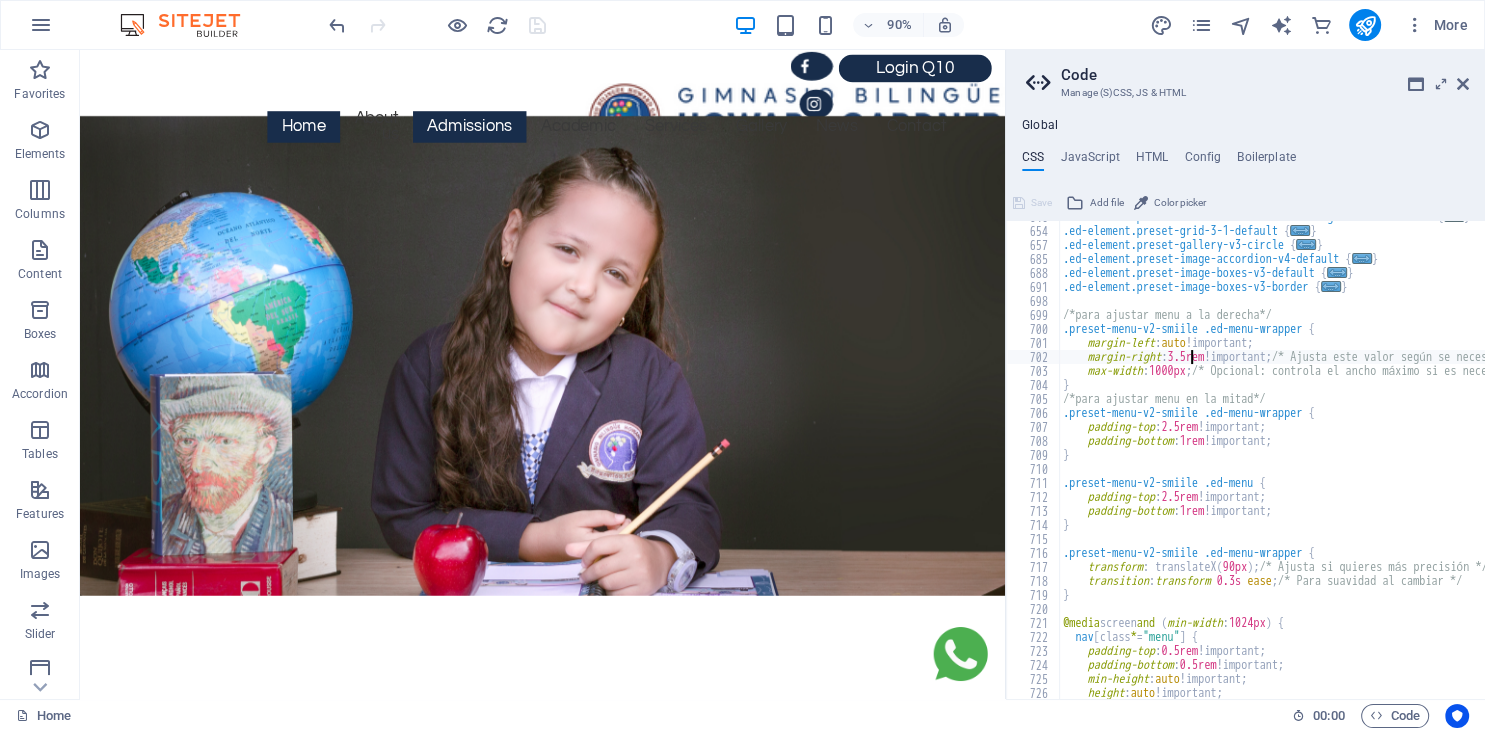 click on ".ed-element.preset-fullscreen-text-and-background-v3-default   { ... } .ed-element.preset-grid-3-1-default   { ... } .ed-element.preset-gallery-v3-circle   { ... } .ed-element.preset-image-accordion-v4-default   { ... } .ed-element.preset-image-boxes-v3-default   { ... } .ed-element.preset-image-boxes-v3-border   { ... } /*para ajustar menu a la derecha*/ .preset-menu-v2-smiile   .ed-menu-wrapper   {      margin-left :  auto  !important;      margin-right :  3.5rem  !important;  /* Ajusta este valor según se necesite */      max-width :  1000px ;  /* Opcional: controla el ancho máximo si es necesario */ } /*para ajustar menu en la mitad*/ .preset-menu-v2-smiile   .ed-menu-wrapper   {      padding-top :  2.5rem  !important;      padding-bottom :  1rem  !important; } .preset-menu-v2-smiile   .ed-menu   {      padding-top :  2.5rem  !important;      padding-bottom :  1rem  !important; } .preset-menu-v2-smiile   .ed-menu-wrapper   {      transform : translateX ( 90px ) ;  /* Ajusta si quieres más precisión */" at bounding box center [1383, 463] 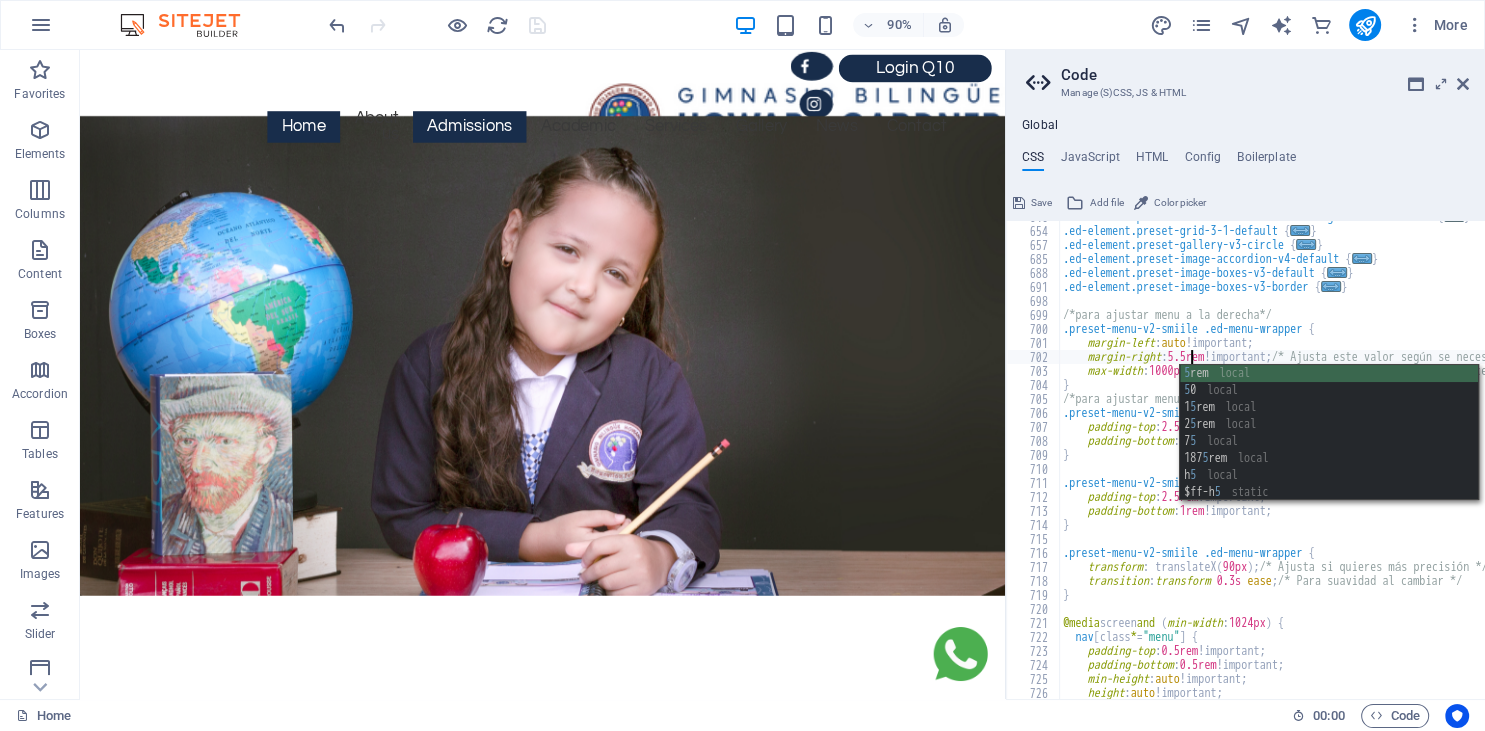 scroll, scrollTop: 0, scrollLeft: 9, axis: horizontal 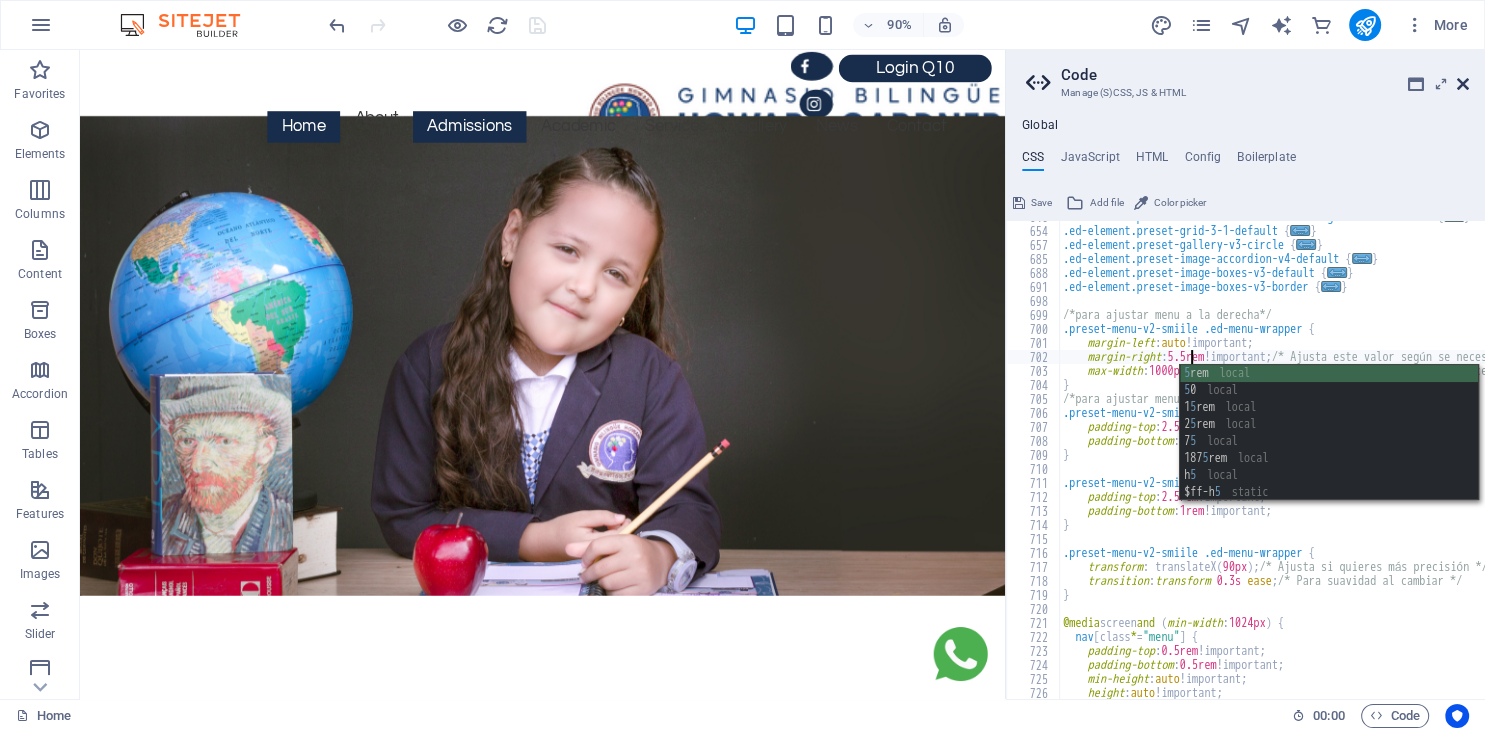 type on "margin-right: 5.5rem !important; /* Ajusta este valor según se necesite */" 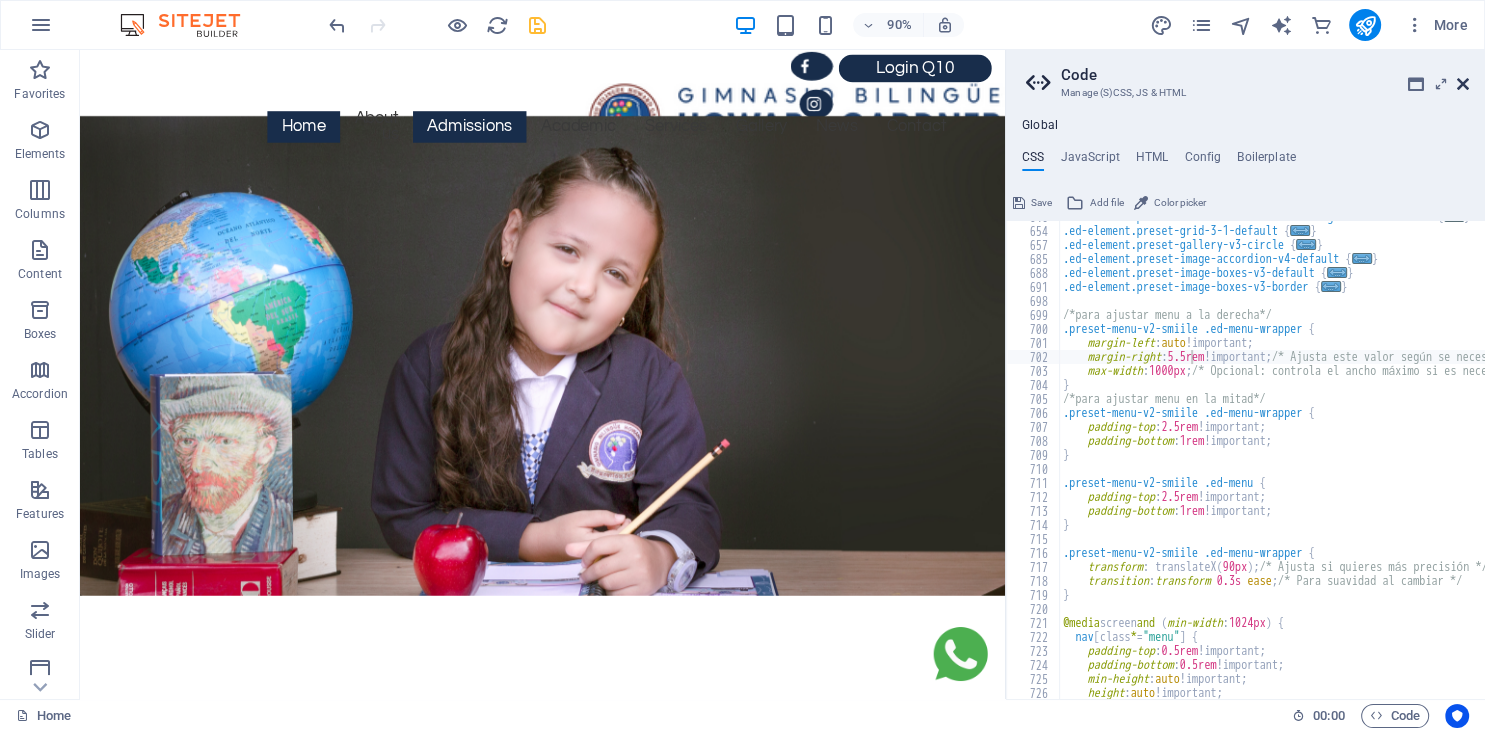 click at bounding box center (1463, 84) 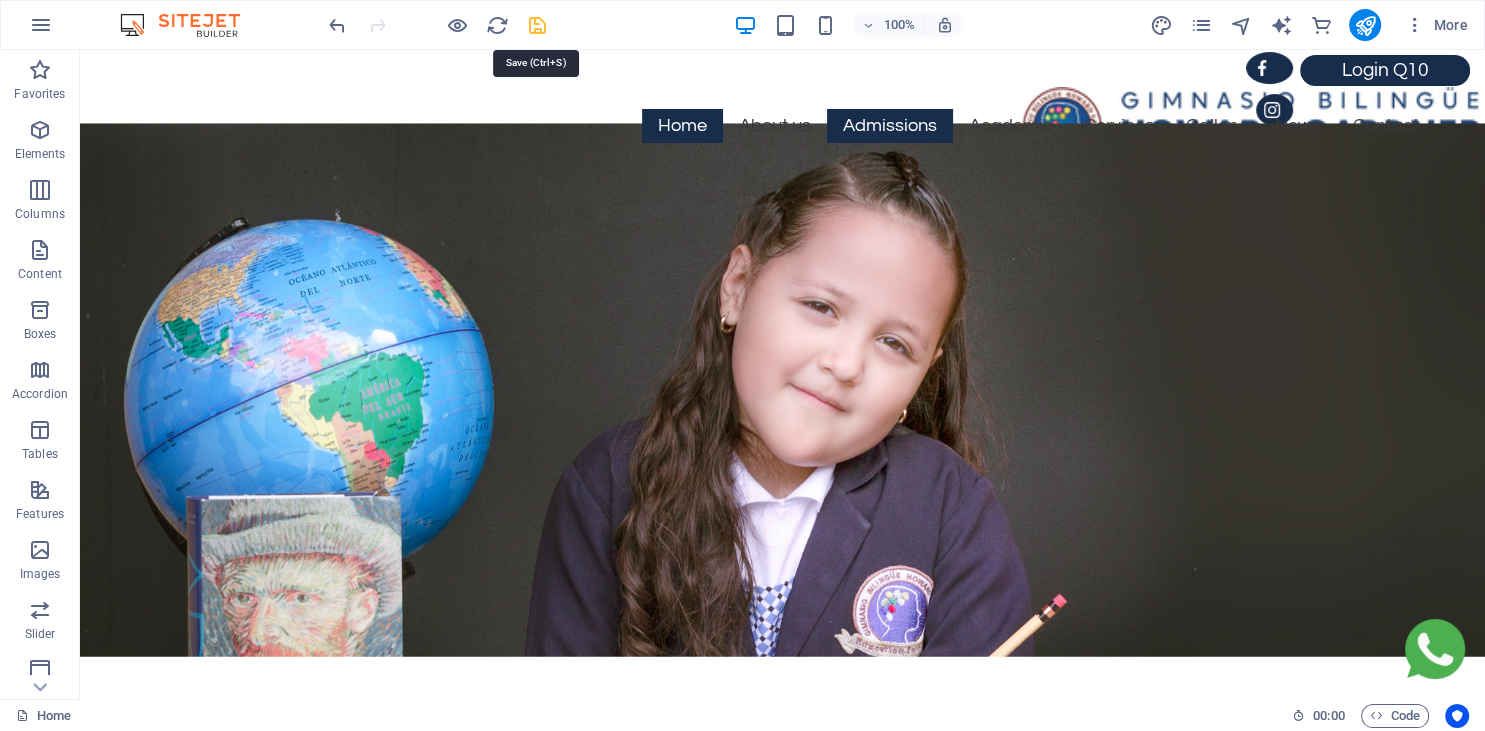 click at bounding box center [537, 25] 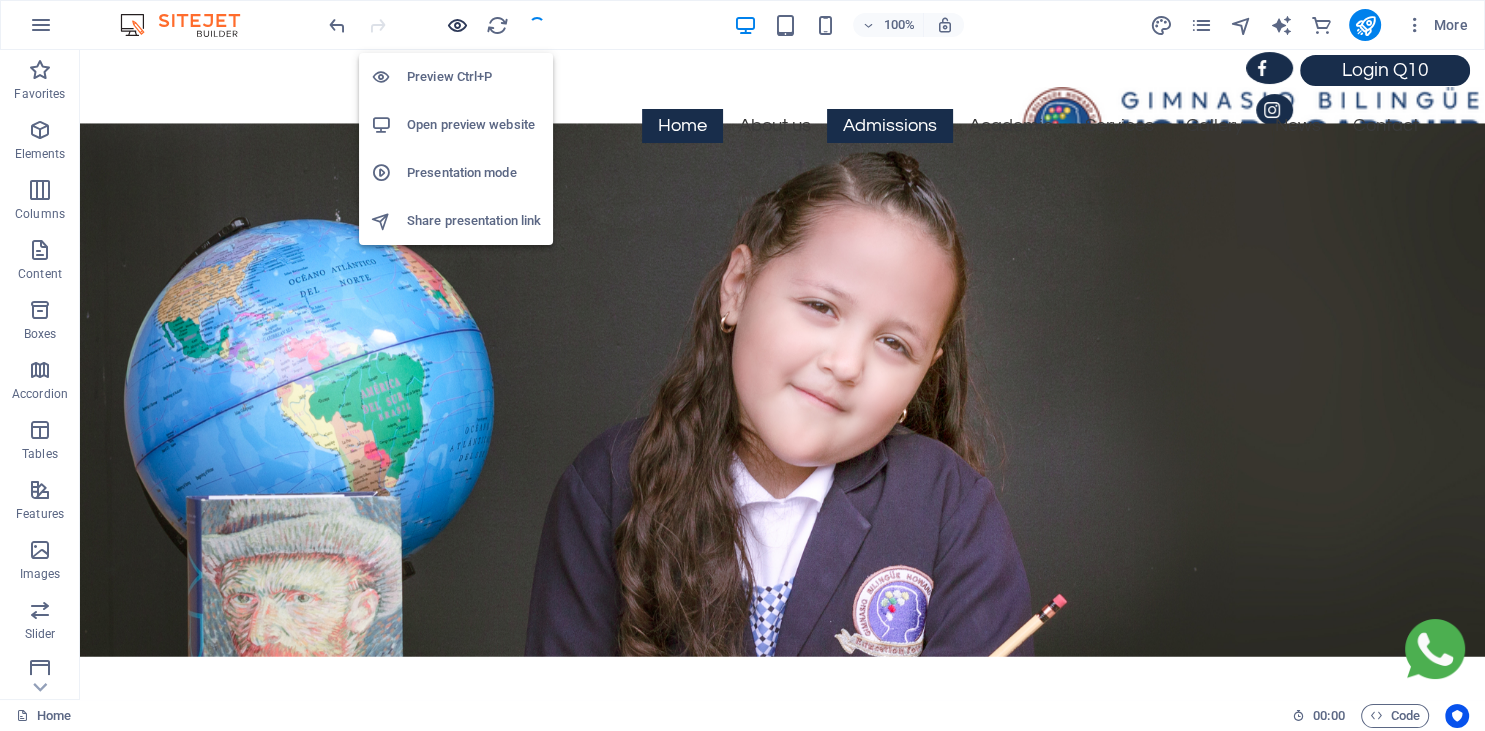 click at bounding box center (457, 25) 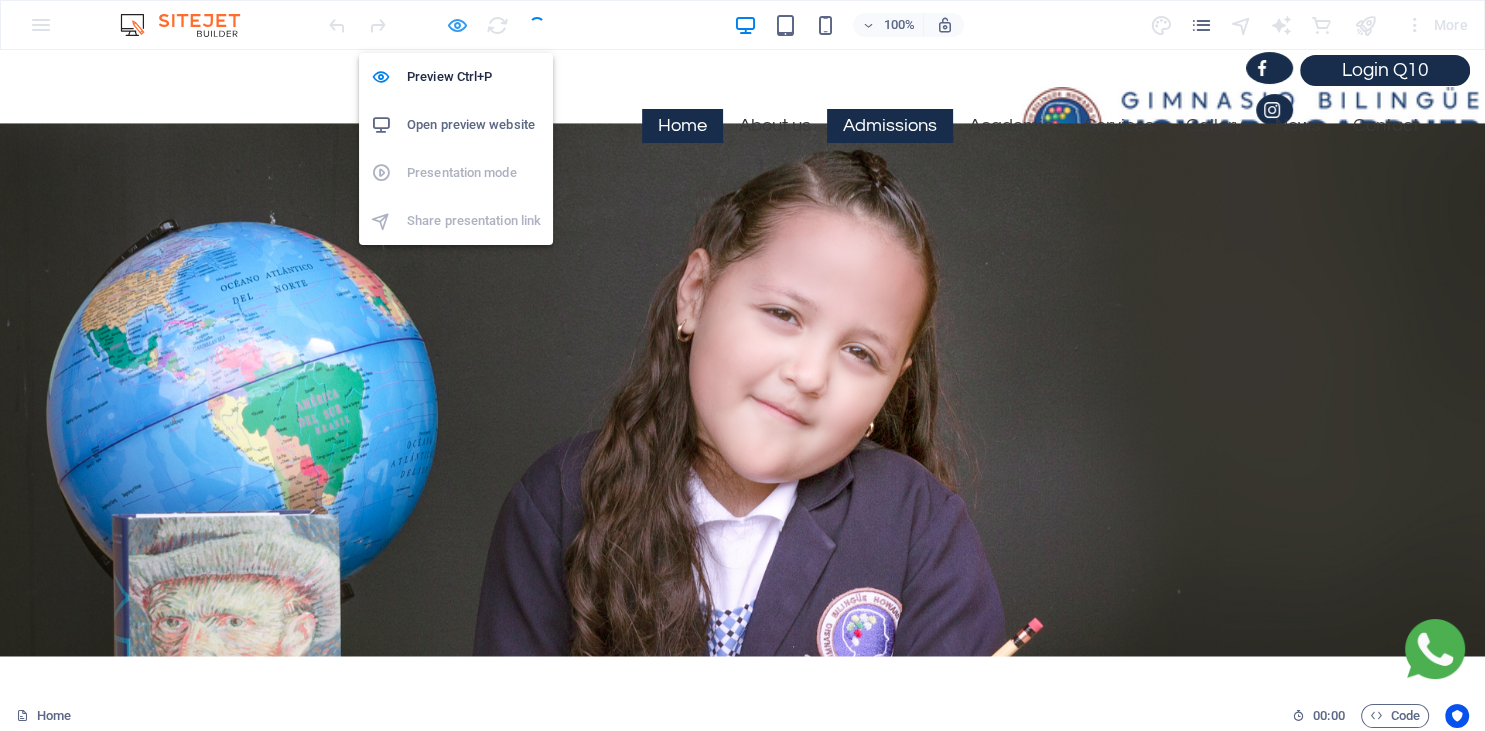 click at bounding box center (457, 25) 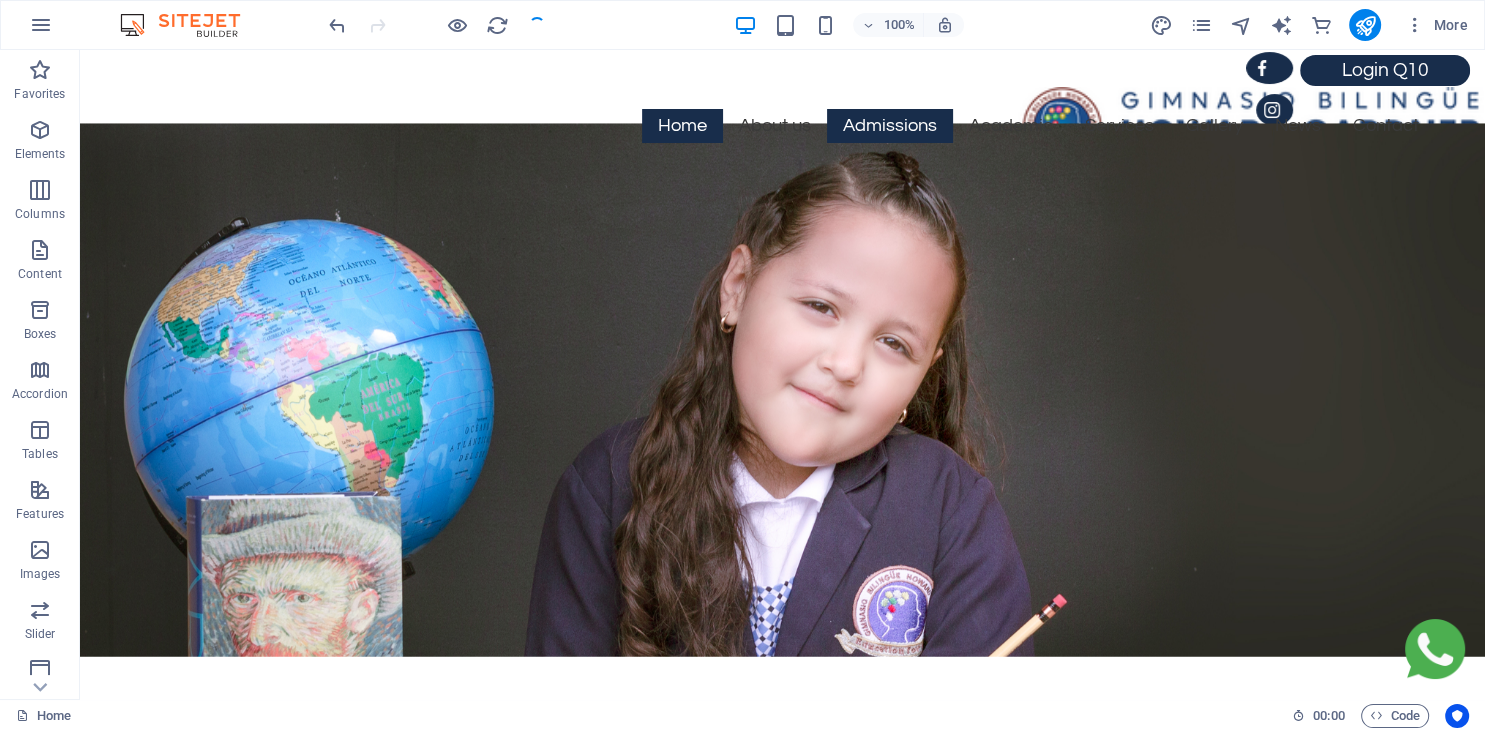 click at bounding box center (437, 25) 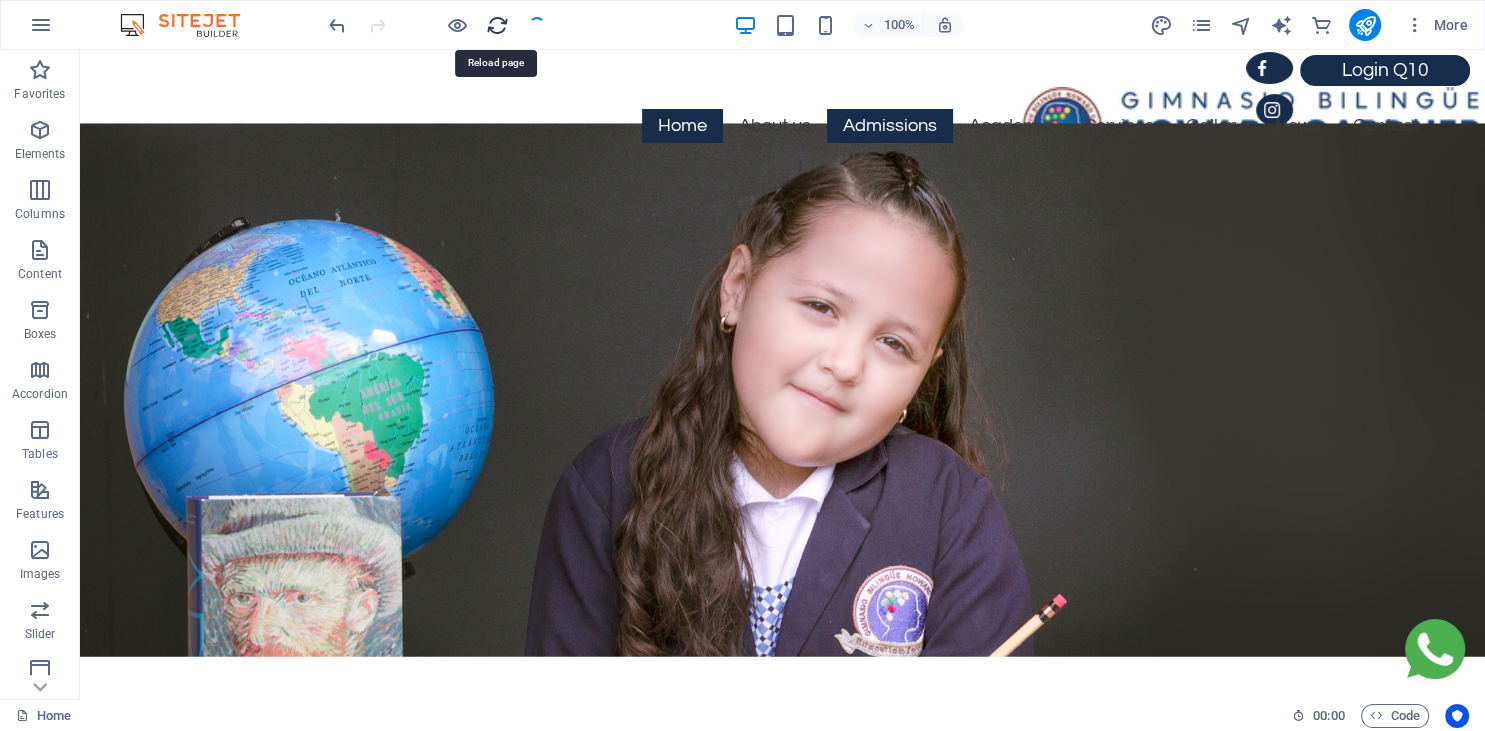 click at bounding box center (497, 25) 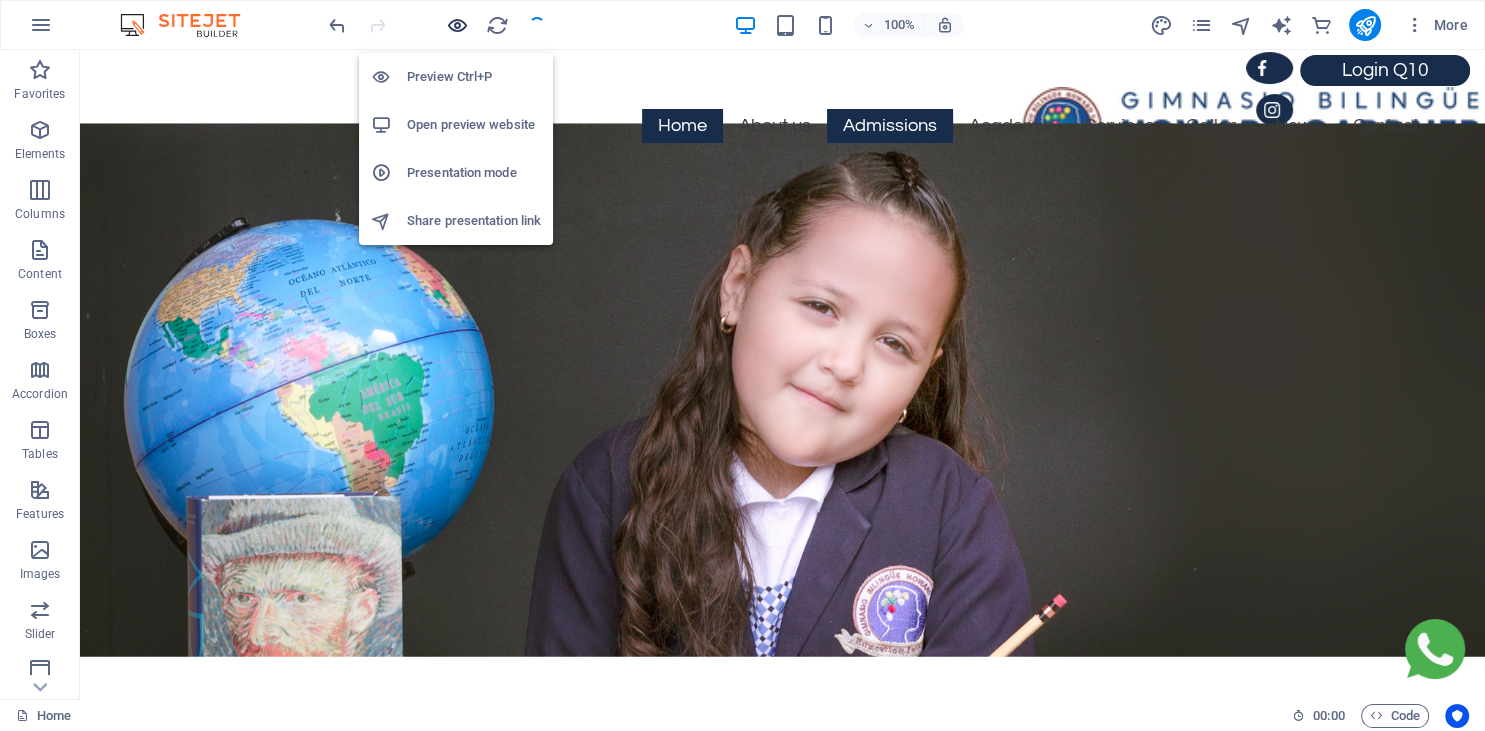 click at bounding box center (457, 25) 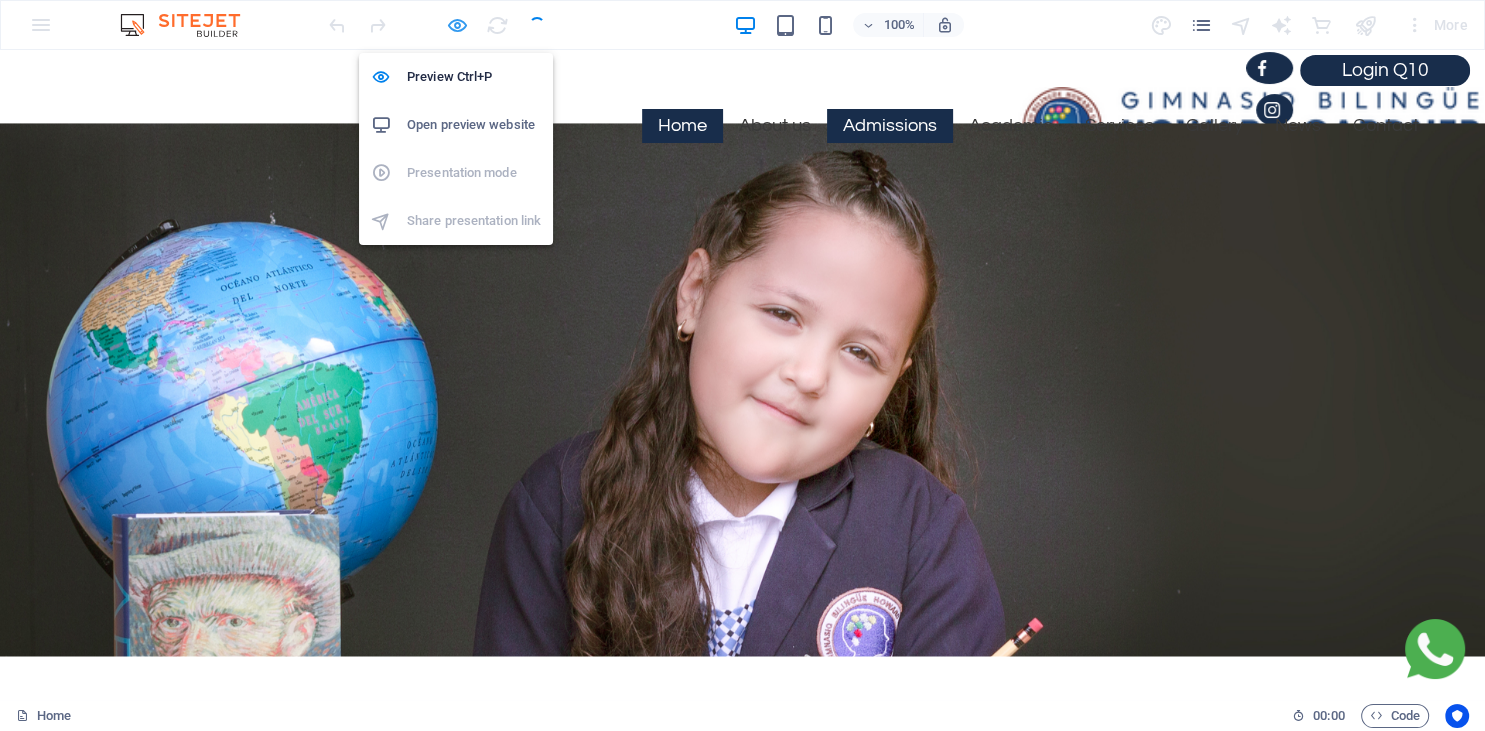 click at bounding box center (457, 25) 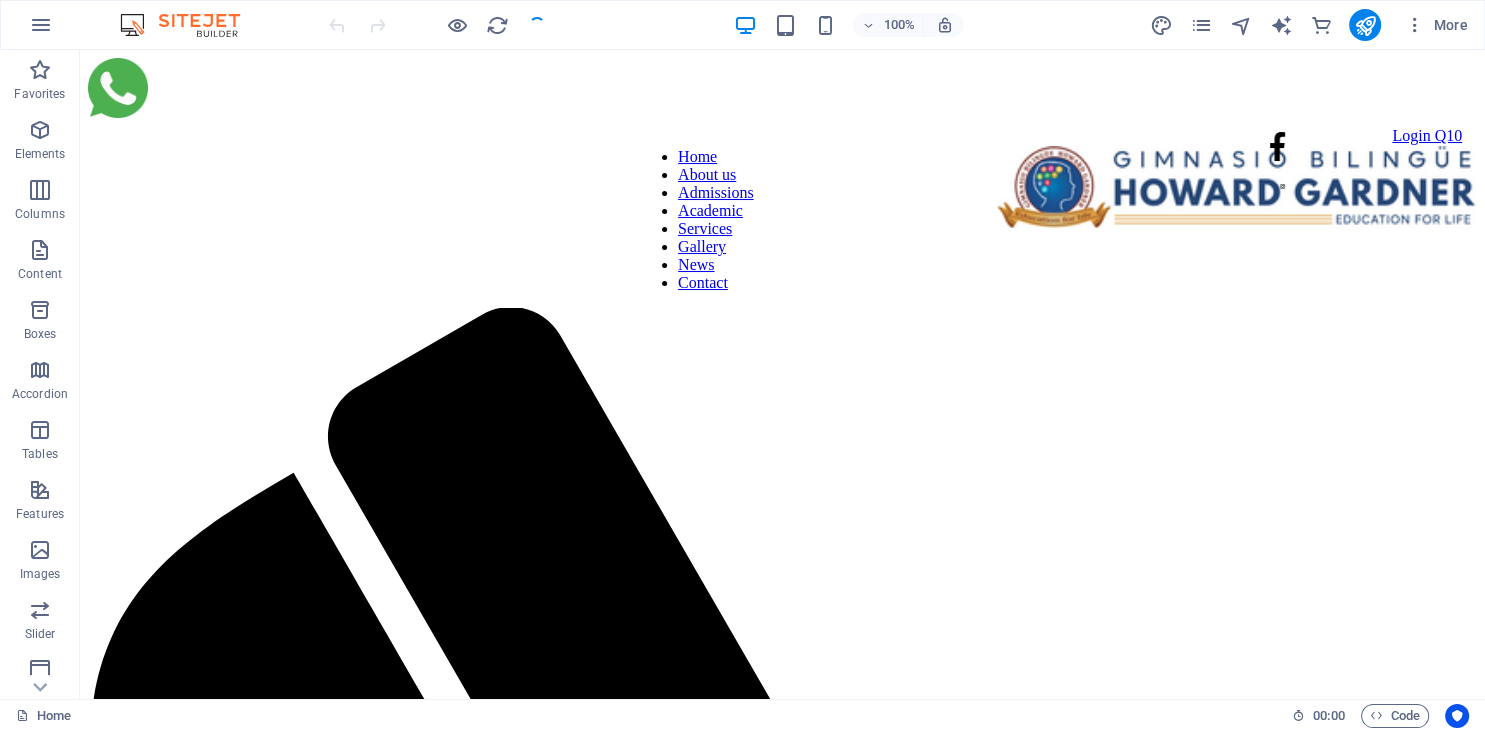 scroll, scrollTop: 0, scrollLeft: 0, axis: both 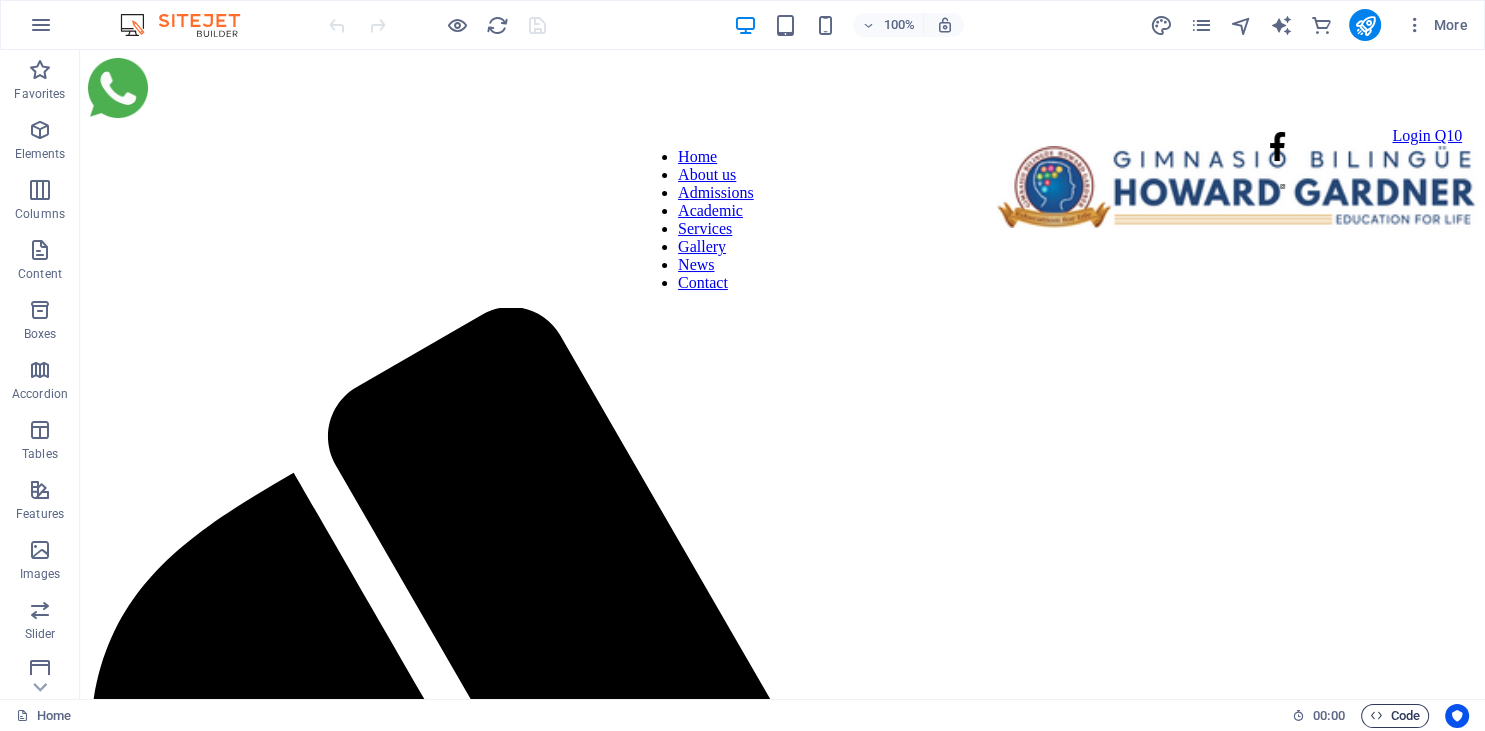 click at bounding box center (1376, 715) 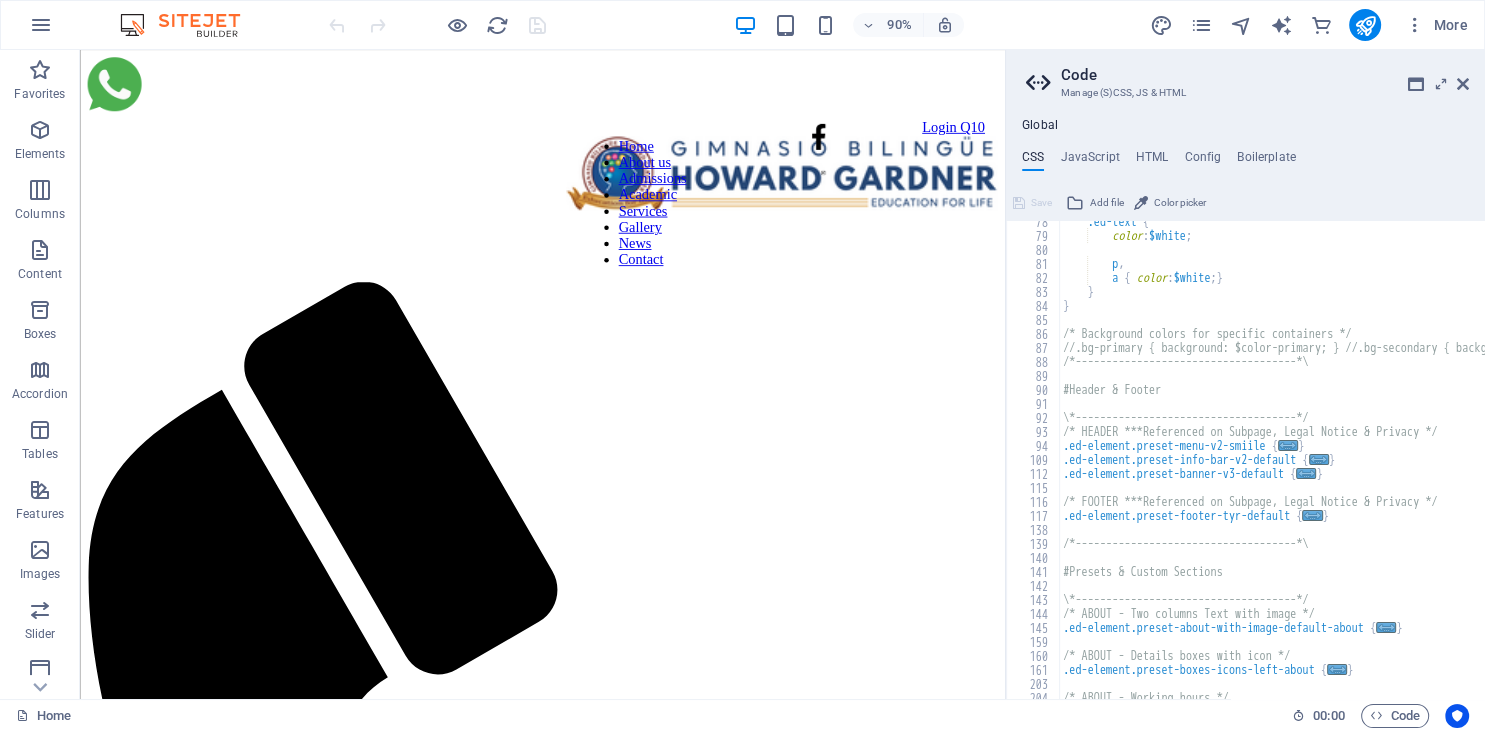 scroll, scrollTop: 1716, scrollLeft: 0, axis: vertical 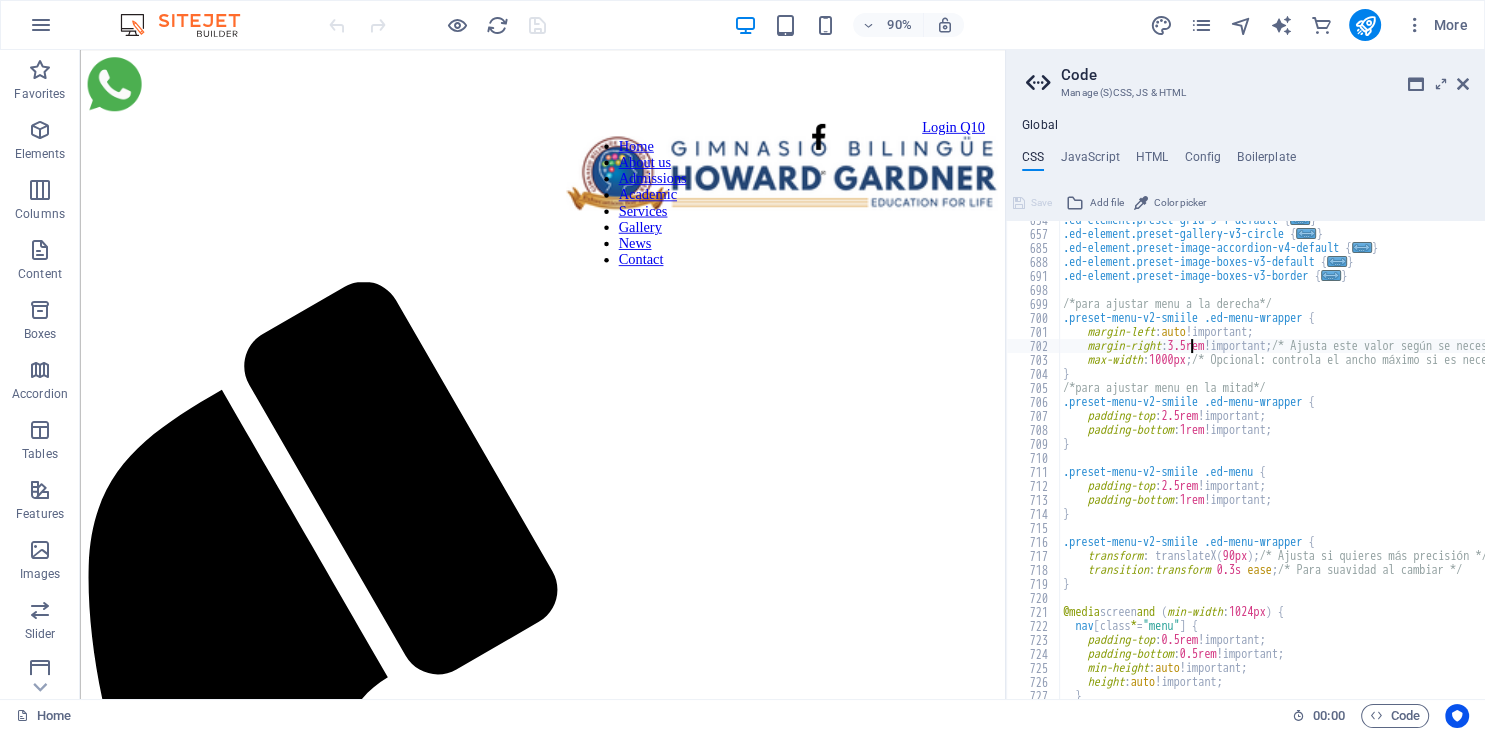 click on ".ed-element.preset-grid-3-1-default   { ... } .ed-element.preset-gallery-v3-circle   { ... } .ed-element.preset-image-accordion-v4-default   { ... } .ed-element.preset-image-boxes-v3-default   { ... } .ed-element.preset-image-boxes-v3-border   { ... } /*para ajustar menu a la derecha*/ .preset-menu-v2-smiile   .ed-menu-wrapper   {      margin-left :  auto  !important;      margin-right :  3.5rem  !important;  /* Ajusta este valor según se necesite */      max-width :  1000px ;  /* Opcional: controla el ancho máximo si es necesario */ } /*para ajustar menu en la mitad*/ .preset-menu-v2-smiile   .ed-menu-wrapper   {      padding-top :  2.5rem  !important;      padding-bottom :  1rem  !important; } .preset-menu-v2-smiile   .ed-menu   {      padding-top :  2.5rem  !important;      padding-bottom :  1rem  !important; } .preset-menu-v2-smiile   .ed-menu-wrapper   {      transform : translateX ( 90px ) ;  /* Ajusta si quieres más precisión */      transition :  transform   0.3s   ease ;  } @media  screen  and" at bounding box center (1383, 466) 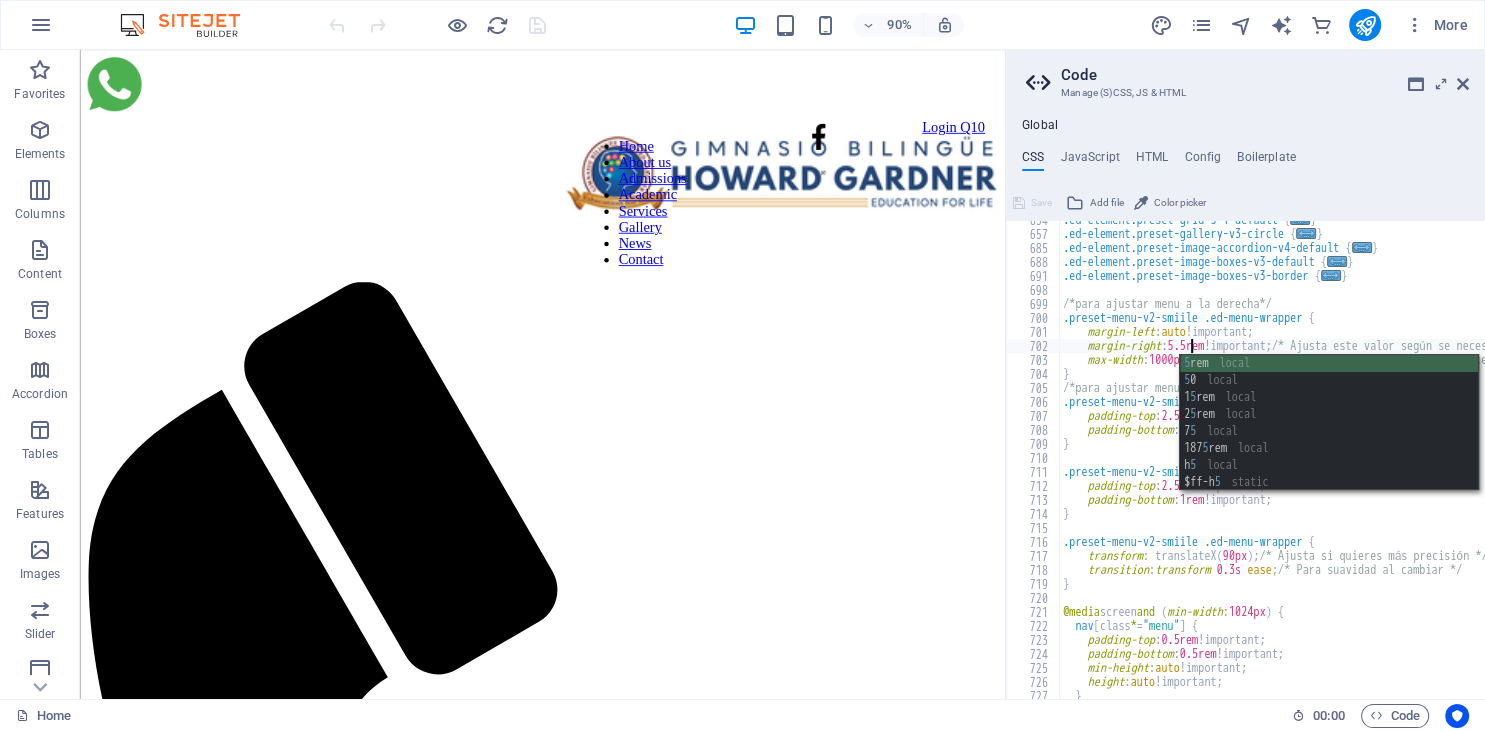 scroll, scrollTop: 0, scrollLeft: 9, axis: horizontal 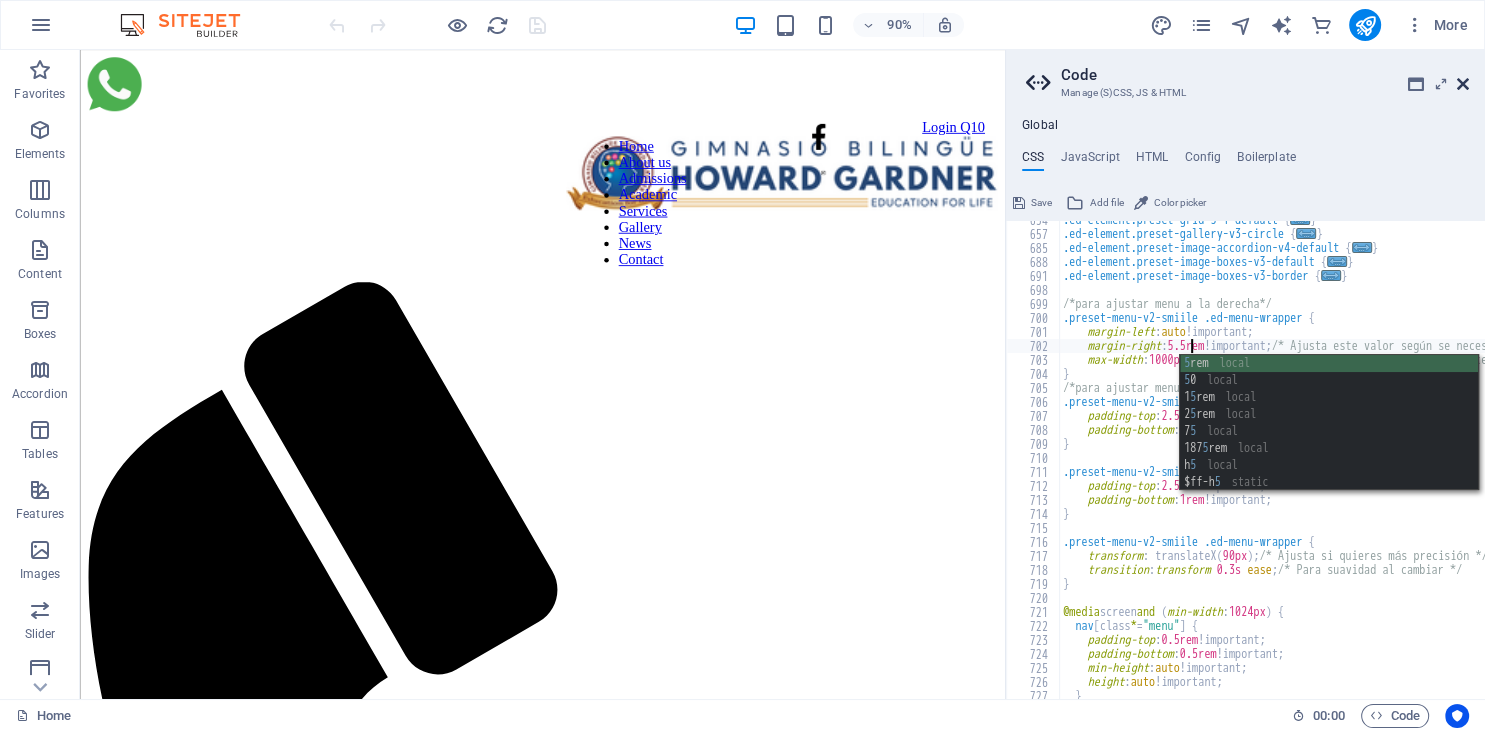 type on "margin-right: 5.5rem !important; /* Ajusta este valor según se necesite */" 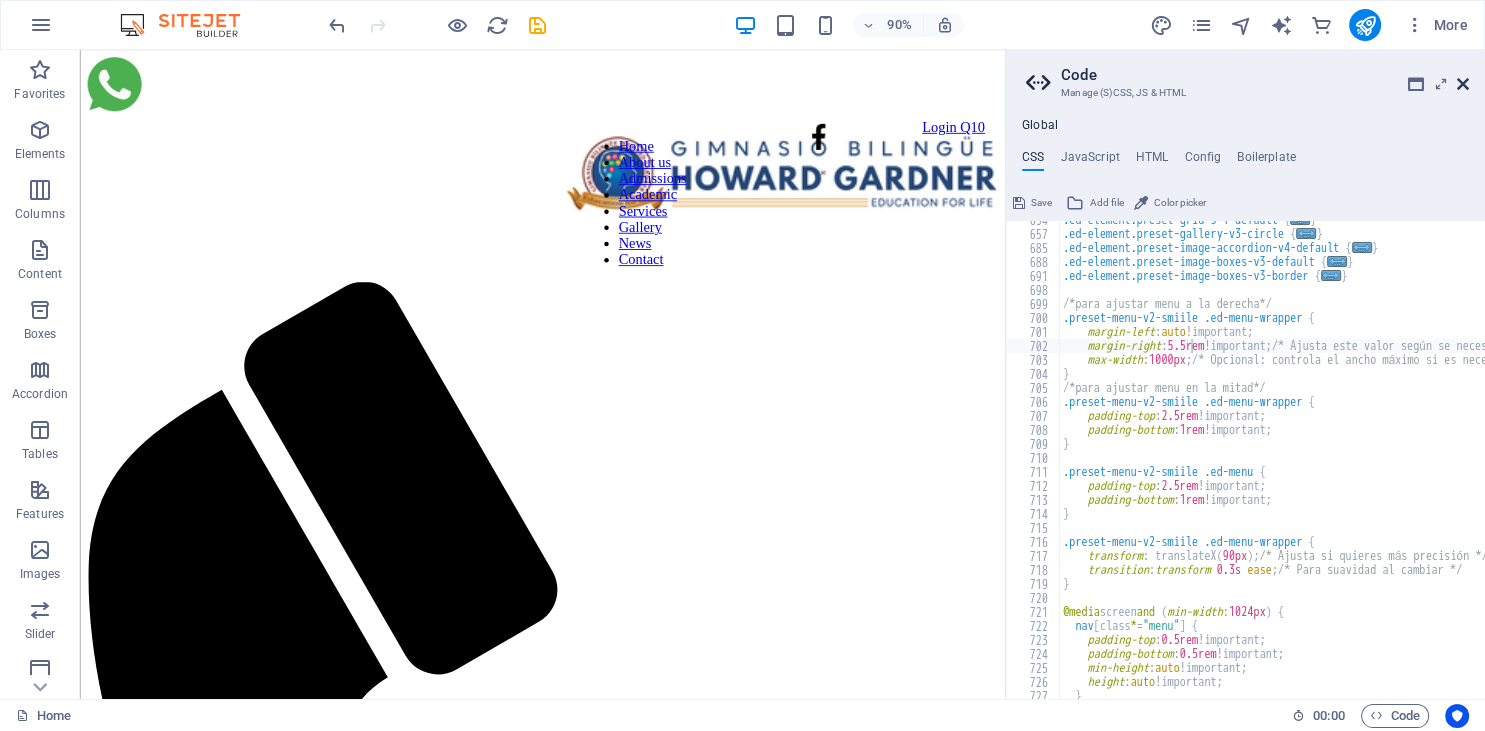 click at bounding box center [1463, 84] 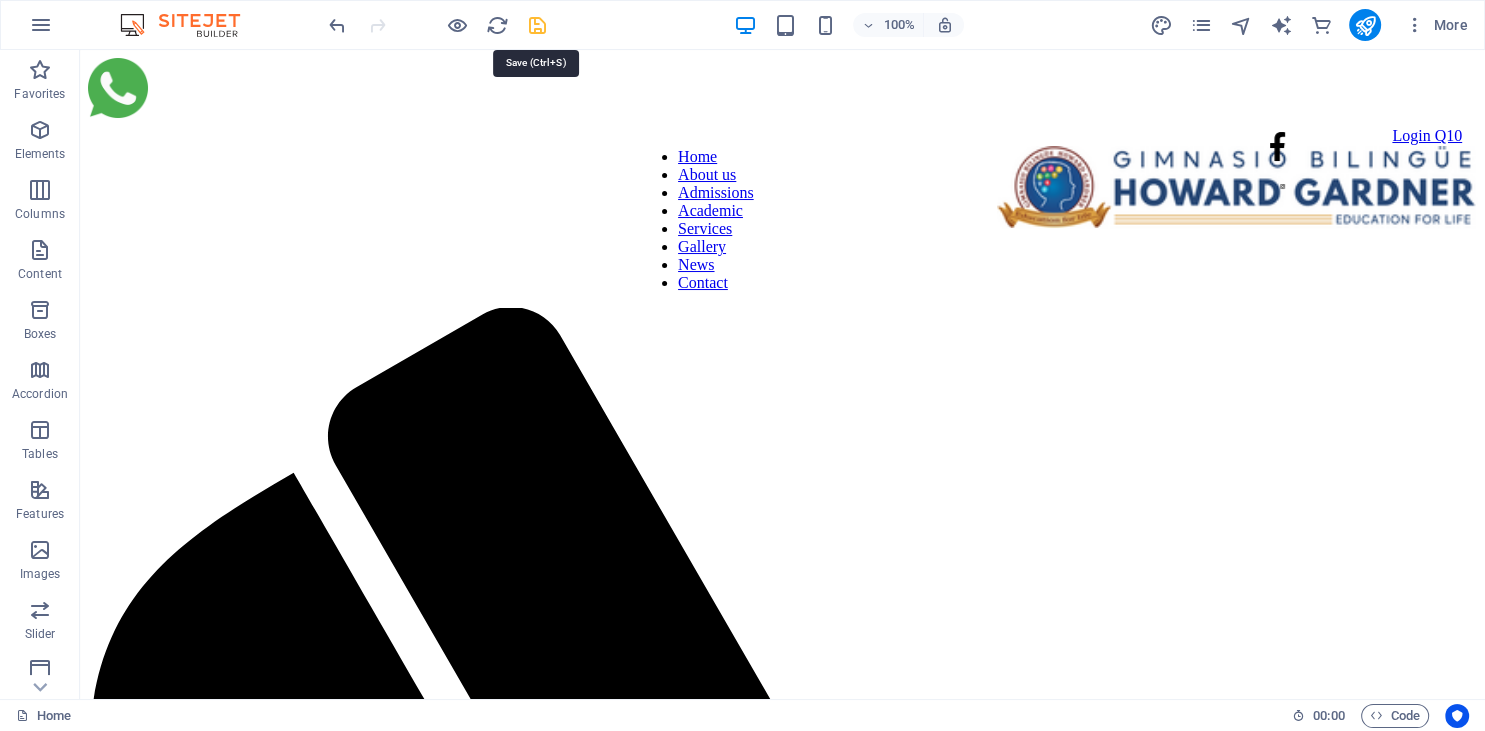 click at bounding box center [537, 25] 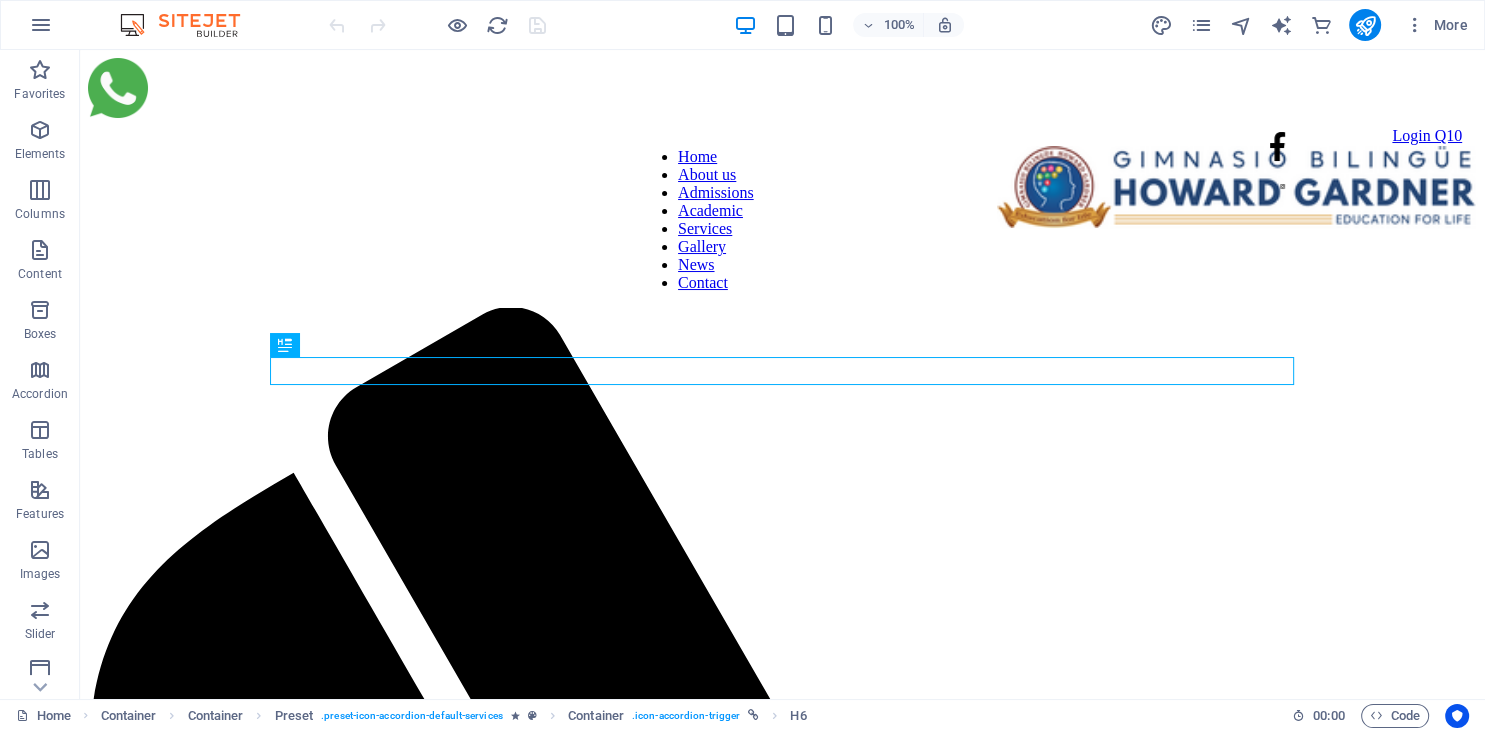 scroll, scrollTop: 1691, scrollLeft: 0, axis: vertical 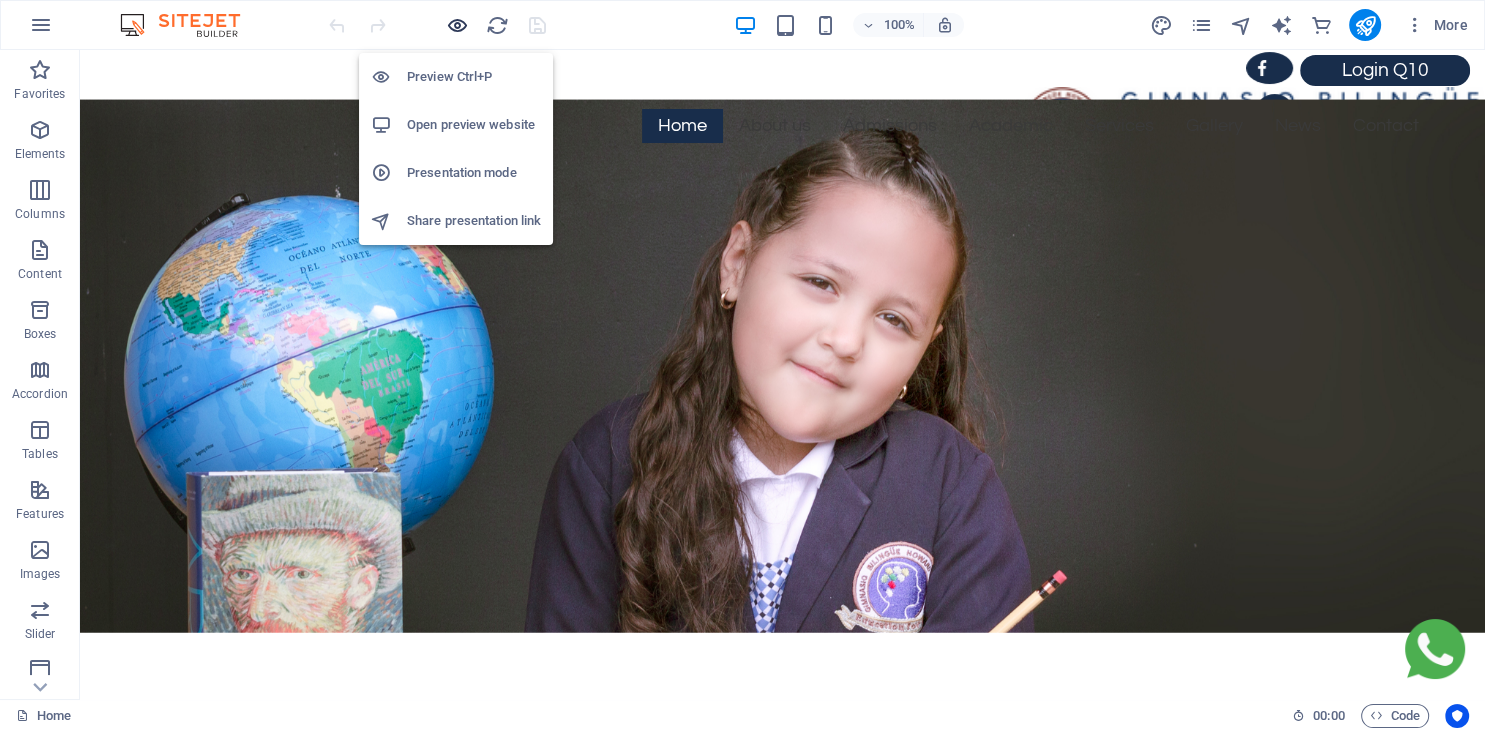 click at bounding box center (457, 25) 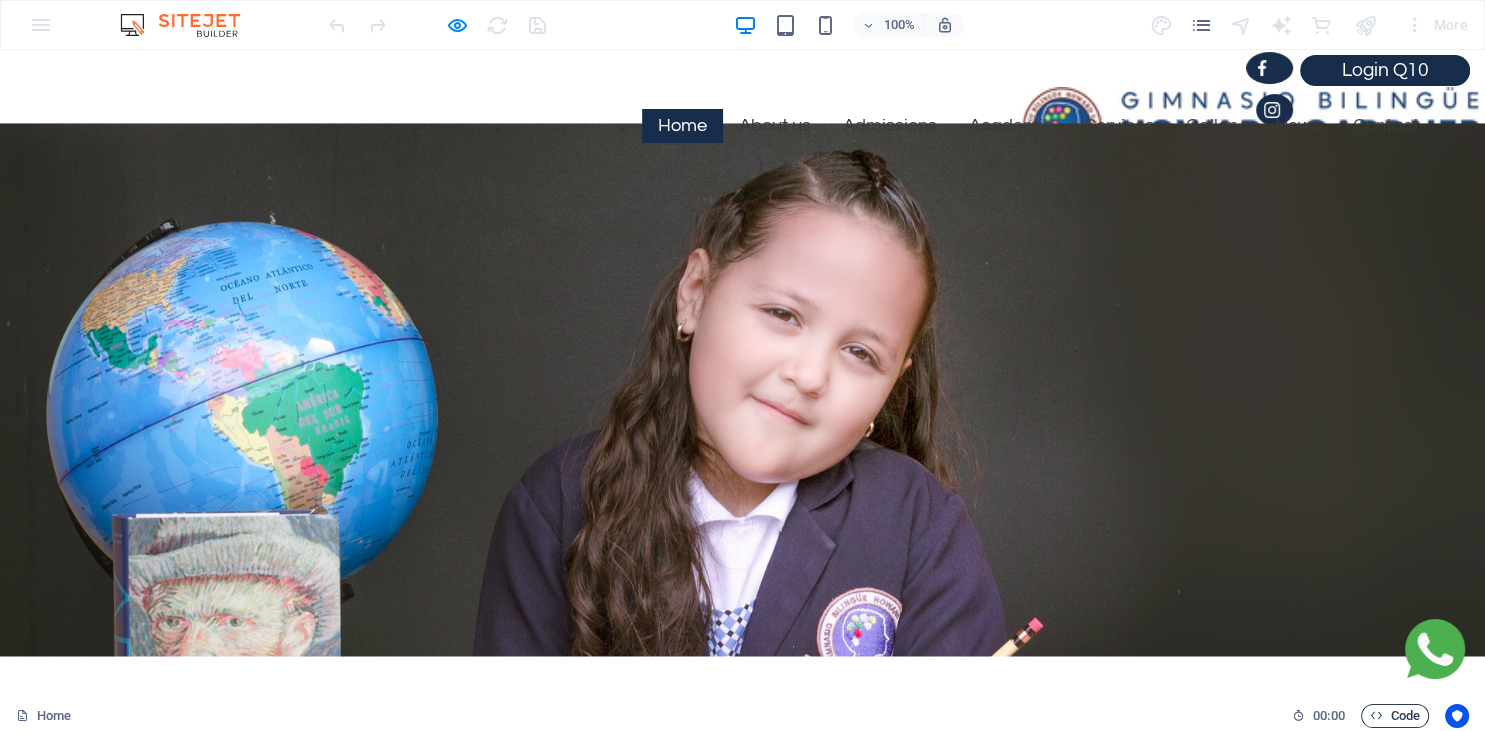 click on "Code" at bounding box center [1395, 716] 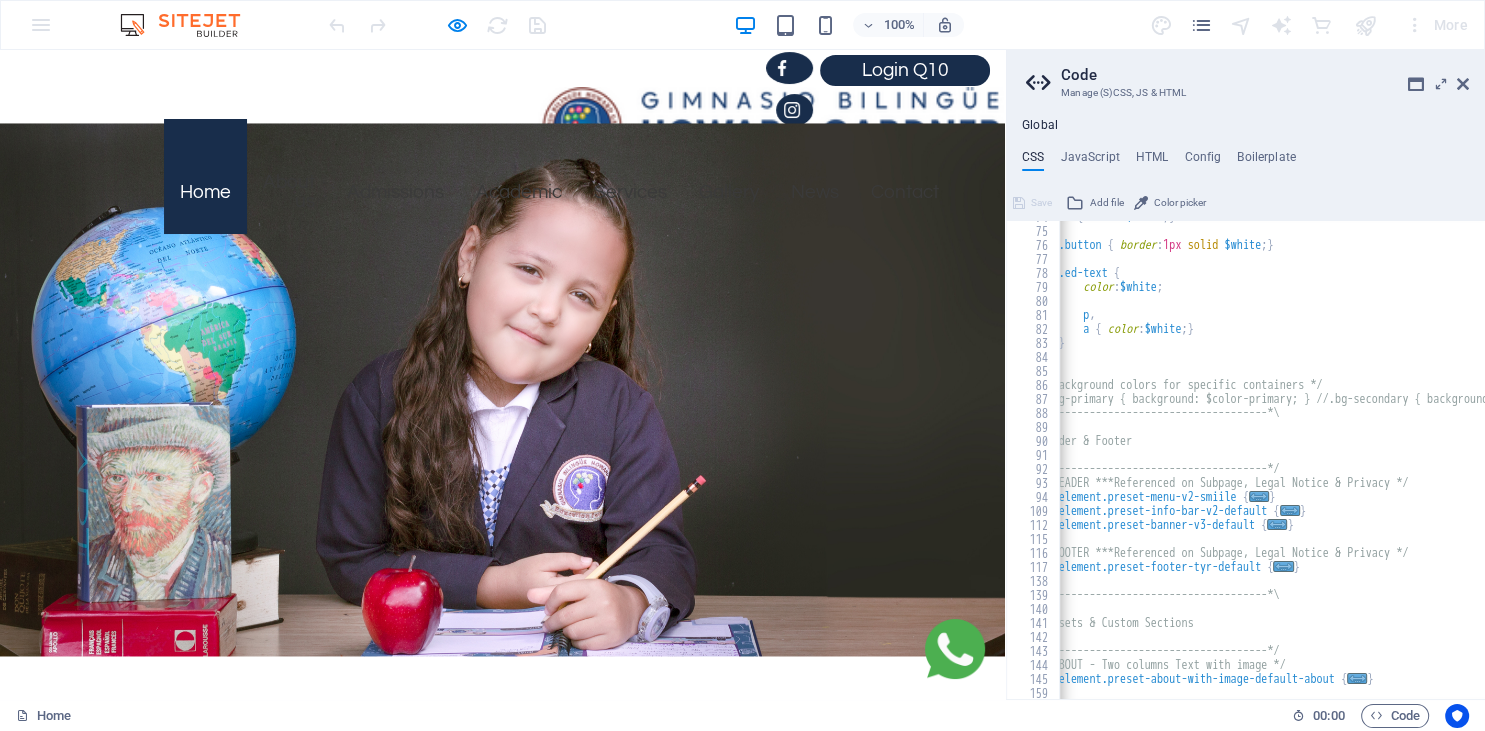 scroll, scrollTop: 1138, scrollLeft: 0, axis: vertical 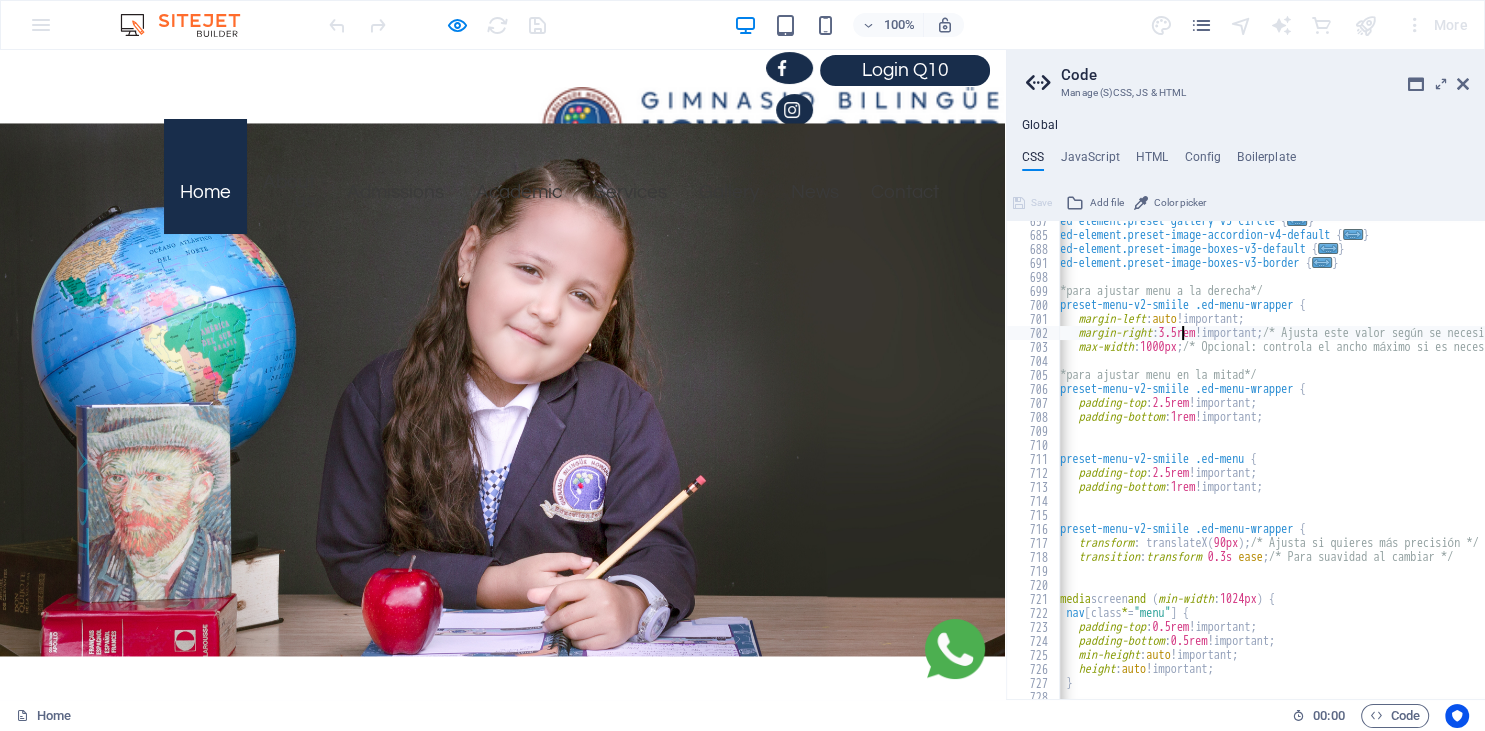 click on ".ed-element.preset-gallery-v3-circle   { ... } .ed-element.preset-image-accordion-v4-default   { ... } .ed-element.preset-image-boxes-v3-default   { ... } .ed-element.preset-image-boxes-v3-border   { ... } /*para ajustar menu a la derecha*/ .preset-menu-v2-smiile   .ed-menu-wrapper   {      margin-left :  auto  !important;      margin-right :  [VALUE]  !important;  /* Ajusta este valor según se necesite */      max-width :  1000px ;  /* Opcional: controla el ancho máximo si es necesario */ } /*para ajustar menu en la mitad*/ .preset-menu-v2-smiile   .ed-menu-wrapper   {      padding-top :  2.5rem  !important;      padding-bottom :  1rem  !important; } .preset-menu-v2-smiile   .ed-menu   {      padding-top :  2.5rem  !important;      padding-bottom :  1rem  !important; } .preset-menu-v2-smiile   .ed-menu-wrapper   {      transform : translateX ( 90px ) ;  /* Ajusta si quieres más precisión */      transition :  transform   0.3s   ease ;  /* Para suavidad al cambiar */ } @media  screen  and   ( min-width :" at bounding box center [1374, 467] 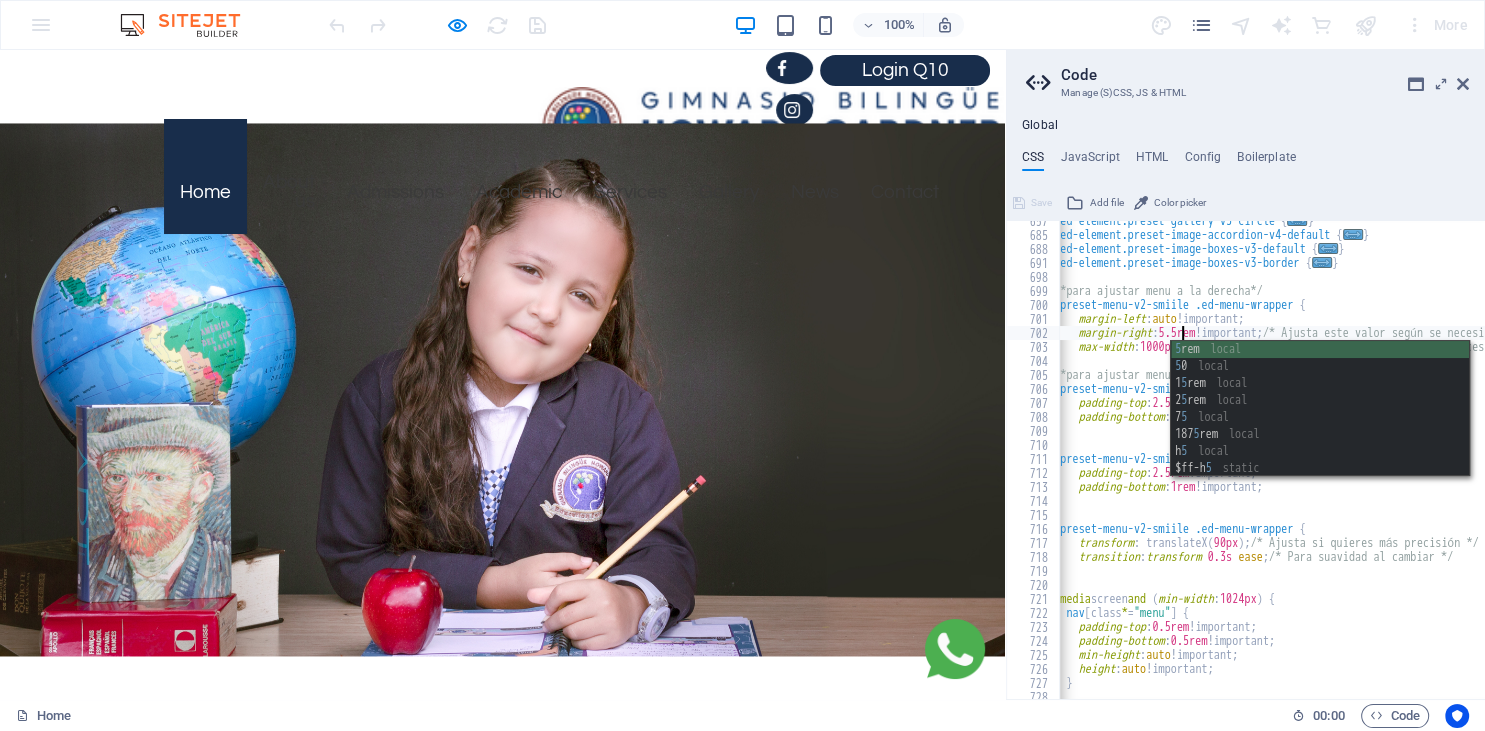 scroll, scrollTop: 0, scrollLeft: 9, axis: horizontal 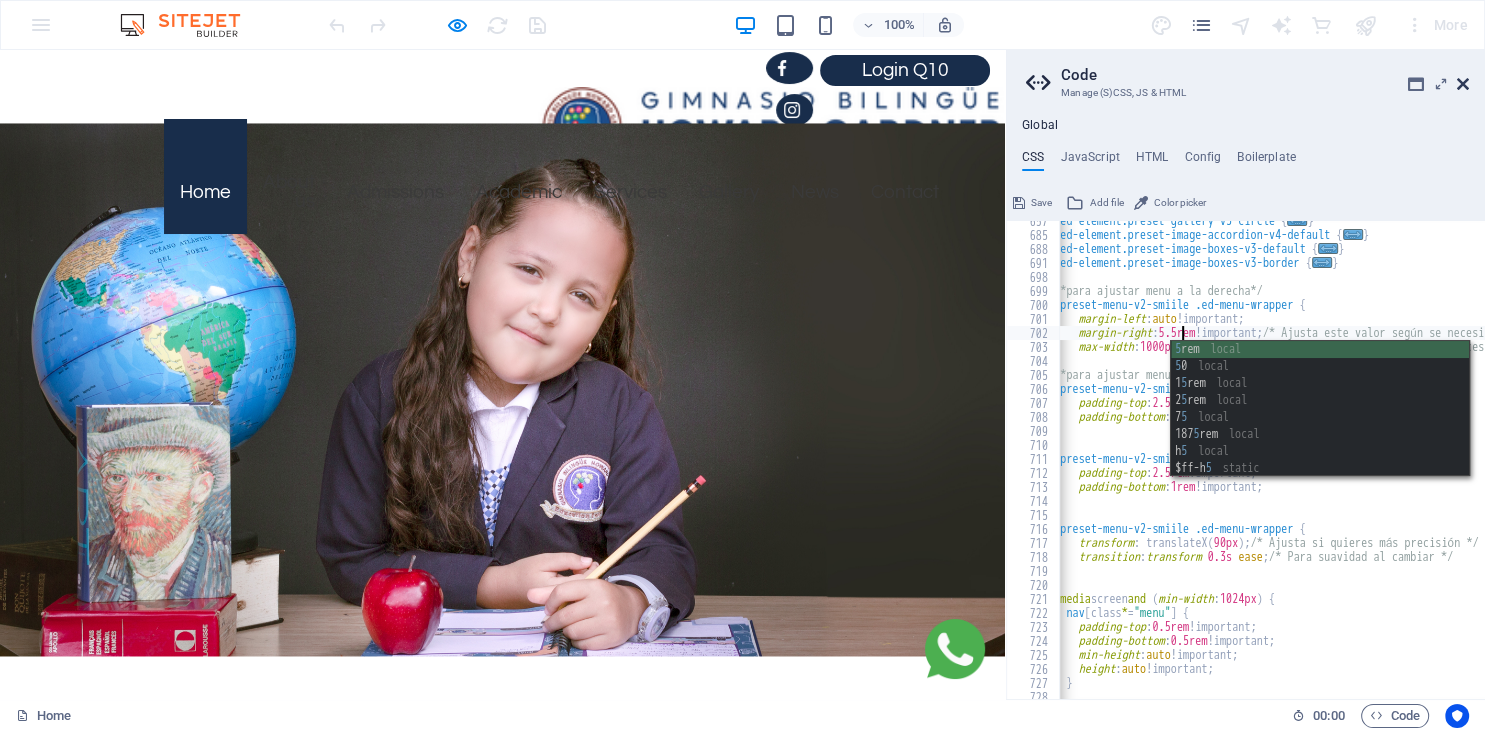 type on "margin-right: 5.5rem !important; /* Ajusta este valor según se necesite */" 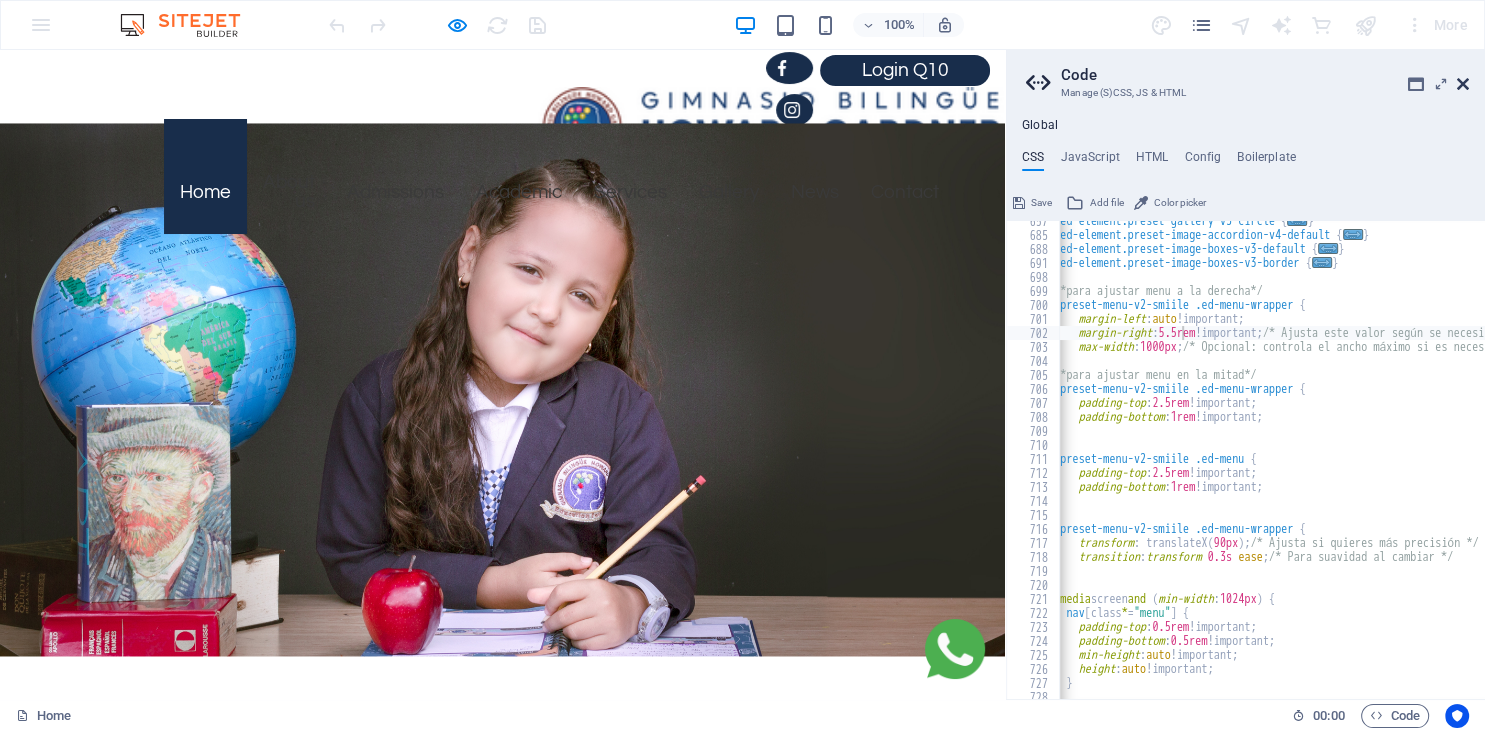 click at bounding box center [1463, 84] 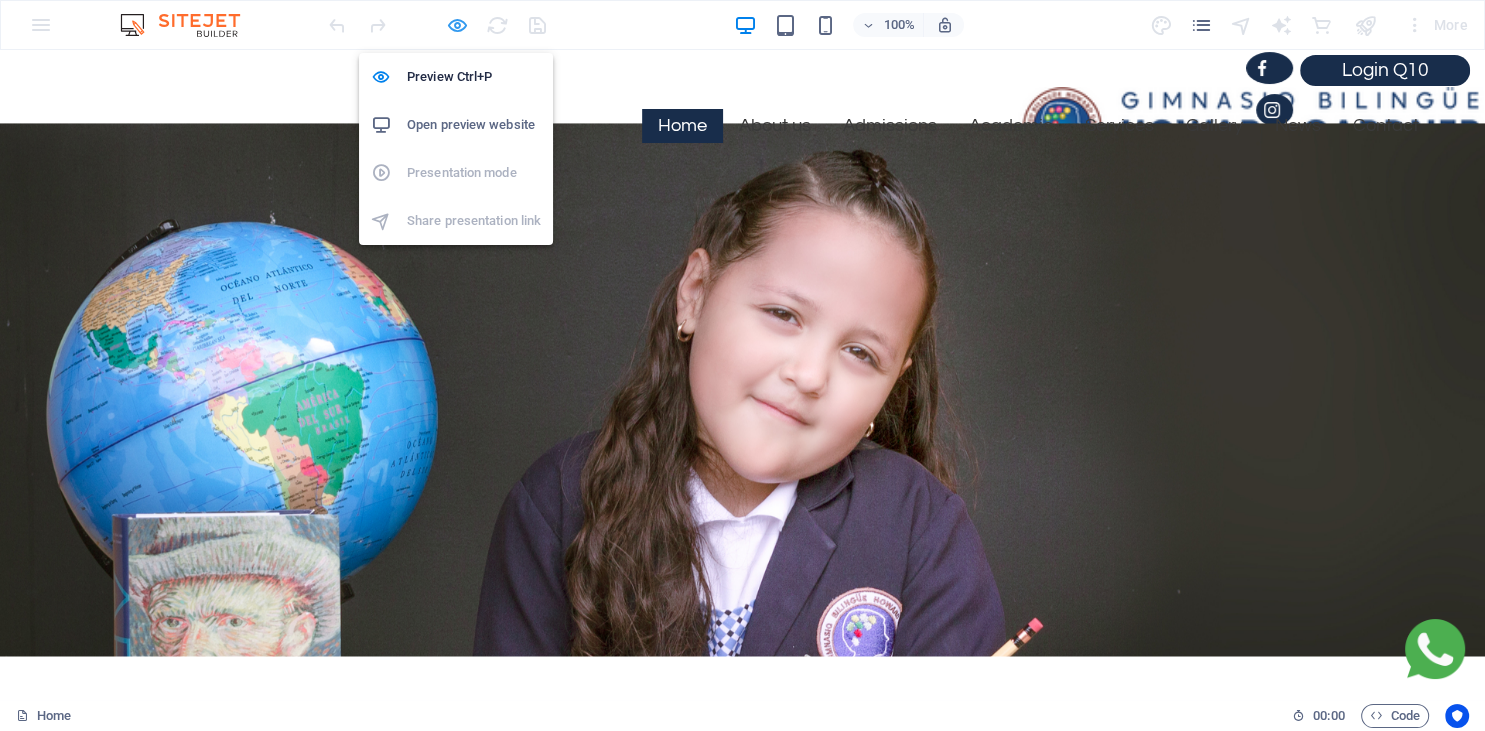 click at bounding box center [457, 25] 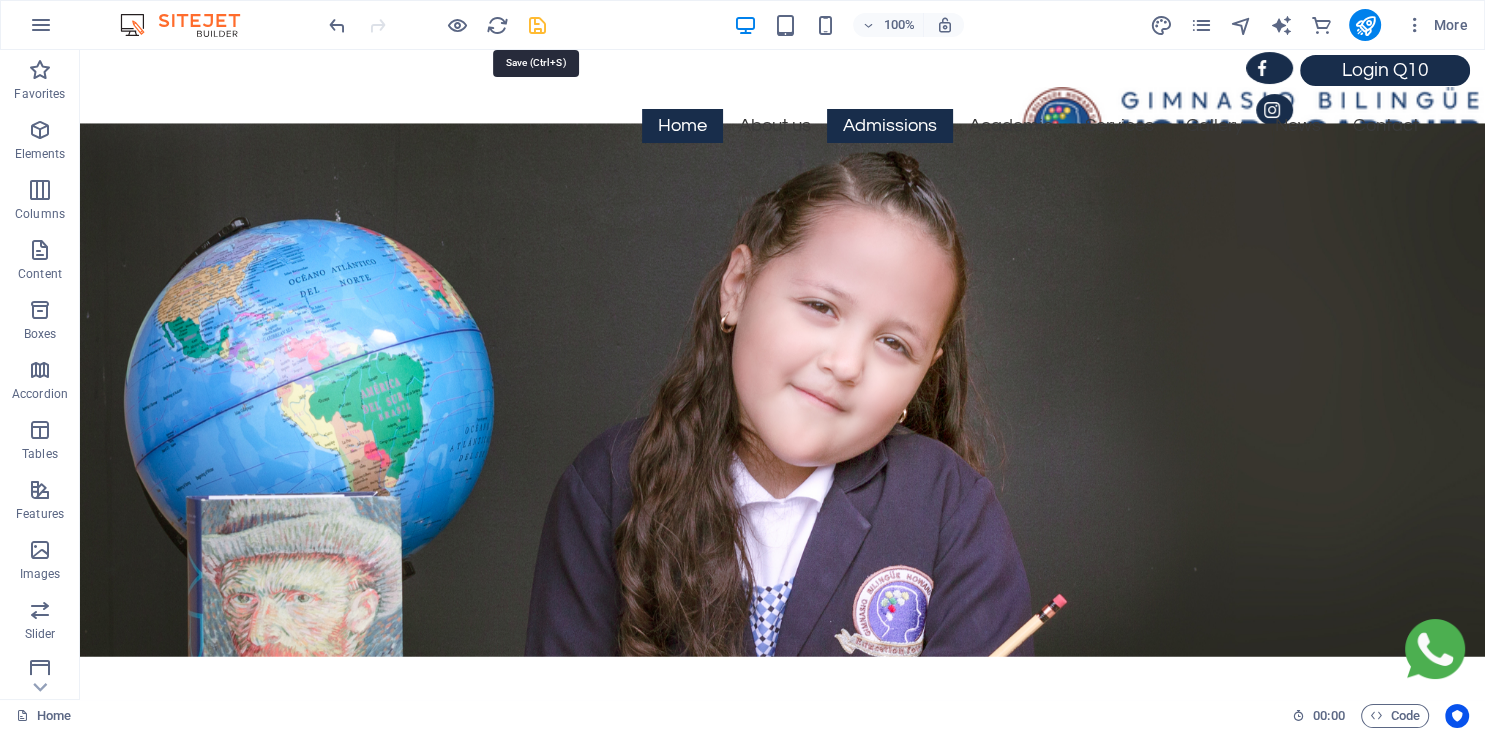 click at bounding box center [537, 25] 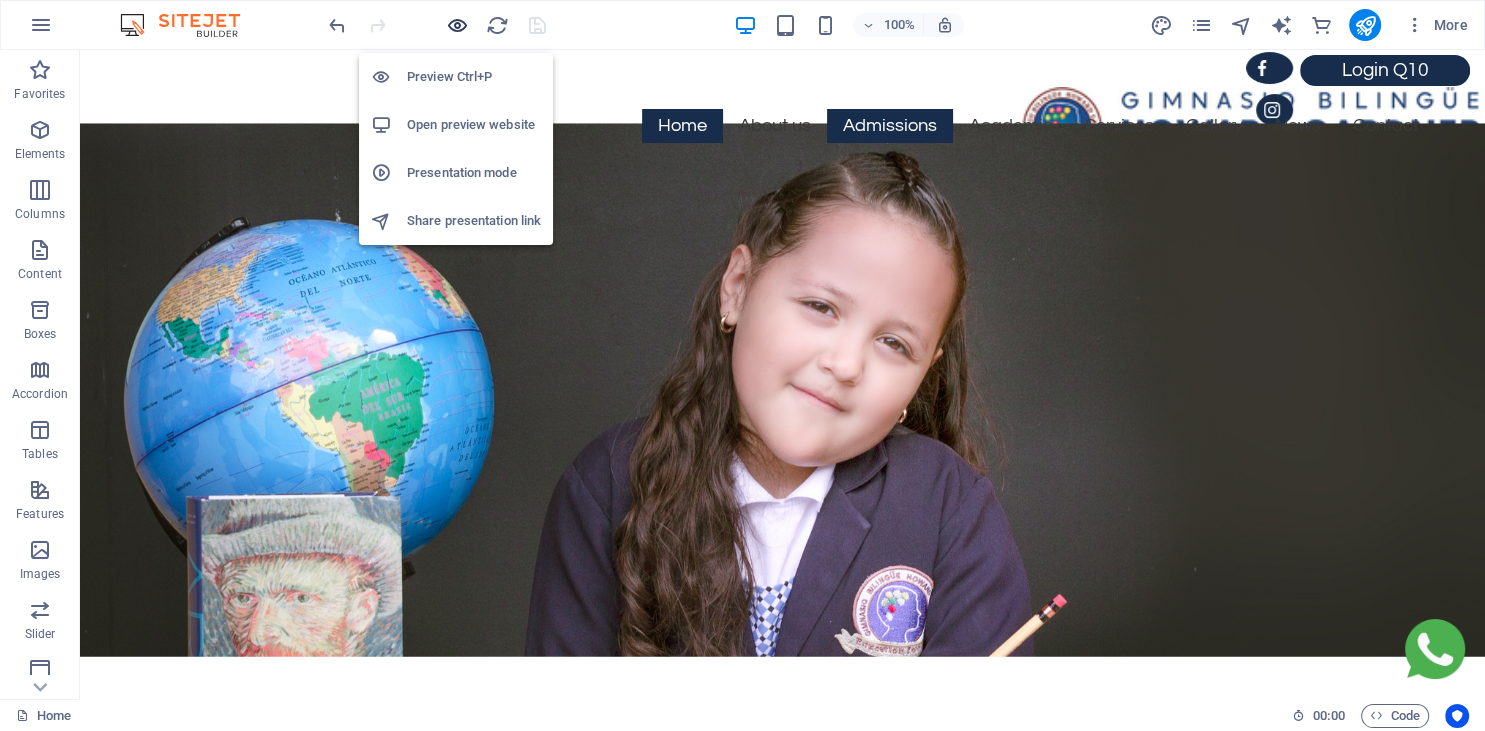 click at bounding box center [457, 25] 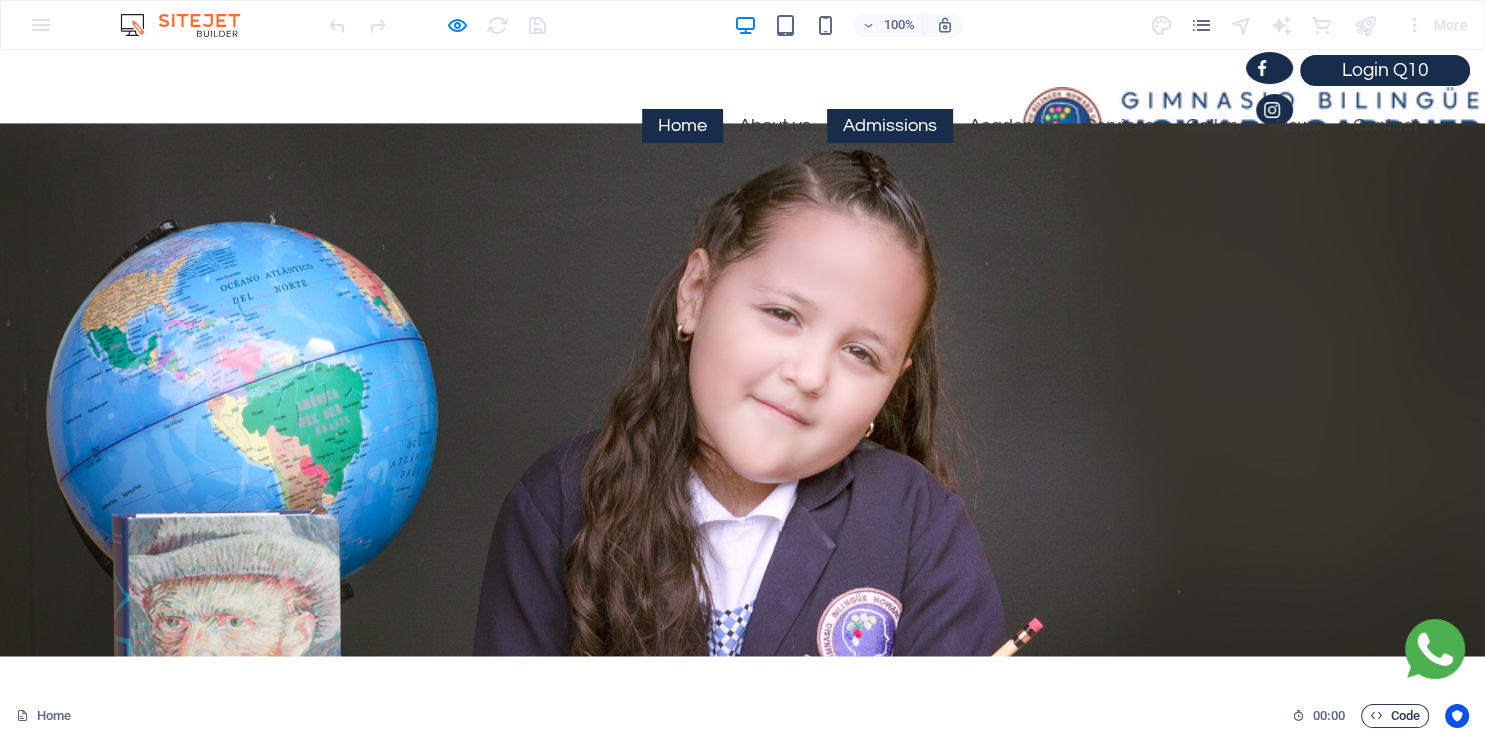 click at bounding box center [1376, 715] 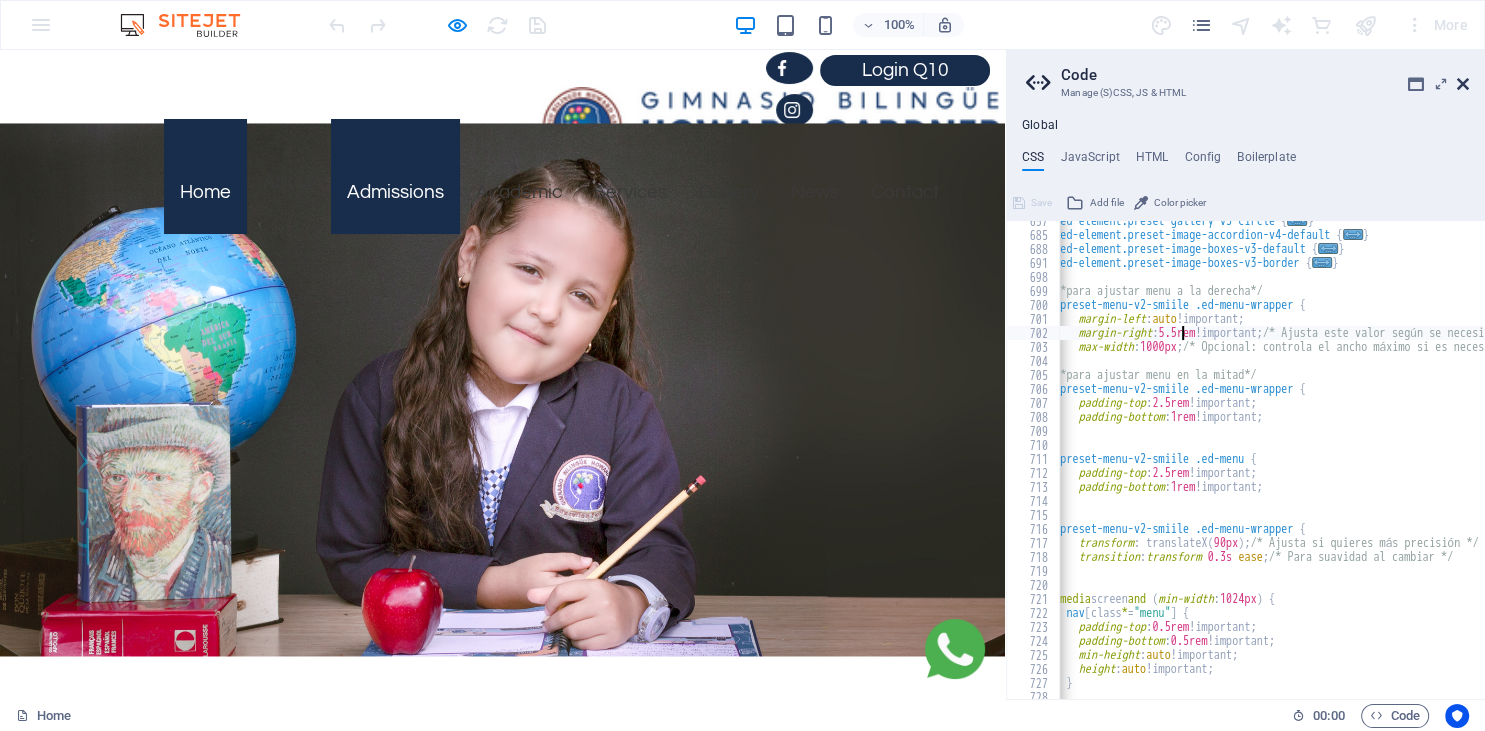 click at bounding box center (1463, 84) 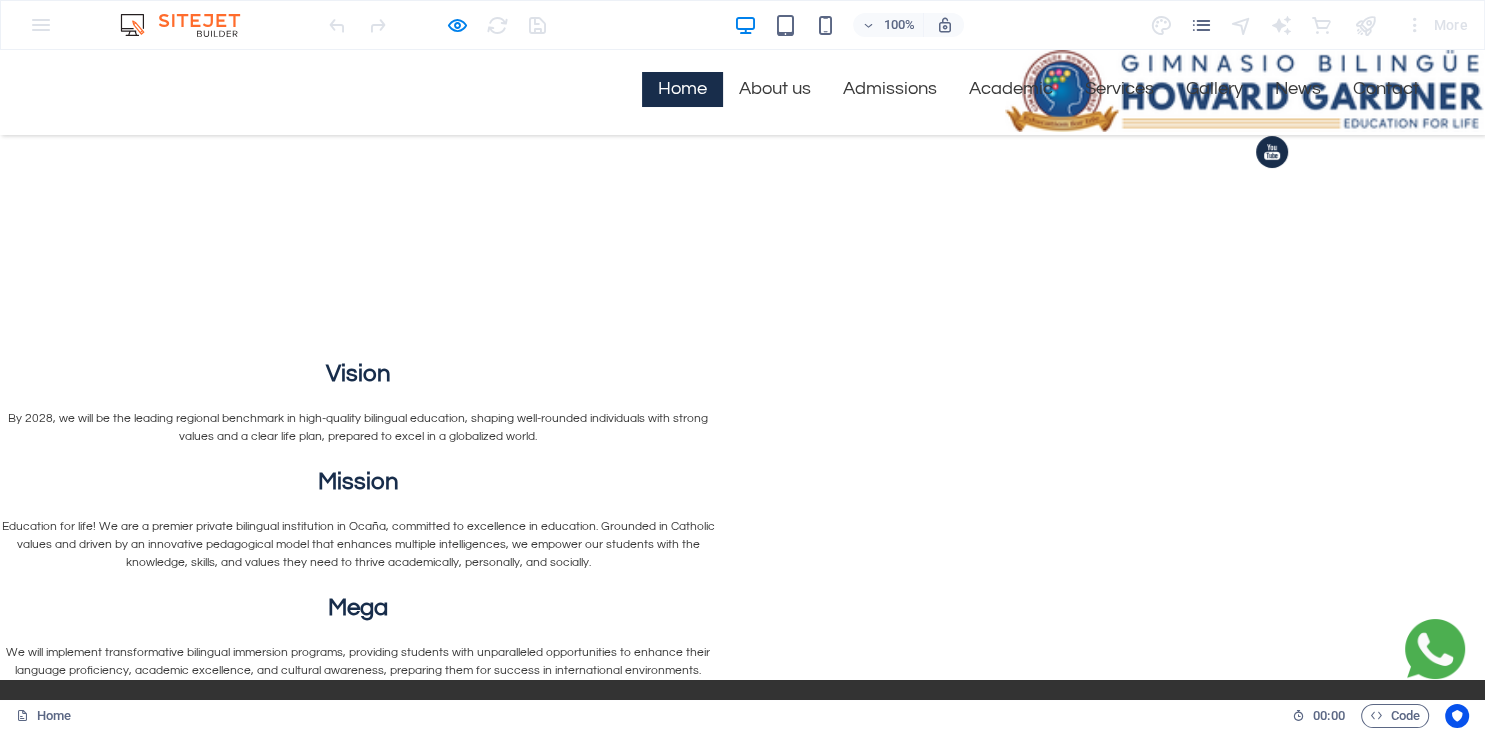 scroll, scrollTop: 1096, scrollLeft: 0, axis: vertical 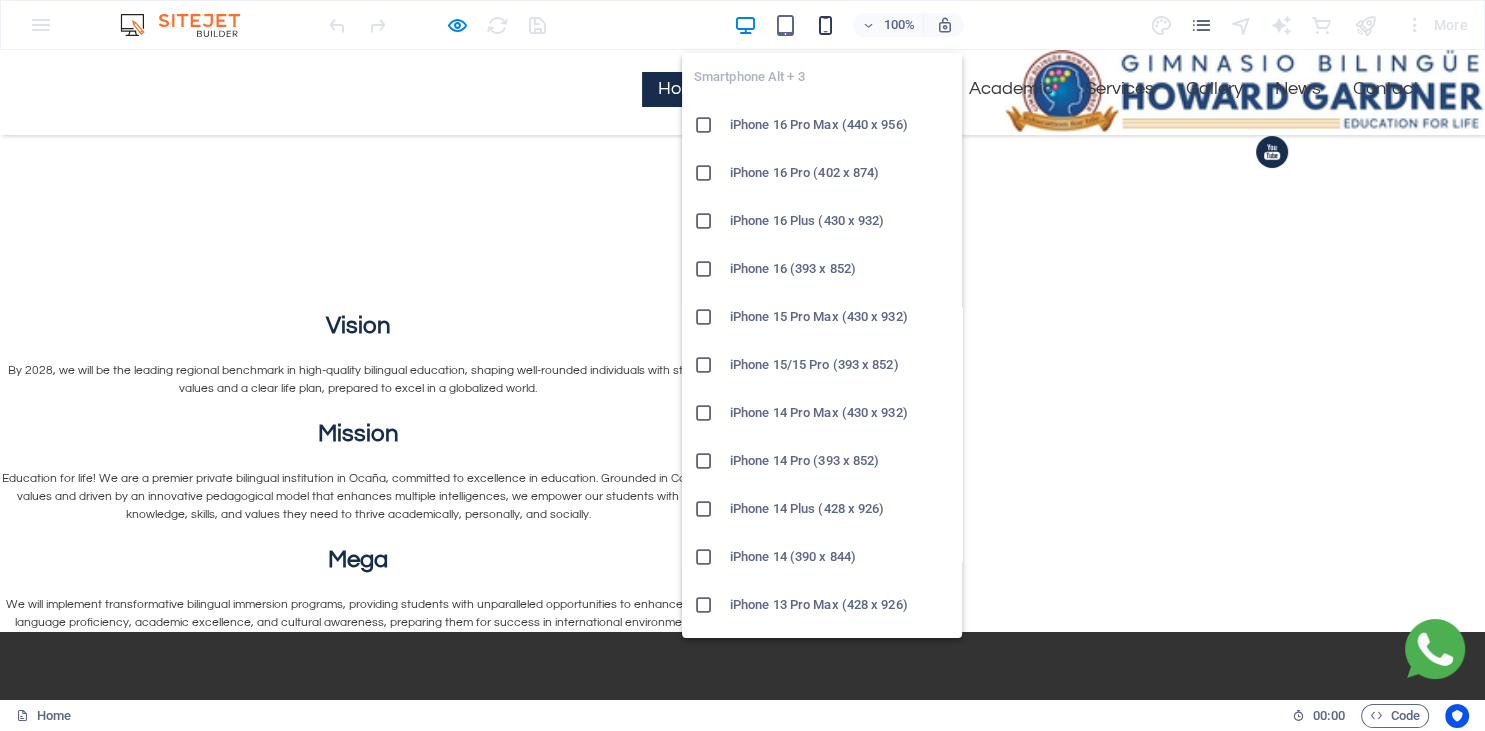 click at bounding box center [825, 25] 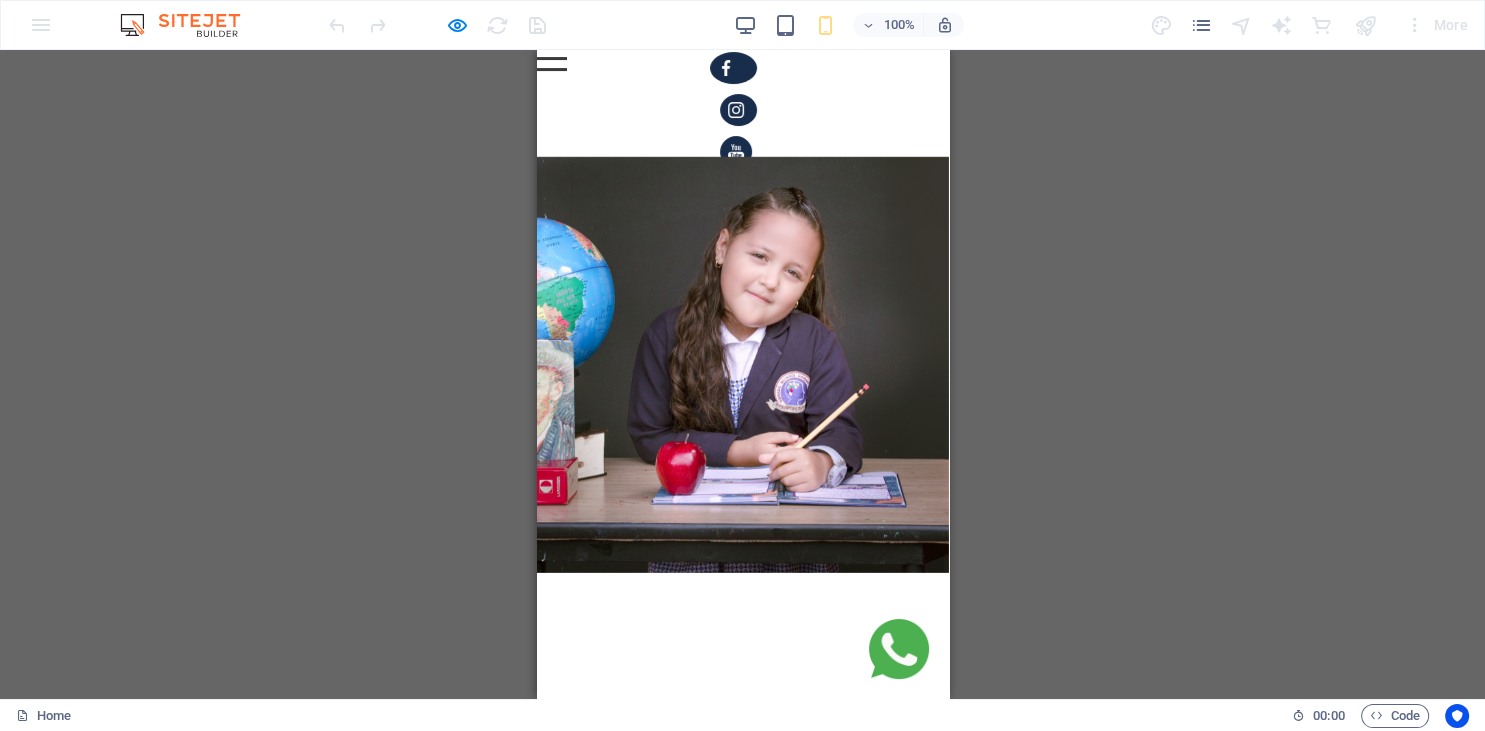 scroll, scrollTop: 0, scrollLeft: 0, axis: both 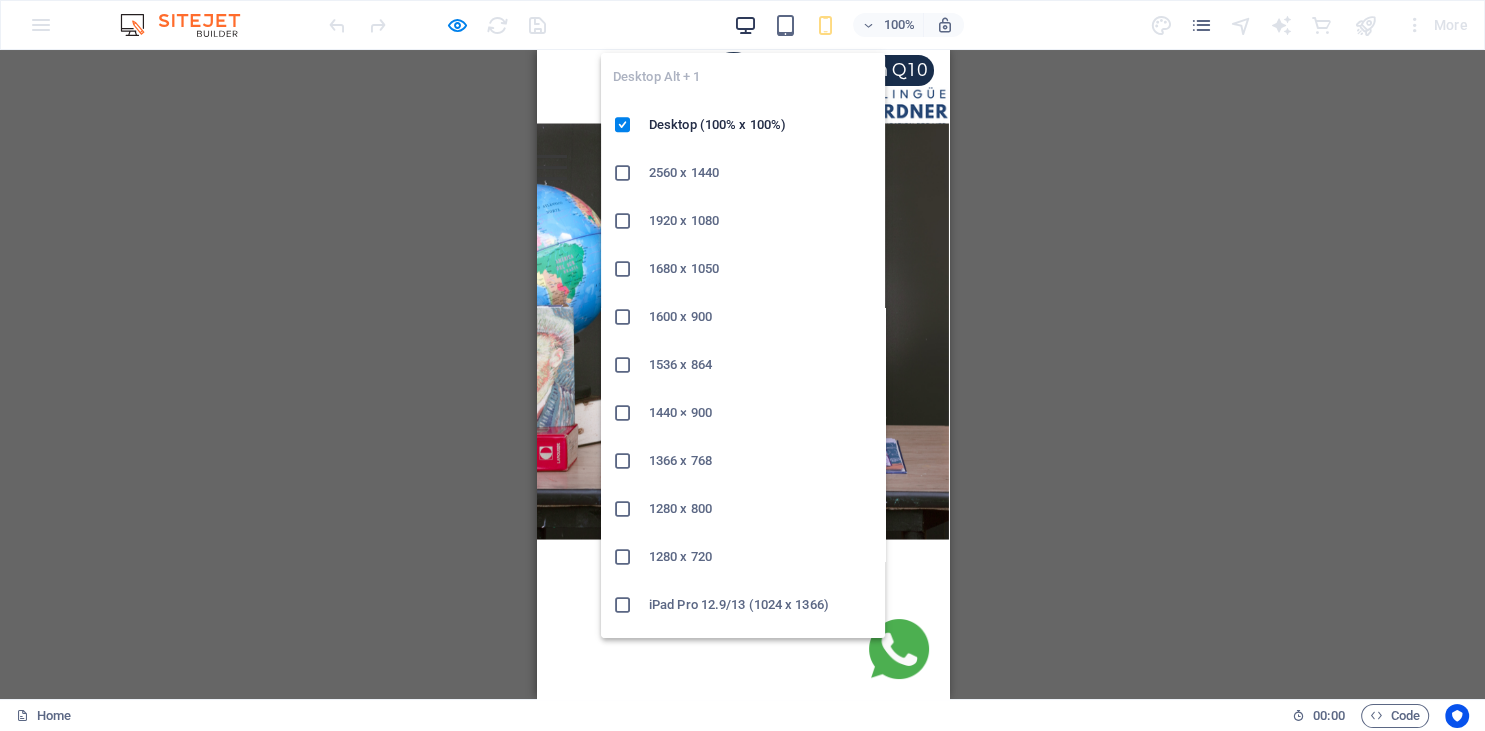 click at bounding box center (745, 25) 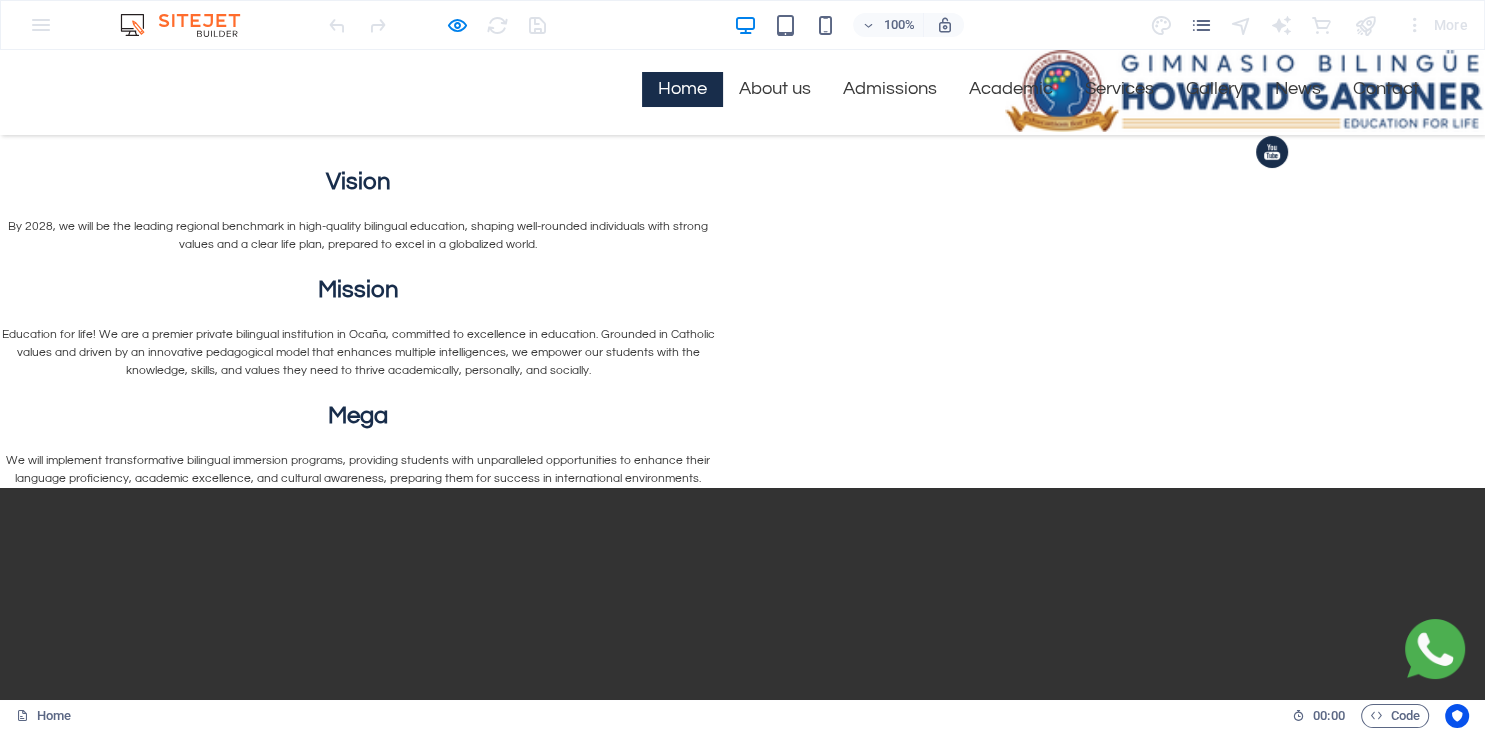 scroll, scrollTop: 1253, scrollLeft: 0, axis: vertical 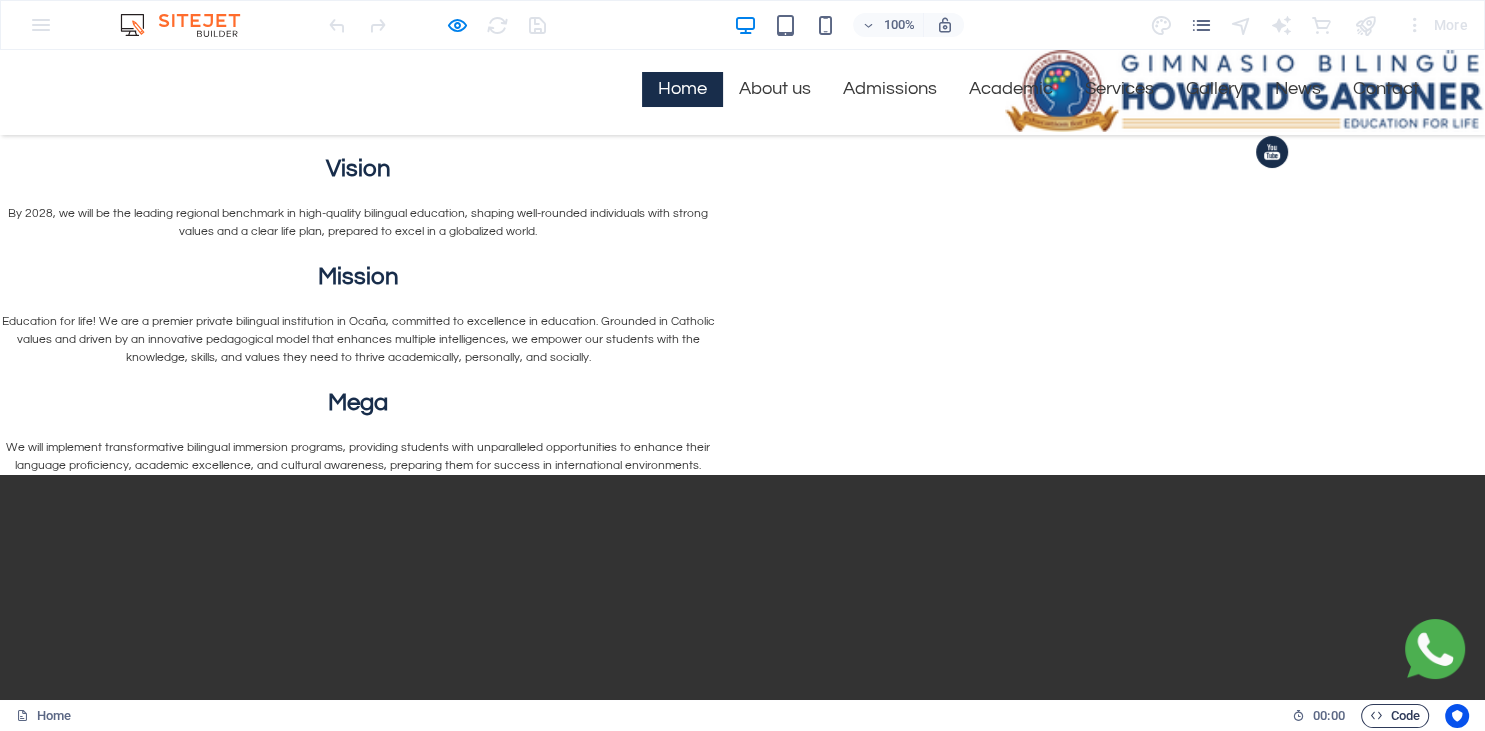 click at bounding box center (1376, 715) 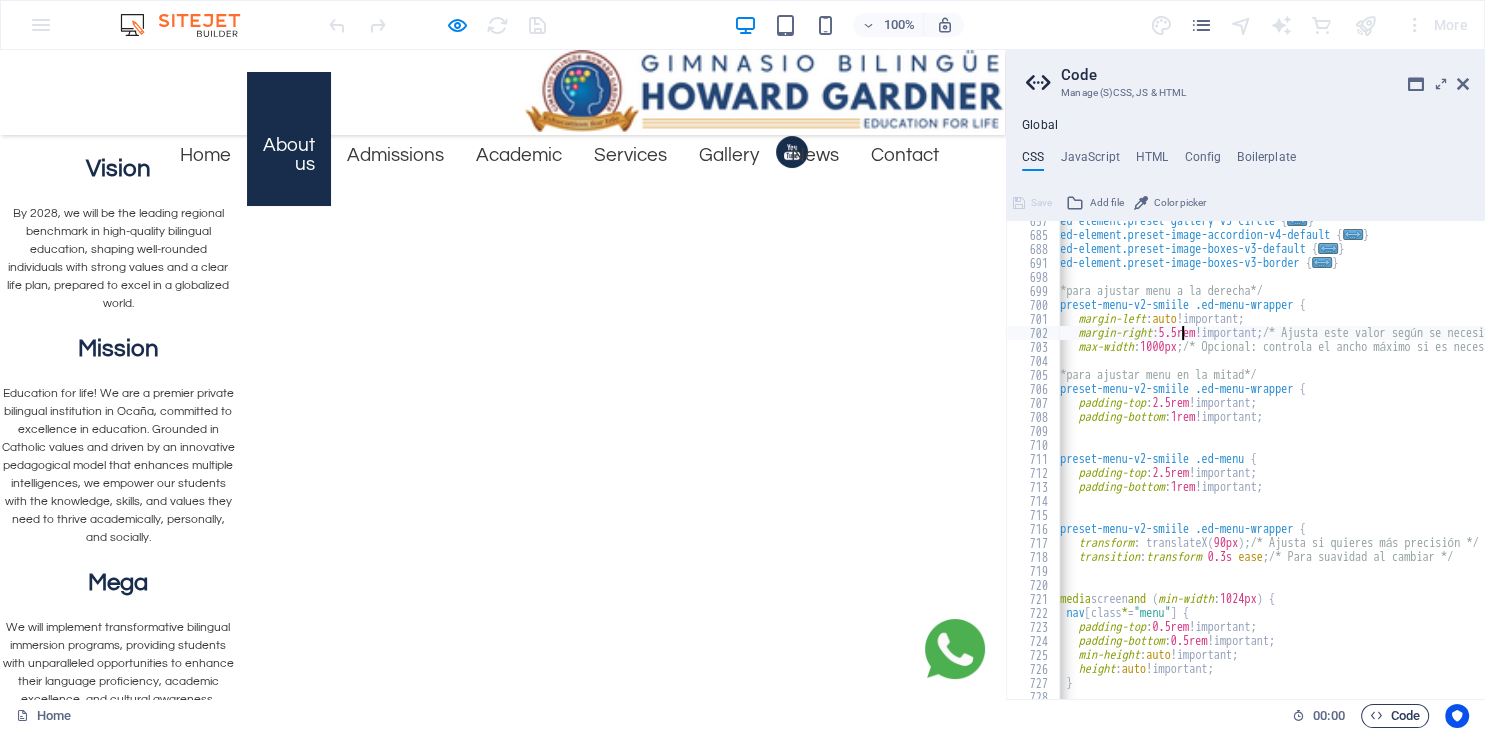 scroll, scrollTop: 1523, scrollLeft: 0, axis: vertical 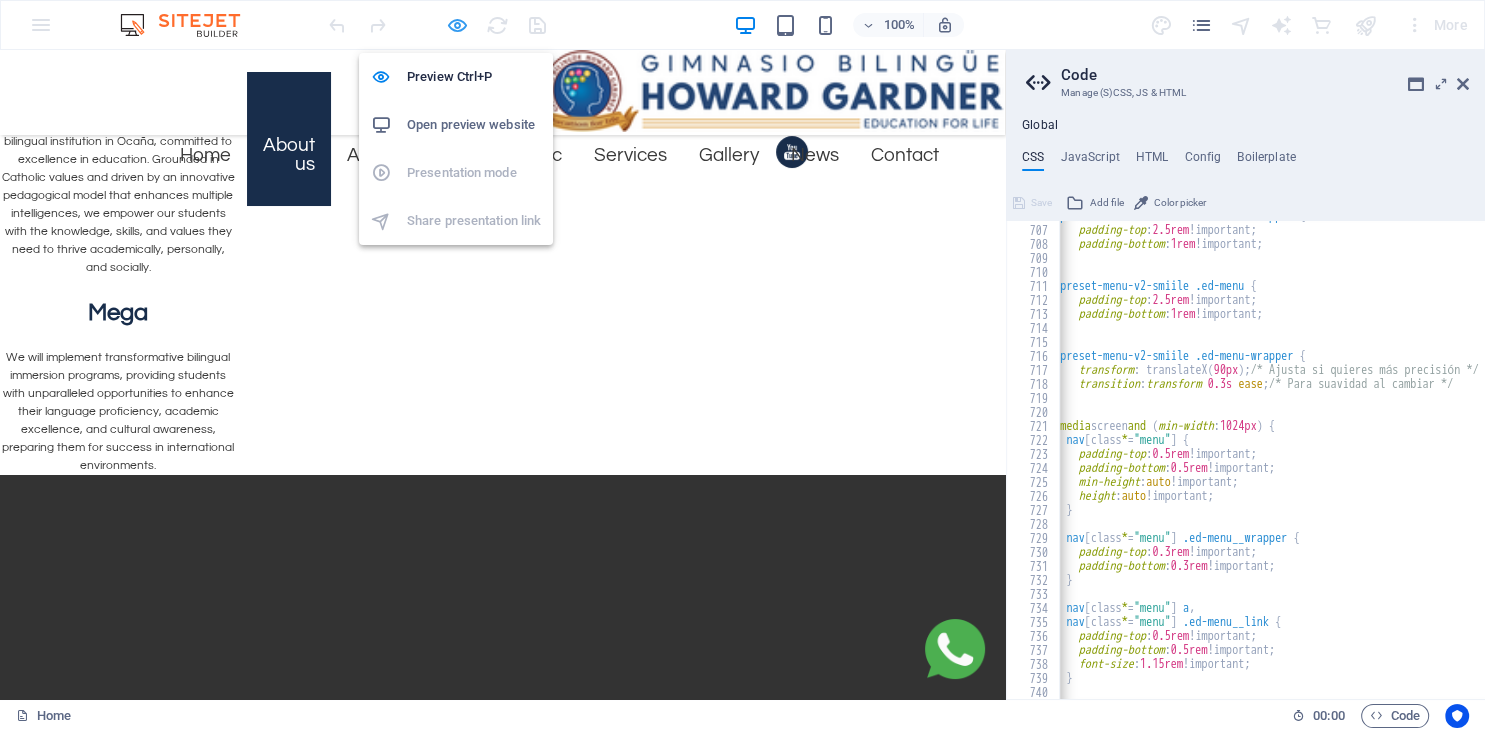 click at bounding box center [457, 25] 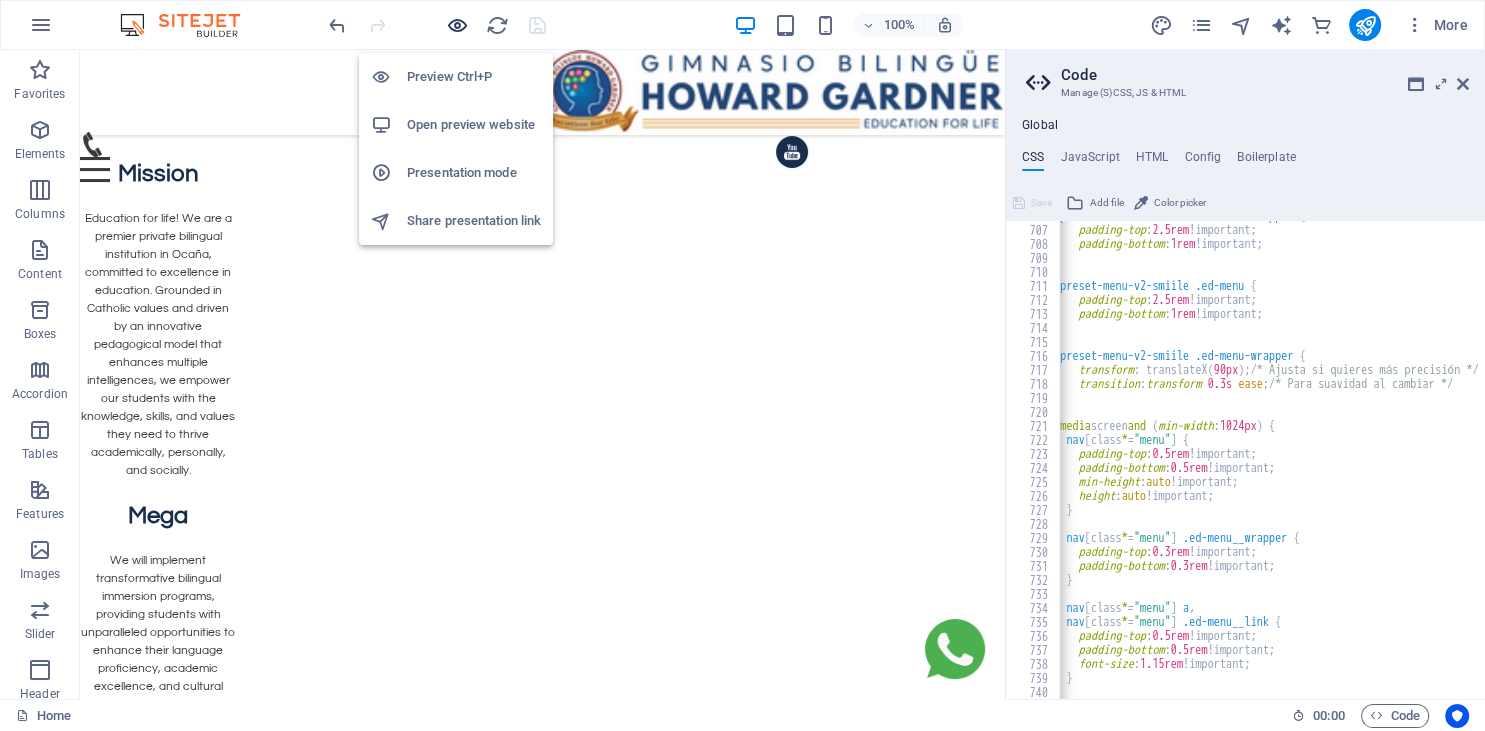 scroll, scrollTop: 1520, scrollLeft: 0, axis: vertical 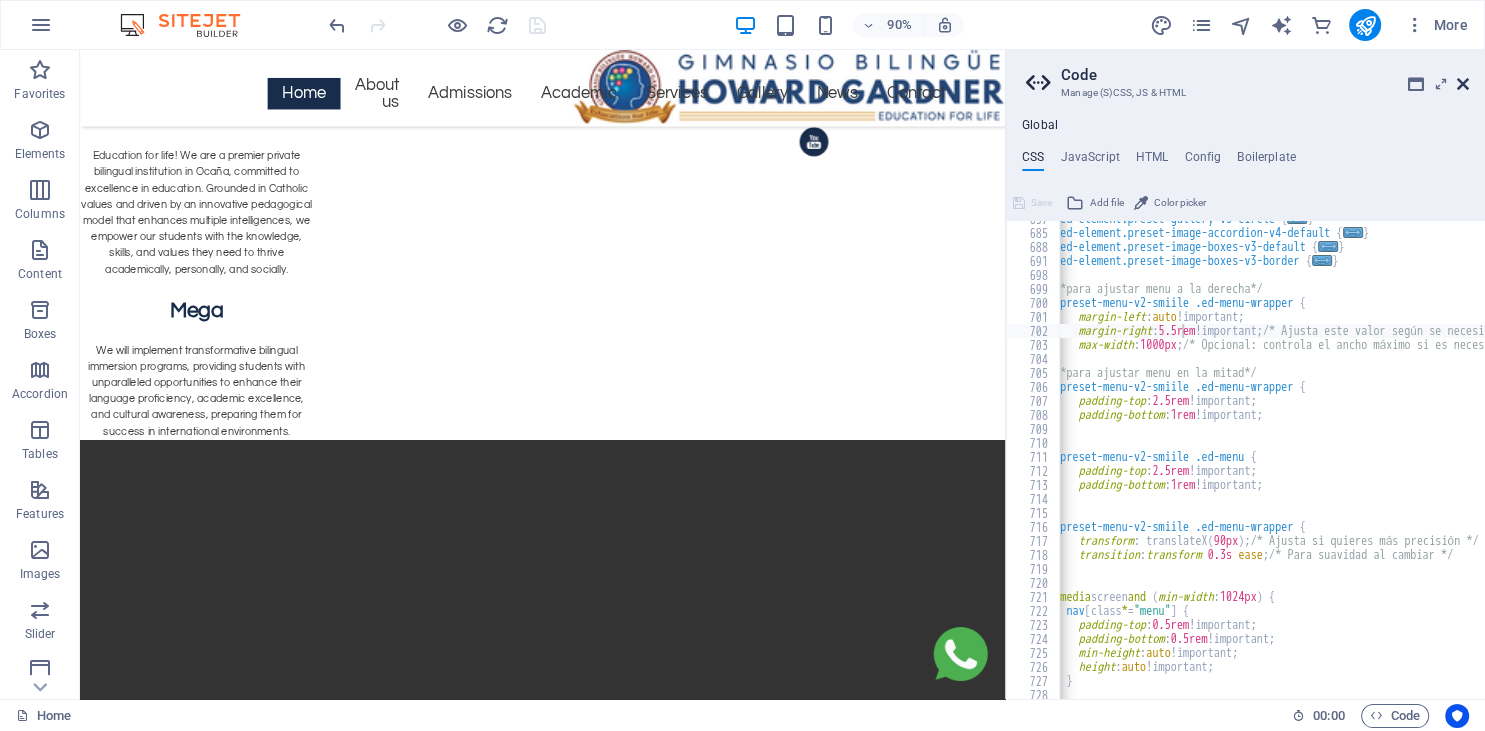 click at bounding box center (1463, 84) 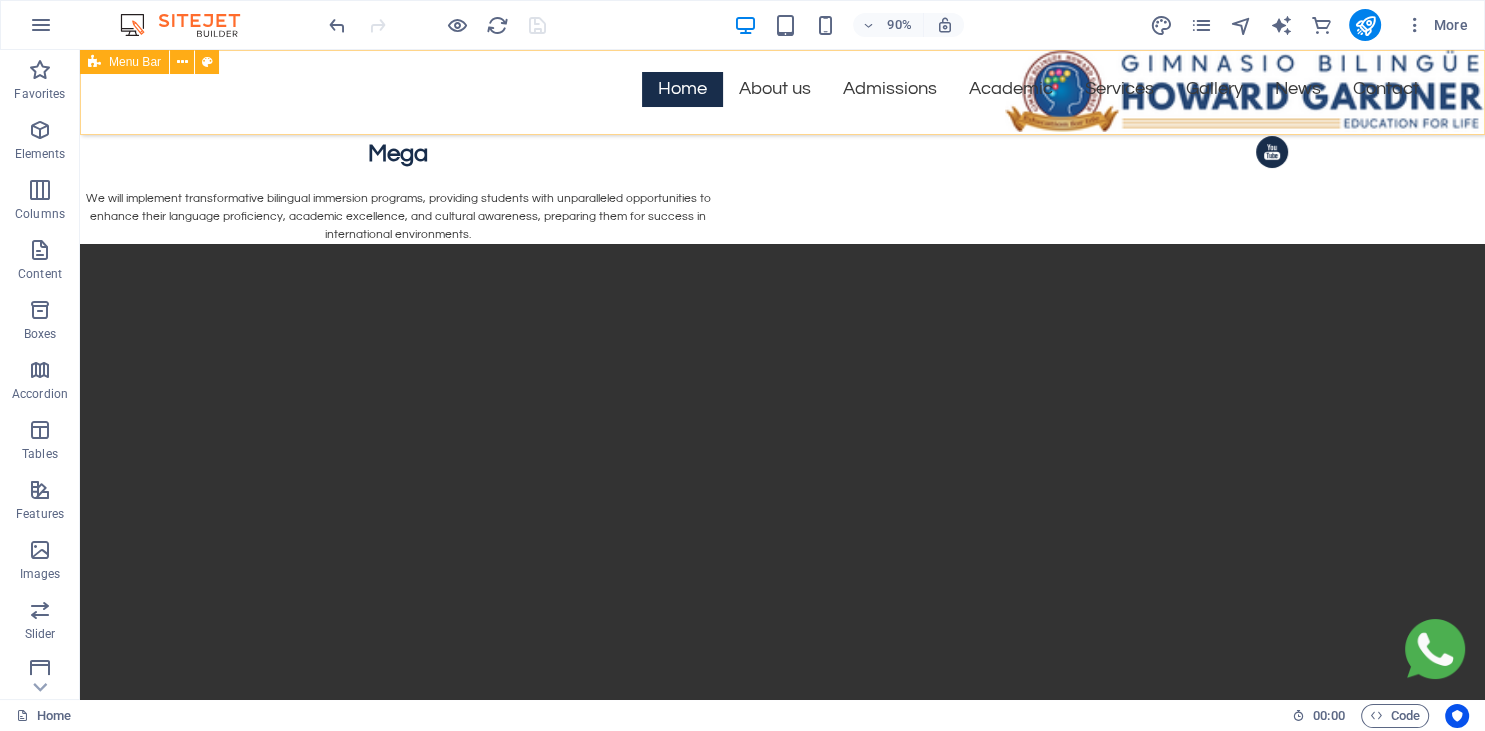 scroll, scrollTop: 1271, scrollLeft: 0, axis: vertical 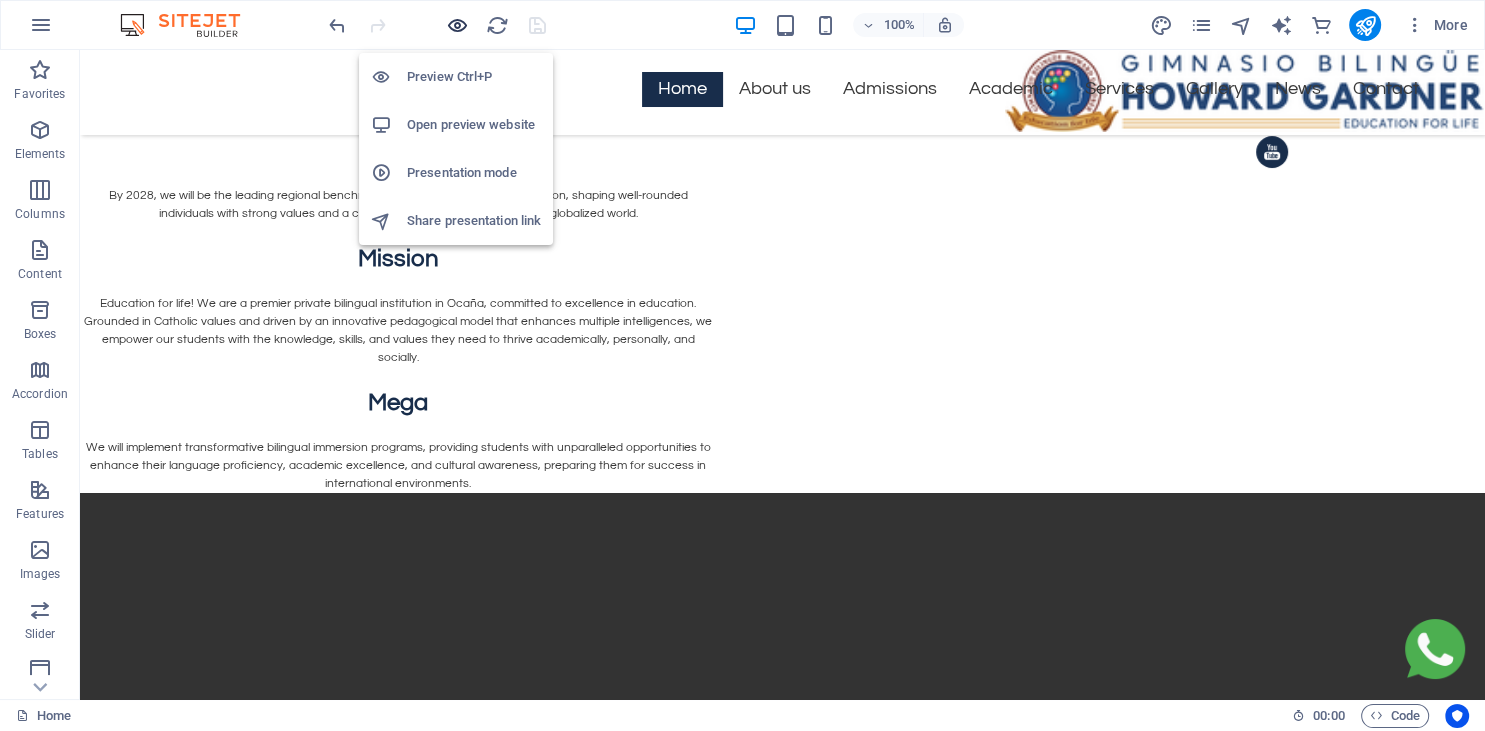 click at bounding box center [457, 25] 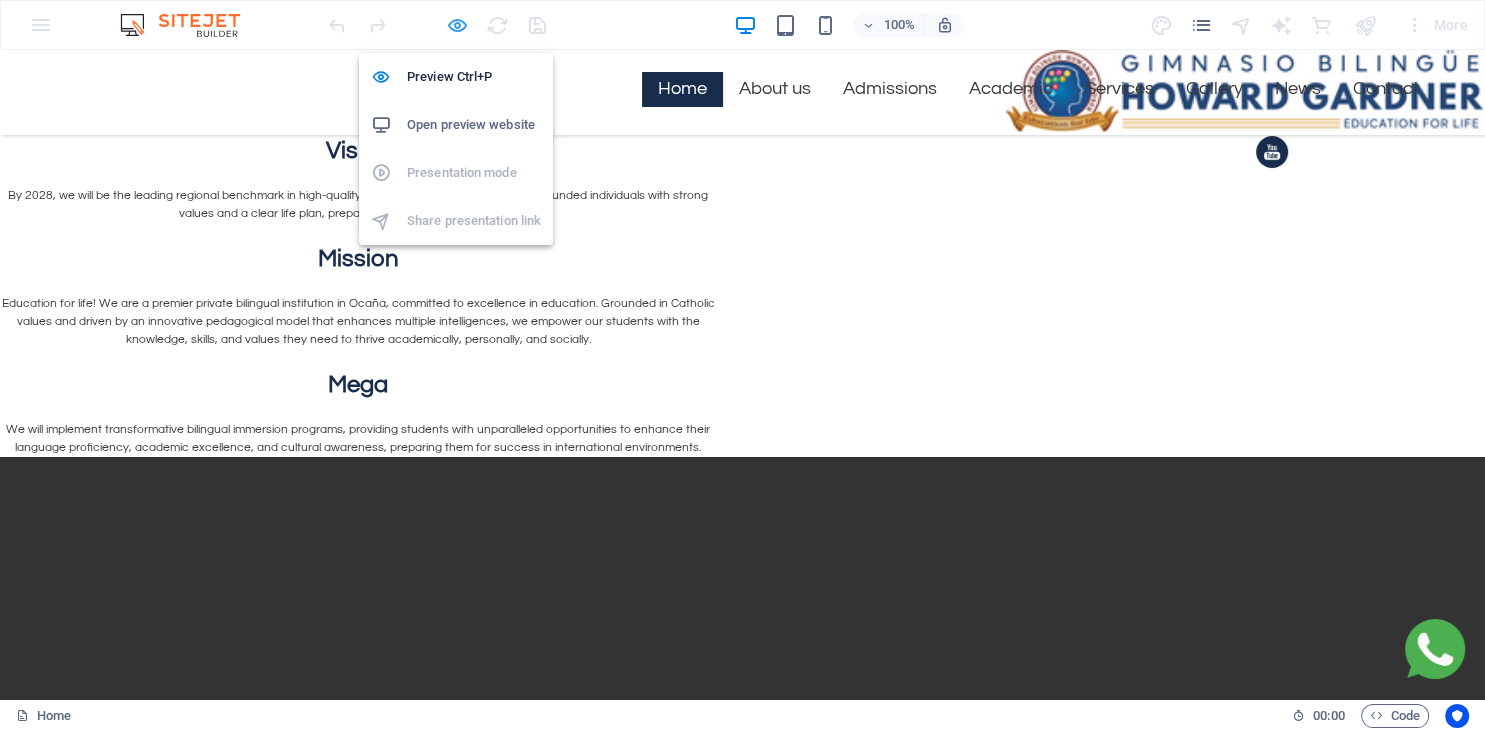 scroll, scrollTop: 1253, scrollLeft: 0, axis: vertical 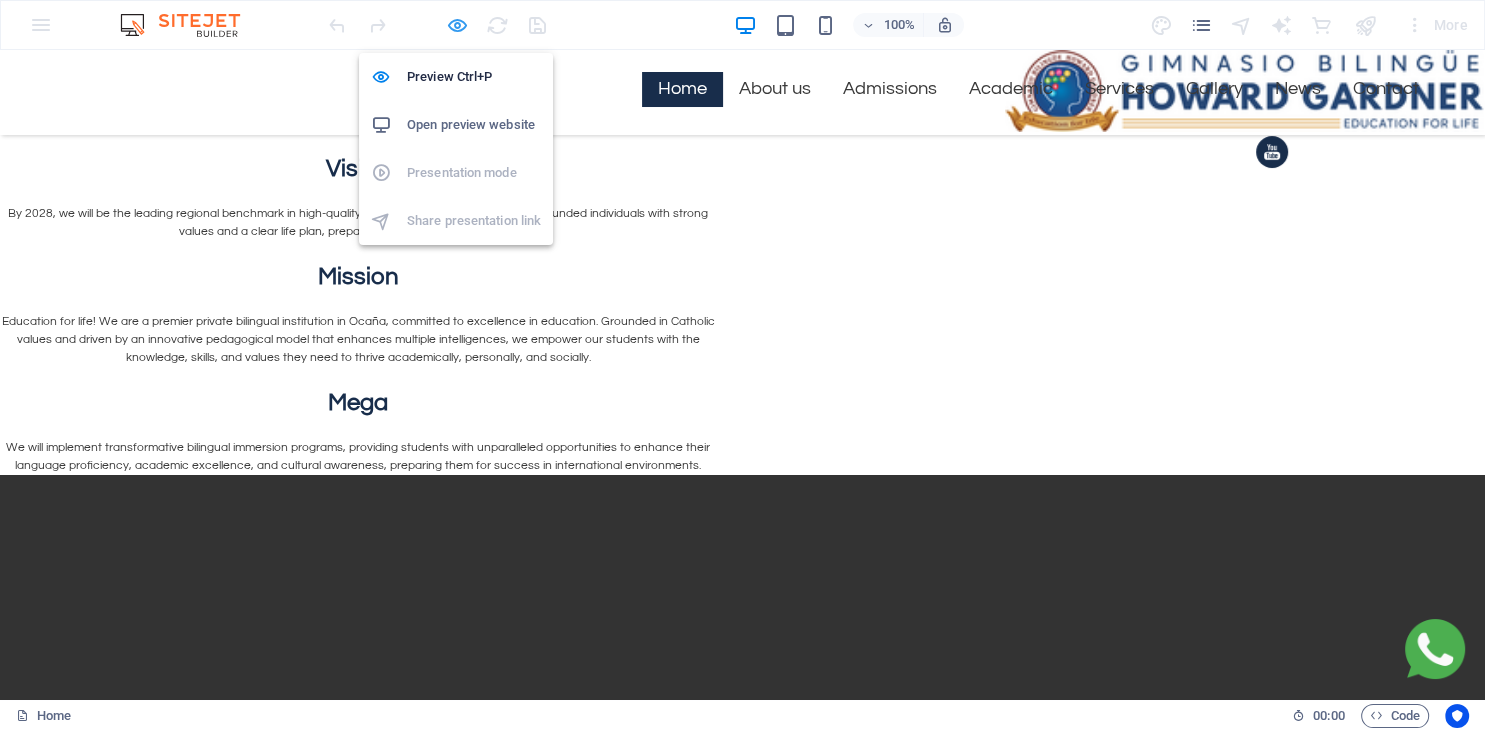 click at bounding box center (457, 25) 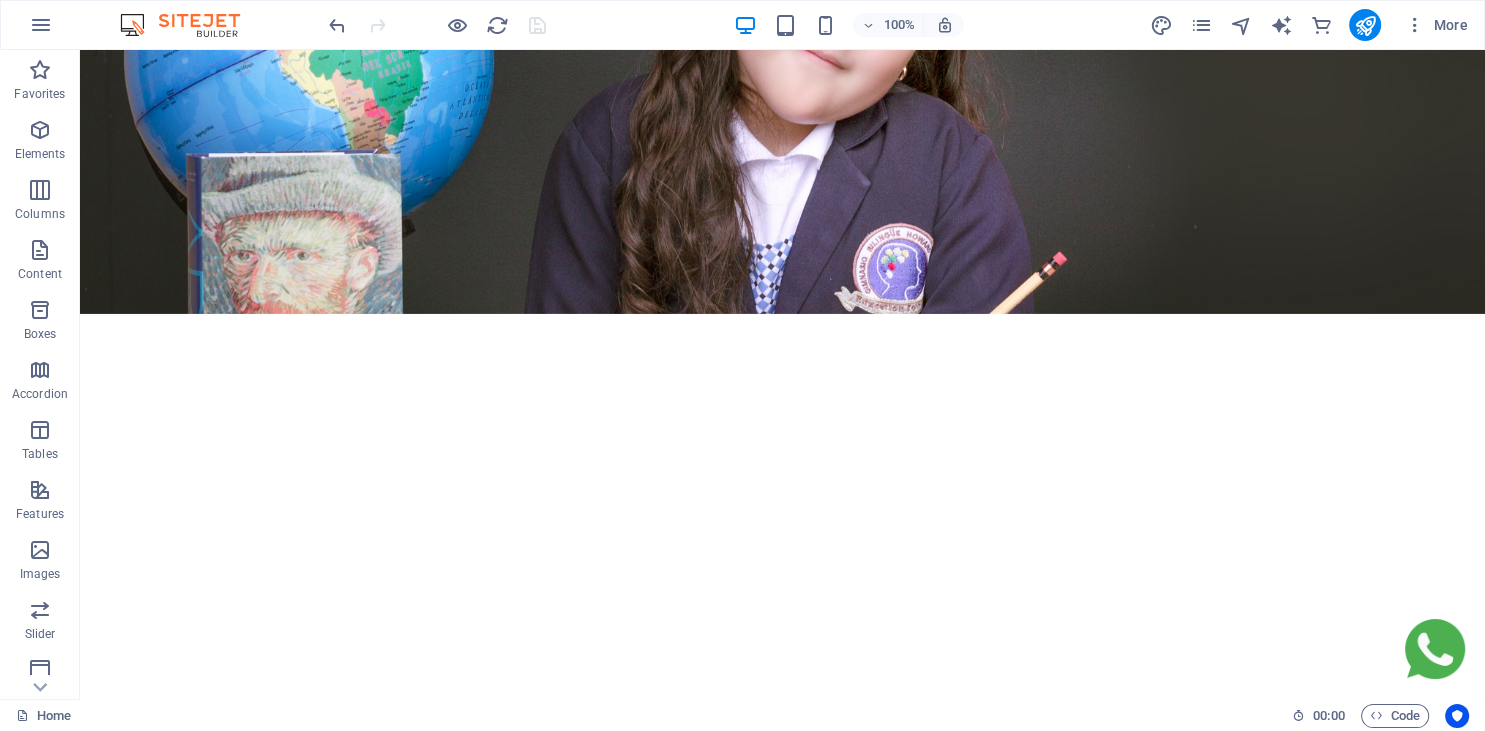 scroll, scrollTop: 0, scrollLeft: 0, axis: both 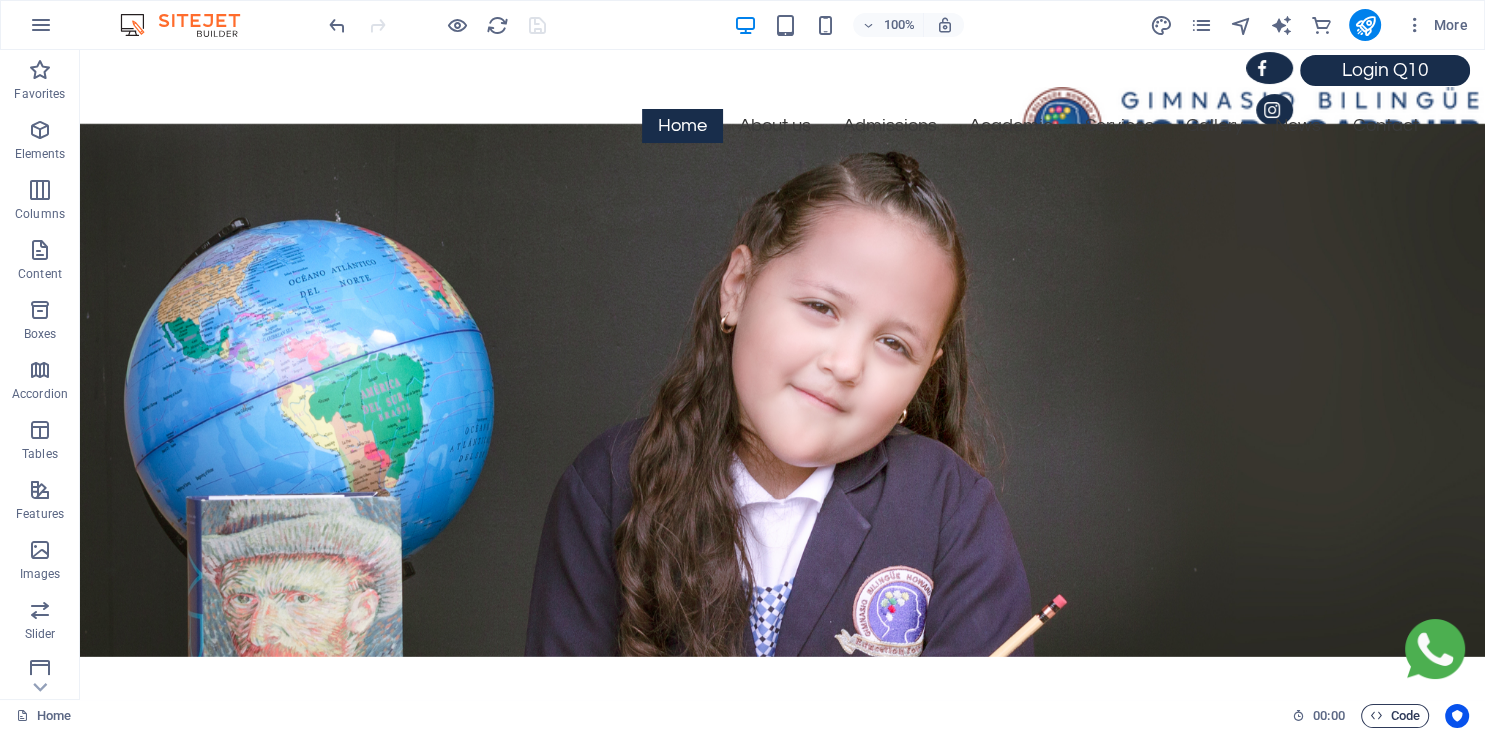click on "Code" at bounding box center [1395, 716] 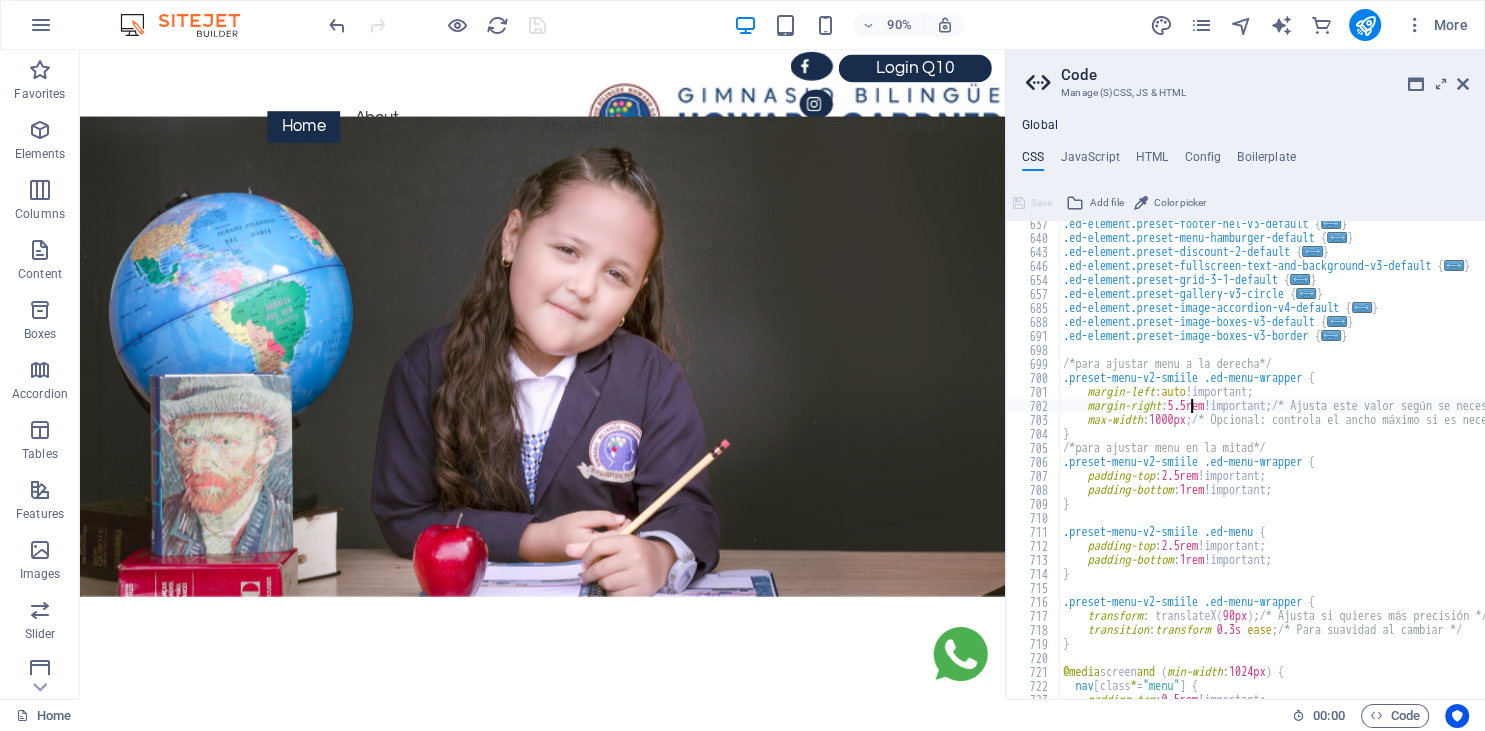 scroll, scrollTop: 2364, scrollLeft: 0, axis: vertical 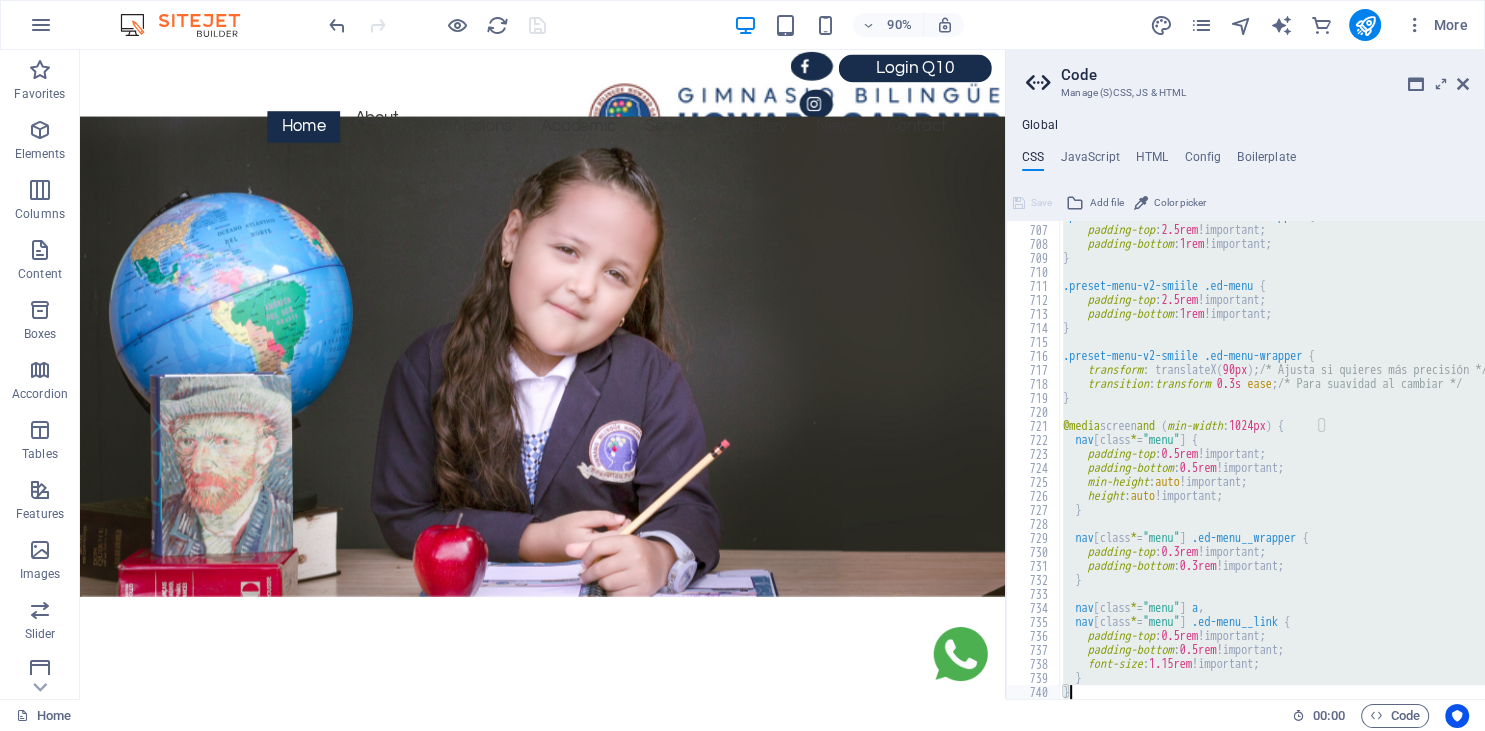 drag, startPoint x: 1063, startPoint y: 253, endPoint x: 1348, endPoint y: 778, distance: 597.36926 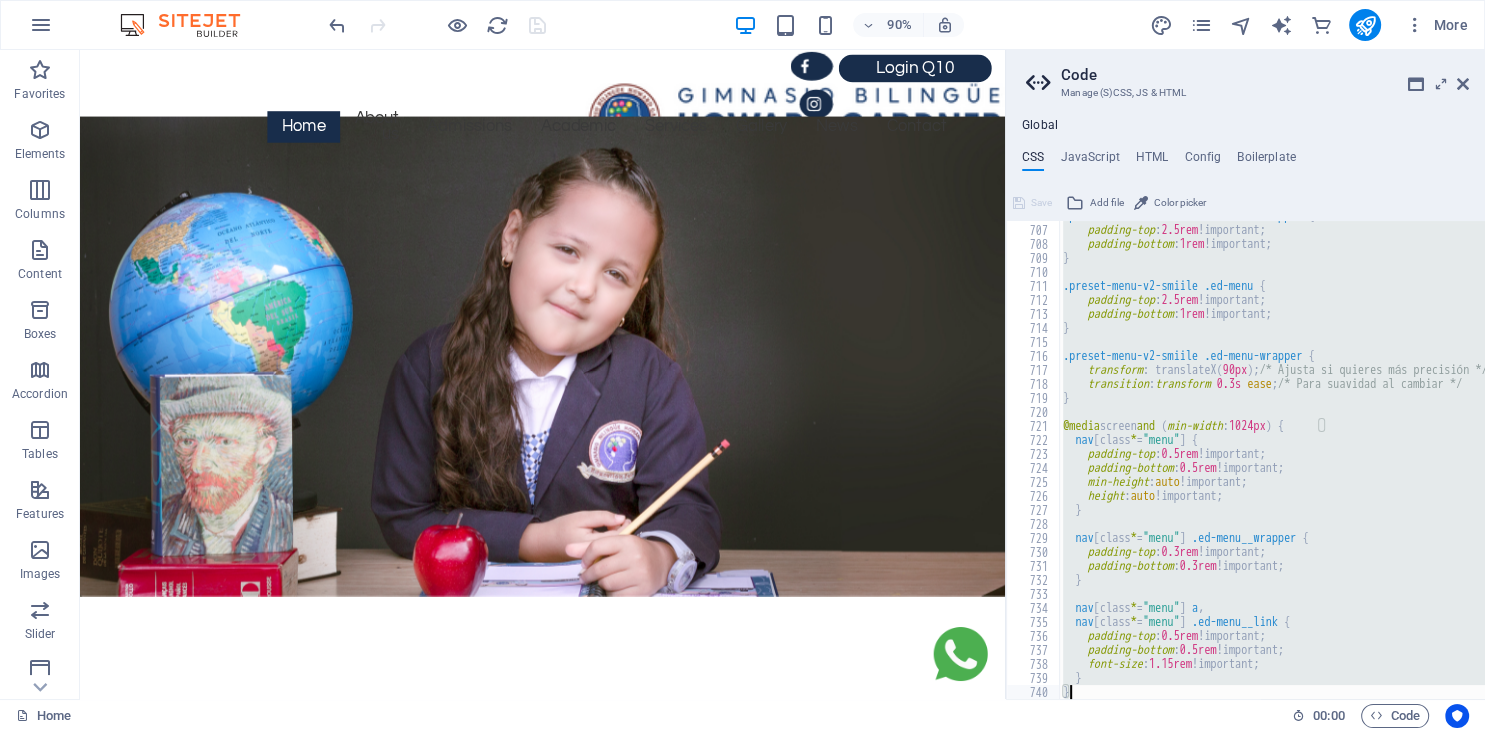 click on ".preset-menu-v2-smiile   .ed-menu-wrapper   {      padding-top :  2.5rem  !important;      padding-bottom :  1rem  !important; } .preset-menu-v2-smiile   .ed-menu   {      padding-top :  2.5rem  !important;      padding-bottom :  1rem  !important; } .preset-menu-v2-smiile   .ed-menu-wrapper   {      transform : translateX ( 90px ) ;  /* Ajusta si quieres más precisión */      transition :  transform   0.3s   ease ;  /* Para suavidad al cambiar */ } @media  screen  and   ( min-width :  1024px )   {    nav [ class * = "menu" ]   {      padding-top :  0.5rem  !important;      padding-bottom :  0.5rem  !important;      min-height :  auto  !important;      height :  auto  !important;    }    nav [ class * = "menu" ]   .ed-menu__wrapper   {      padding-top :  0.3rem  !important;      padding-bottom :  0.3rem  !important;    }    nav [ class * = "menu" ]   a ,    nav [ class * = "menu" ]   .ed-menu__link   {      padding-top :  0.5rem  !important;      padding-bottom :  0.5rem  !important;      font-size :     }" at bounding box center (1272, 460) 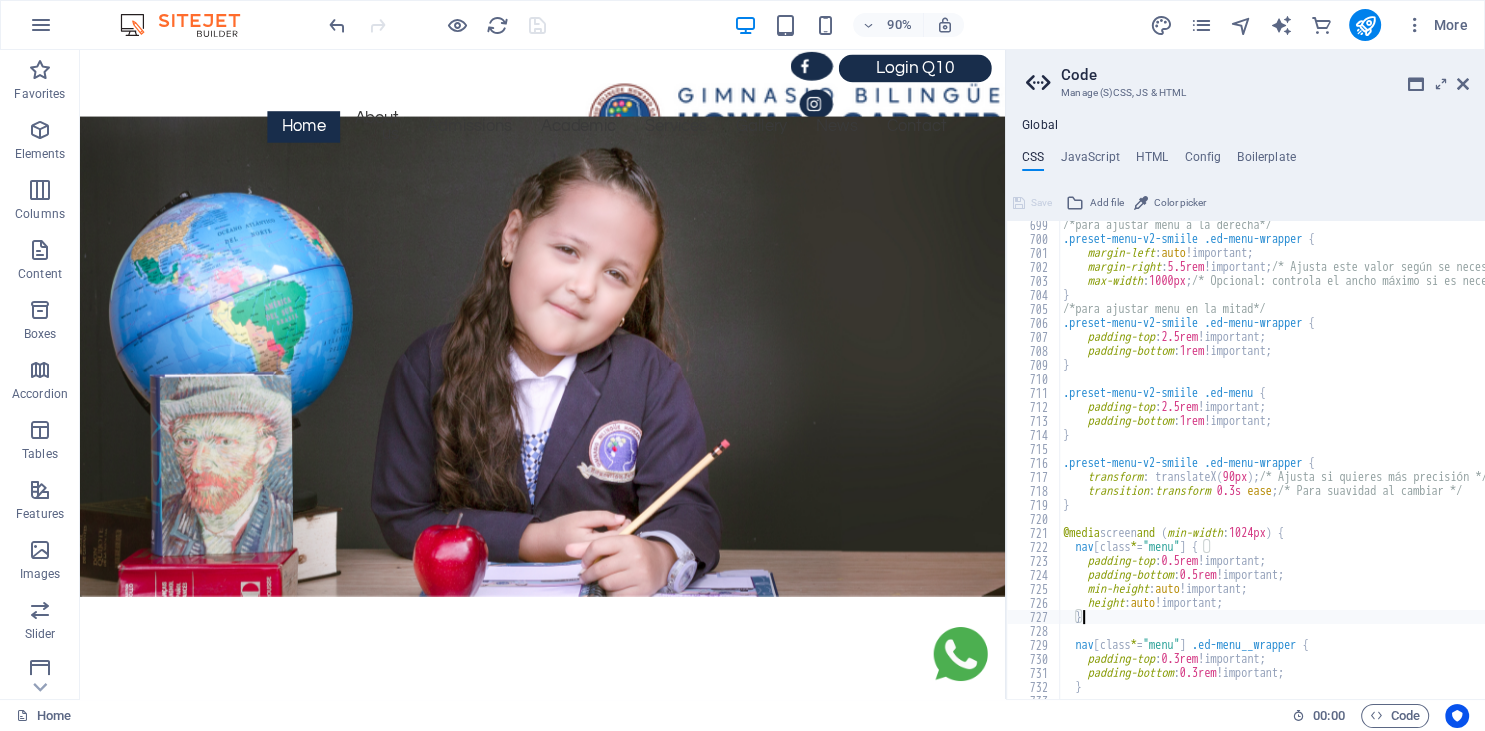 scroll, scrollTop: 2482, scrollLeft: 0, axis: vertical 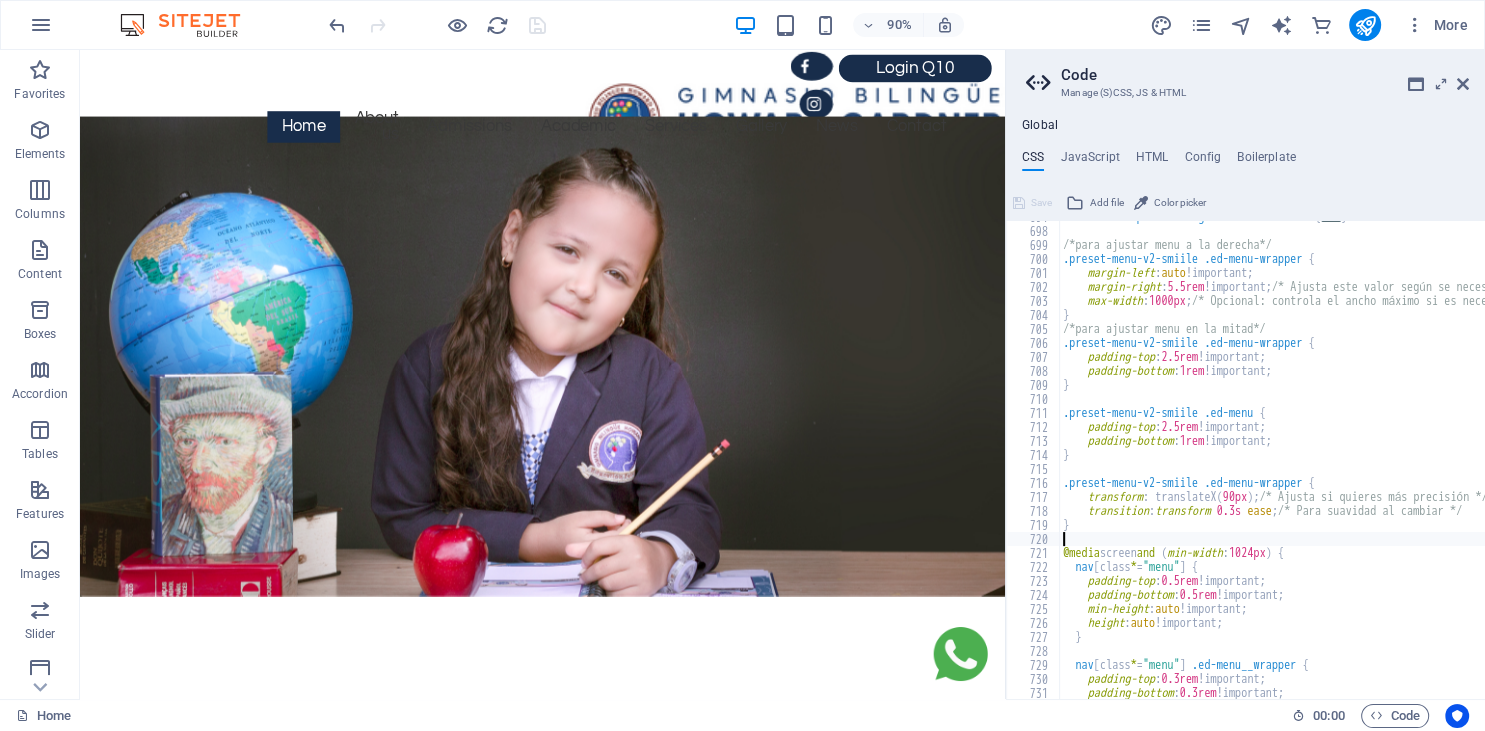click on ".ed-element.preset-image-boxes-v3-border   { ... } /*para ajustar menu a la derecha*/ .preset-menu-v2-smiile   .ed-menu-wrapper   {      margin-left :  auto  !important;      margin-right :  [VALUE]  !important;  /* Ajusta este valor según se necesite */      max-width :  1000px ;  /* Opcional: controla el ancho máximo si es necesario */ } /*para ajustar menu en la mitad*/ .preset-menu-v2-smiile   .ed-menu-wrapper   {      padding-top :  2.5rem  !important;      padding-bottom :  1rem  !important; } .preset-menu-v2-smiile   .ed-menu   {      padding-top :  2.5rem  !important;      padding-bottom :  1rem  !important; } .preset-menu-v2-smiile   .ed-menu-wrapper   {      transform : translateX ( 90px ) ;  /* Ajusta si quieres más precisión */      transition :  transform   0.3s   ease ;  /* Para suavidad al cambiar */ } @media  screen  and   ( min-width :  1024px )   {    nav [ class * = "menu" ]   {      padding-top :  0.5rem  !important;      padding-bottom :  0.5rem  !important;      min-height :  auto :" at bounding box center [1383, 463] 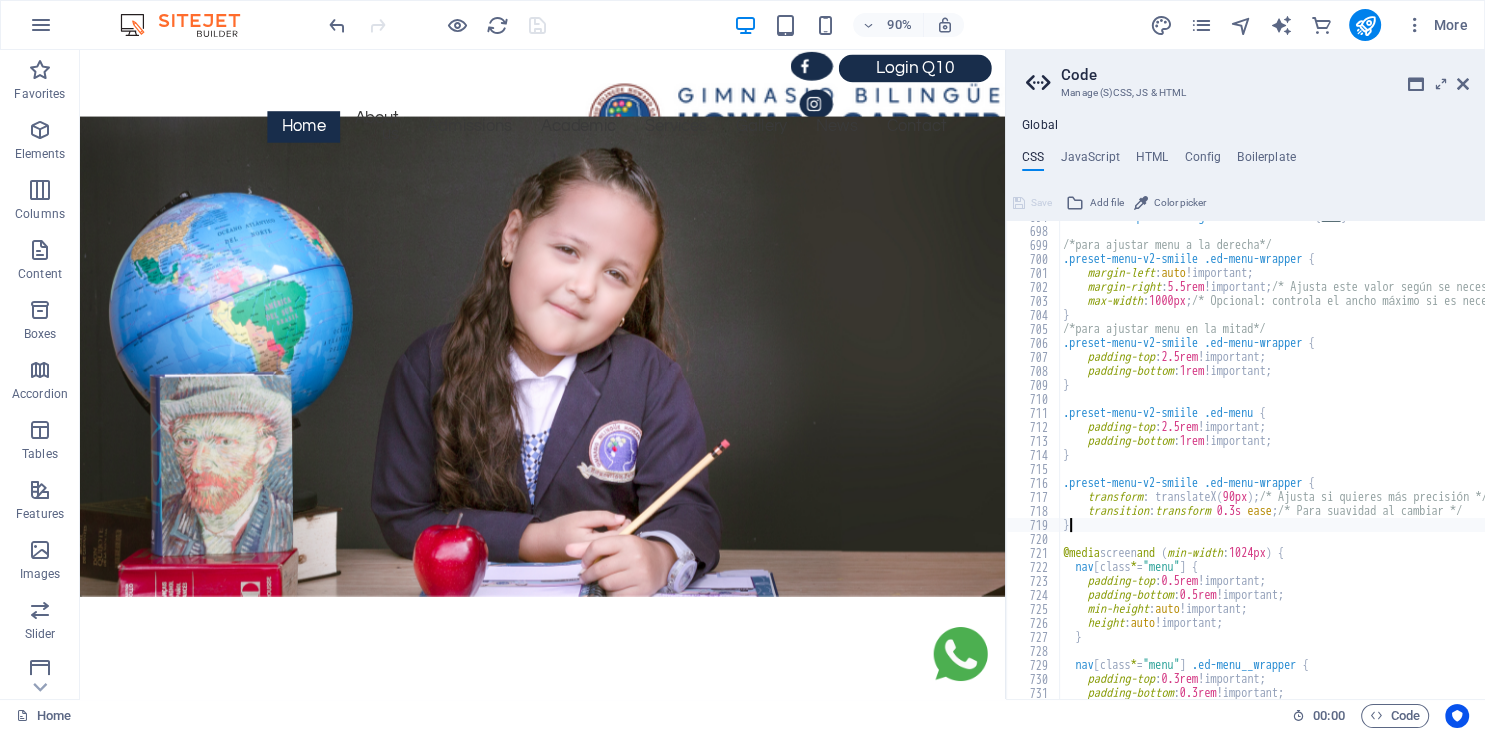 click on ".ed-element.preset-image-boxes-v3-border   { ... } /*para ajustar menu a la derecha*/ .preset-menu-v2-smiile   .ed-menu-wrapper   {      margin-left :  auto  !important;      margin-right :  [VALUE]  !important;  /* Ajusta este valor según se necesite */      max-width :  1000px ;  /* Opcional: controla el ancho máximo si es necesario */ } /*para ajustar menu en la mitad*/ .preset-menu-v2-smiile   .ed-menu-wrapper   {      padding-top :  2.5rem  !important;      padding-bottom :  1rem  !important; } .preset-menu-v2-smiile   .ed-menu   {      padding-top :  2.5rem  !important;      padding-bottom :  1rem  !important; } .preset-menu-v2-smiile   .ed-menu-wrapper   {      transform : translateX ( 90px ) ;  /* Ajusta si quieres más precisión */      transition :  transform   0.3s   ease ;  /* Para suavidad al cambiar */ } @media  screen  and   ( min-width :  1024px )   {    nav [ class * = "menu" ]   {      padding-top :  0.5rem  !important;      padding-bottom :  0.5rem  !important;      min-height :  auto :" at bounding box center (1383, 463) 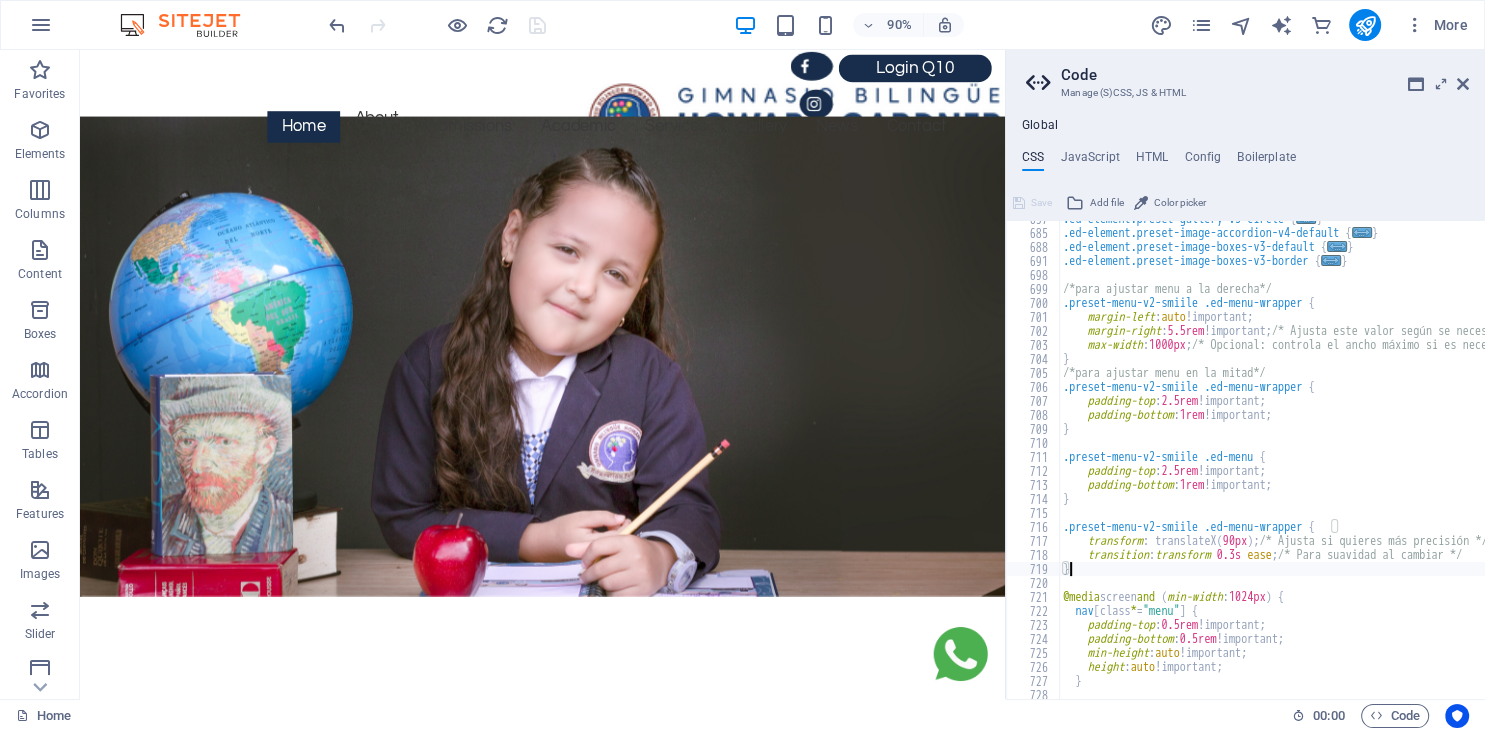 scroll, scrollTop: 2416, scrollLeft: 0, axis: vertical 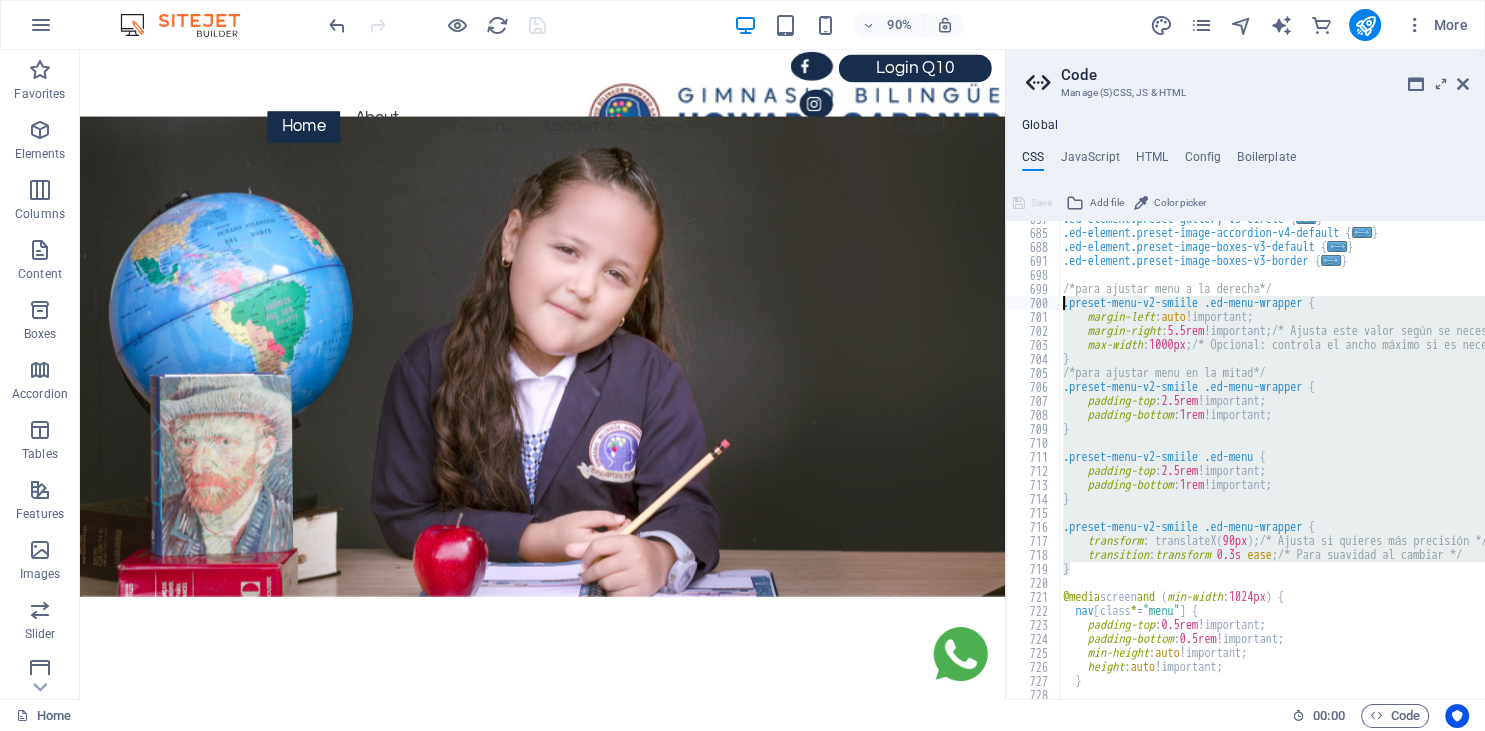 drag, startPoint x: 1087, startPoint y: 569, endPoint x: 1062, endPoint y: 308, distance: 262.19458 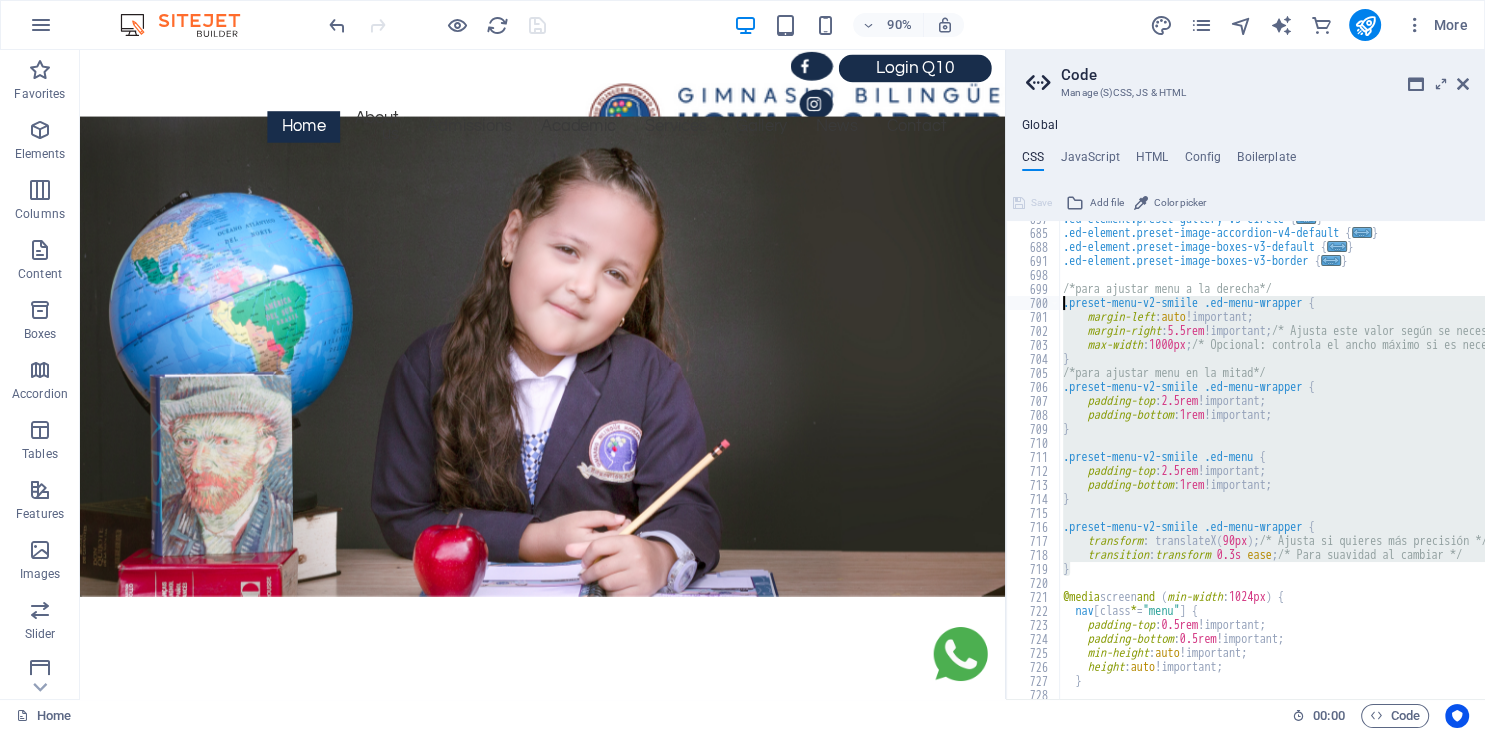 paste on "}" 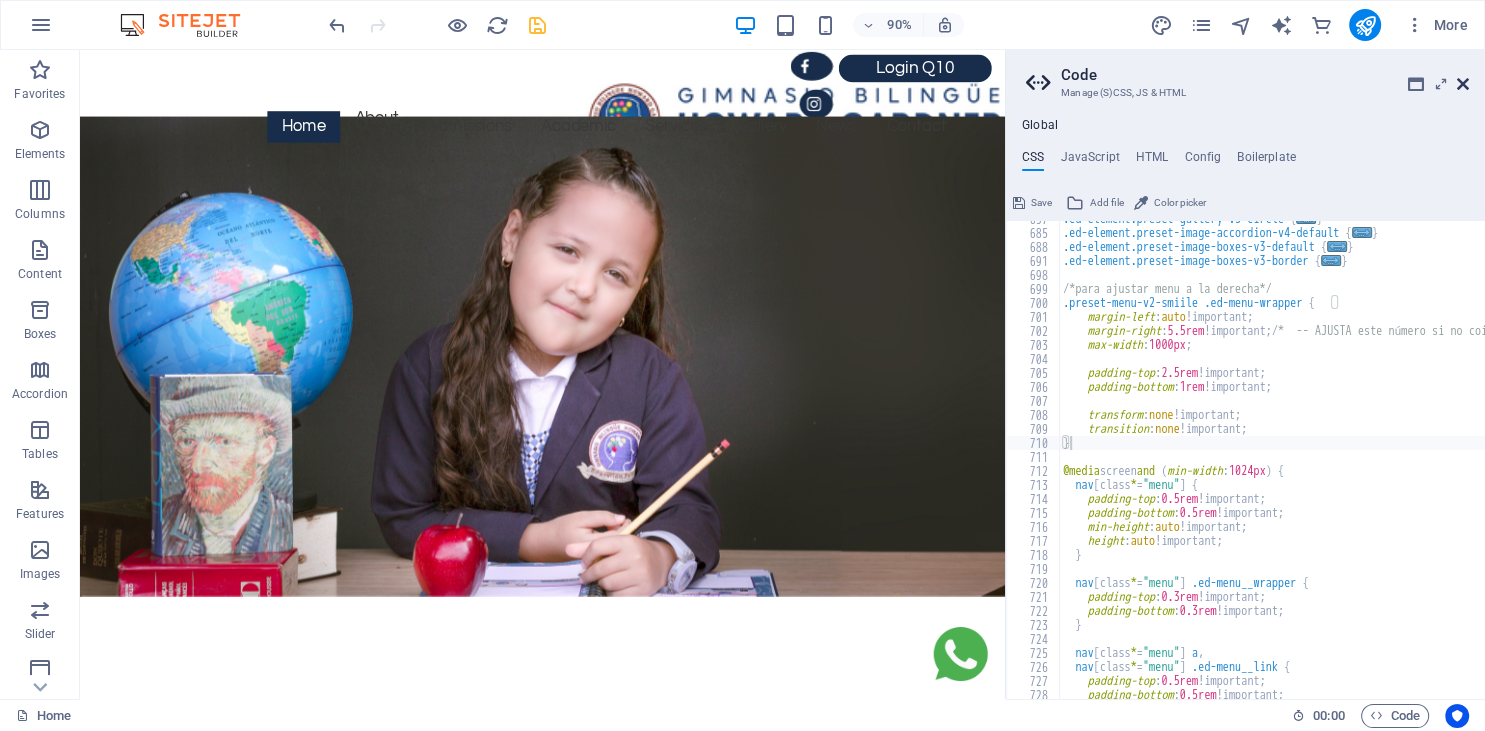 click at bounding box center (1463, 84) 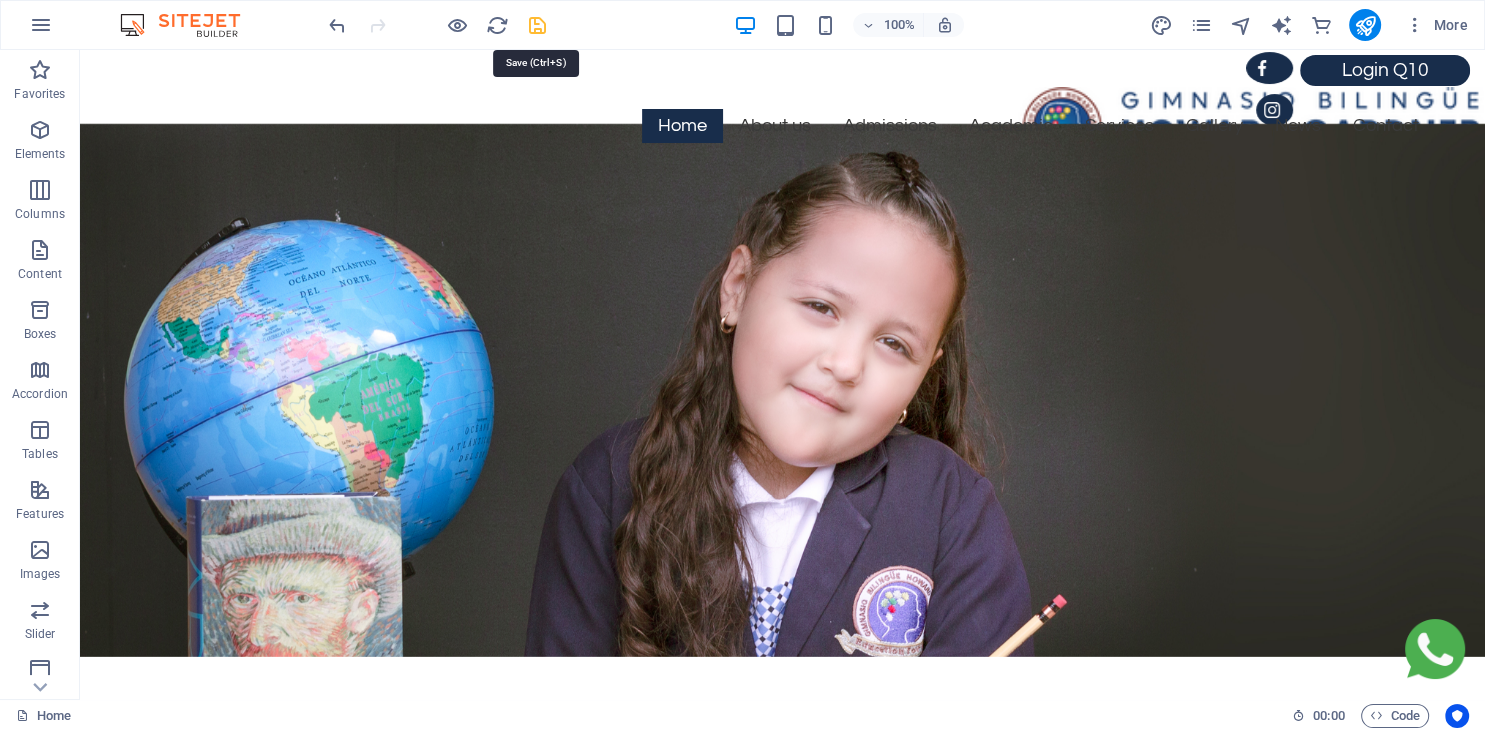 click at bounding box center [537, 25] 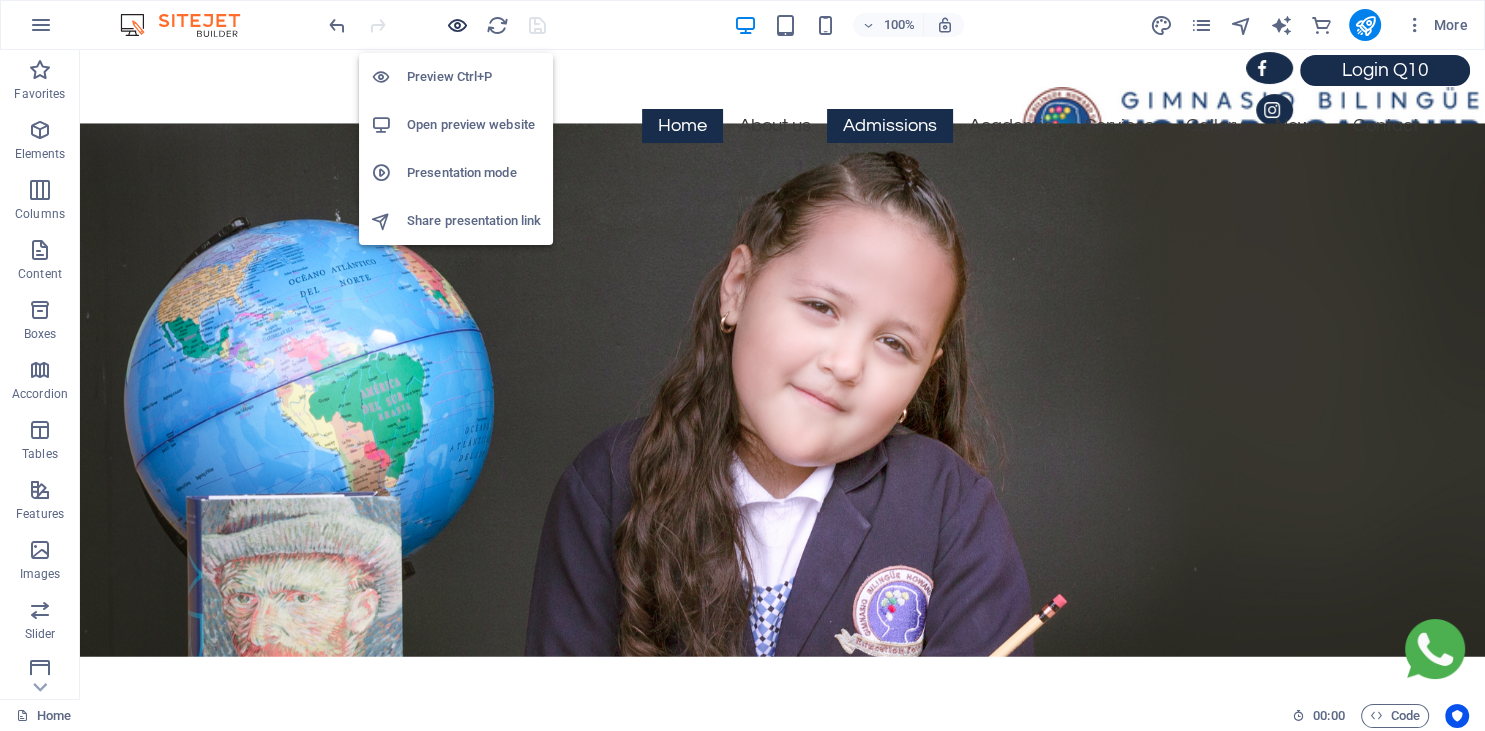 click at bounding box center [457, 25] 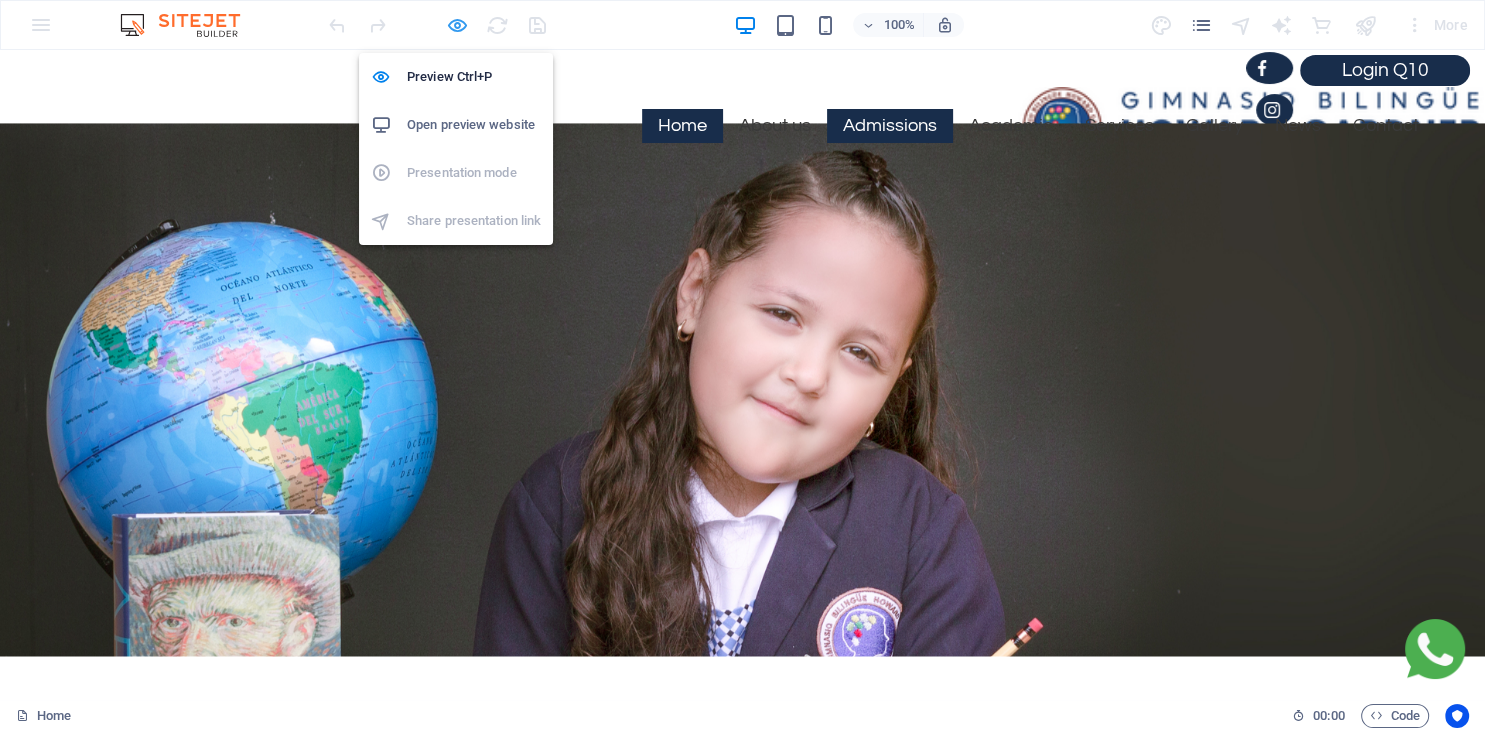 click at bounding box center (457, 25) 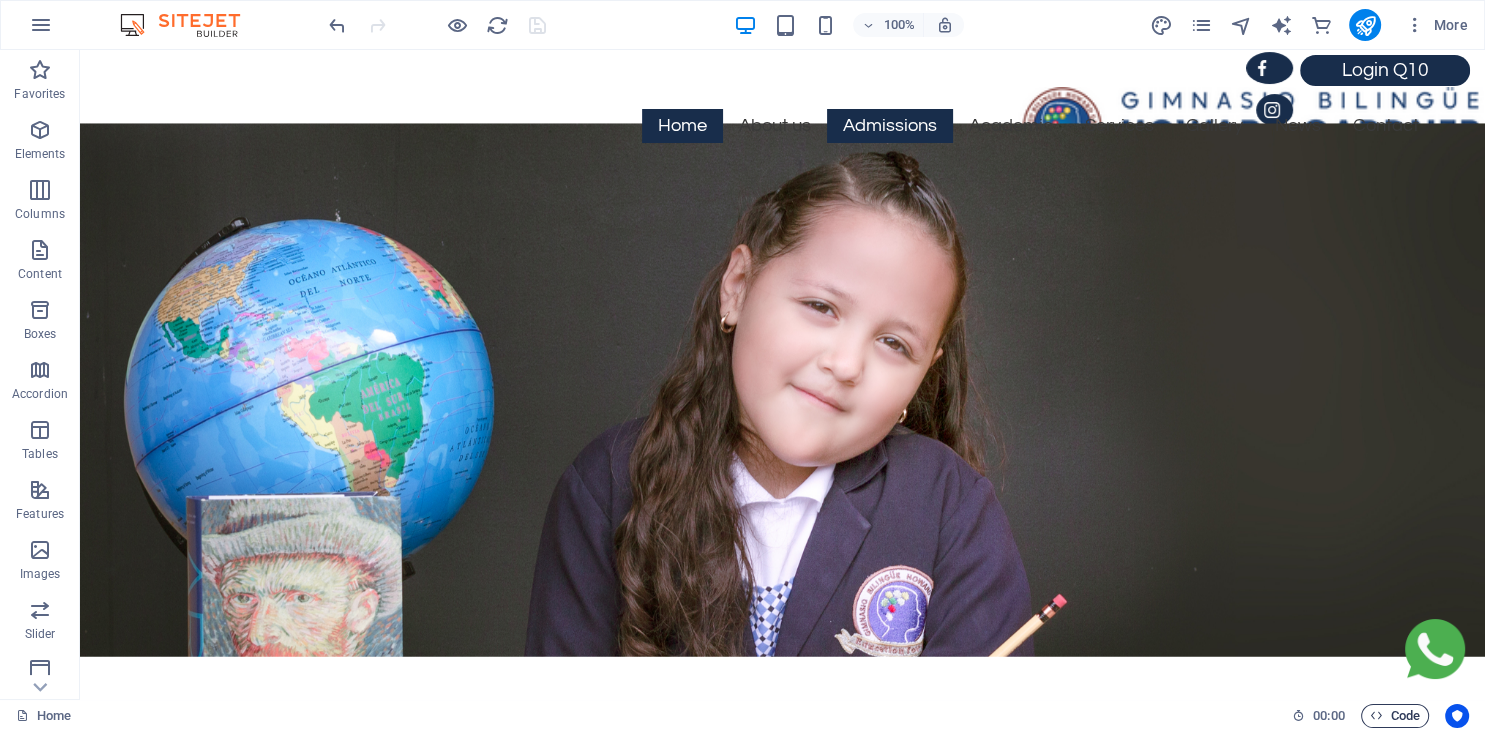 click on "Code" at bounding box center [1395, 716] 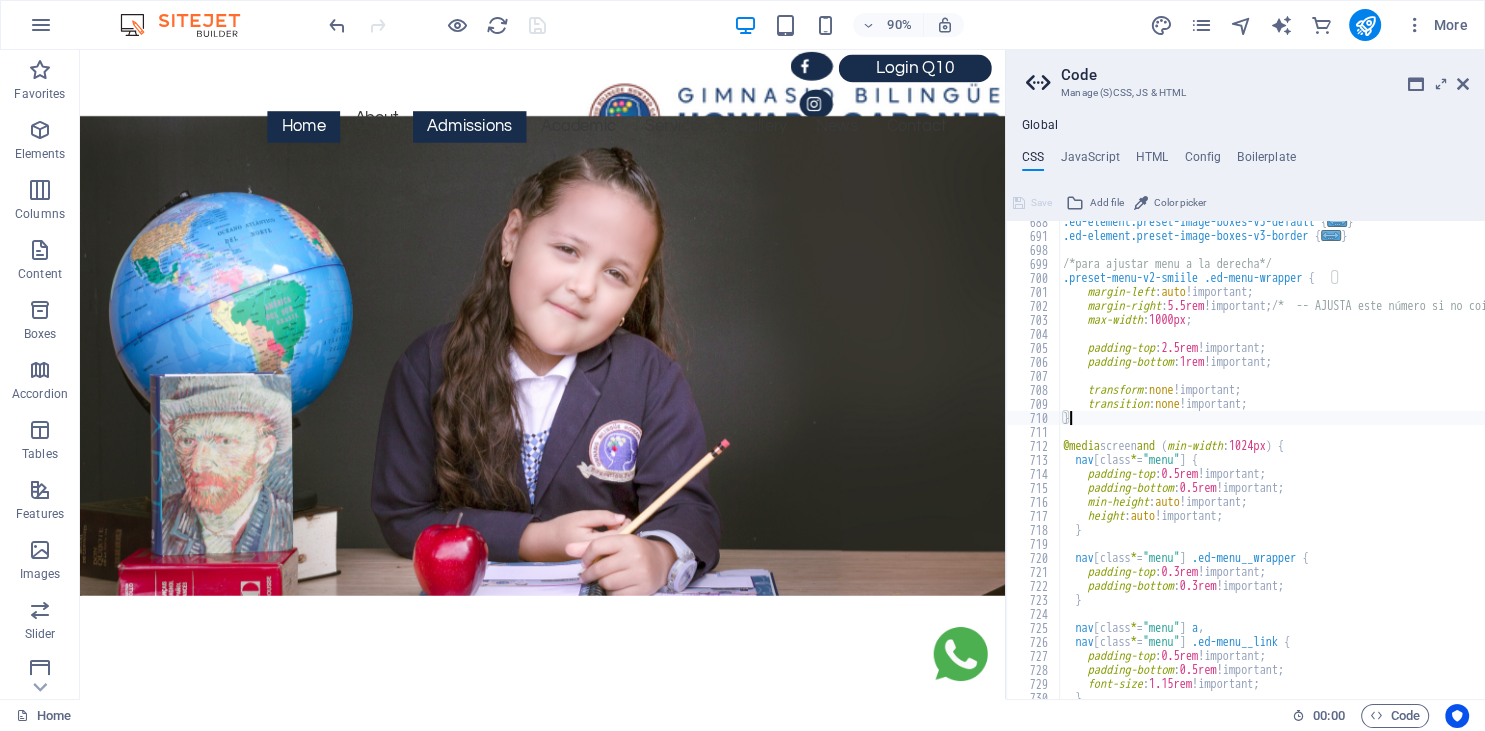 scroll, scrollTop: 2444, scrollLeft: 0, axis: vertical 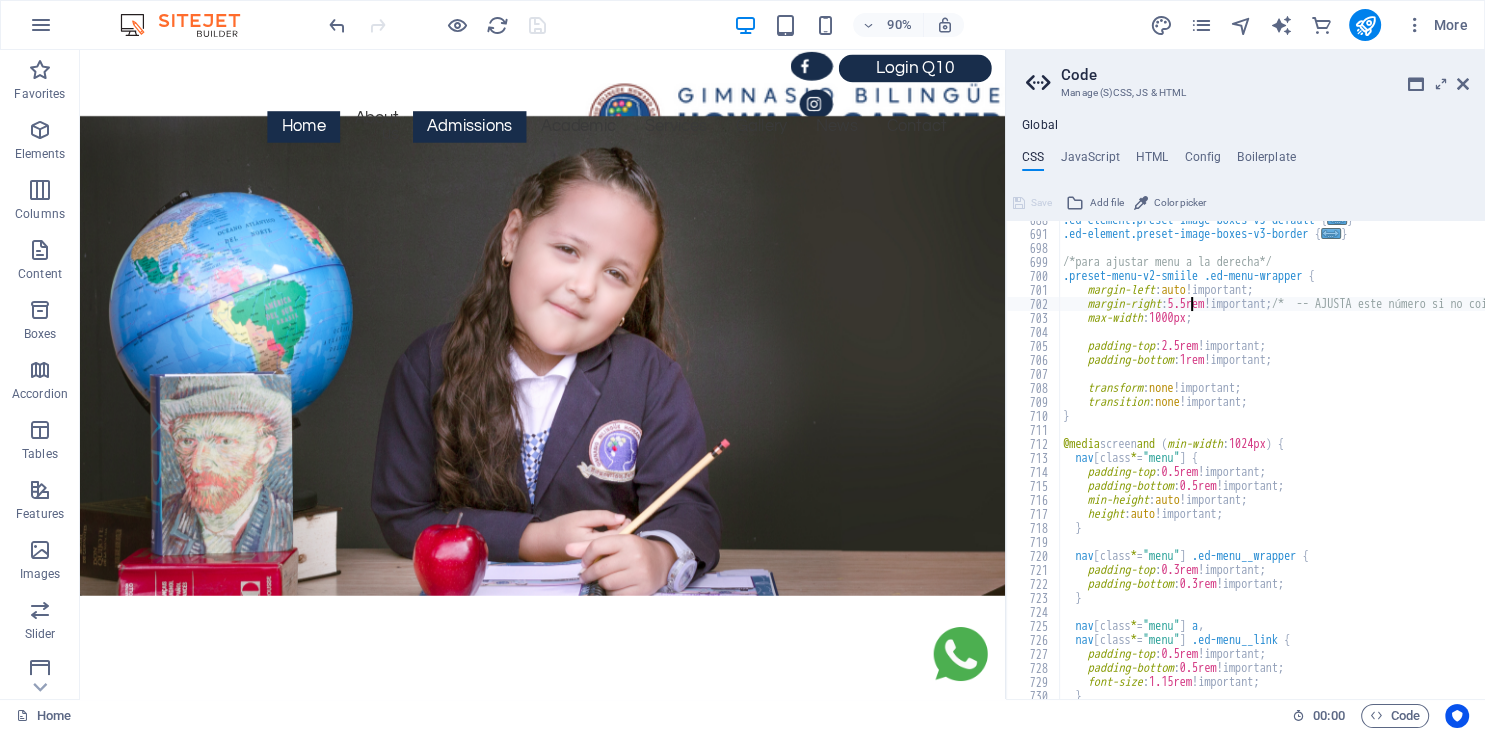 click on ".ed-element.preset-image-boxes-v3-default   { ... } .ed-element.preset-image-boxes-v3-border   { ... } /*para ajustar menu a la derecha*/ .preset-menu-v2-smiile   .ed-menu-wrapper   {      margin-left :  auto  !important;      margin-right :  5.5rem  !important;  /* <-- AJUSTA este número si no coincide exactamente */      max-width :  1000px ;      padding-top :  2.5rem  !important;      padding-bottom :  1rem  !important;      transform :  none  !important;      transition :  none  !important; } @media  screen  and   ( min-width :  1024px )   {    nav [ class * = "menu" ]   {      padding-top :  0.5rem  !important;      padding-bottom :  0.5rem  !important;      min-height :  auto  !important;      height :  auto  !important;    }    nav [ class * = "menu" ]   .ed-menu__wrapper   {      padding-top :  0.3rem  !important;      padding-bottom :  0.3rem  !important;    }    nav [ class * = "menu" ]   a ,    nav [ class * = "menu" ]   .ed-menu__link   {      padding-top :  0.5rem  !important;      :  0.5rem :" at bounding box center (1383, 466) 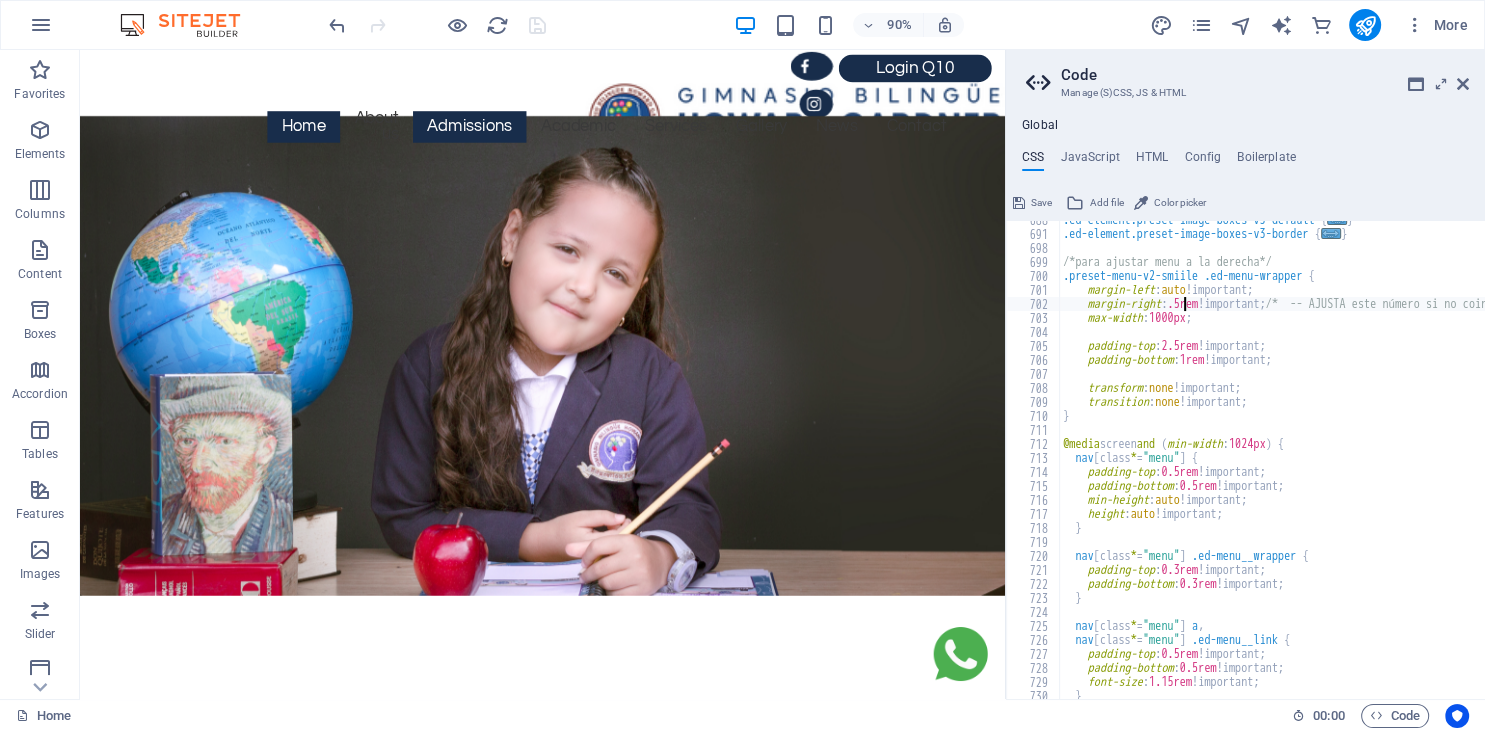 scroll, scrollTop: 0, scrollLeft: 9, axis: horizontal 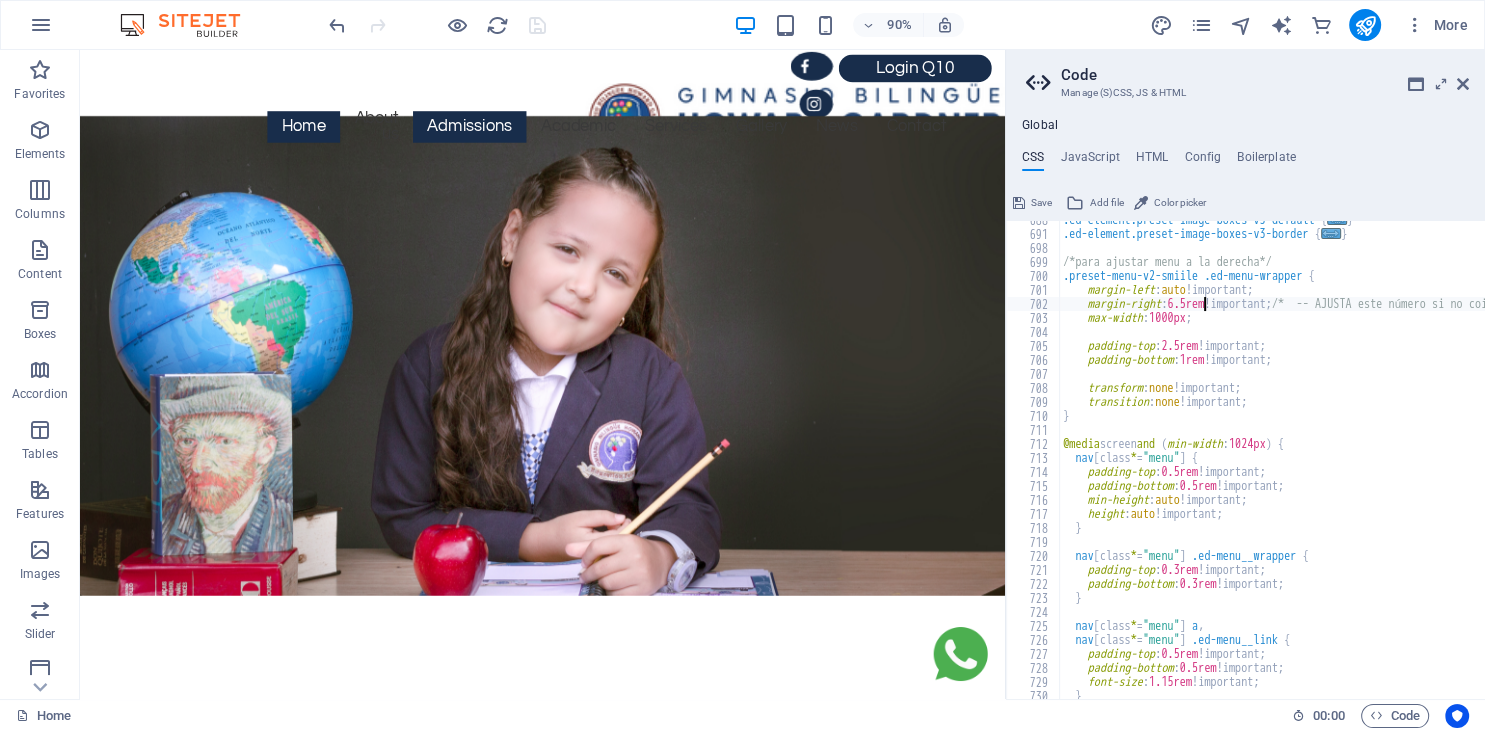 click on ".ed-element.preset-image-boxes-v3-default   { ... } .ed-element.preset-image-boxes-v3-border   { ... } /*para ajustar menu a la derecha*/ .preset-menu-v2-smiile   .ed-menu-wrapper   {      margin-left :  auto  !important;      margin-right :  6.5rem  !important;  /*  -- AJUSTA este número si no coincide exactamente */      max-width :  1000px ;      padding-top :  2.5rem  !important;      padding-bottom :  1rem  !important;      transform :  none  !important;      transition :  none  !important; } @media  screen  and   ( min-width :  1024px )   {    nav [ class * = "menu" ]   {      padding-top :  0.5rem  !important;      padding-bottom :  0.5rem  !important;      min-height :  auto  !important;      height :  auto  !important;    }    nav [ class * = "menu" ]   .ed-menu__wrapper   {      padding-top :  0.3rem  !important;      padding-bottom :  0.3rem  !important;    }    nav [ class * = "menu" ]   a ,    nav [ class * = "menu" ]   .ed-menu__link   {      padding-top :  0.5rem  !important;      :  0.5rem :" at bounding box center (1383, 466) 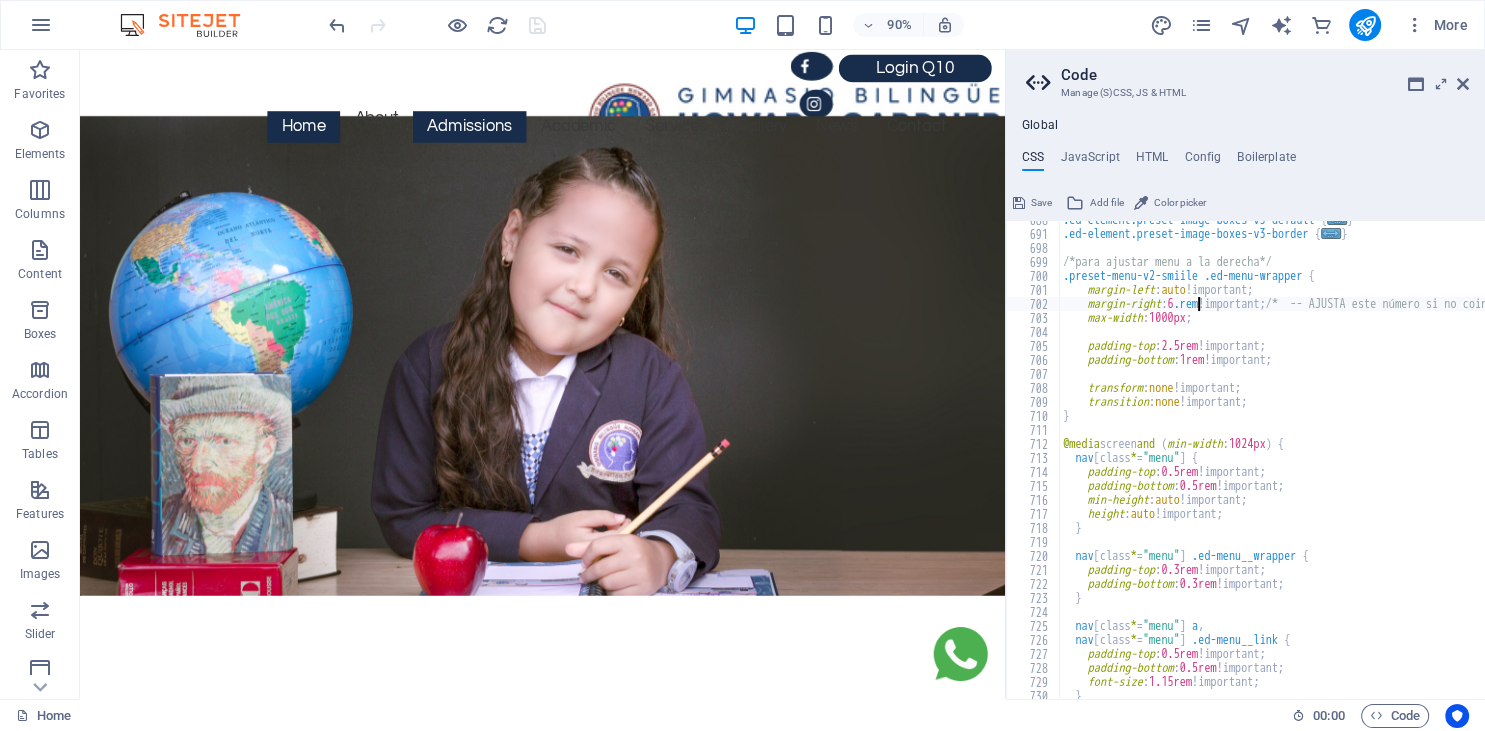 scroll, scrollTop: 0, scrollLeft: 11, axis: horizontal 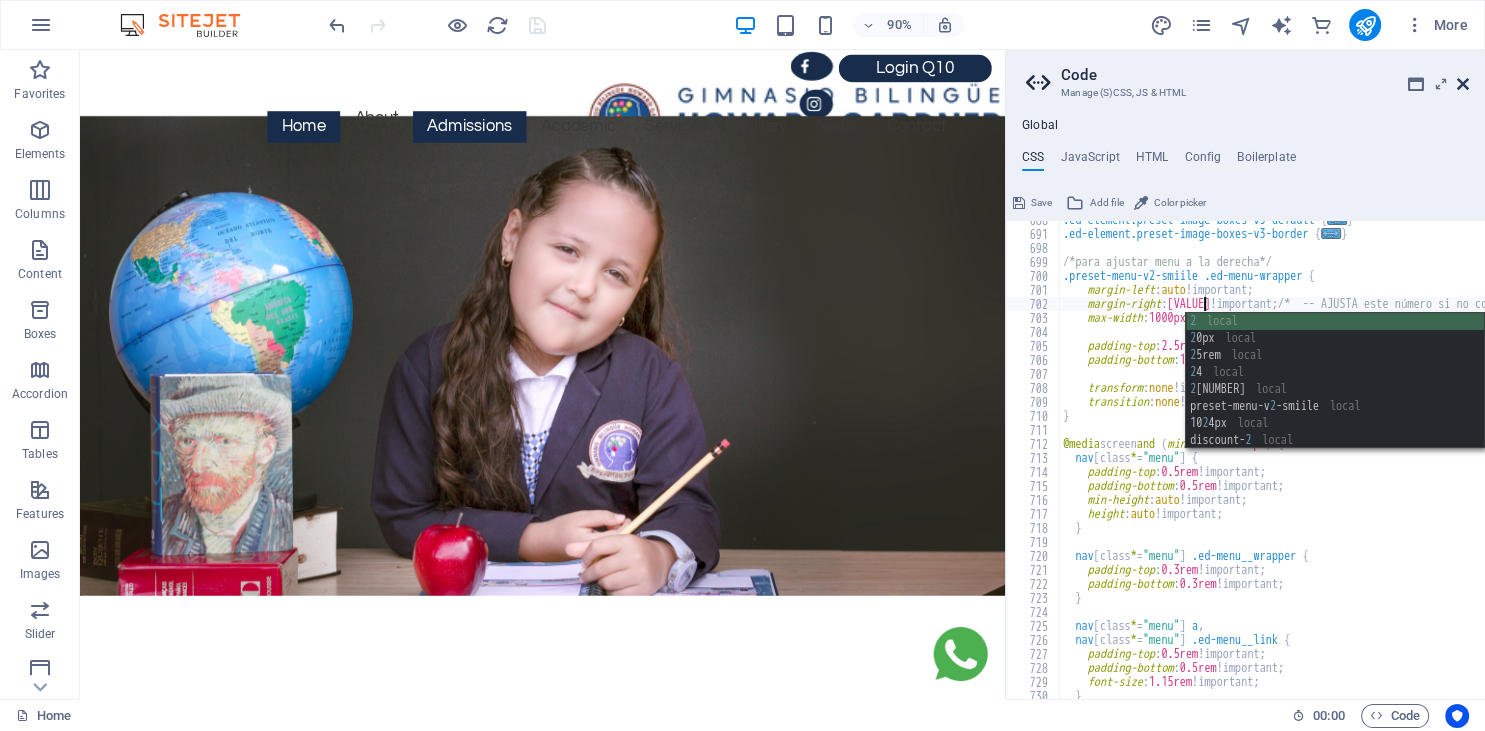 type on "margin-right: 6.2rem !important; /* <-- AJUSTA este número si no coincide exactamente */" 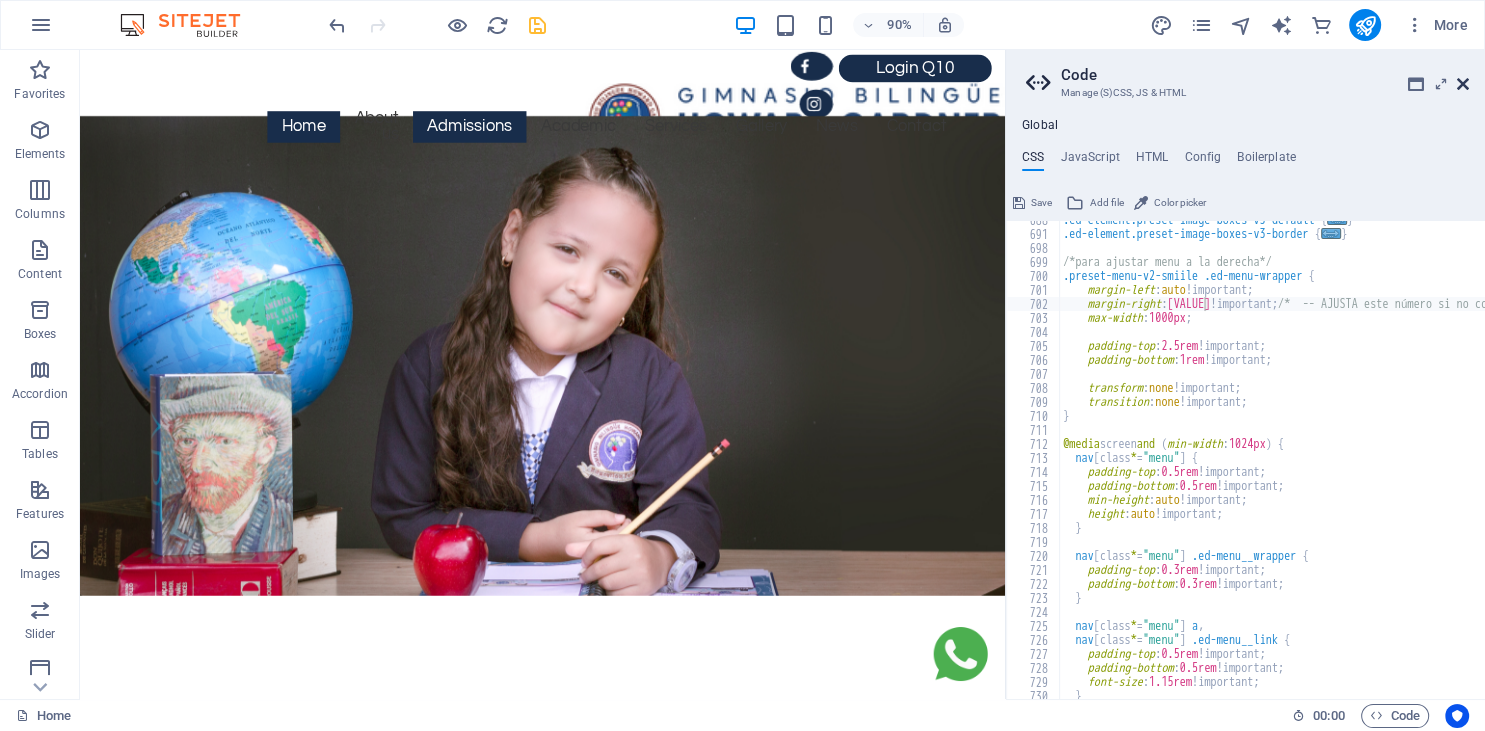click at bounding box center (1463, 84) 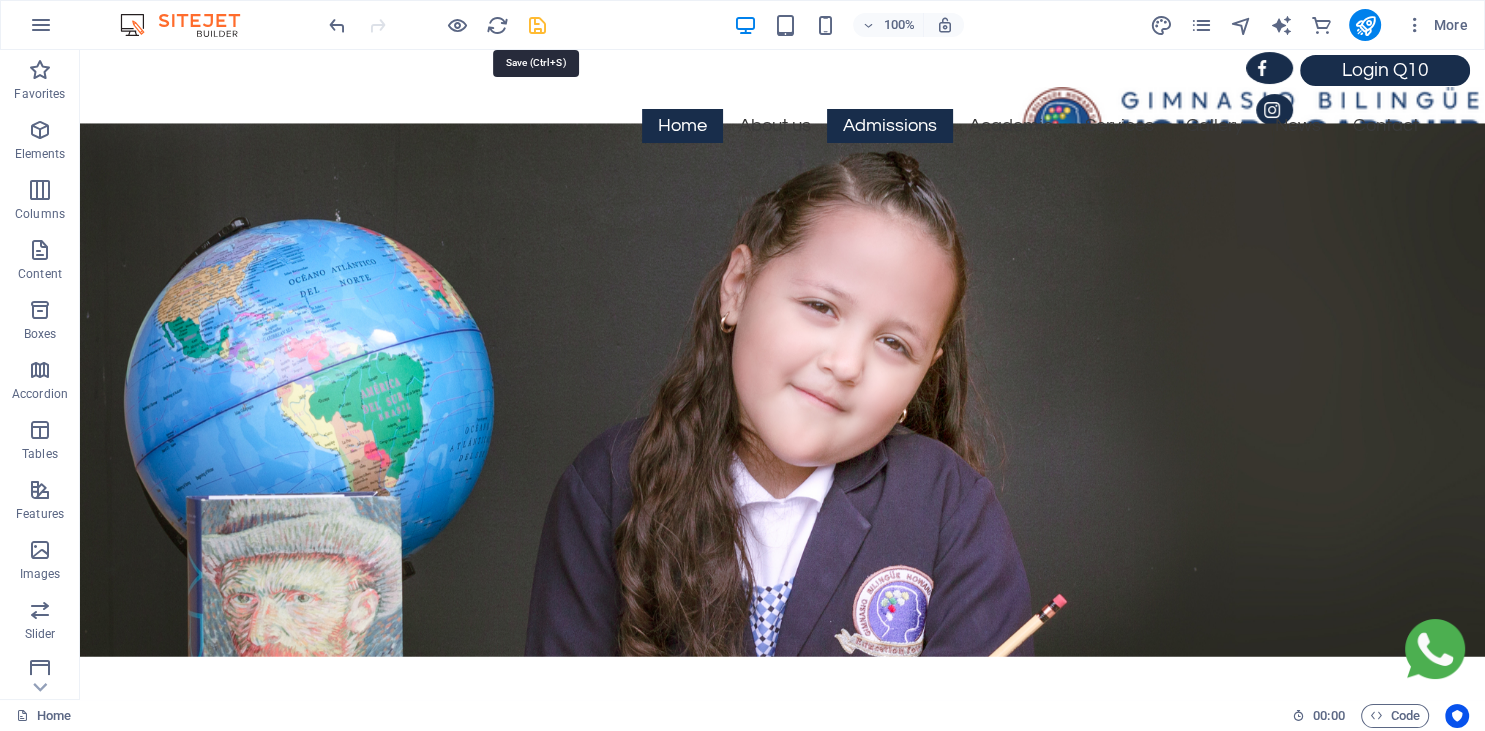 click at bounding box center [537, 25] 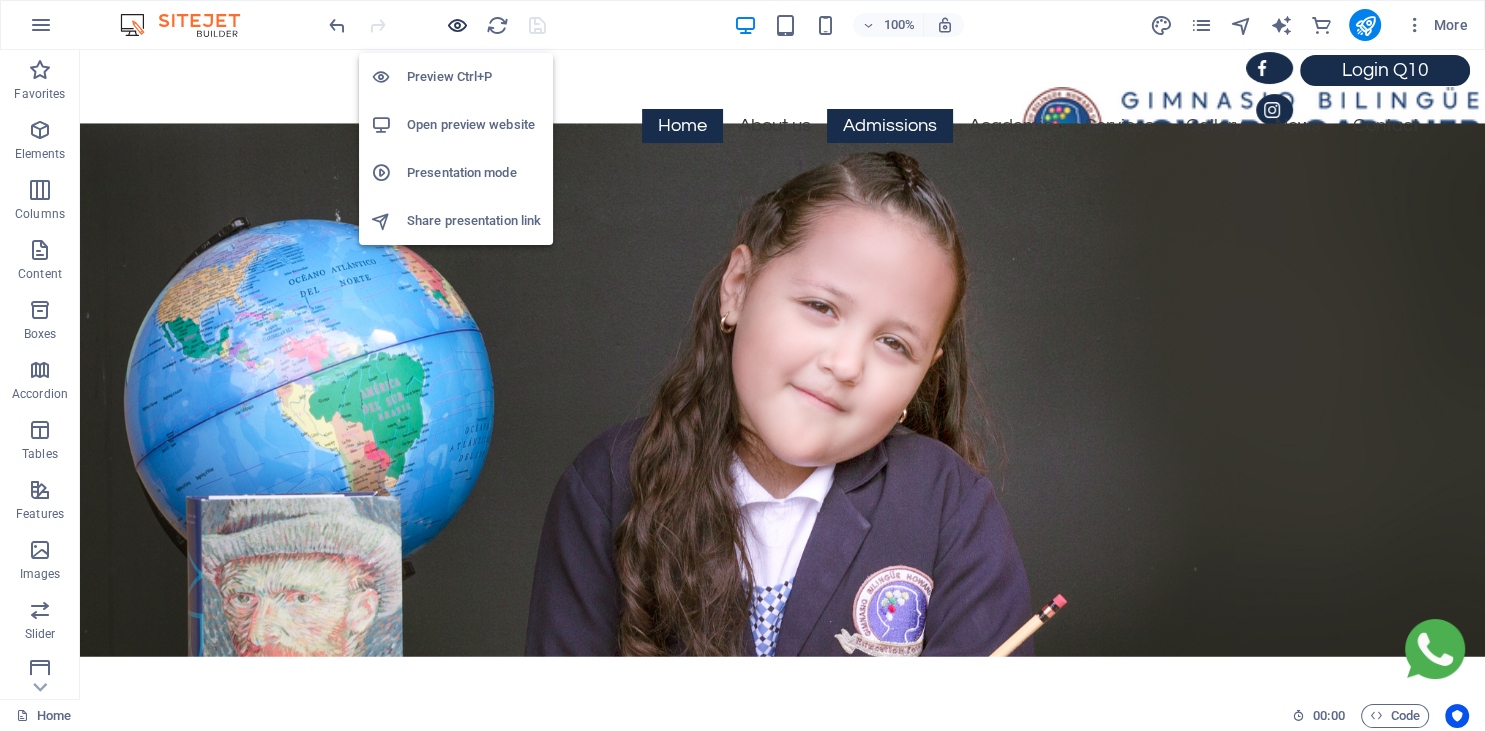 click at bounding box center (457, 25) 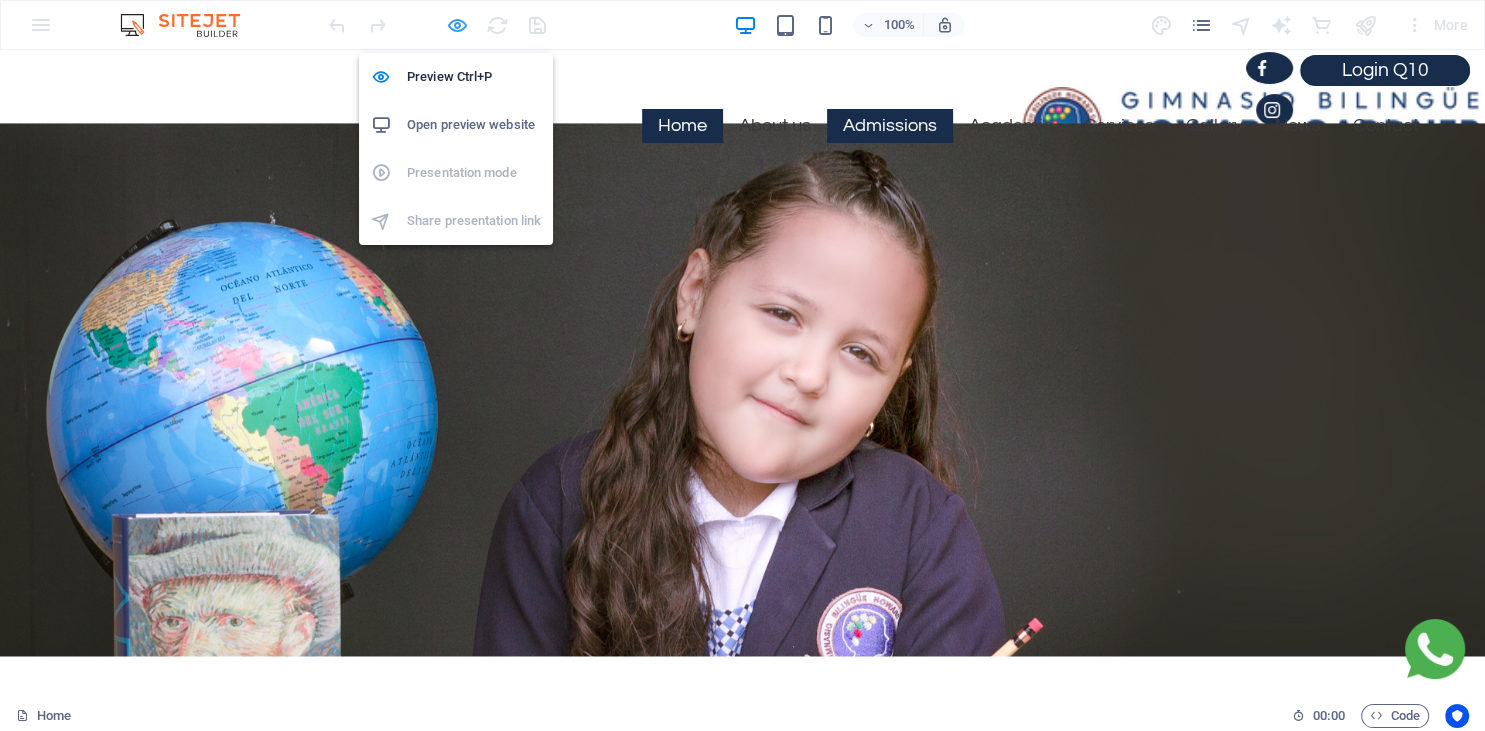 click at bounding box center (457, 25) 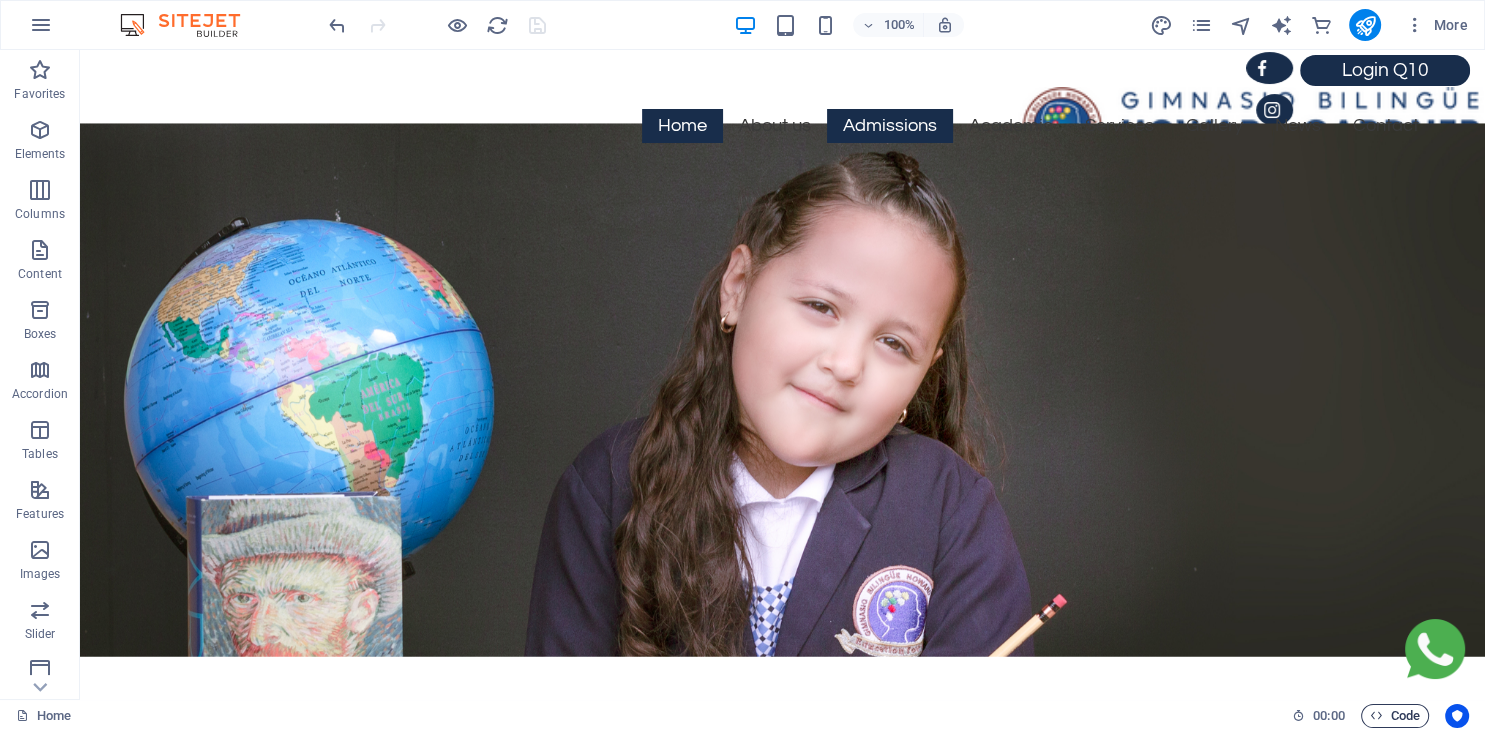 click at bounding box center (1376, 715) 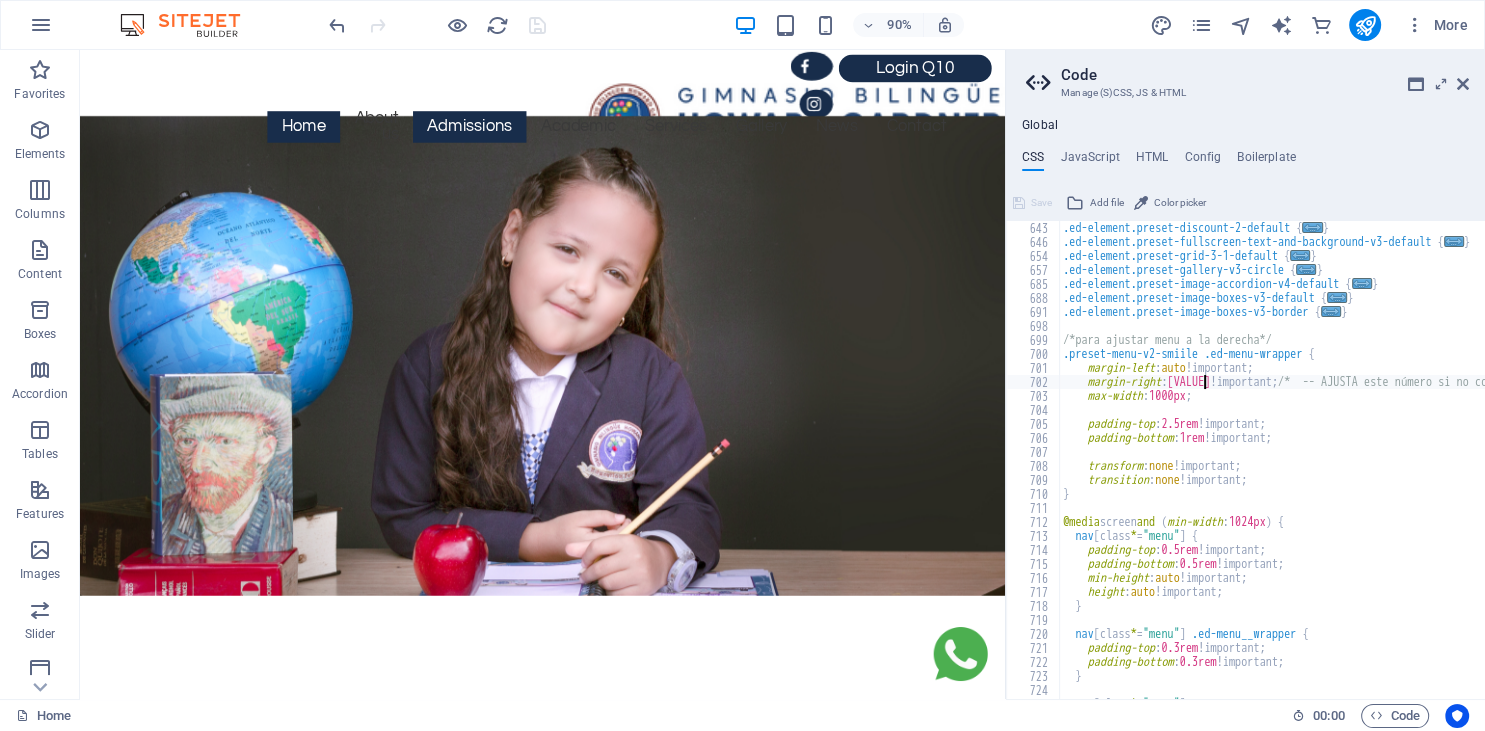 scroll, scrollTop: 2366, scrollLeft: 0, axis: vertical 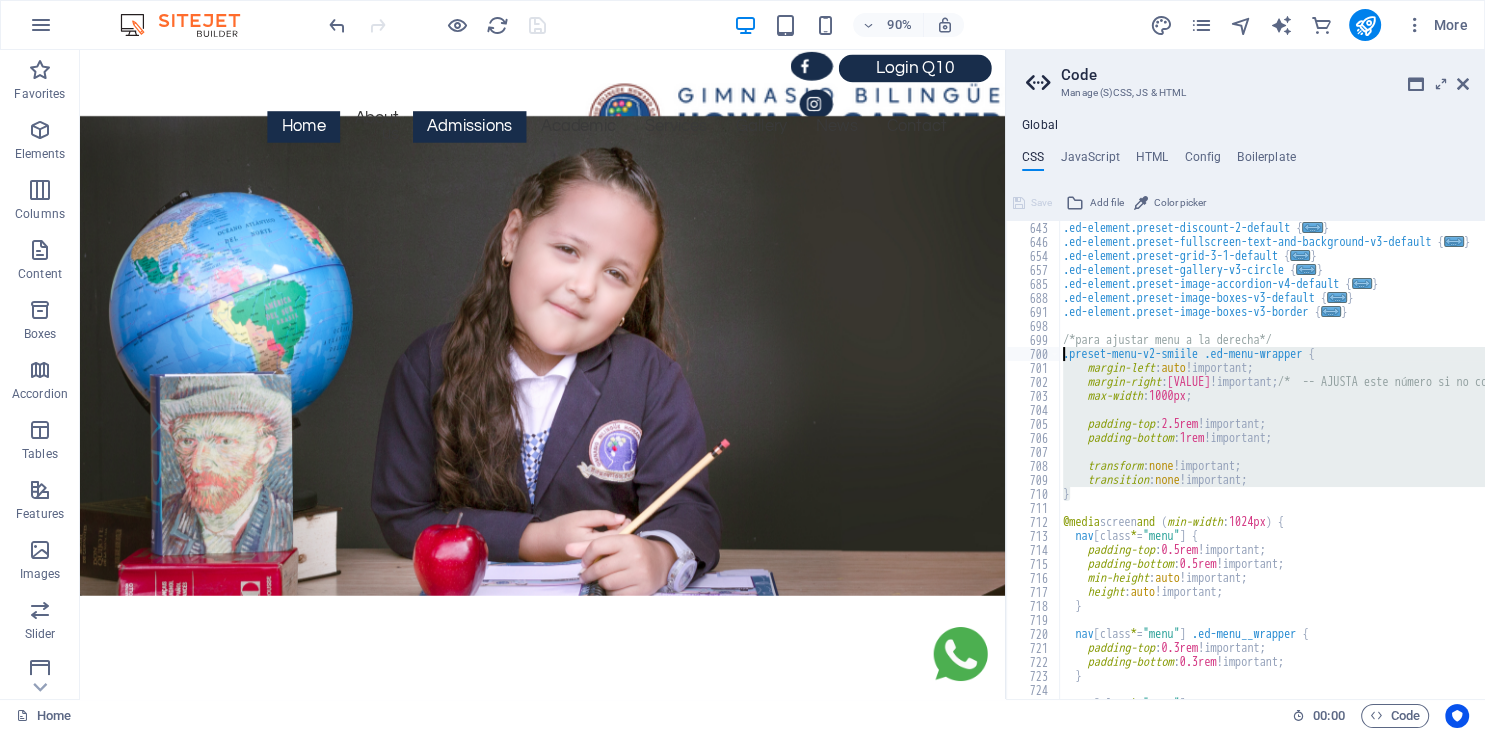 drag, startPoint x: 1075, startPoint y: 500, endPoint x: 1049, endPoint y: 358, distance: 144.36066 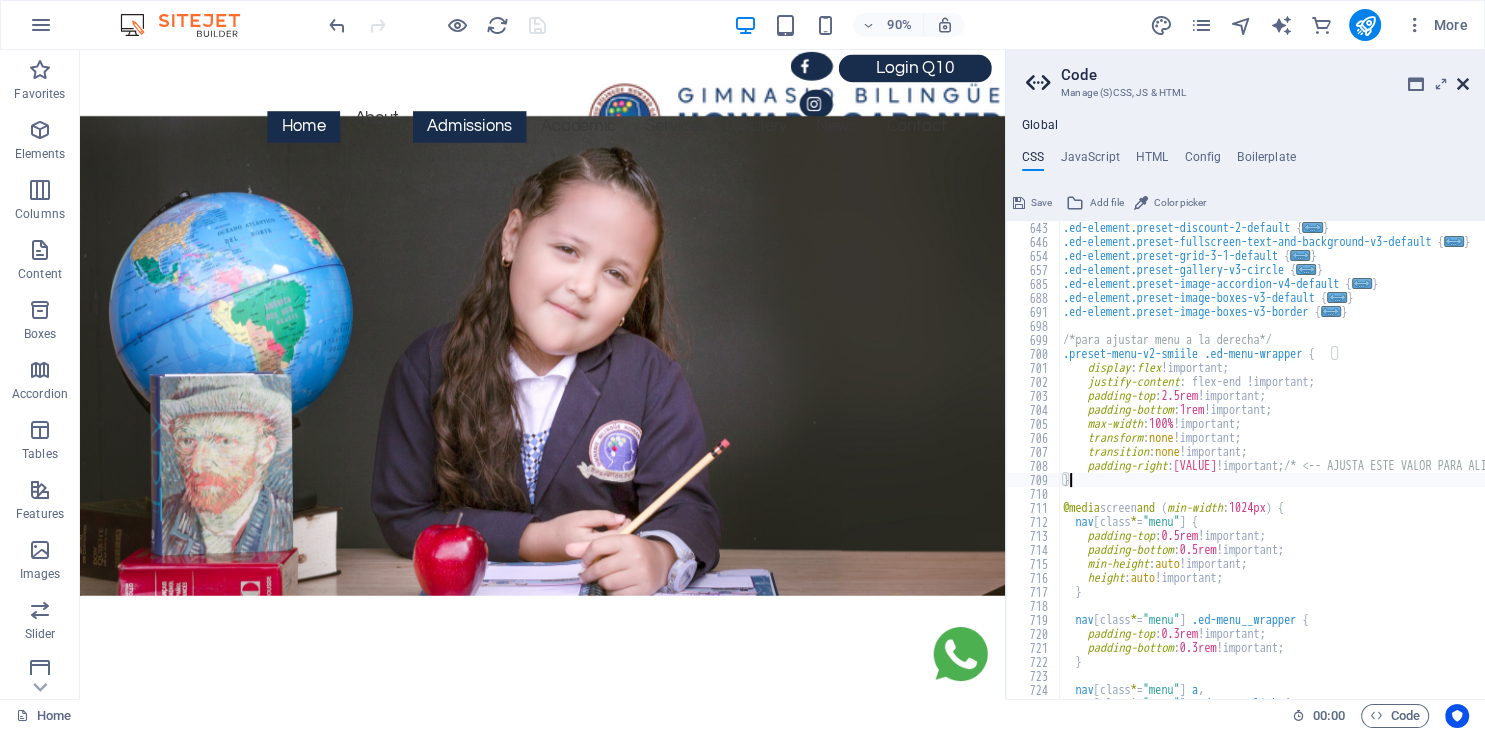 click at bounding box center [1463, 84] 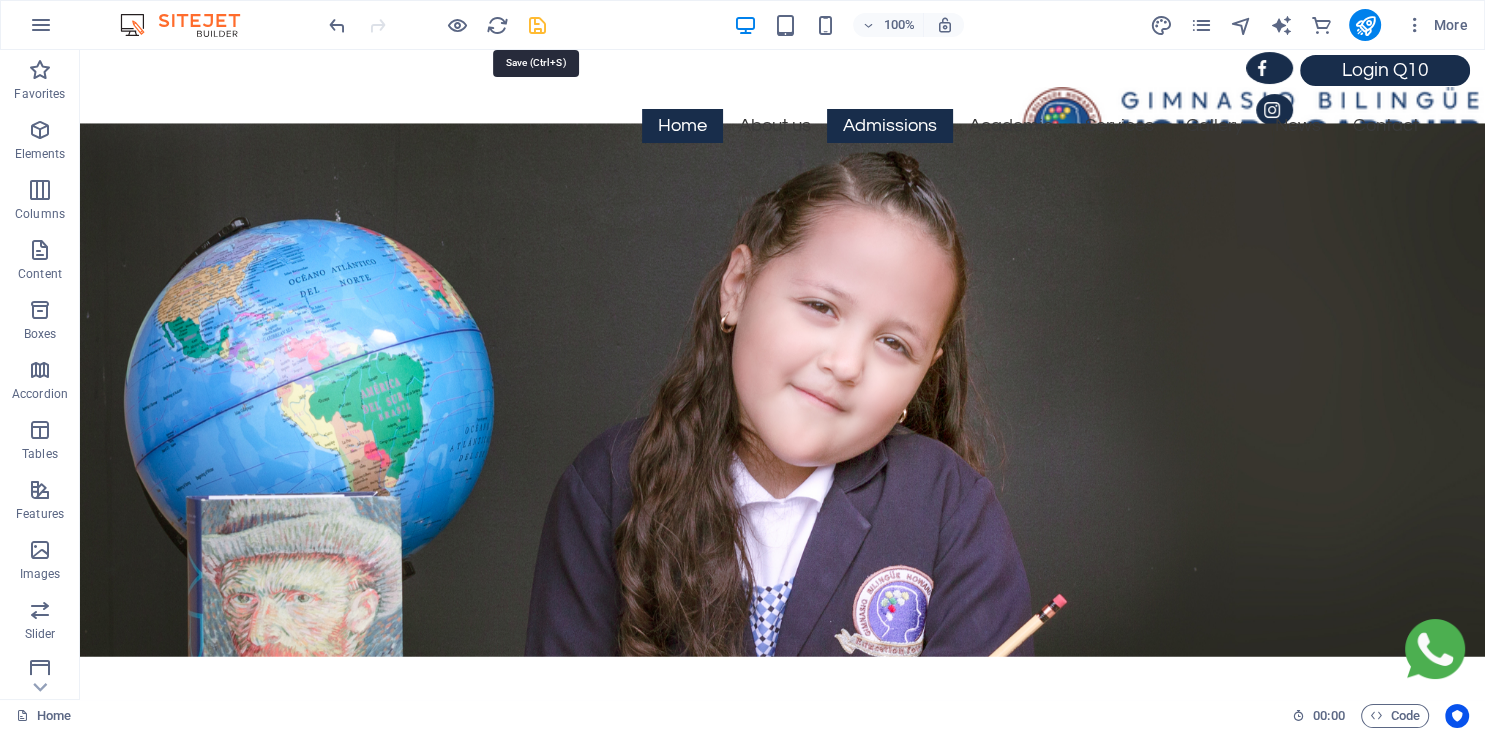 click at bounding box center (537, 25) 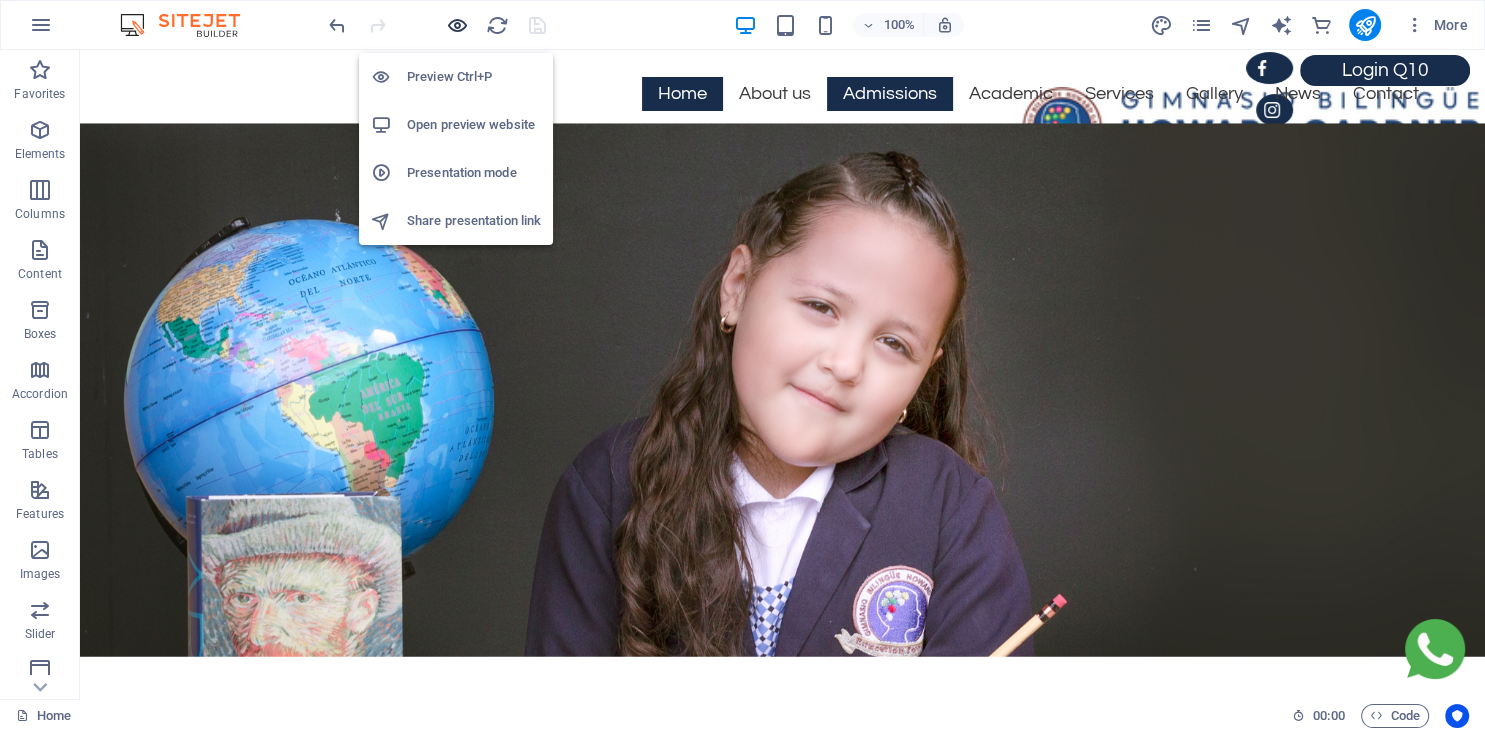 click at bounding box center (457, 25) 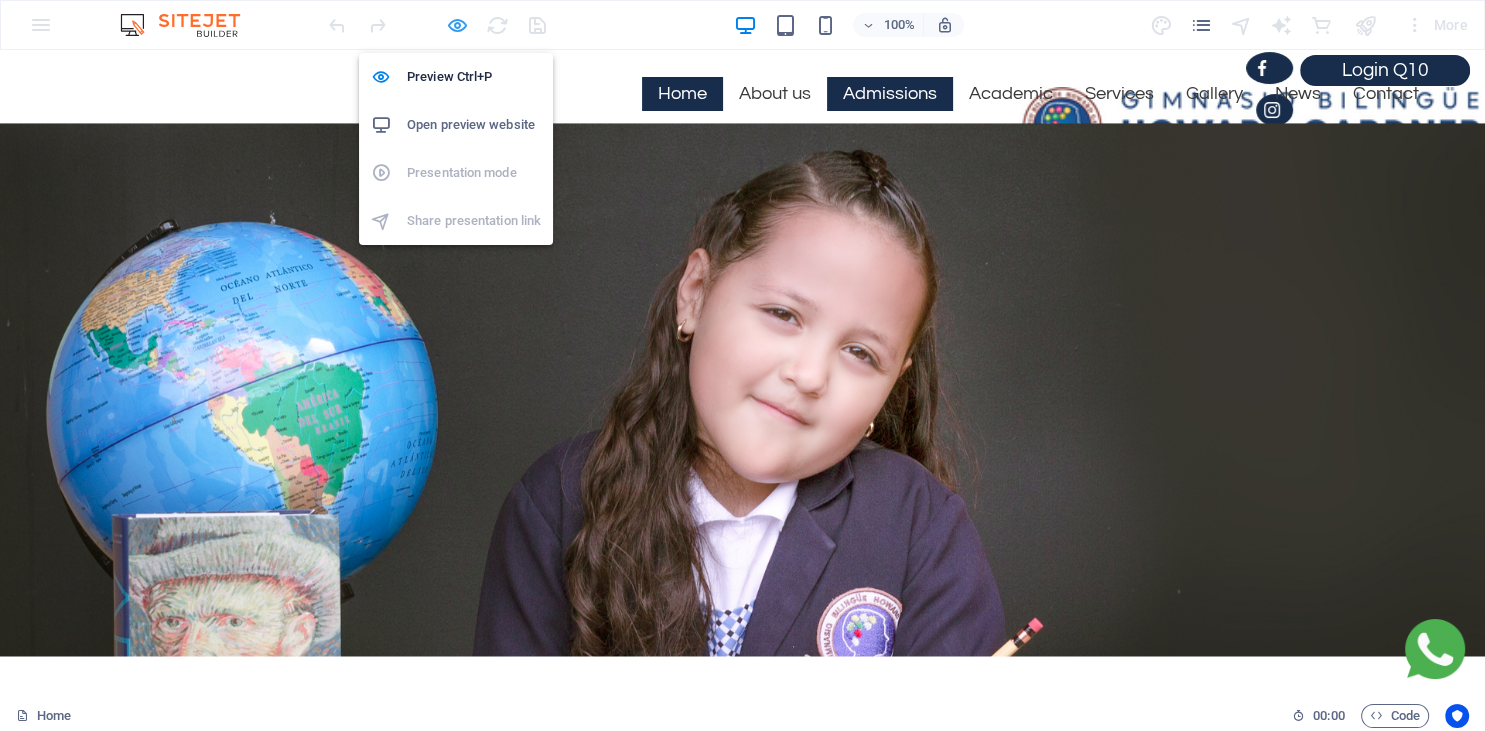 click at bounding box center (457, 25) 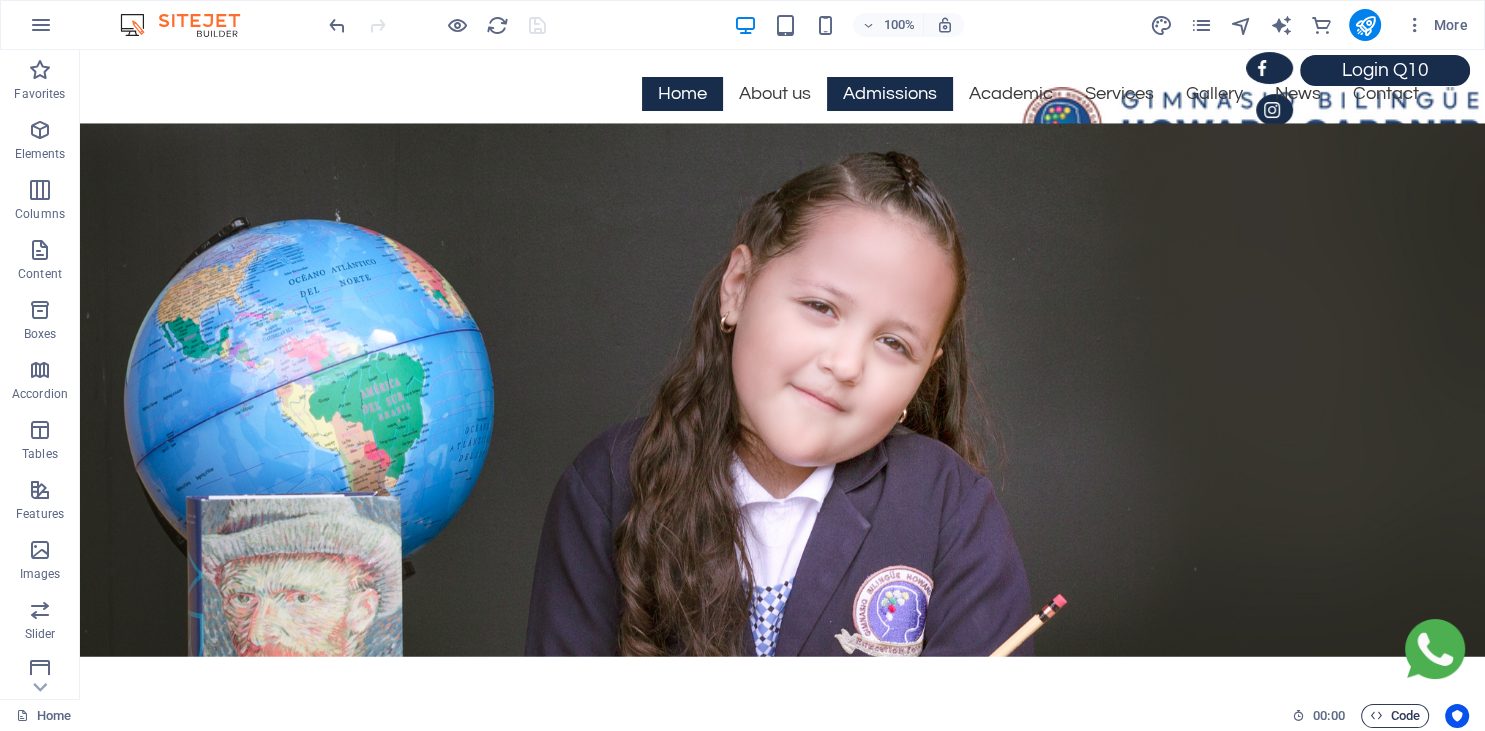 click at bounding box center (1376, 715) 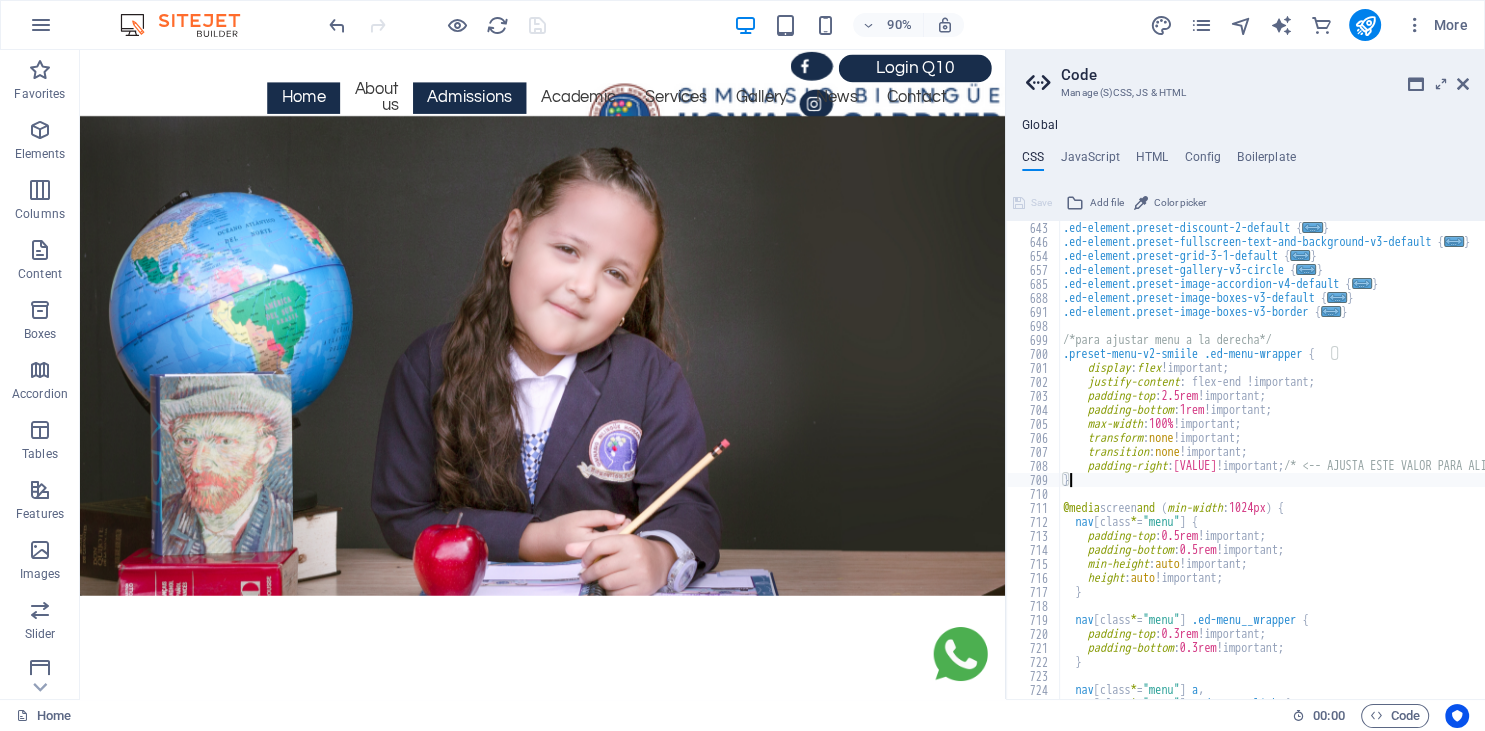click on ".ed-element.preset-discount-2-default   { ... } .ed-element.preset-fullscreen-text-and-background-v3-default   { ... } .ed-element.preset-grid-3-1-default   { ... } .ed-element.preset-gallery-v3-circle   { ... } .ed-element.preset-image-accordion-v4-default   { ... } .ed-element.preset-image-boxes-v3-default   { ... } .ed-element.preset-image-boxes-v3-border   { ... } /*para ajustar menu a la derecha*/ .preset-menu-v2-smiile   .ed-menu-wrapper   {      display :  flex  !important;      justify-content : flex-end !important;      padding-top :  2.5rem  !important;      padding-bottom :  1rem  !important;      max-width :  100%  !important;      transform :  none  !important;      transition :  none  !important;      padding-right :  6.2rem  !important;  /* <-- AJUSTA ESTE VALOR PARA ALINEAR */ } @media  screen  and   ( min-width :  1024px )   {    nav [ class * = "menu" ]   {      padding-top :  0.5rem  !important;      padding-bottom :  0.5rem  !important;      min-height :  auto  !important;      height :  }" at bounding box center (1383, 474) 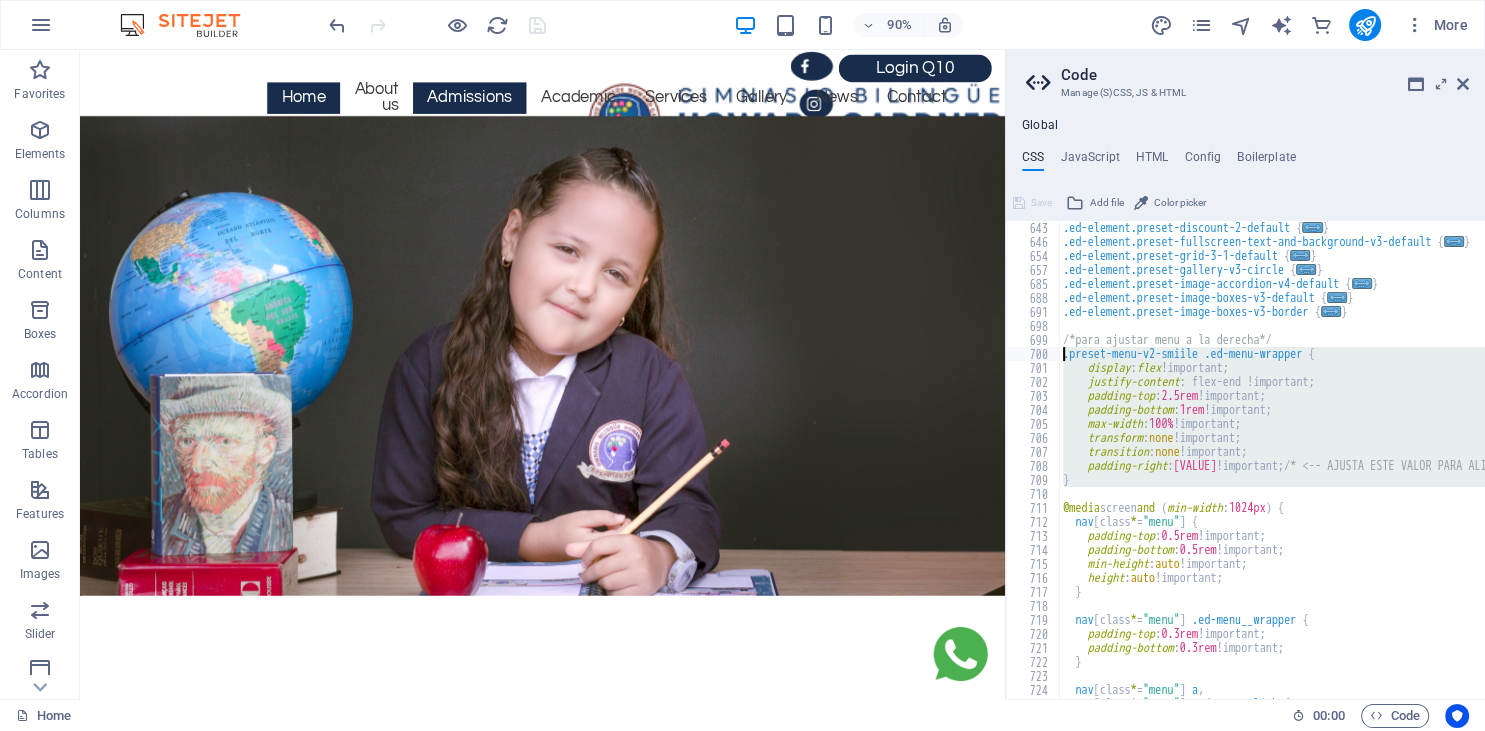 drag, startPoint x: 1090, startPoint y: 489, endPoint x: 1050, endPoint y: 358, distance: 136.9708 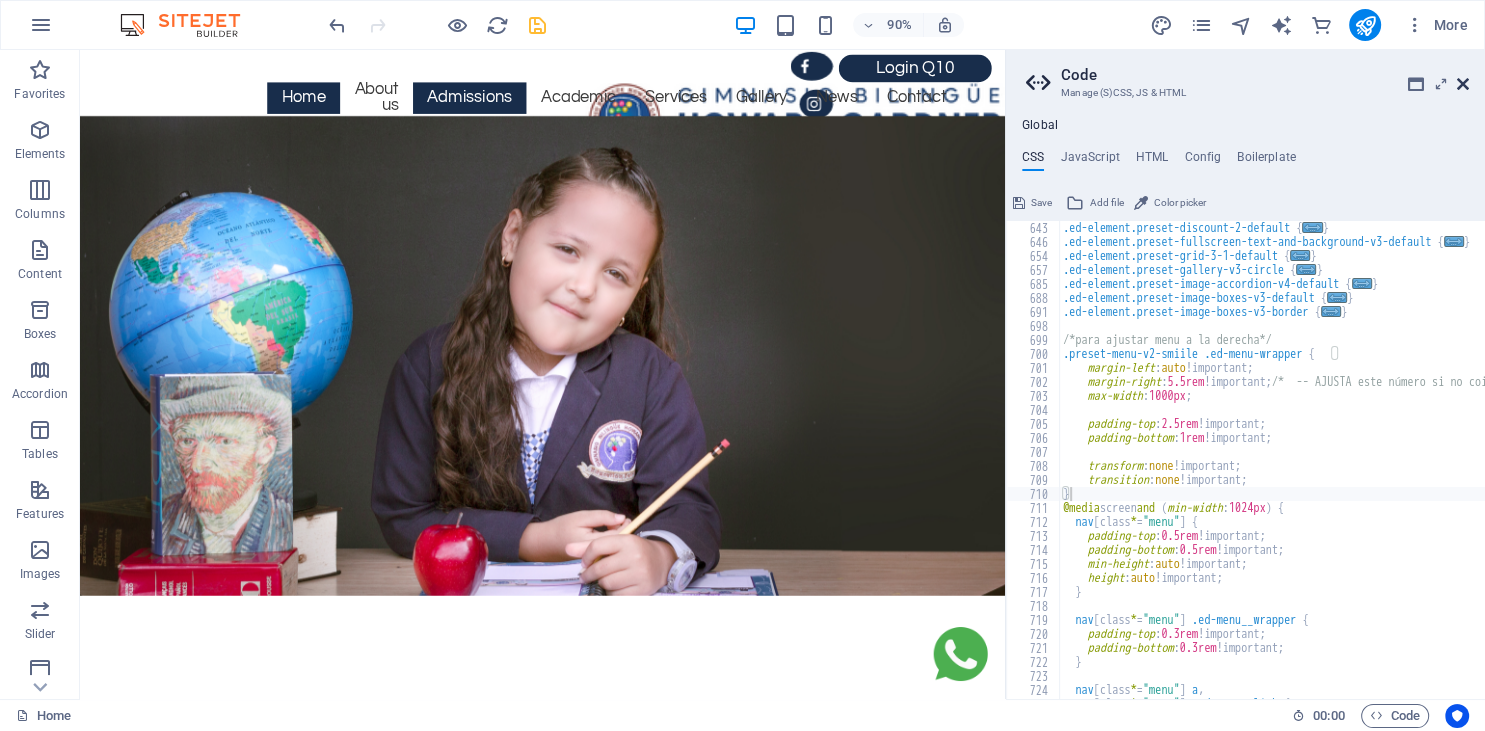click at bounding box center (1463, 84) 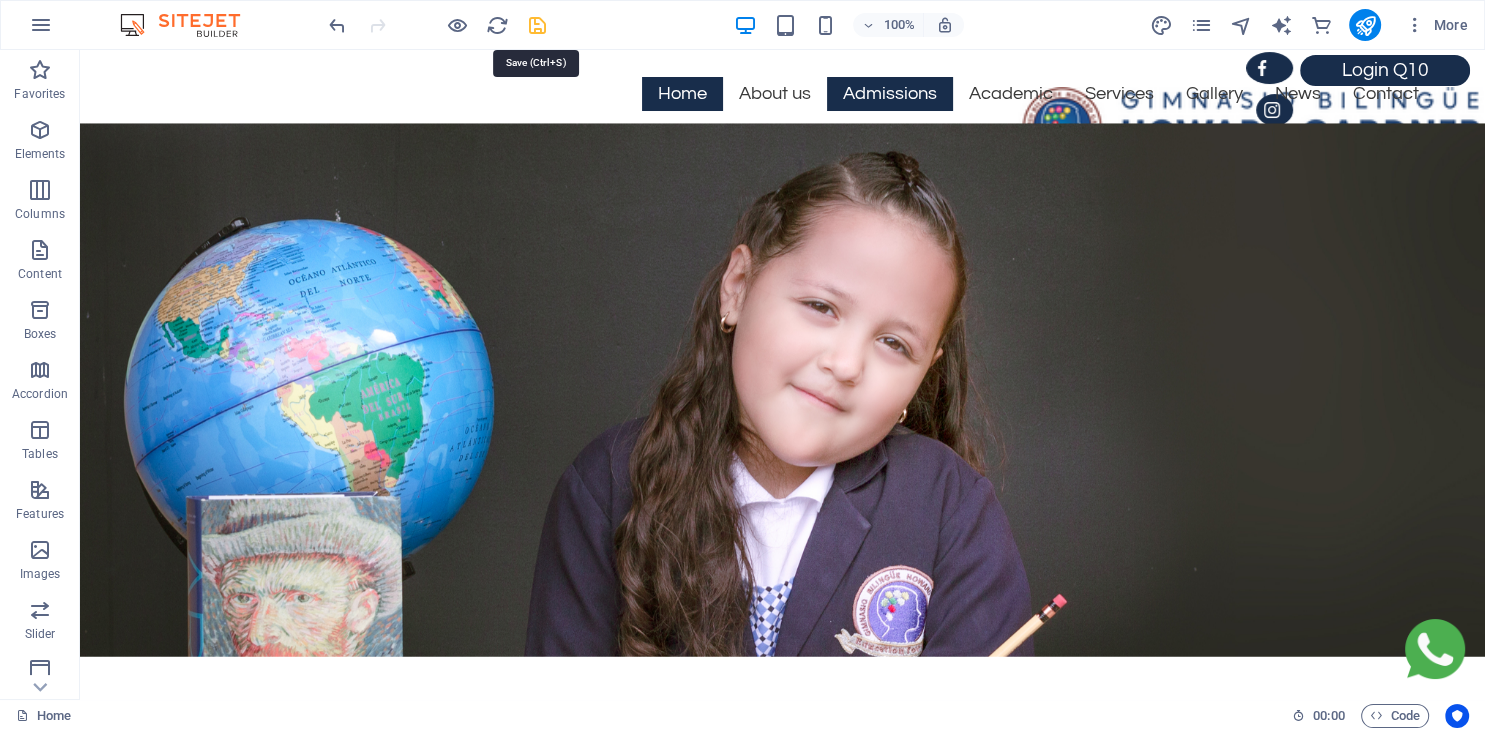 click at bounding box center (537, 25) 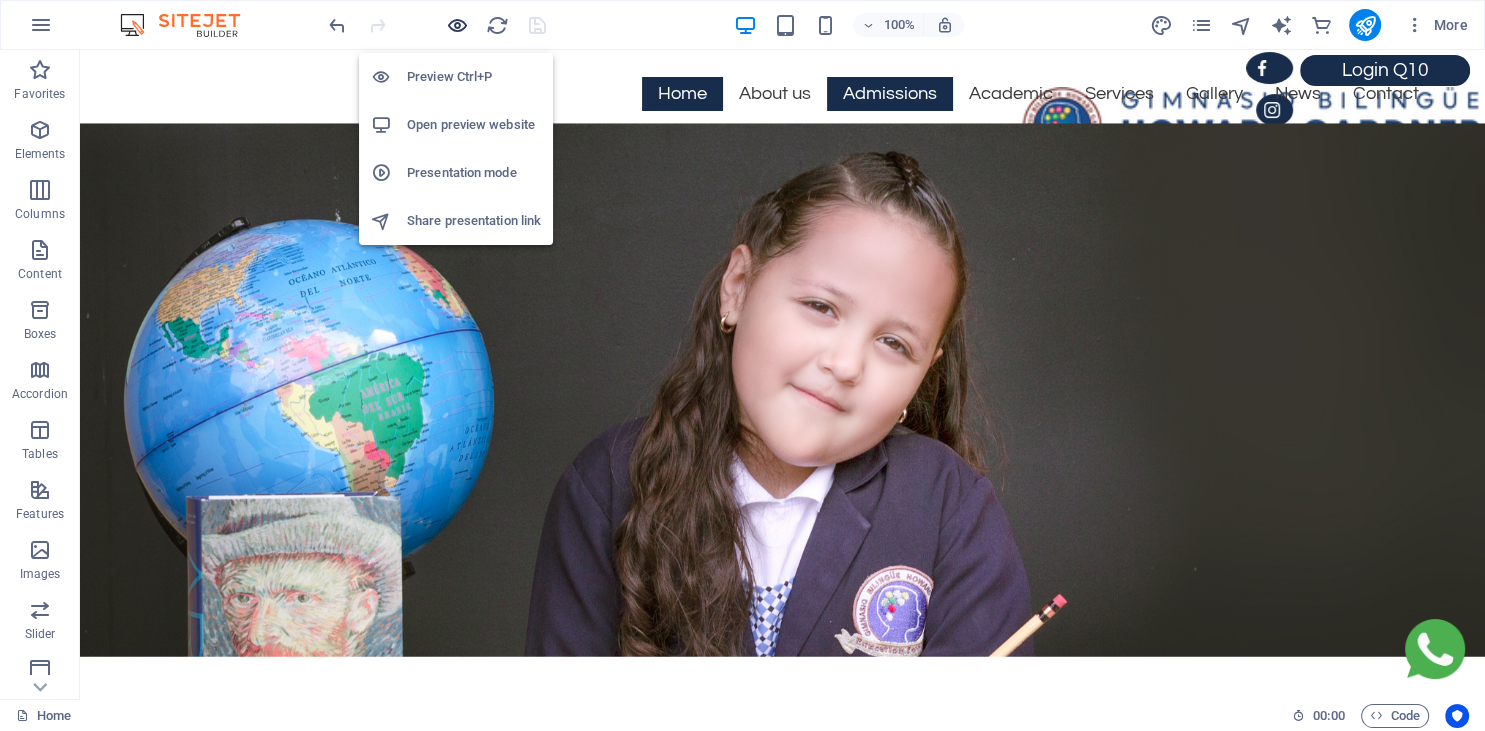 click at bounding box center (457, 25) 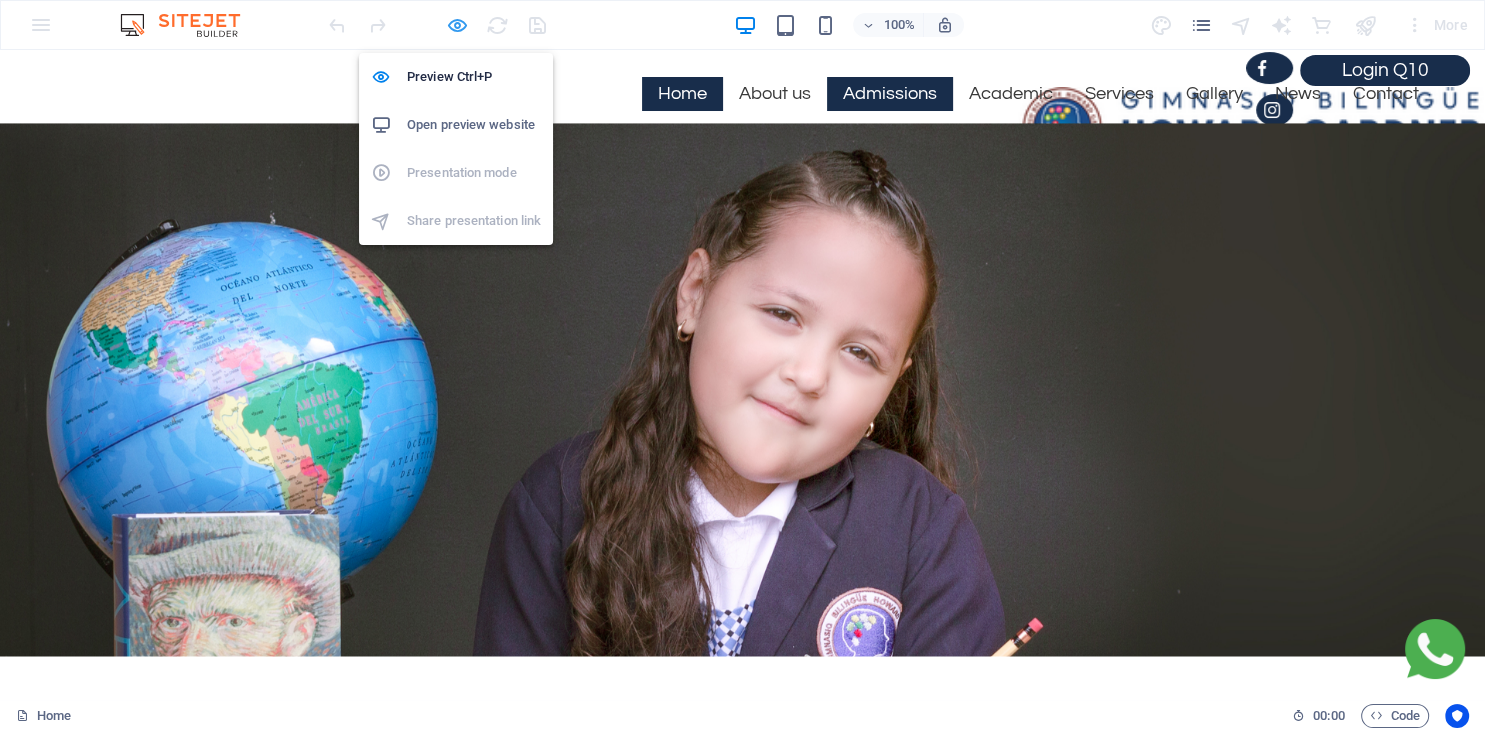 click at bounding box center (457, 25) 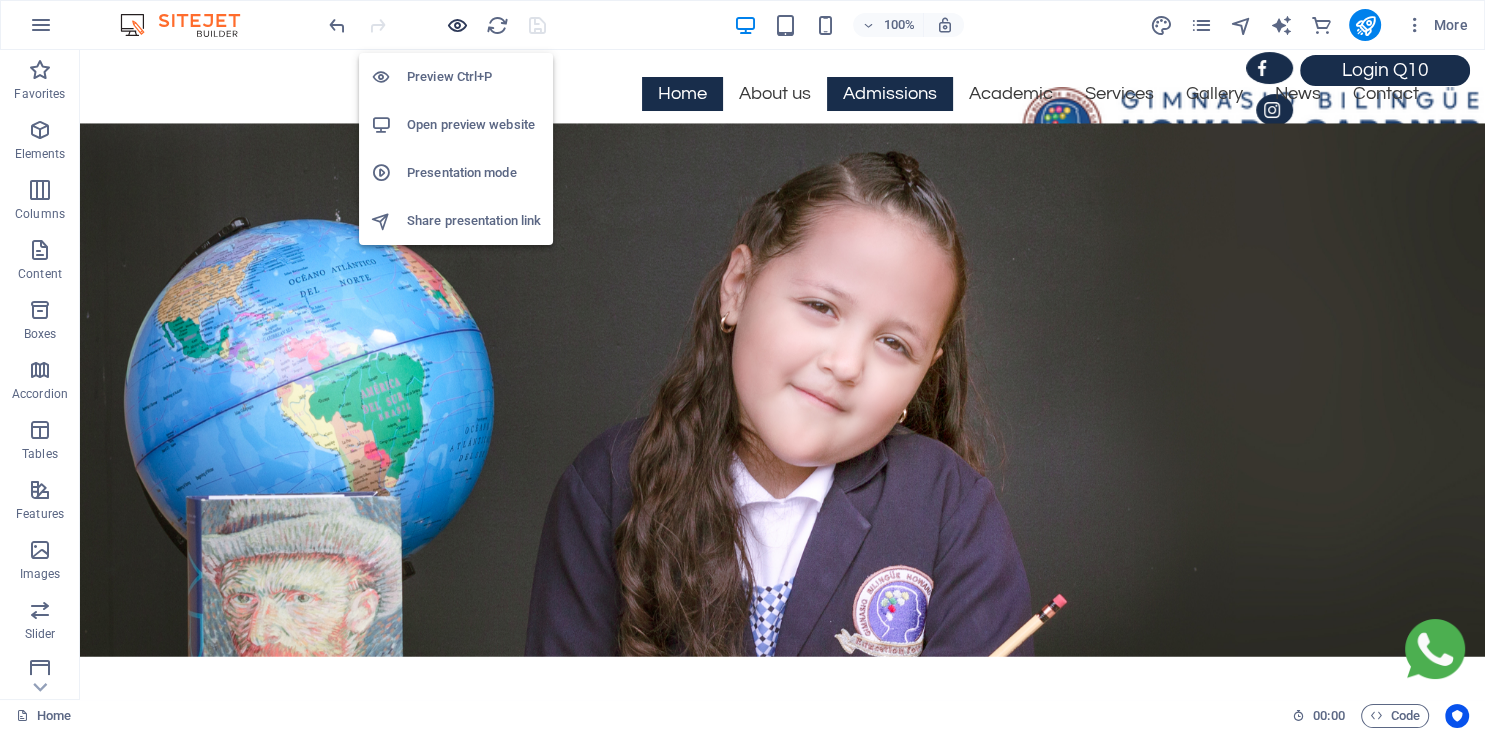 click at bounding box center (457, 25) 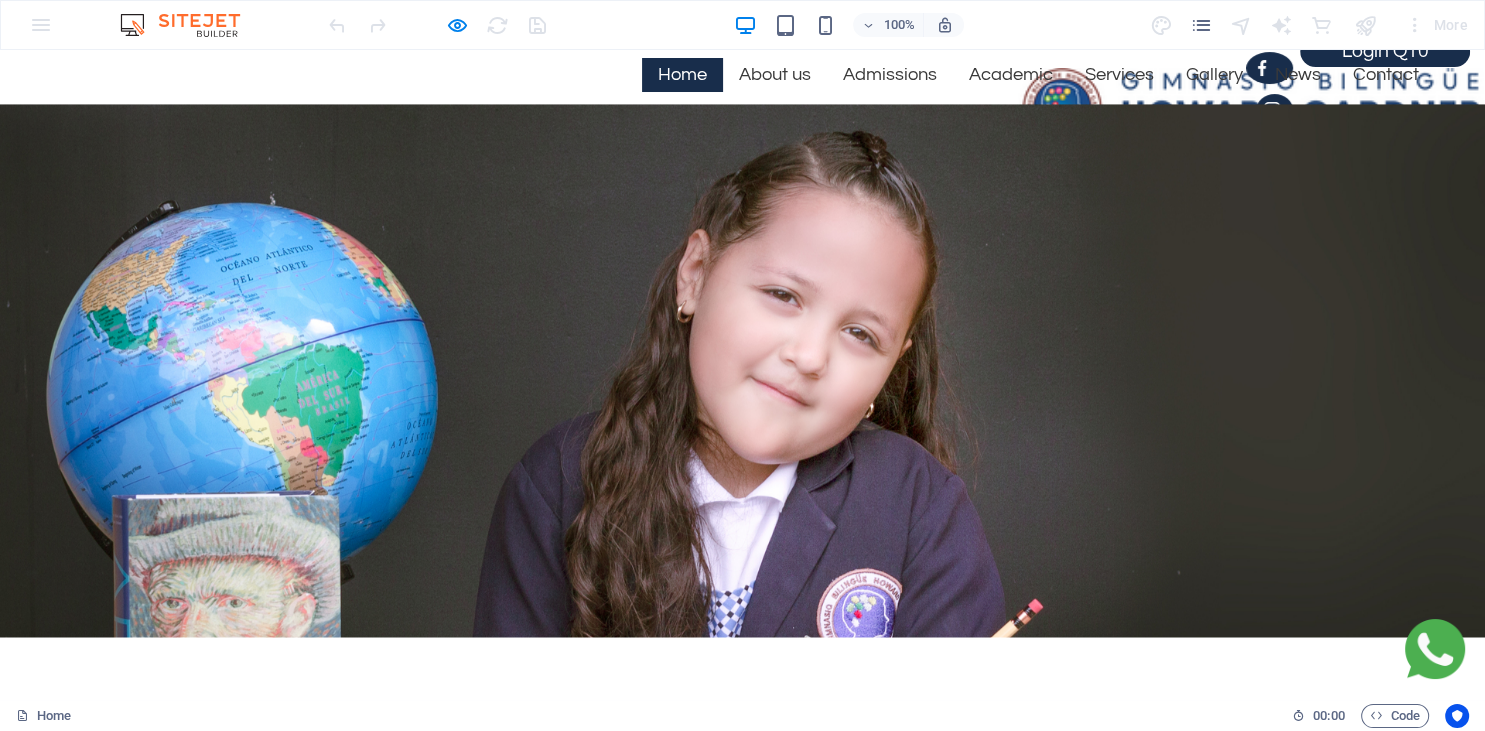 scroll, scrollTop: 0, scrollLeft: 0, axis: both 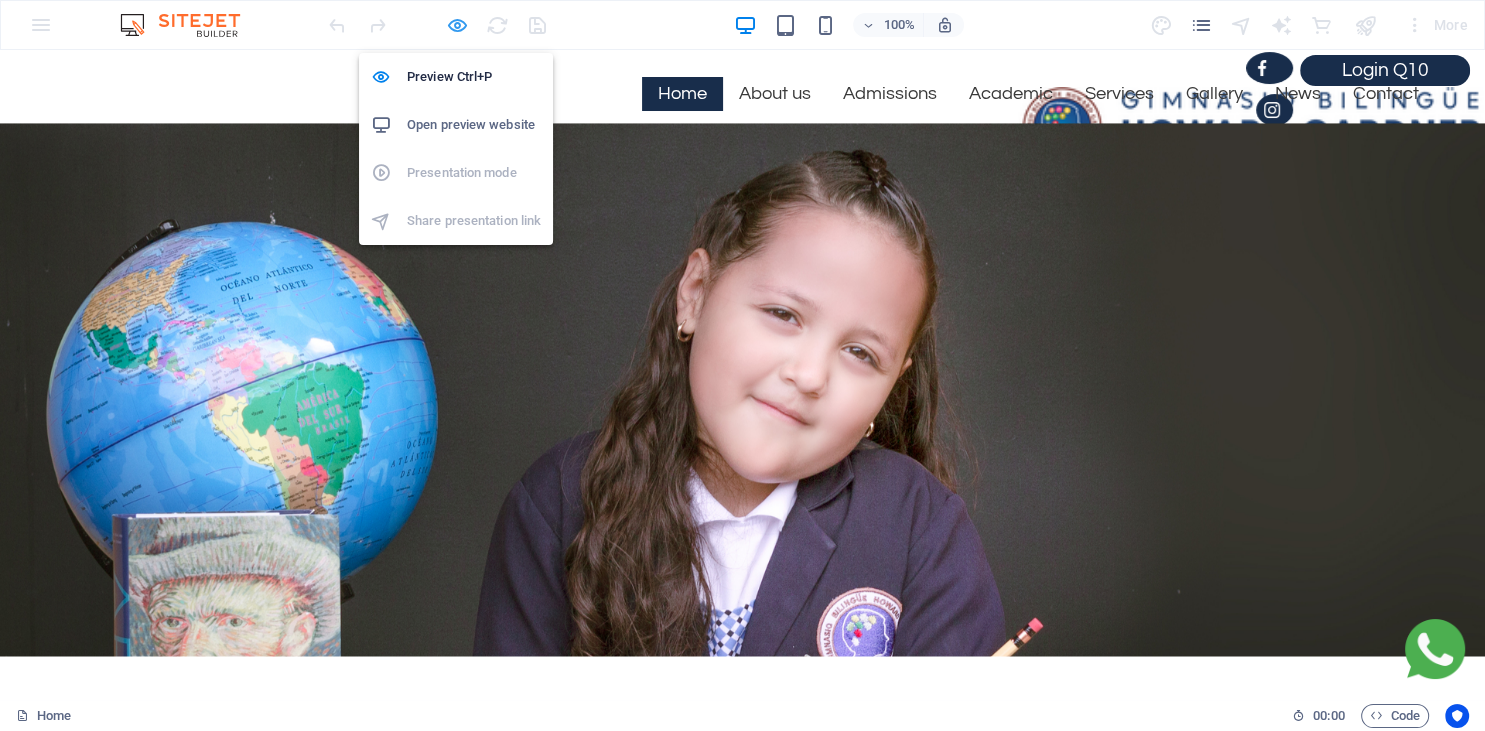 click at bounding box center (457, 25) 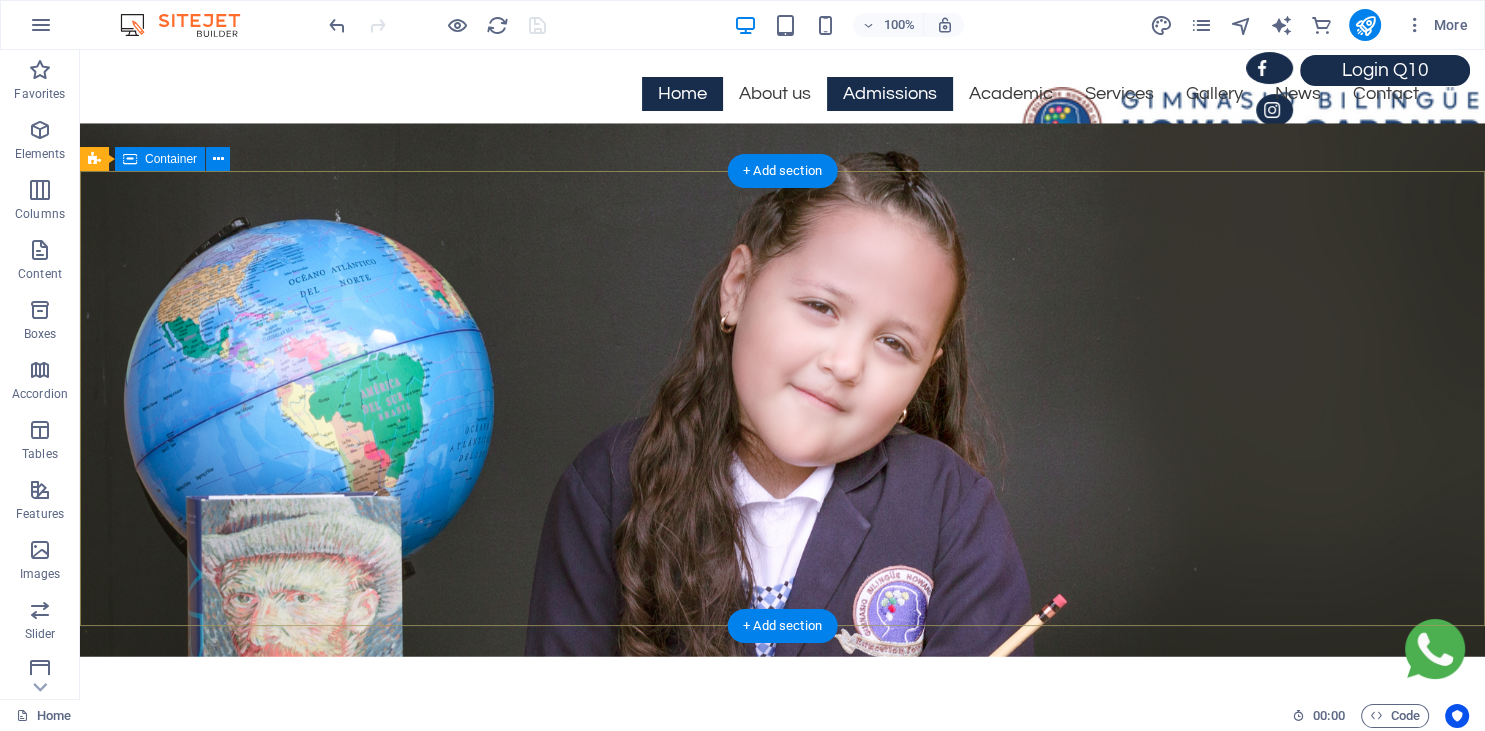 type 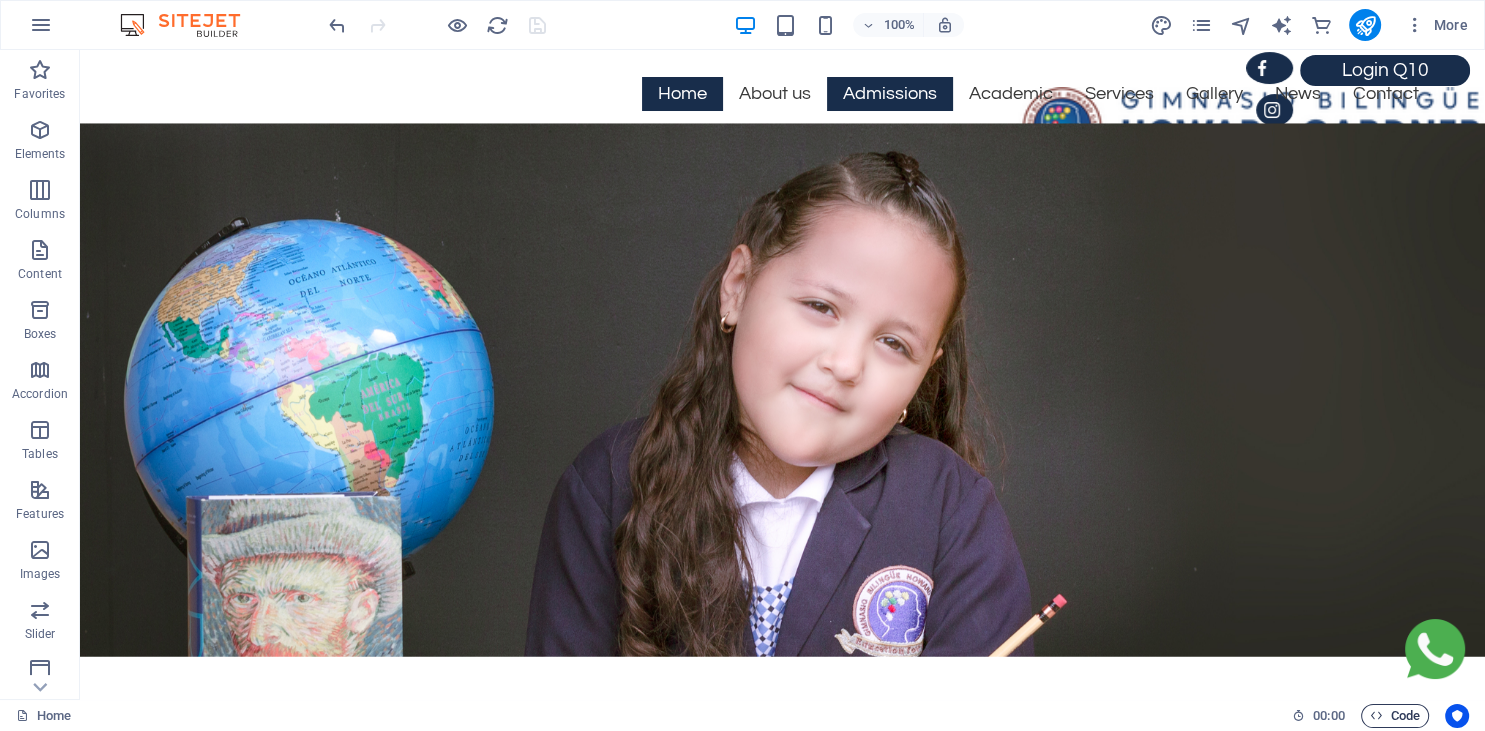 click at bounding box center (1376, 715) 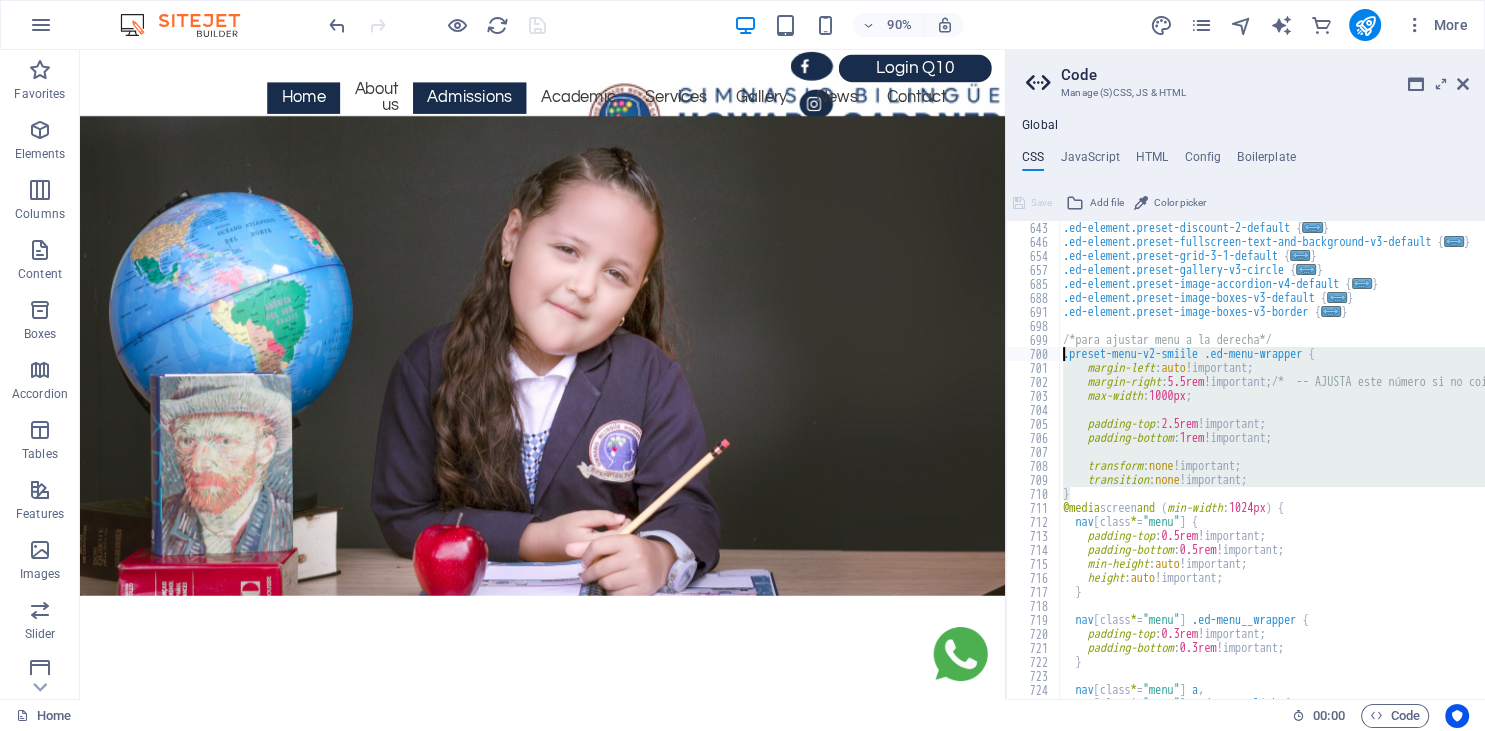 drag, startPoint x: 1097, startPoint y: 489, endPoint x: 1044, endPoint y: 351, distance: 147.8276 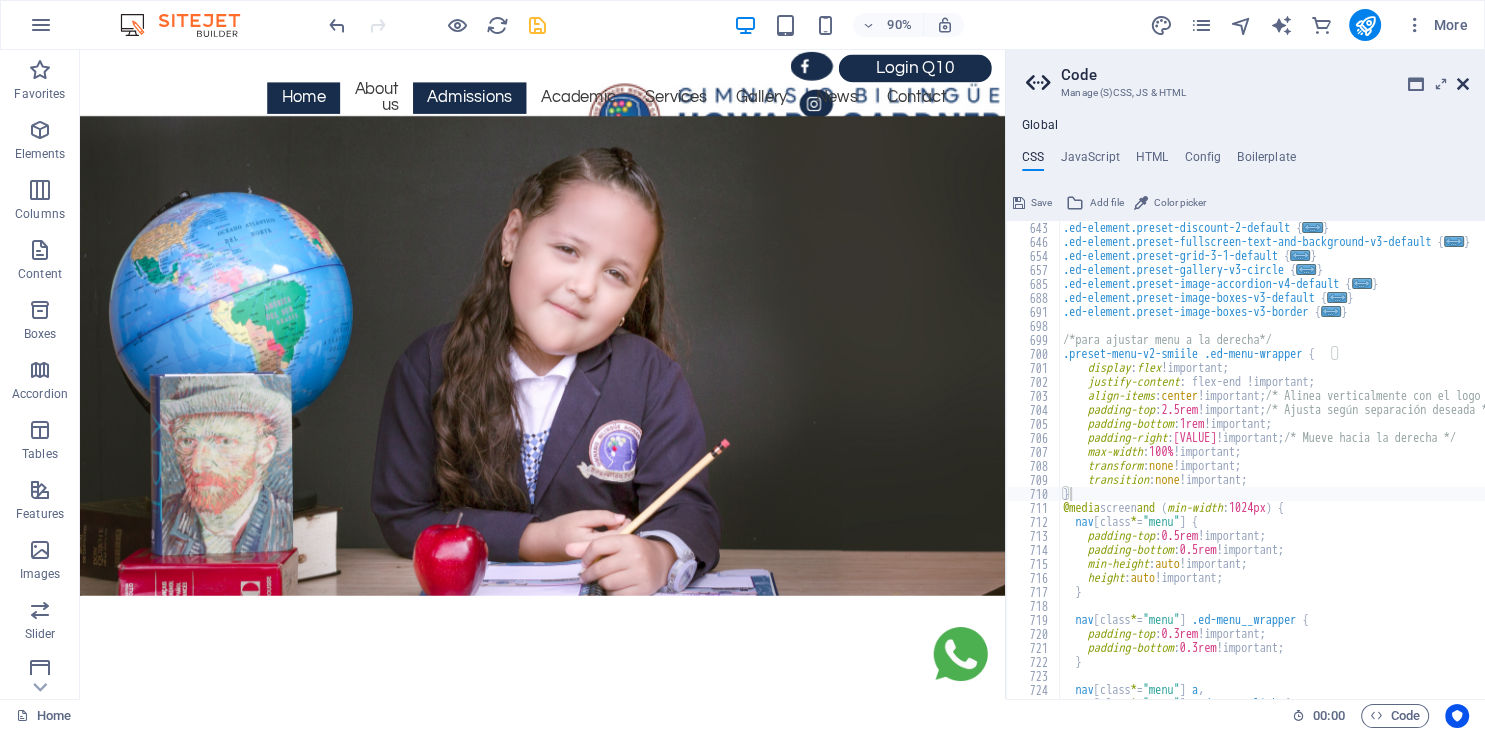 click at bounding box center [1463, 84] 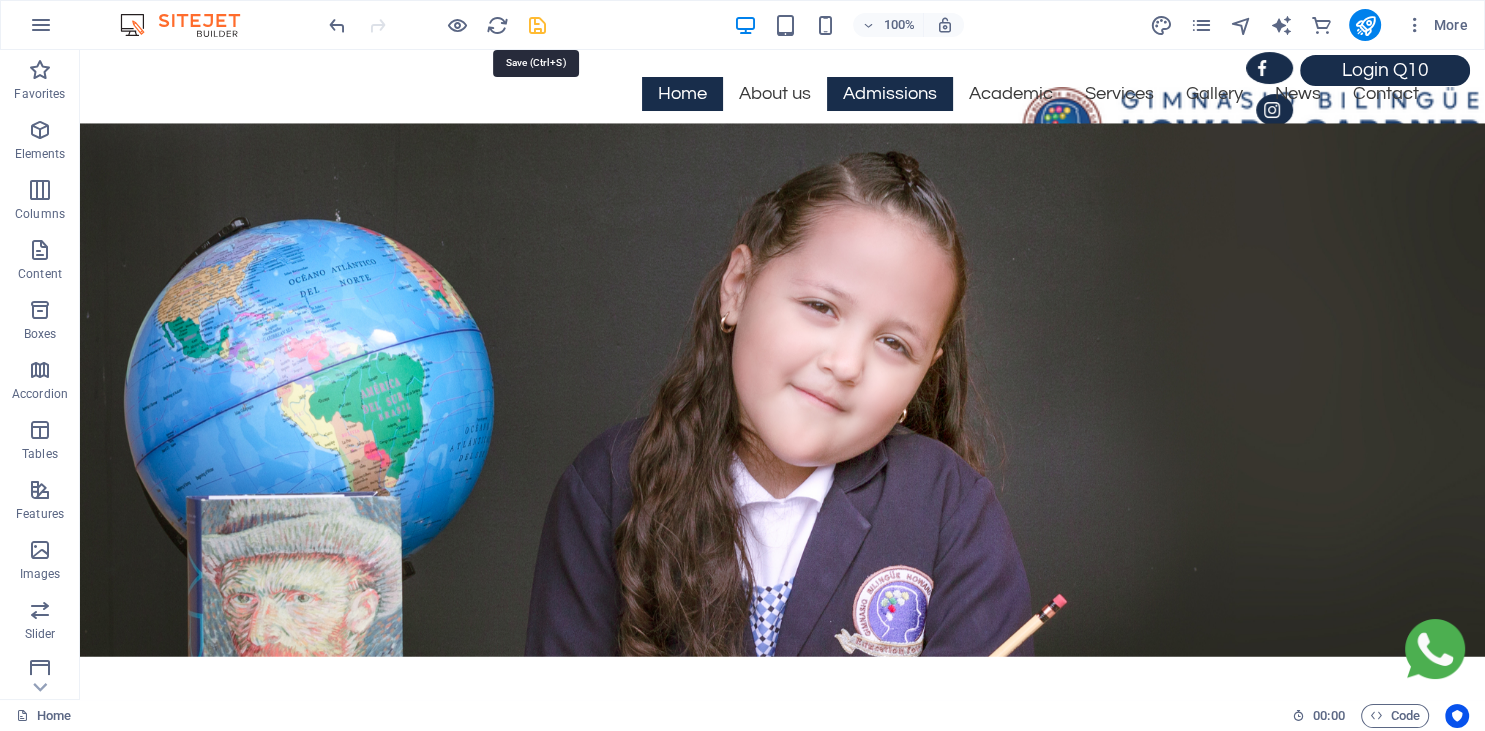 click at bounding box center (537, 25) 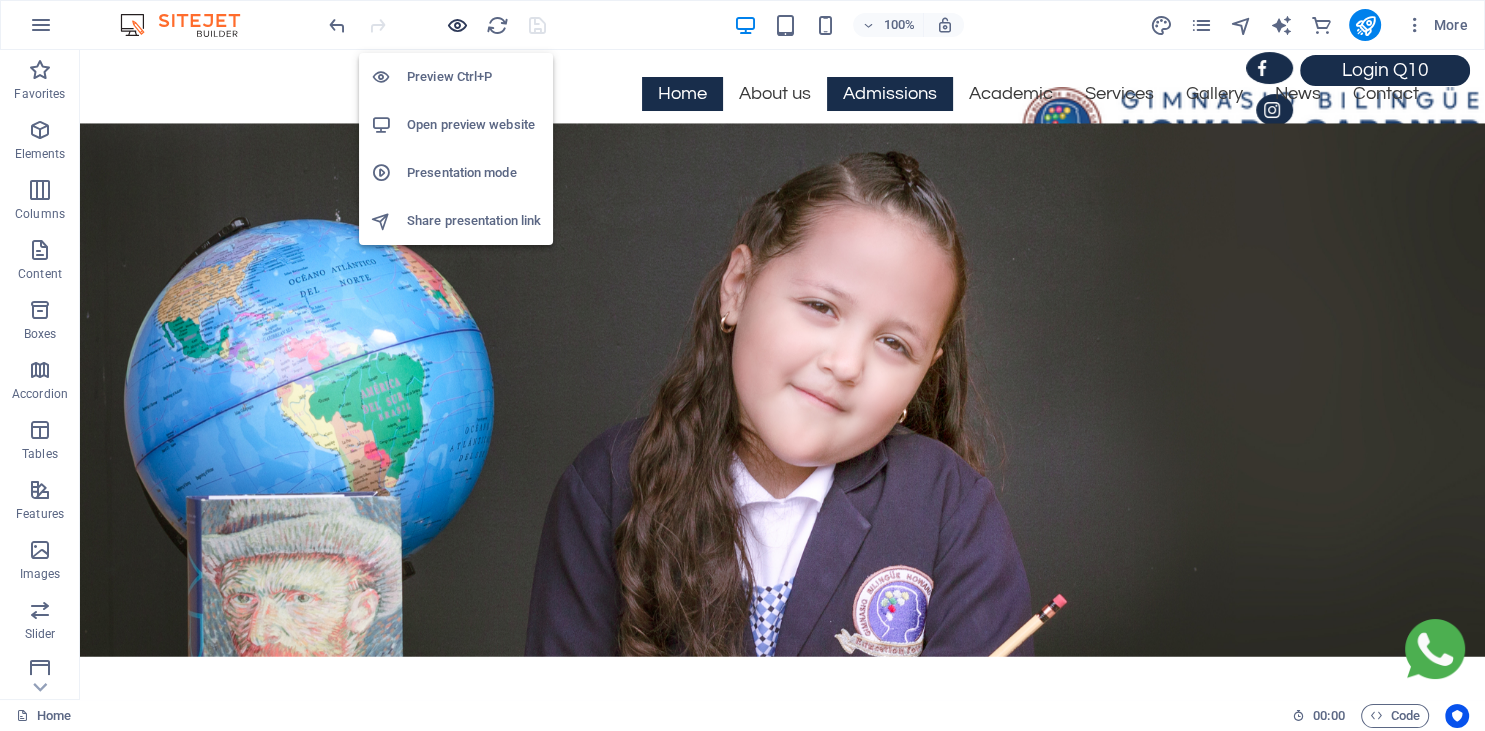 click at bounding box center (457, 25) 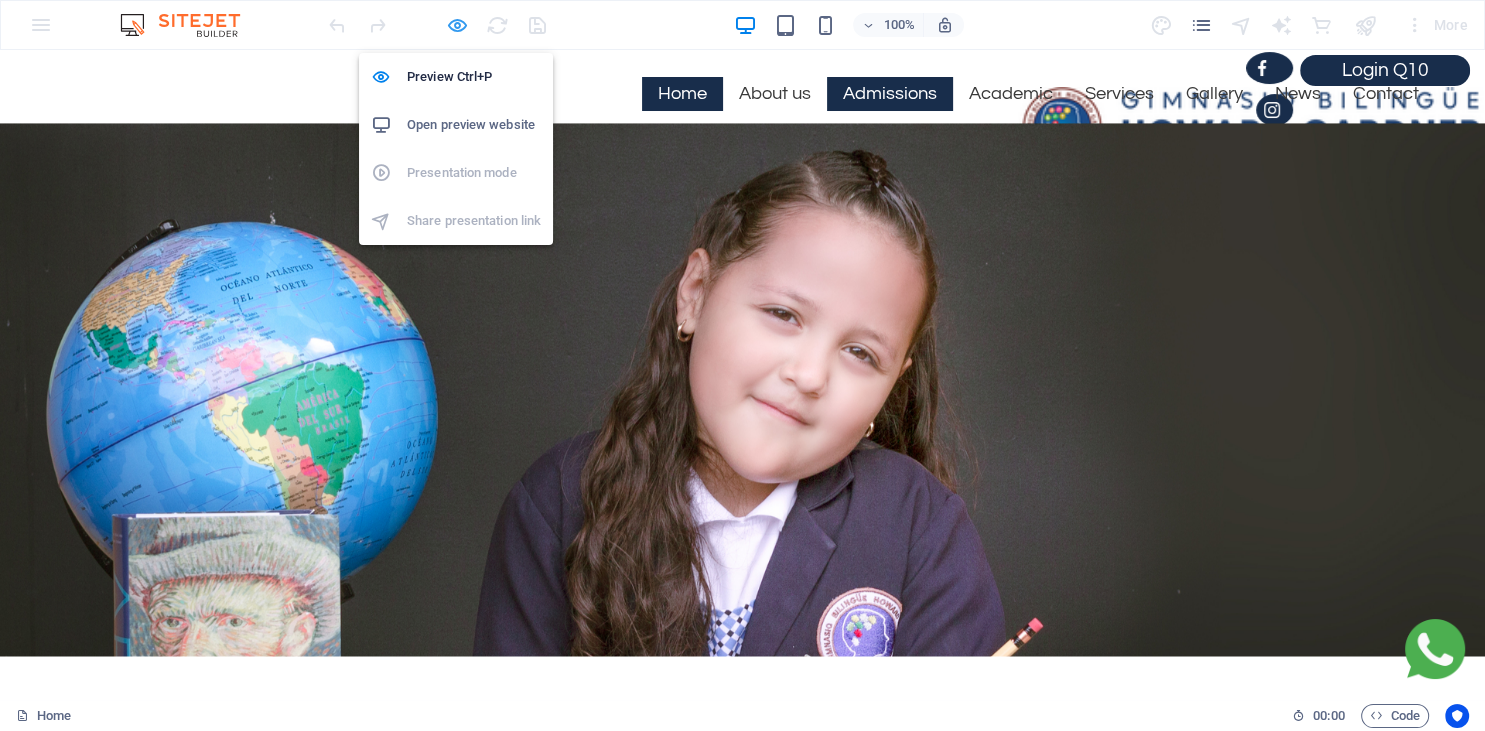 click at bounding box center [457, 25] 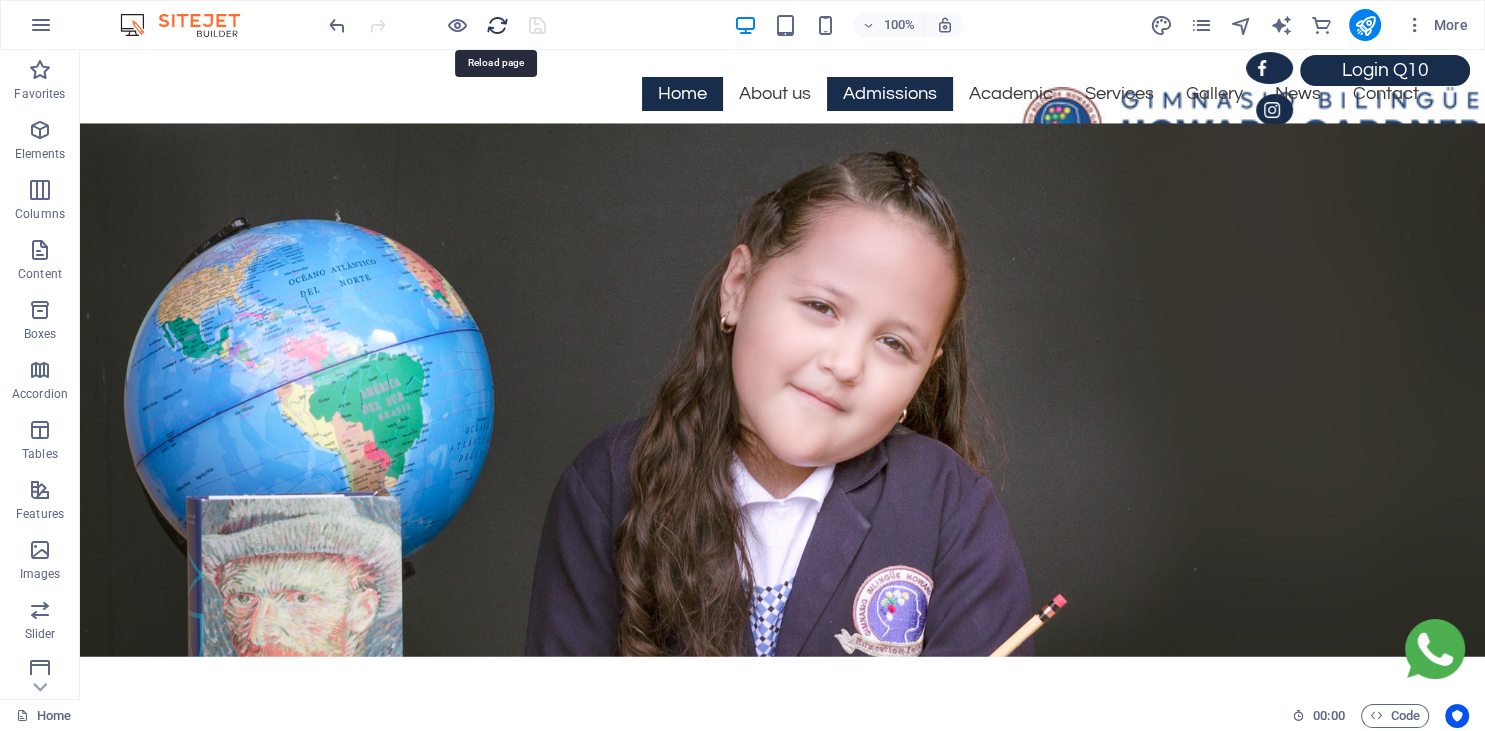click at bounding box center [497, 25] 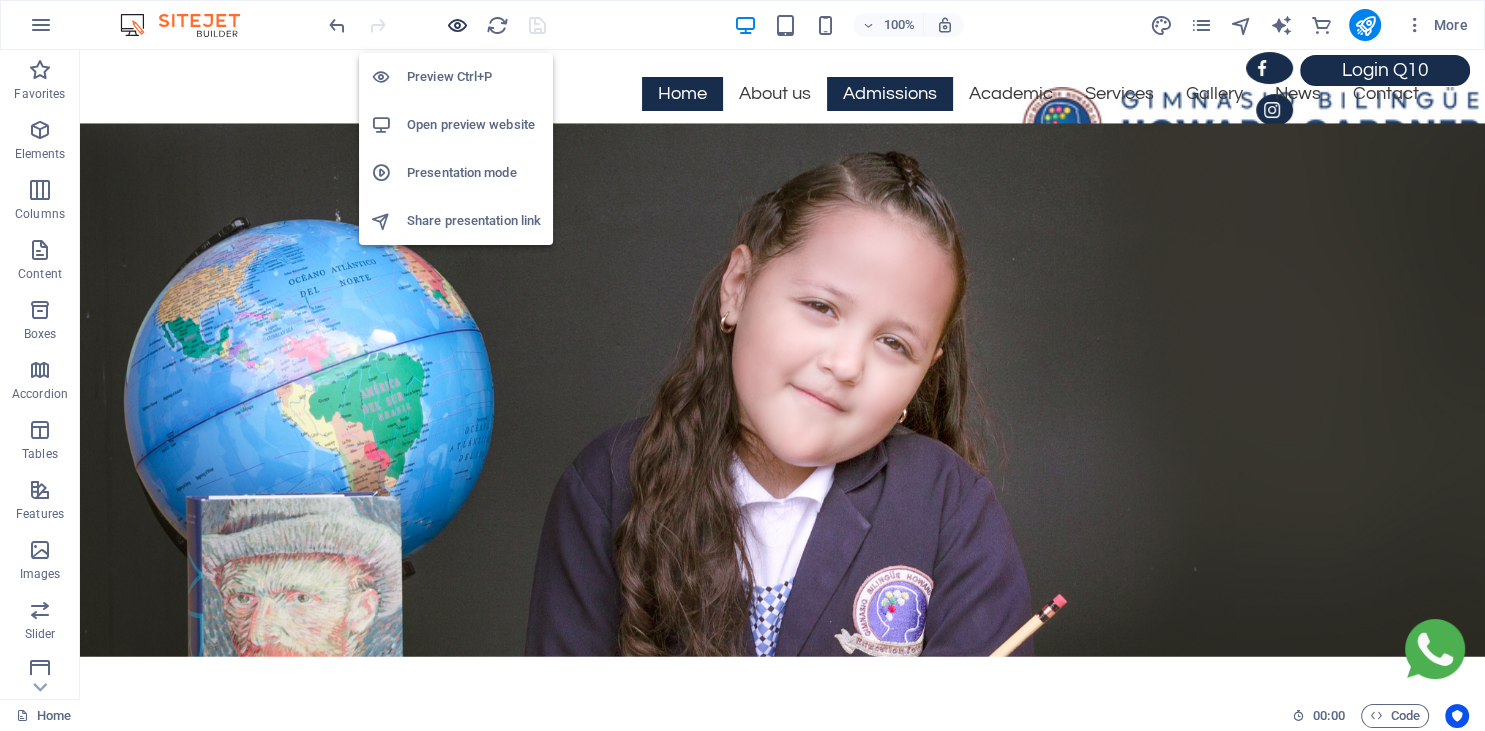 click at bounding box center [457, 25] 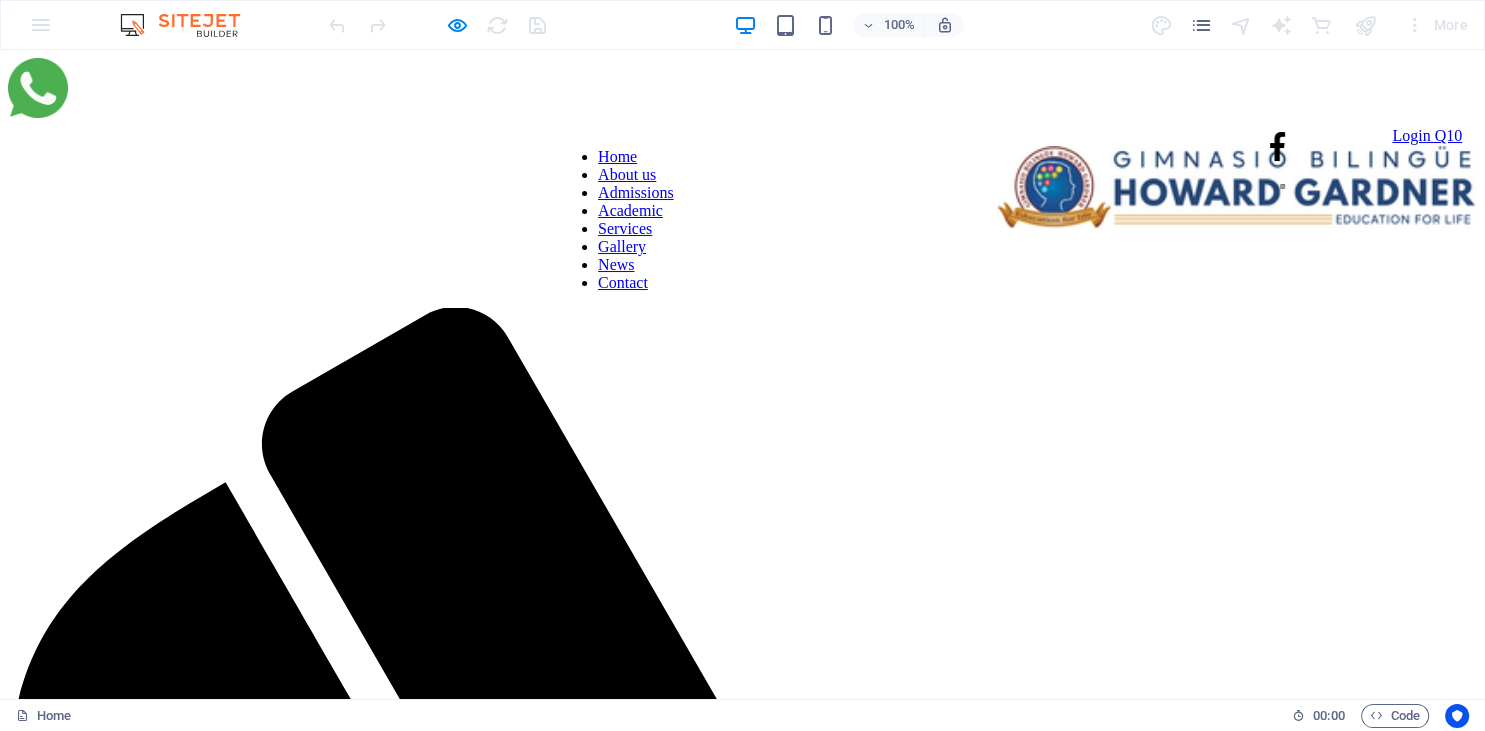 scroll, scrollTop: 0, scrollLeft: 0, axis: both 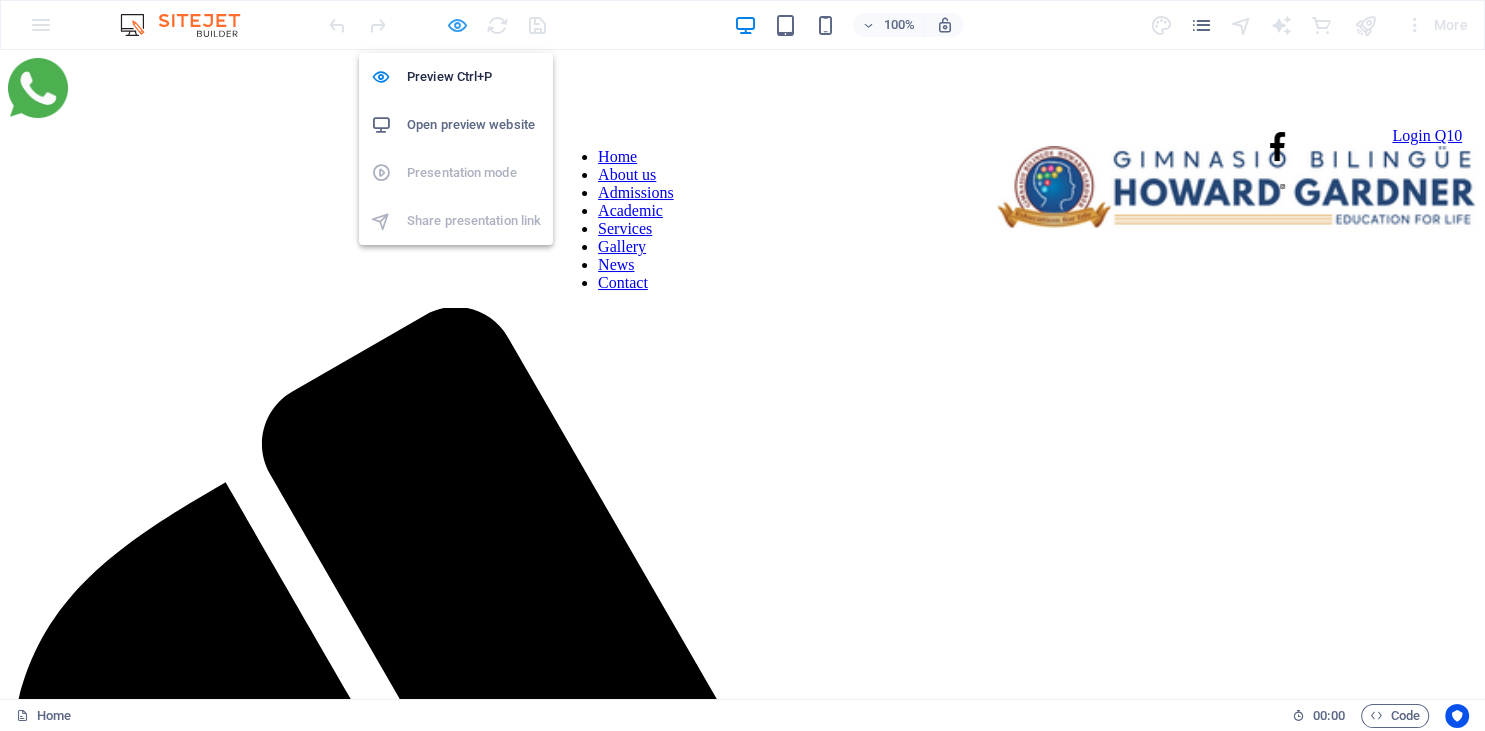 click at bounding box center [457, 25] 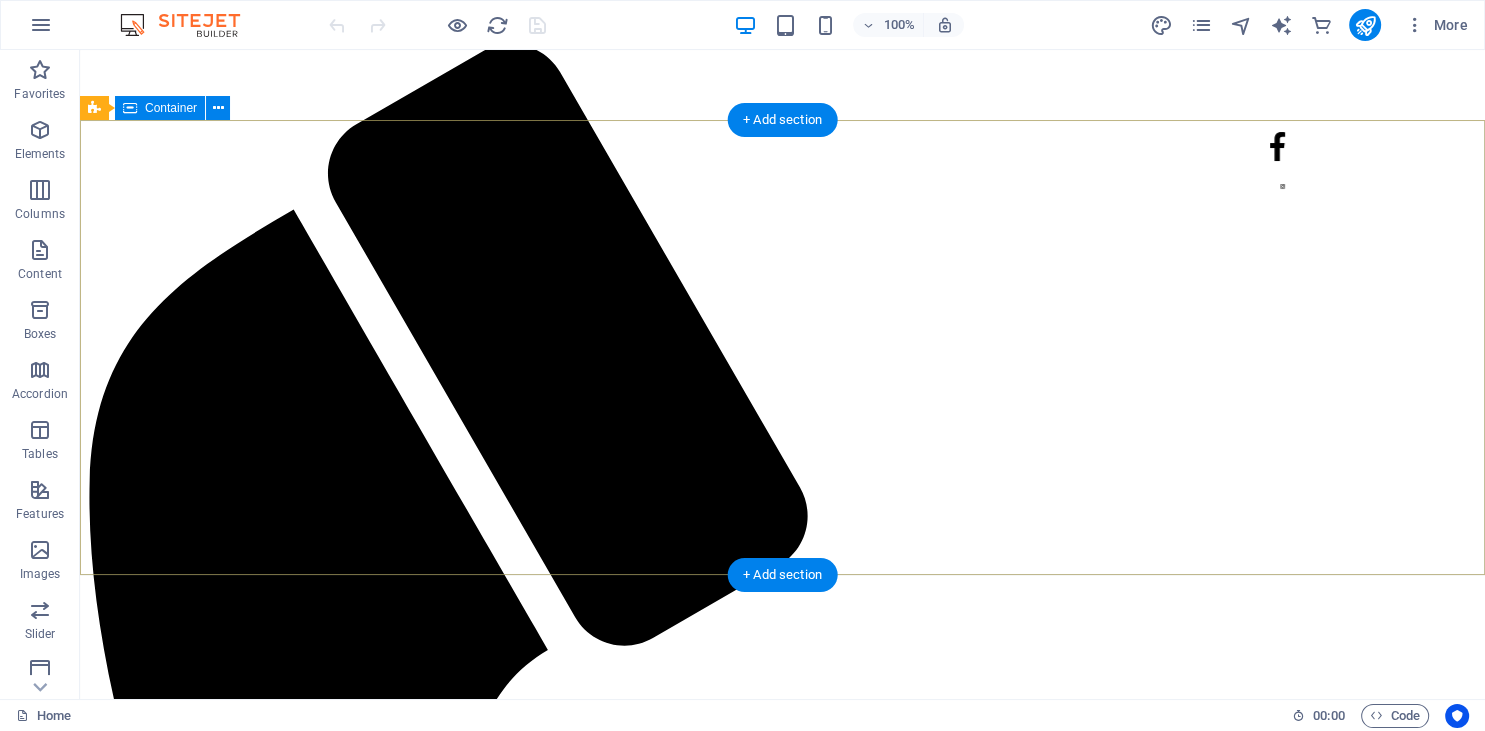 scroll, scrollTop: 0, scrollLeft: 0, axis: both 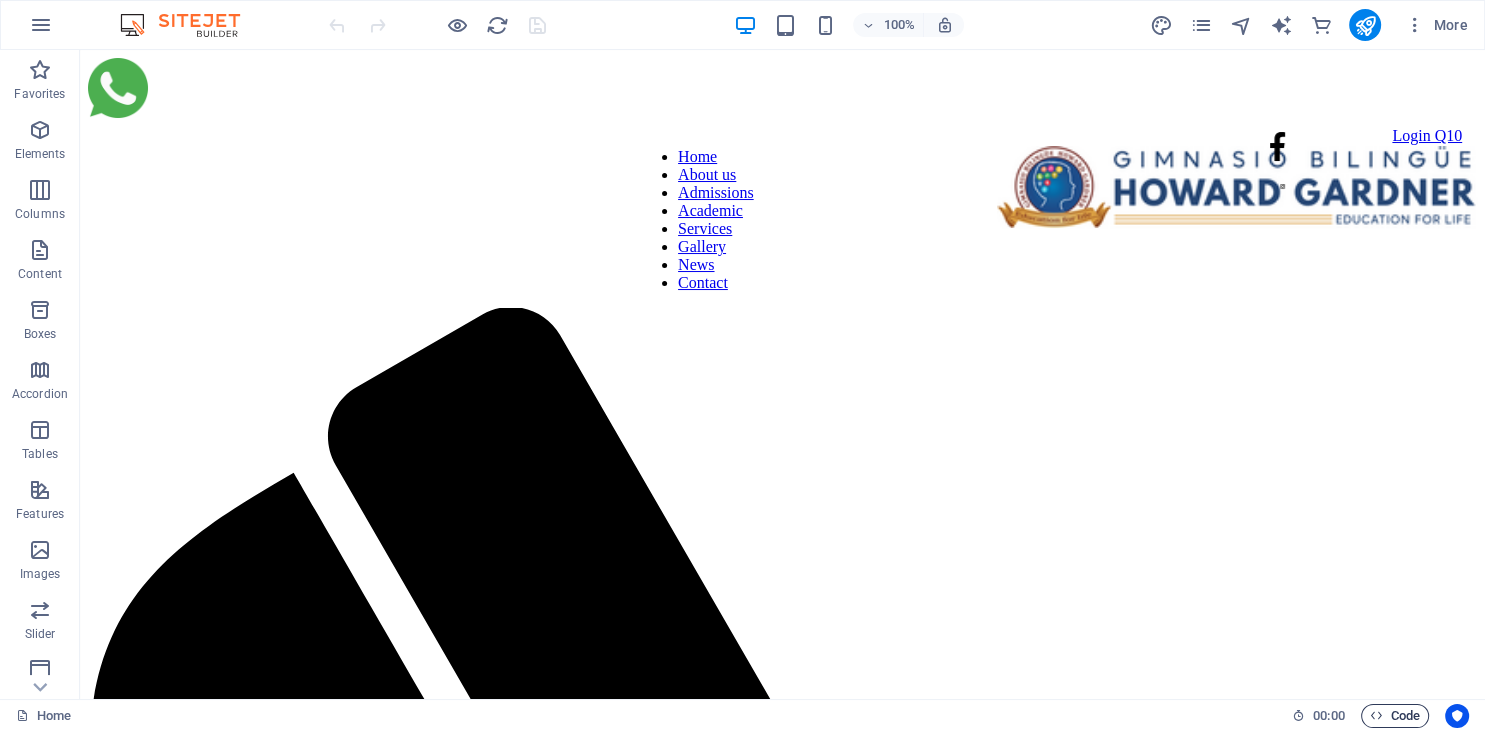click at bounding box center (1376, 715) 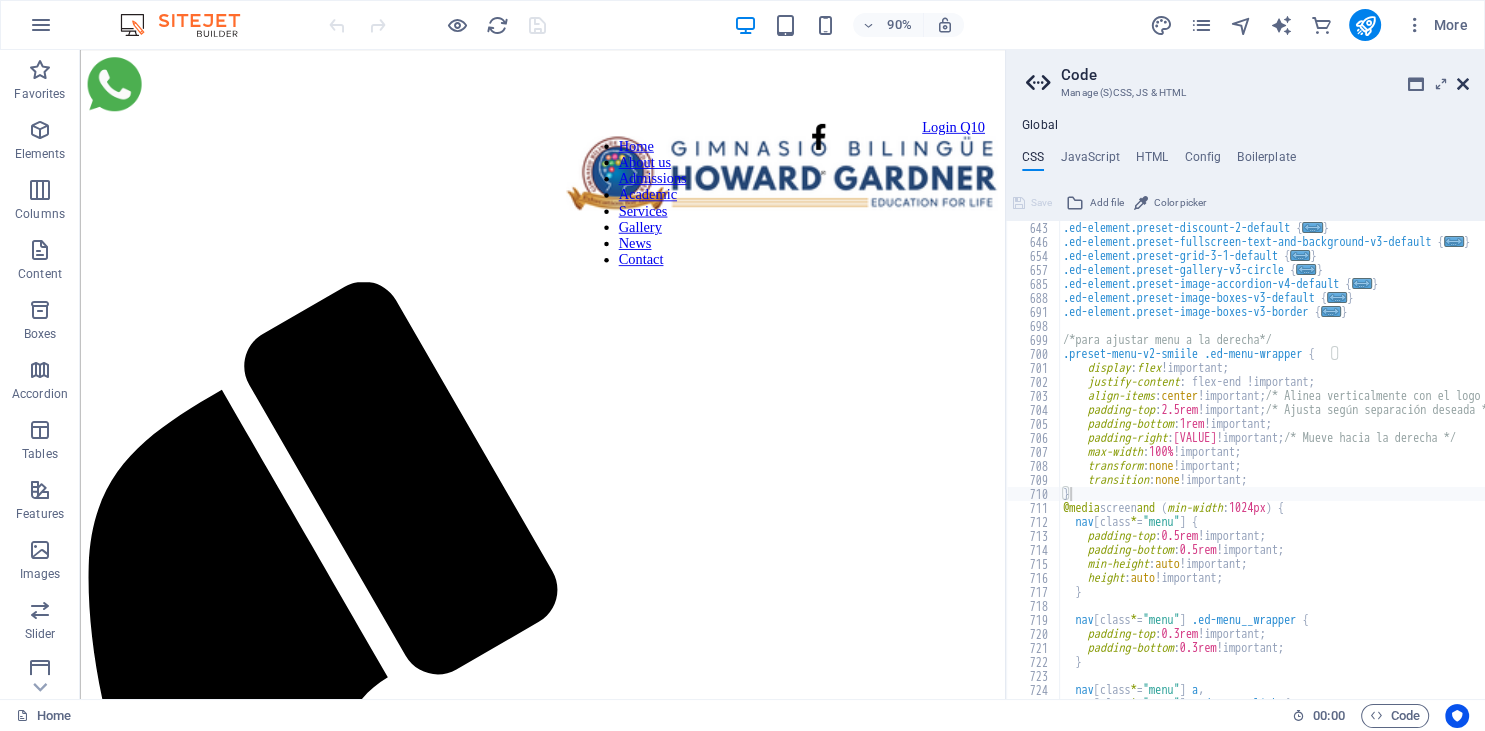 click at bounding box center (1463, 84) 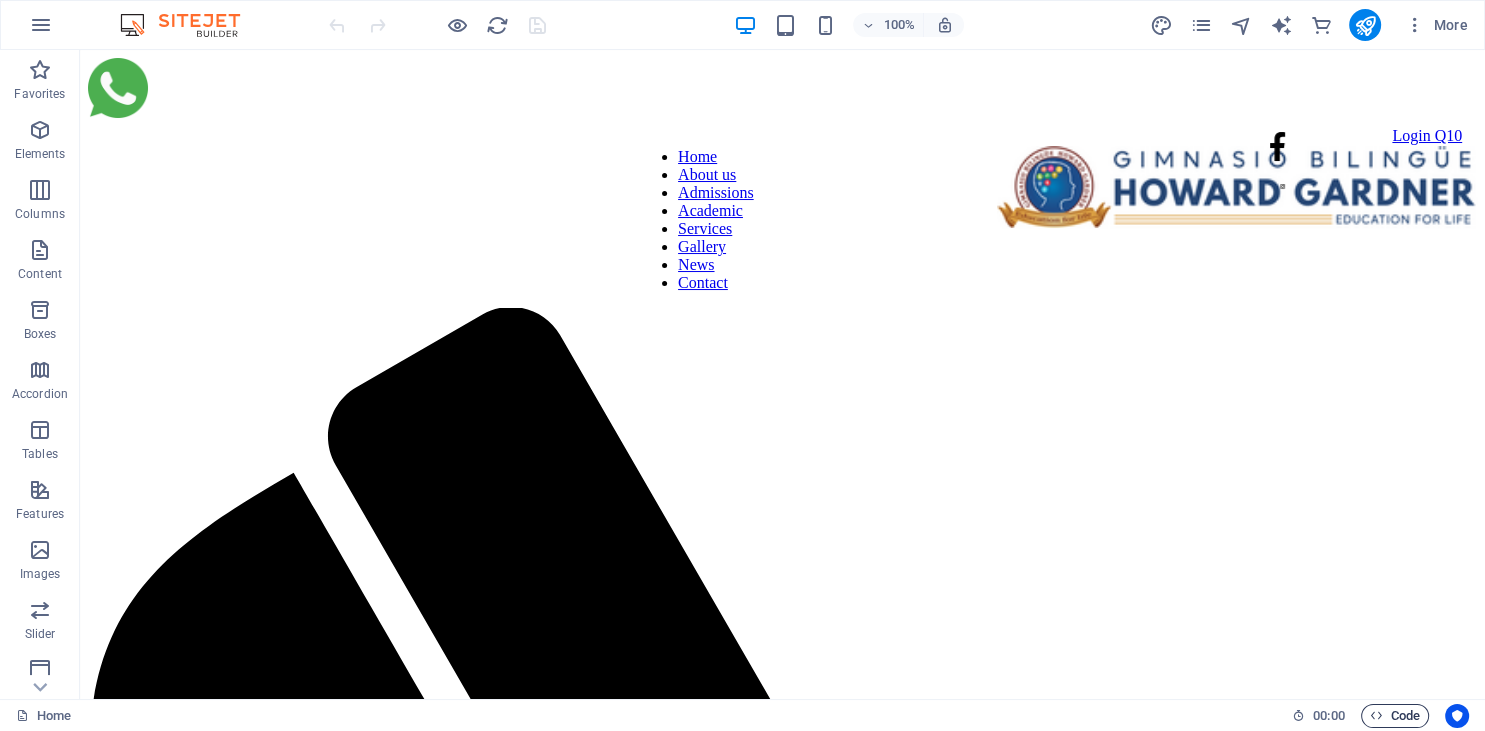 click on "Code" at bounding box center (1395, 716) 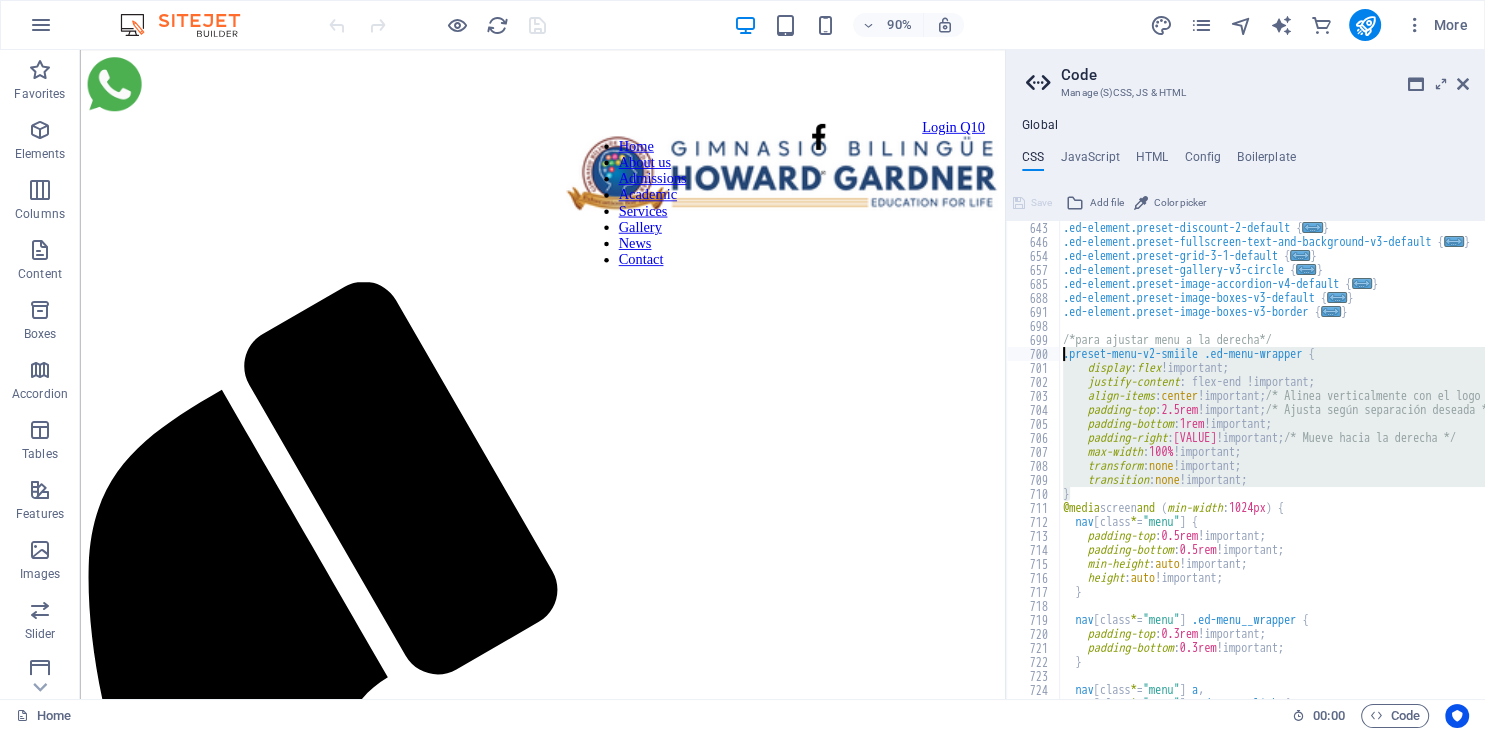 drag, startPoint x: 1079, startPoint y: 493, endPoint x: 1053, endPoint y: 354, distance: 141.41075 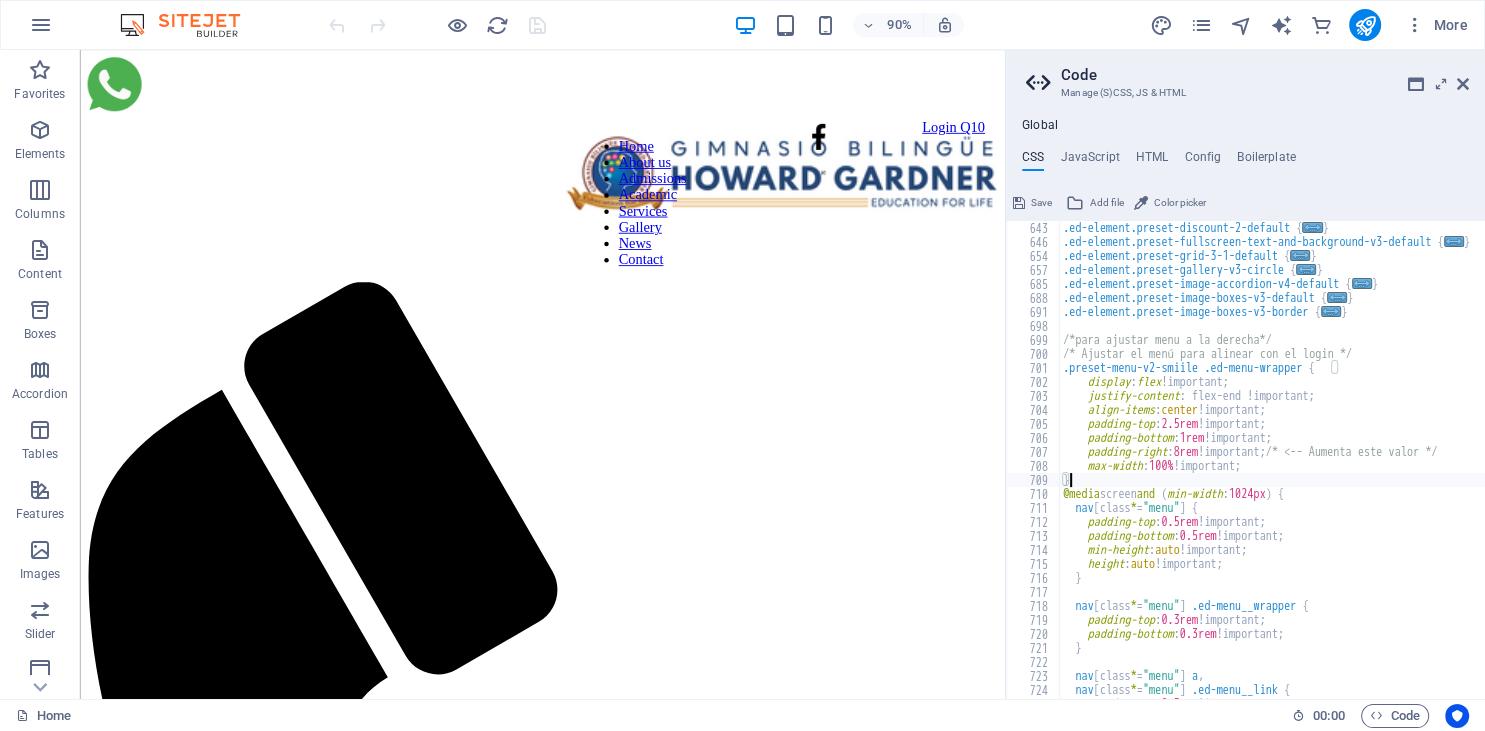 click on "Code Manage (S)CSS, JS & HTML Global CSS JavaScript HTML Config Boilerplate } 643 646 654 657 685 688 691 698 699 700 701 702 703 704 705 706 707 708 709 710 711 712 713 714 715 716 717 718 719 720 721 722 723 724 725 726 727 .ed-element.preset-discount-2-default   { ... } .ed-element.preset-fullscreen-text-and-background-v3-default   { ... } .ed-element.preset-grid-3-1-default   { ... } .ed-element.preset-gallery-v3-circle   { ... } .ed-element.preset-image-accordion-v4-default   { ... } .ed-element.preset-image-boxes-v3-default   { ... } .ed-element.preset-image-boxes-v3-border   { ... } /*para ajustar menu a la derecha*/ /* Ajustar el menú para alinear con el login */ .preset-menu-v2-smiile   .ed-menu-wrapper   {      display :  flex  !important;      justify-content : flex-end !important;      align-items :  center  !important;      padding-top :  2.5rem  !important;      padding-bottom :  1rem  !important;      padding-right :  8rem  !important;   /* <-- Aumenta este valor */      max-width :  100% }" at bounding box center [1245, 374] 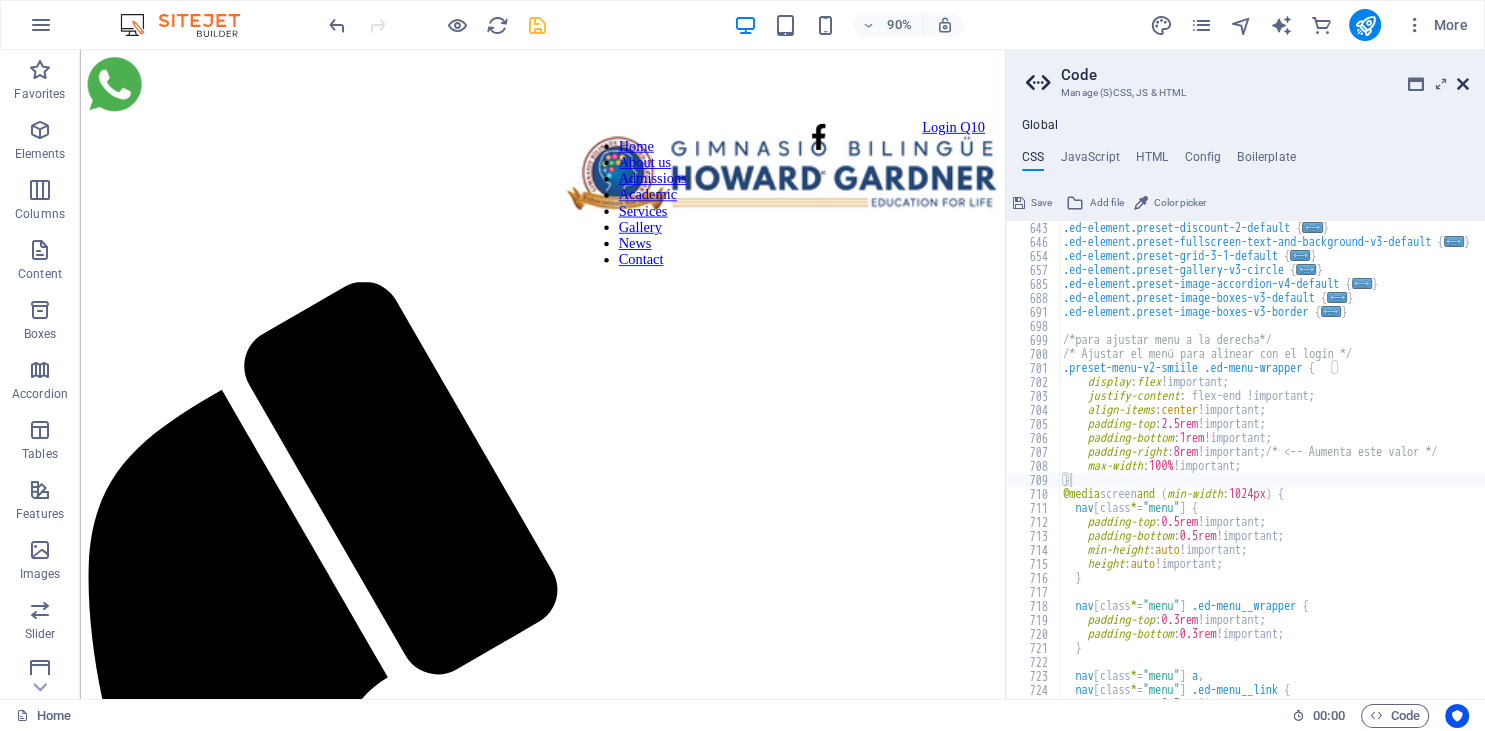click at bounding box center (1463, 84) 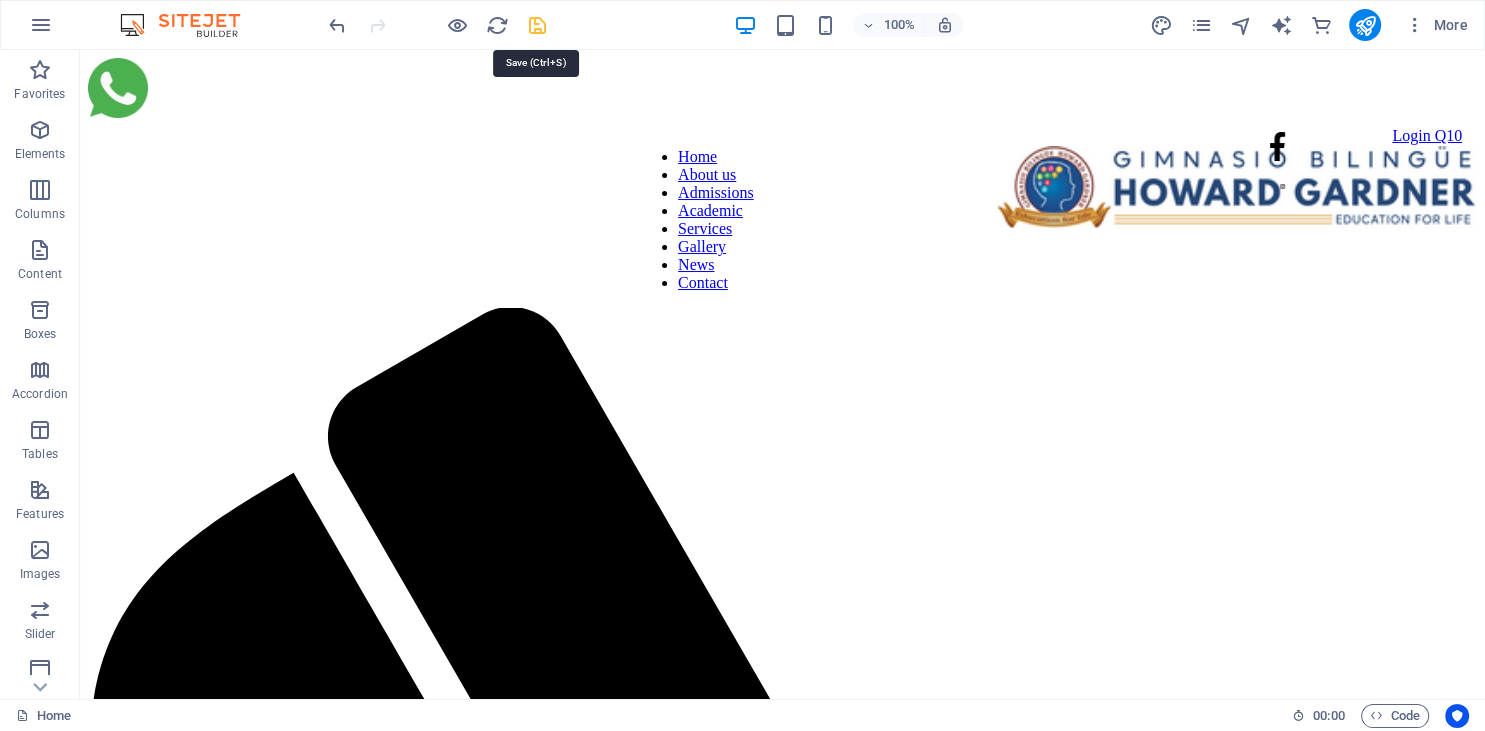 click at bounding box center (537, 25) 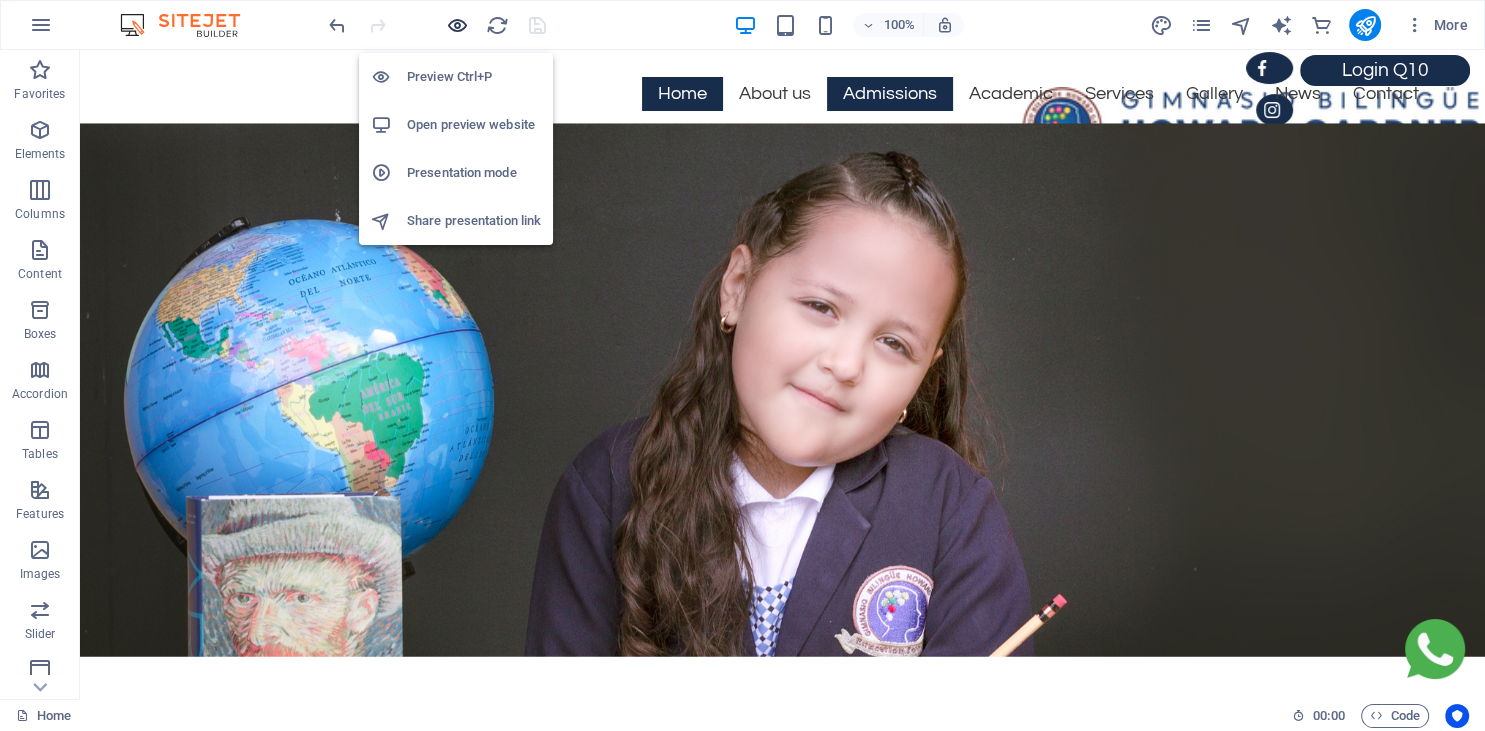 click at bounding box center (457, 25) 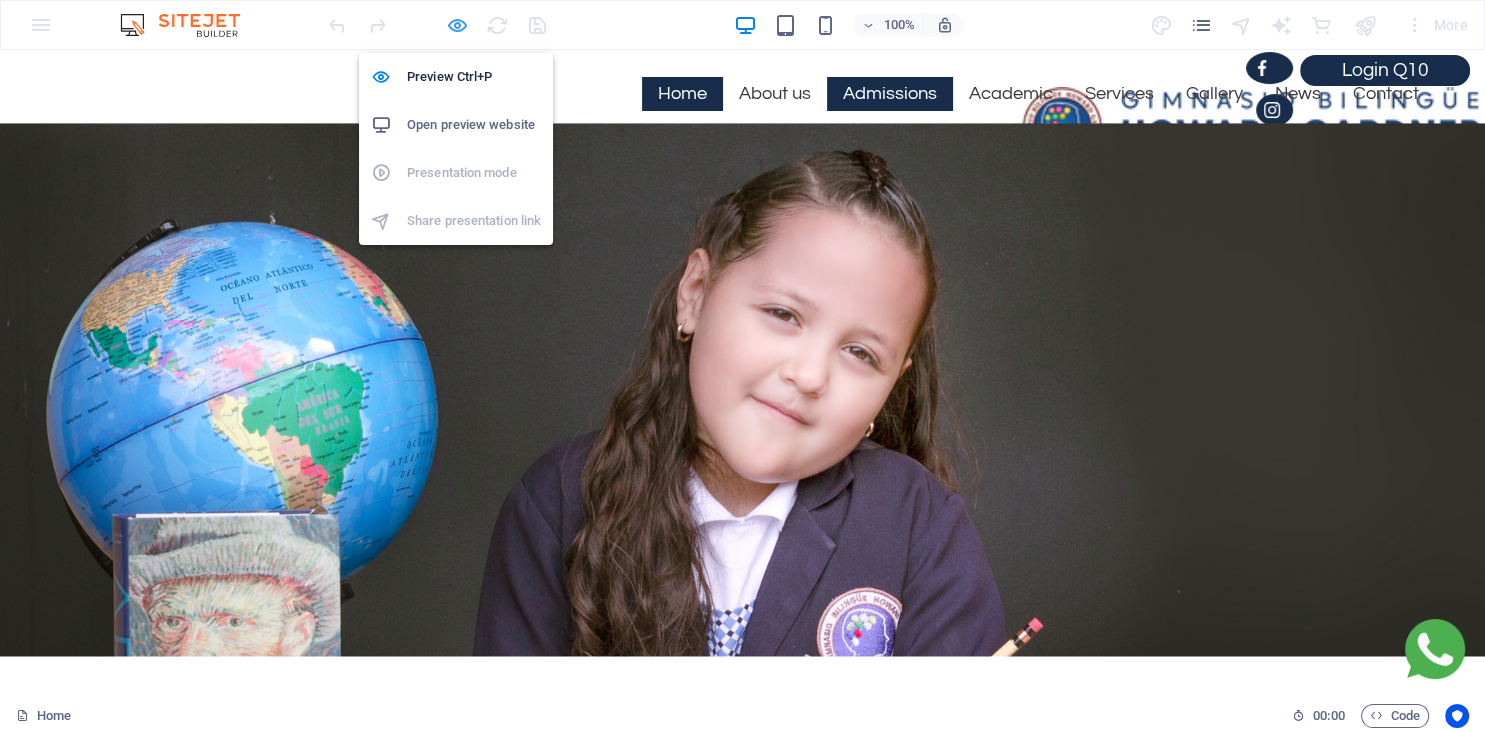 click at bounding box center (457, 25) 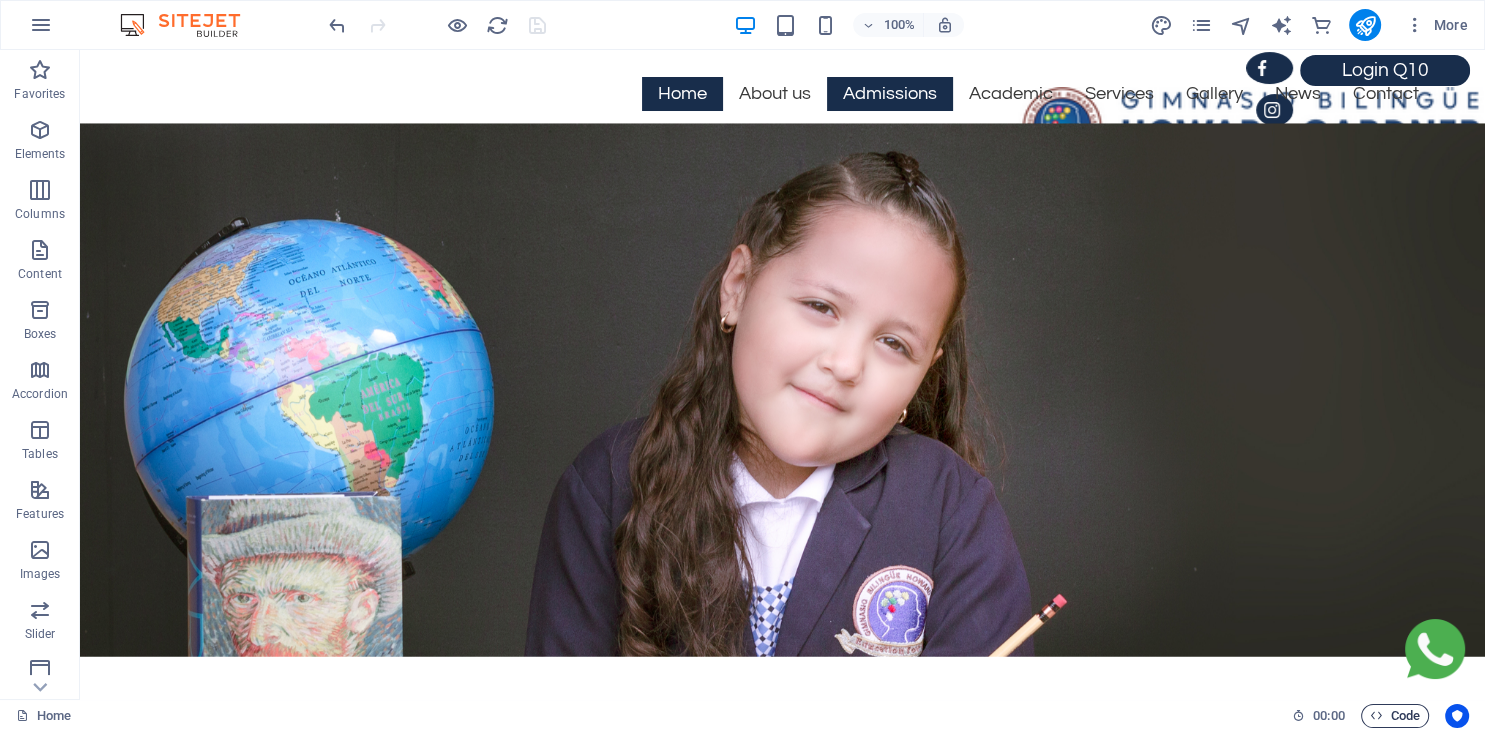 click on "Code" at bounding box center [1395, 716] 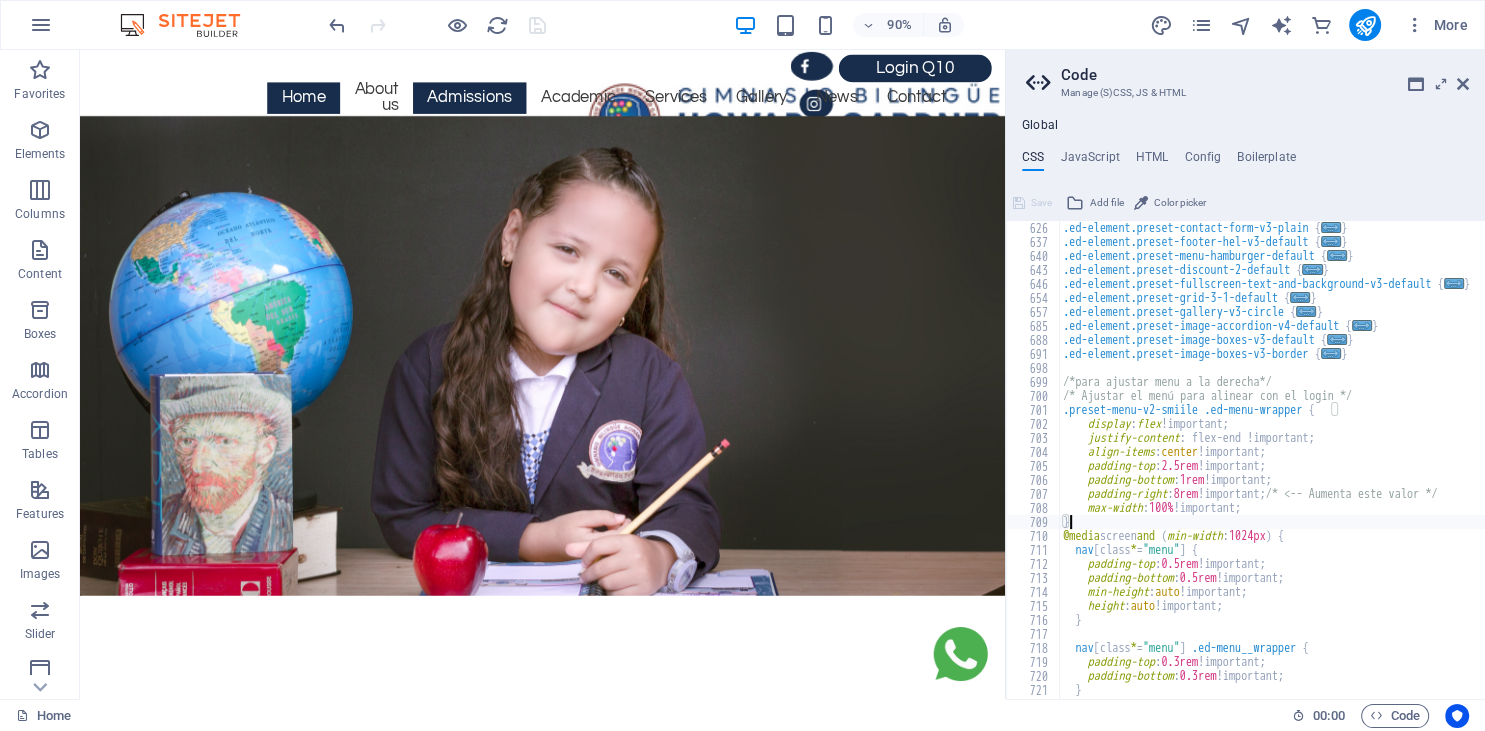 scroll, scrollTop: 2371, scrollLeft: 0, axis: vertical 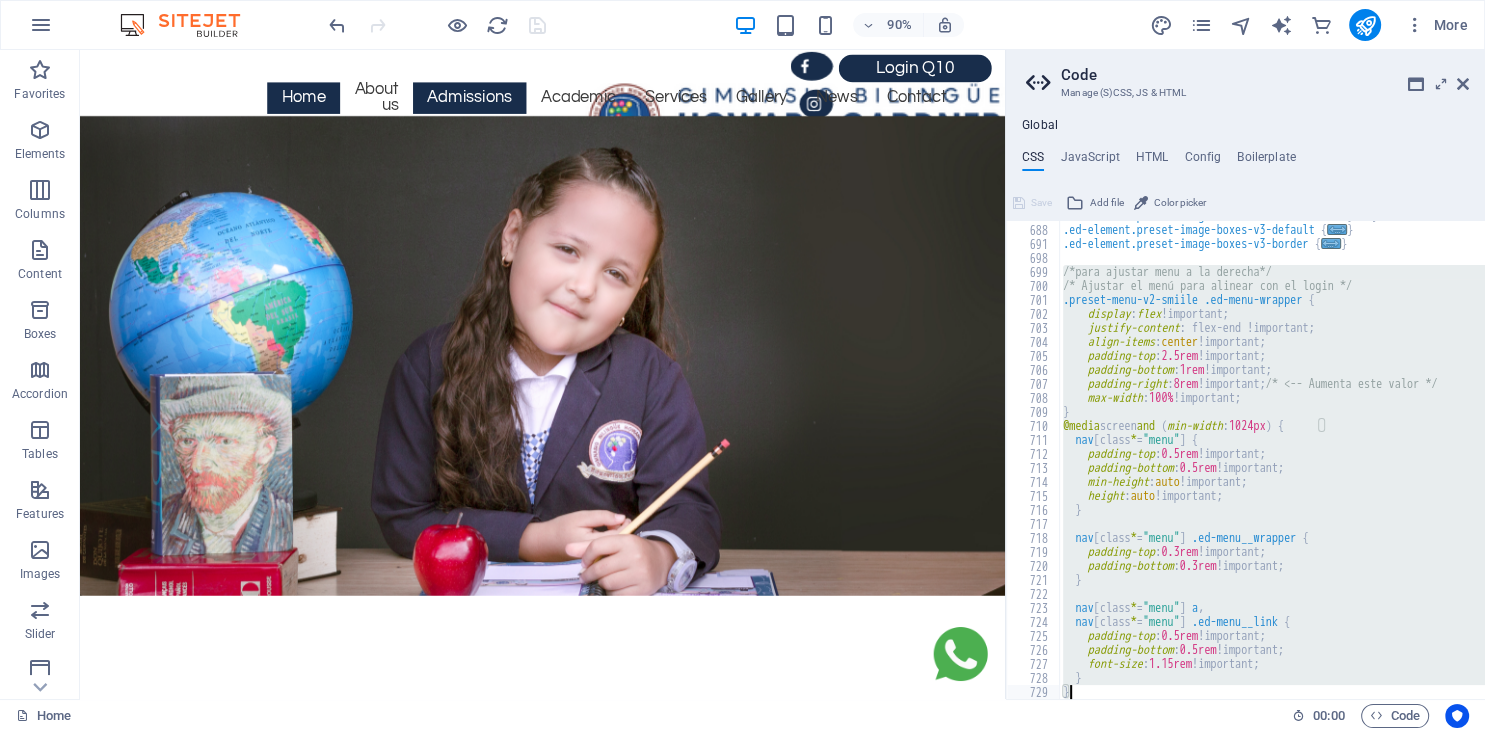 drag, startPoint x: 1064, startPoint y: 270, endPoint x: 1178, endPoint y: 778, distance: 520.6342 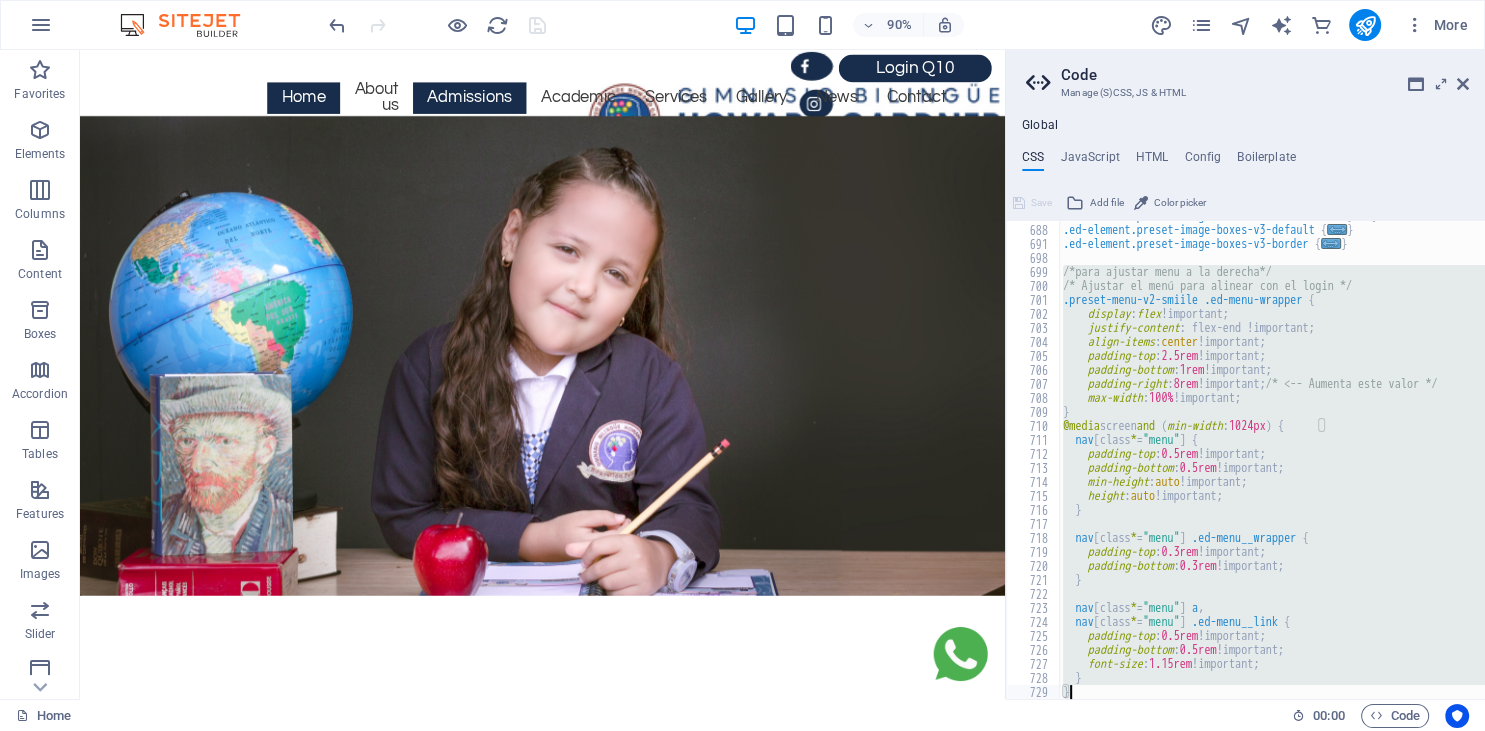 click on ".ed-element.preset-image-accordion-v4-default   { ... } .ed-element.preset-image-boxes-v3-default   { ... } .ed-element.preset-image-boxes-v3-border   { ... } /*para ajustar menu a la derecha*/ /* Ajustar el menú para alinear con el login */ .preset-menu-v2-smiile   .ed-menu-wrapper   {      display :  flex  !important;      justify-content : flex-end !important;      align-items :  center  !important;      padding-top :  2.5rem  !important;      padding-bottom :  1rem  !important;      padding-right :  8rem  !important;   /* <-- Aumenta este valor */      max-width :  100%  !important; } @media  screen  and   ( min-width :  1024px )   {    nav [ class * = "menu" ]   {      padding-top :  0.5rem  !important;      padding-bottom :  0.5rem  !important;      min-height :  auto  !important;      height :  auto  !important;    }    nav [ class * = "menu" ]   .ed-menu__wrapper   {      padding-top :  0.3rem  !important;      padding-bottom :  0.3rem  !important;    }    nav [ class * = "menu" ]   a ,    nav [ * =" at bounding box center (1272, 460) 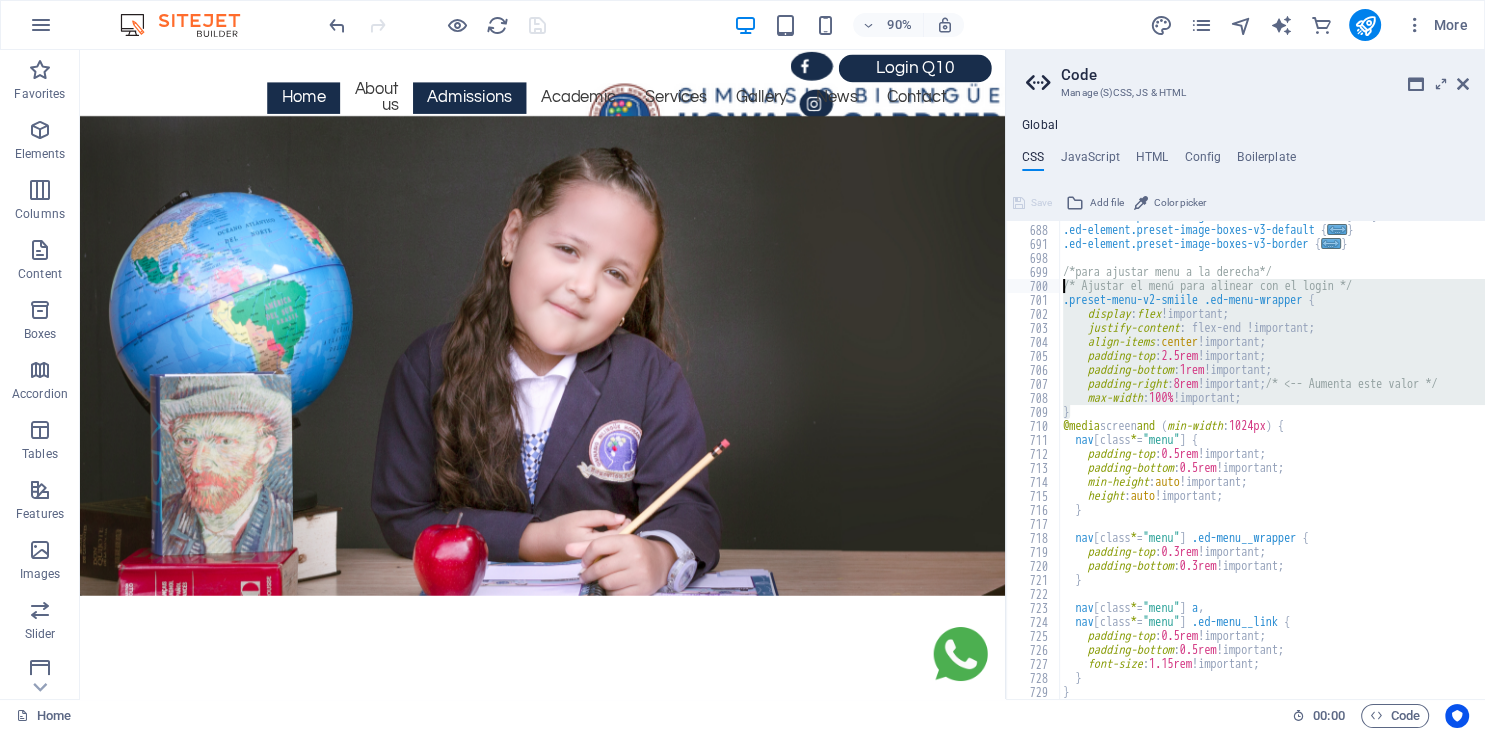drag, startPoint x: 1090, startPoint y: 409, endPoint x: 1058, endPoint y: 288, distance: 125.1599 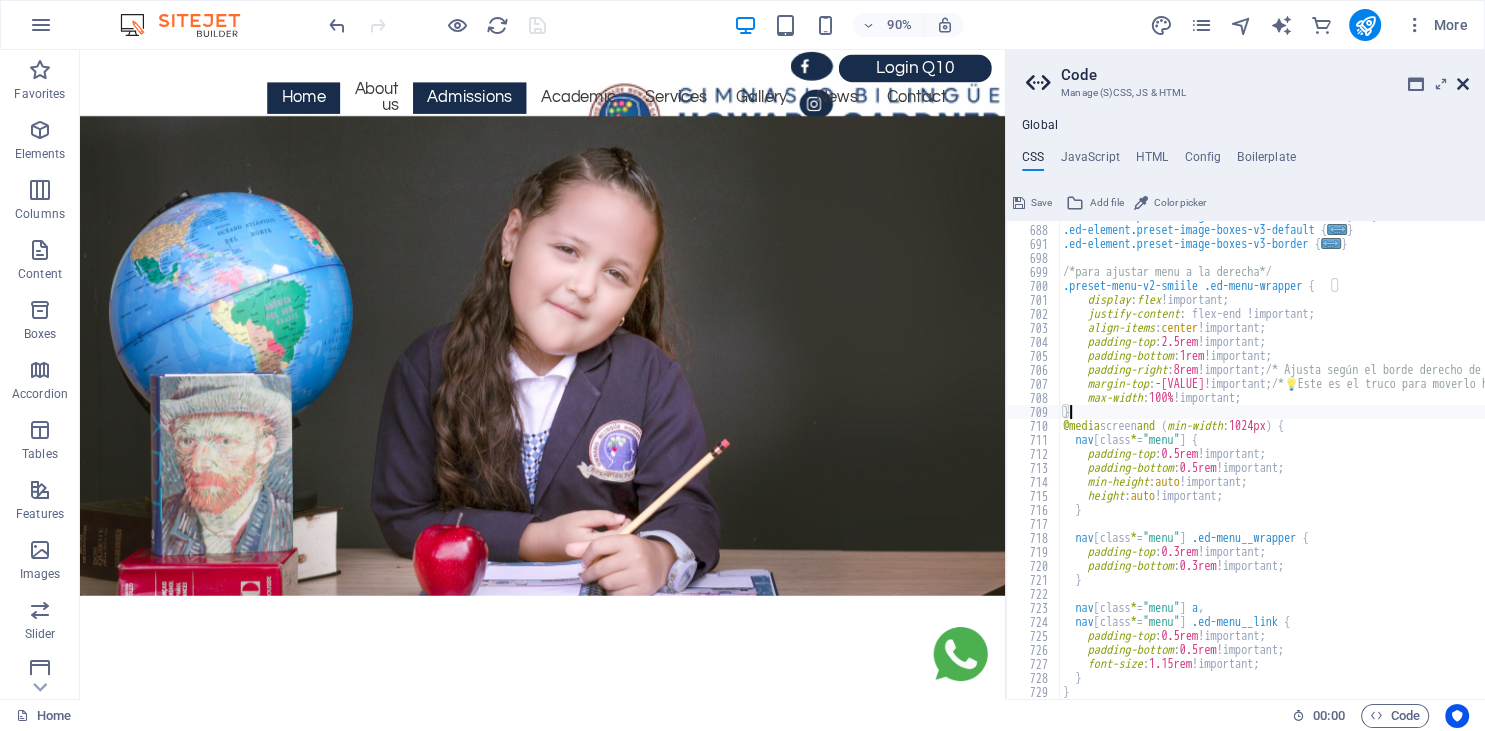 click at bounding box center (1463, 84) 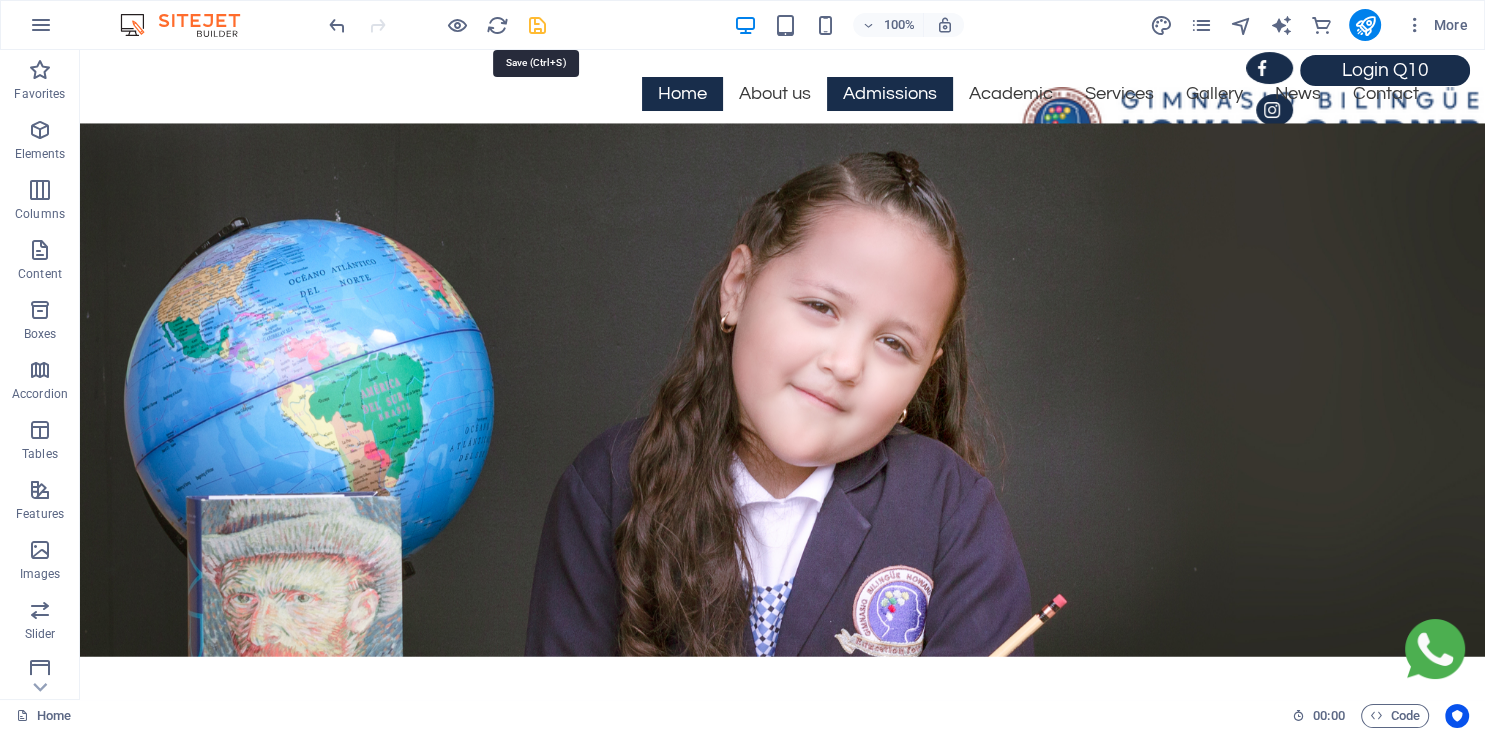 click at bounding box center (537, 25) 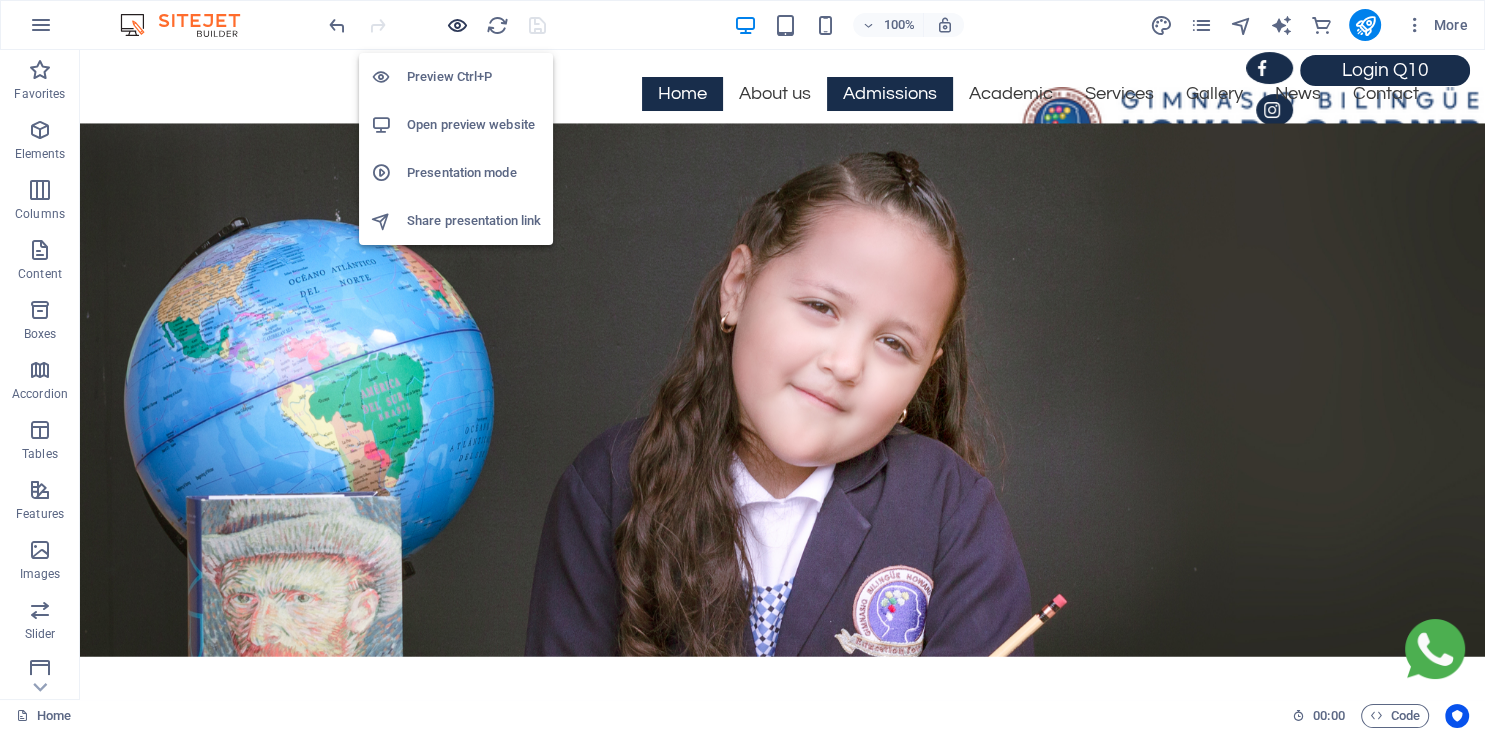 click at bounding box center (457, 25) 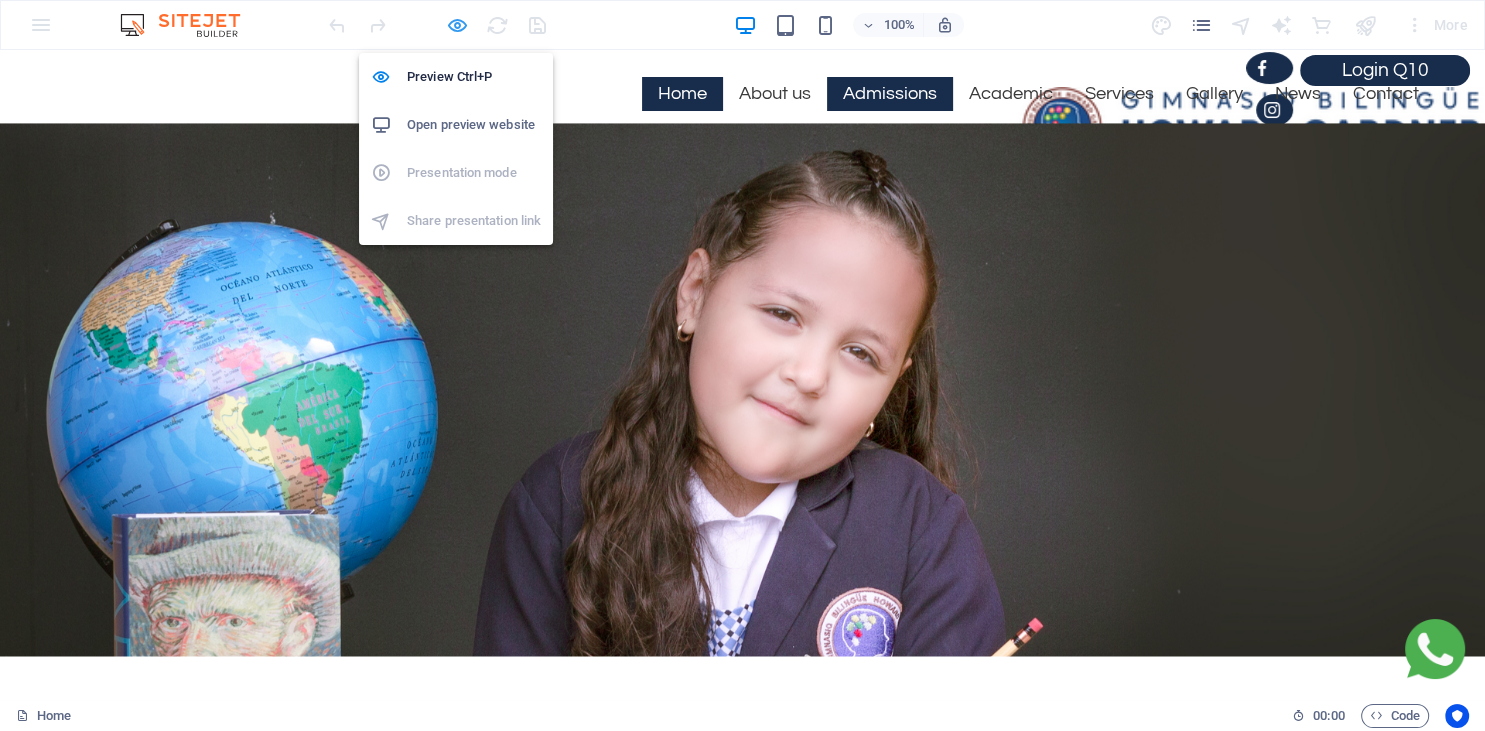 click at bounding box center (457, 25) 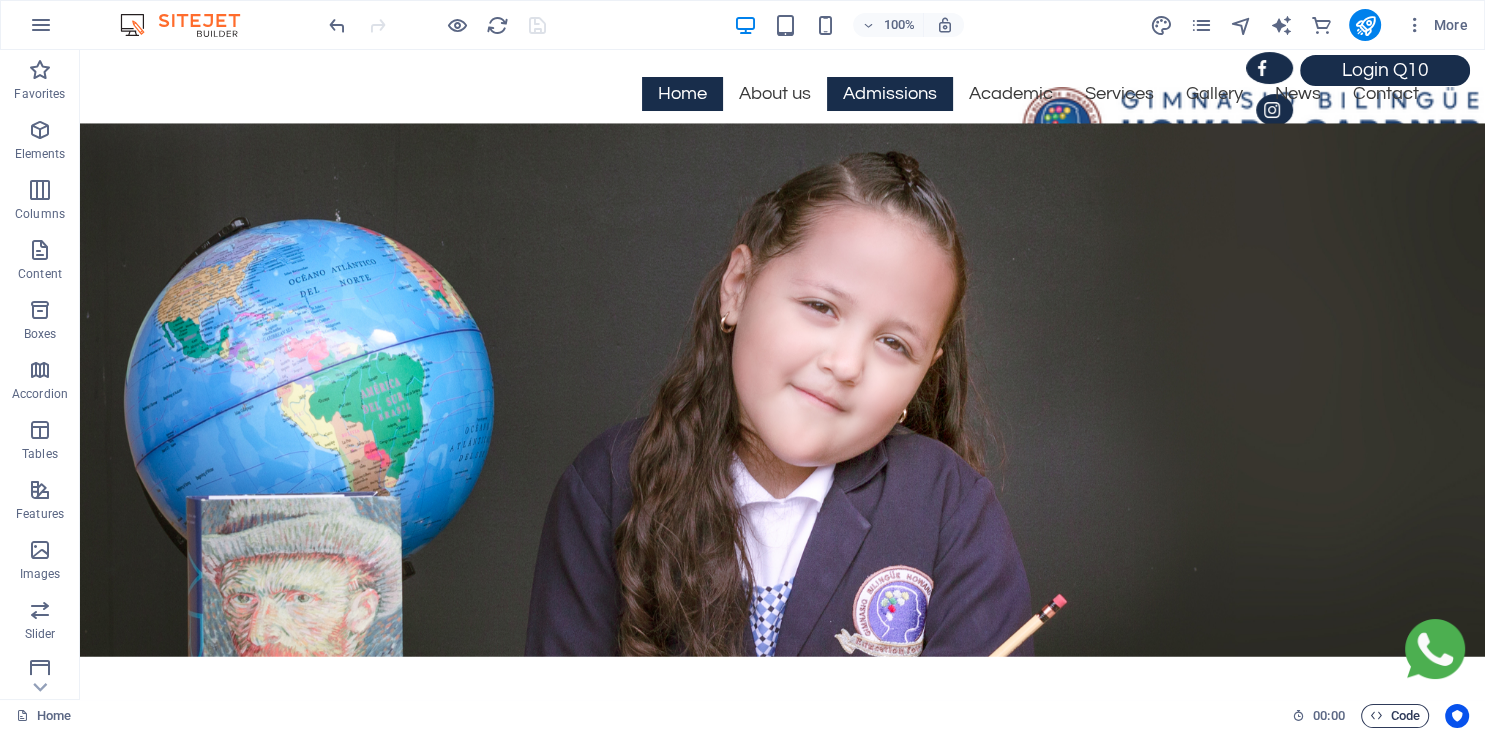 click on "Code" at bounding box center (1395, 716) 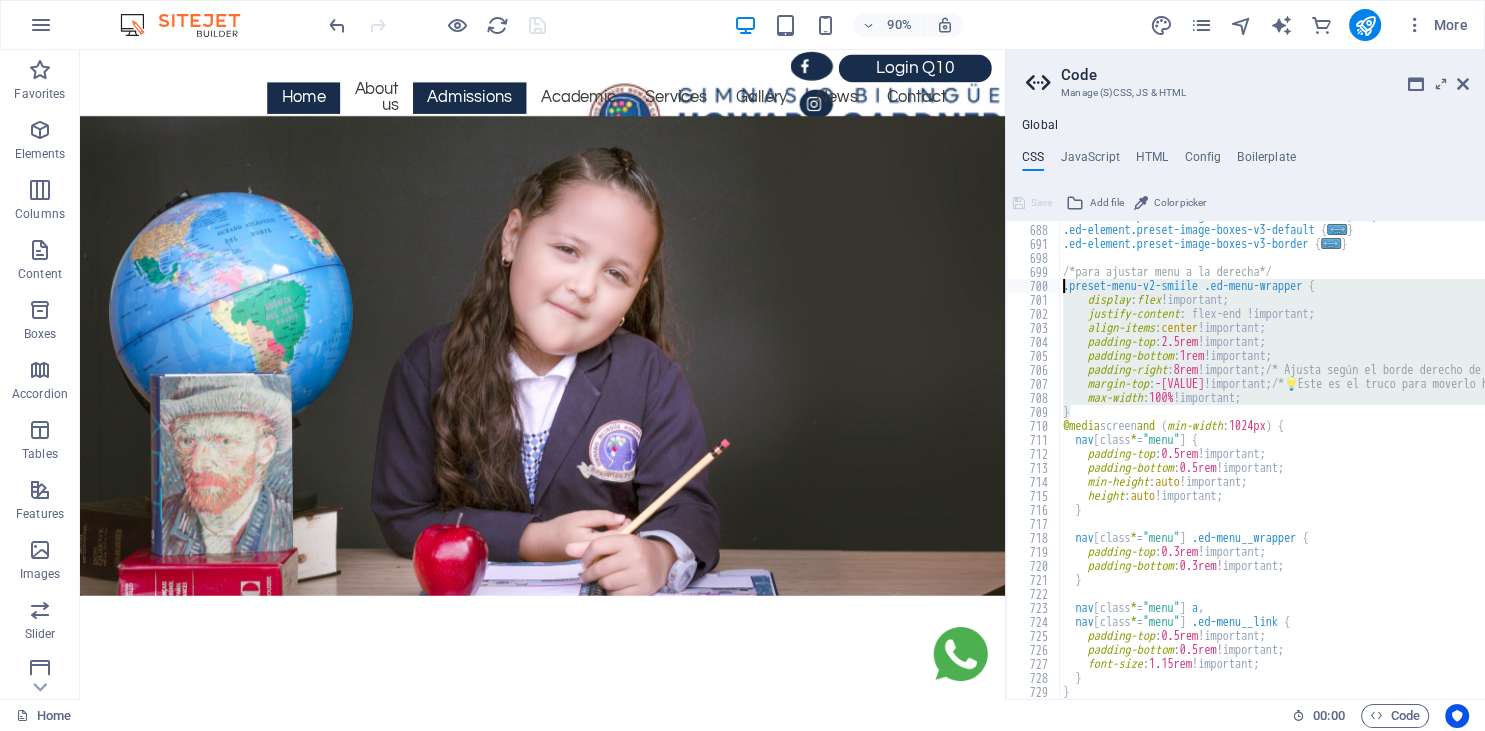 drag, startPoint x: 1094, startPoint y: 406, endPoint x: 1061, endPoint y: 289, distance: 121.5648 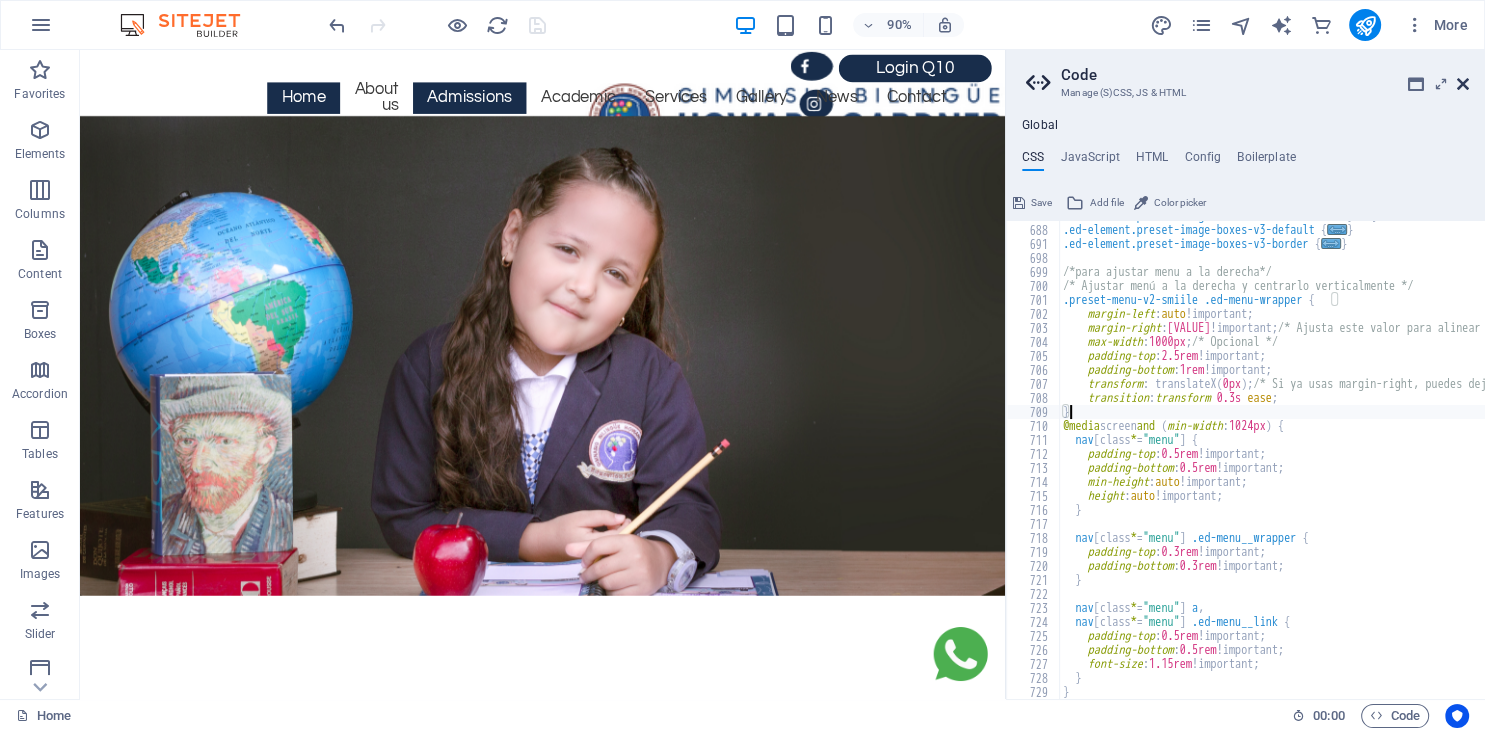 click at bounding box center [1463, 84] 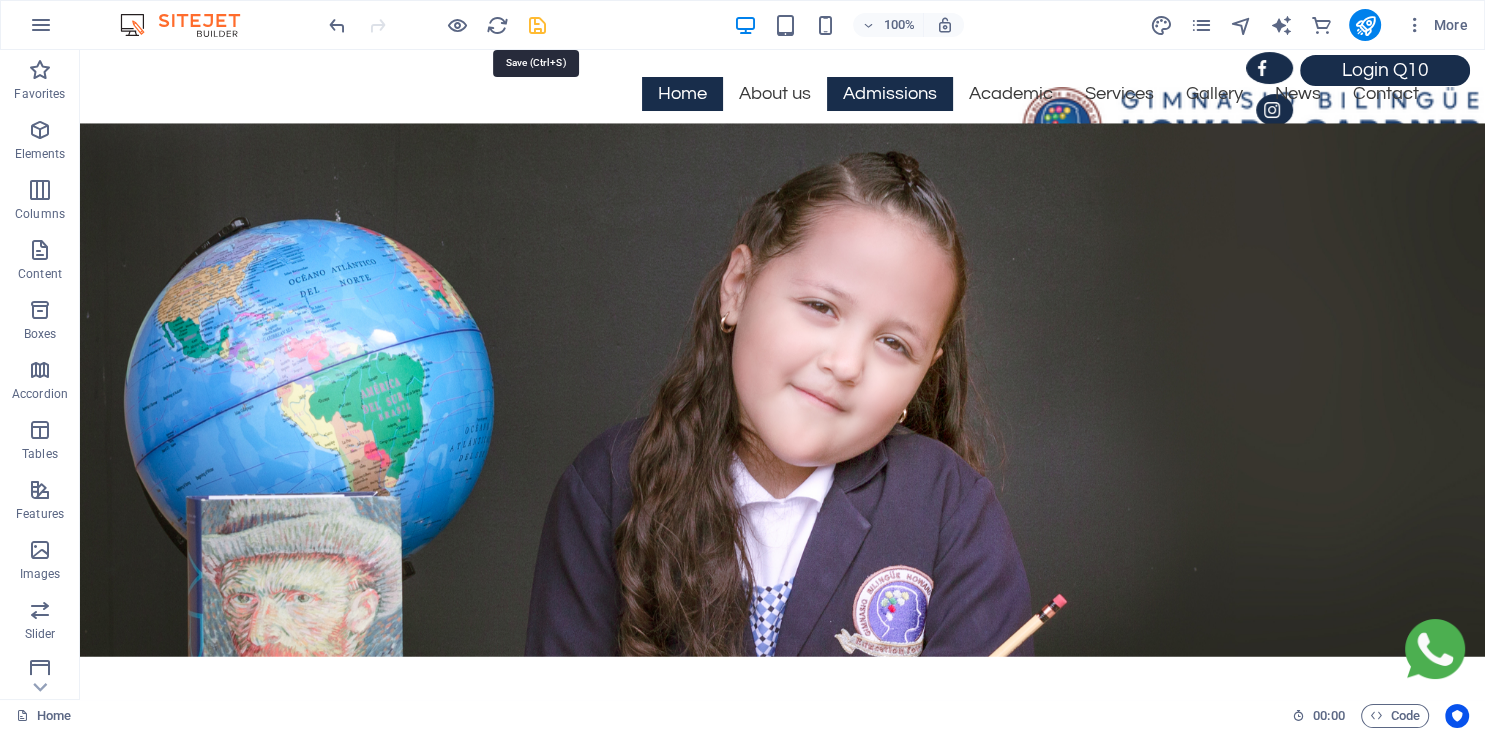 click at bounding box center [537, 25] 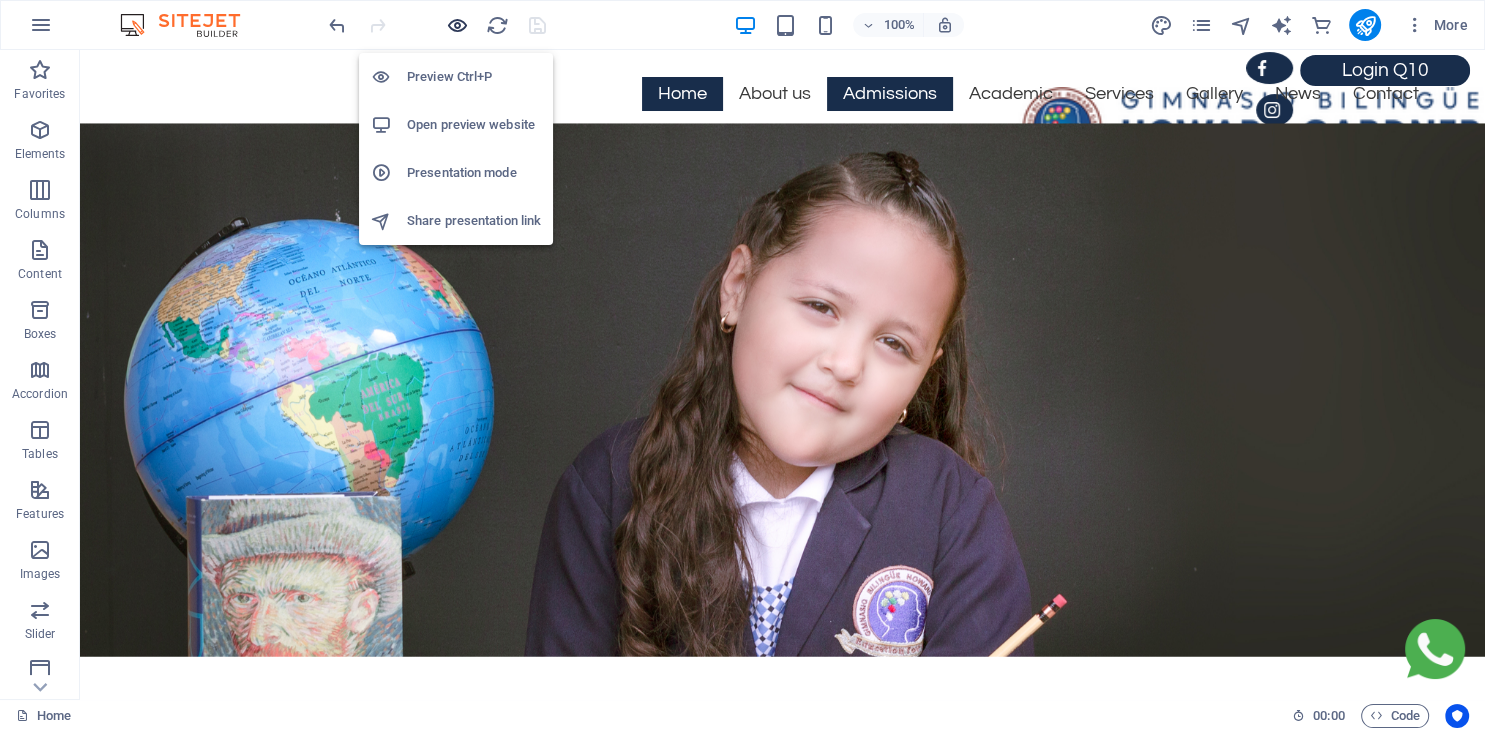 click at bounding box center [457, 25] 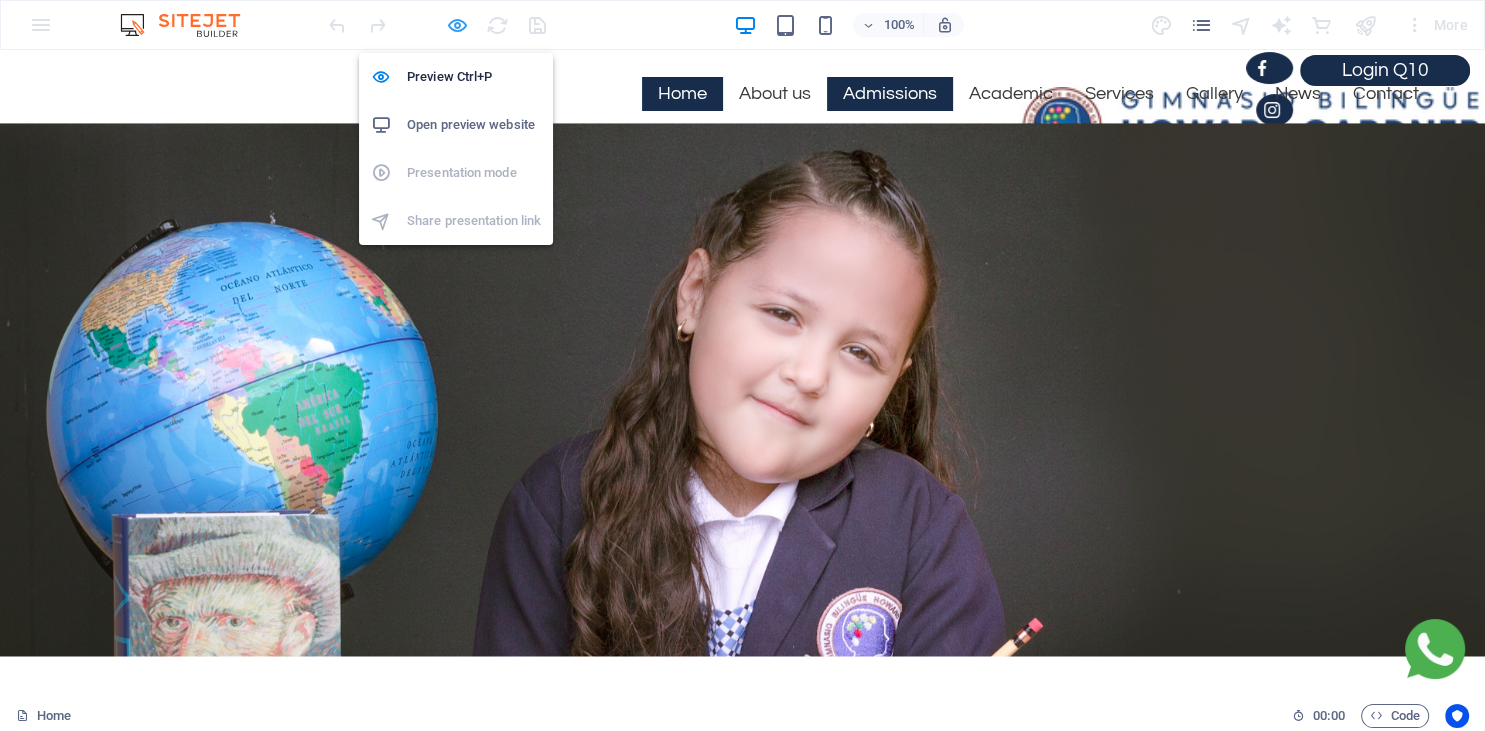 click at bounding box center [457, 25] 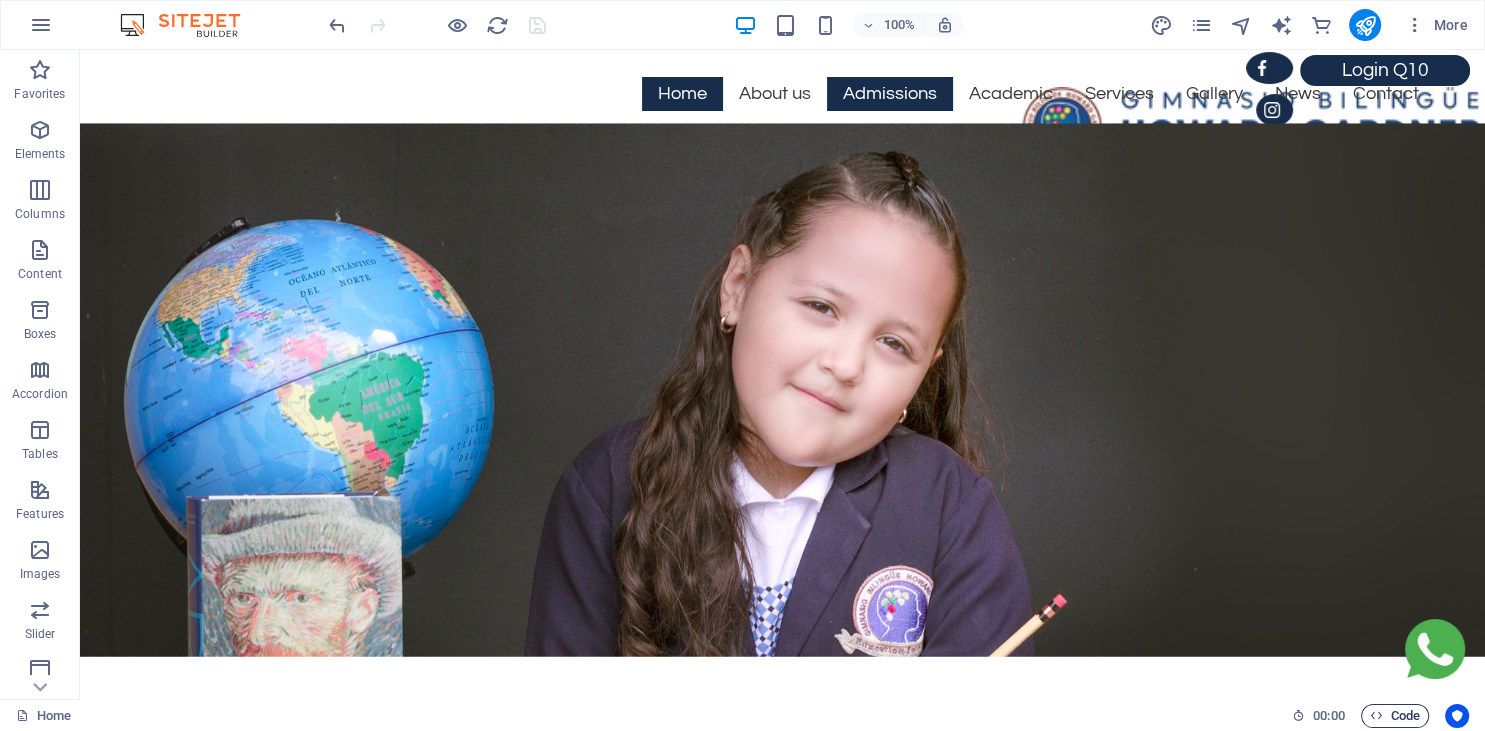 click on "Code" at bounding box center (1395, 716) 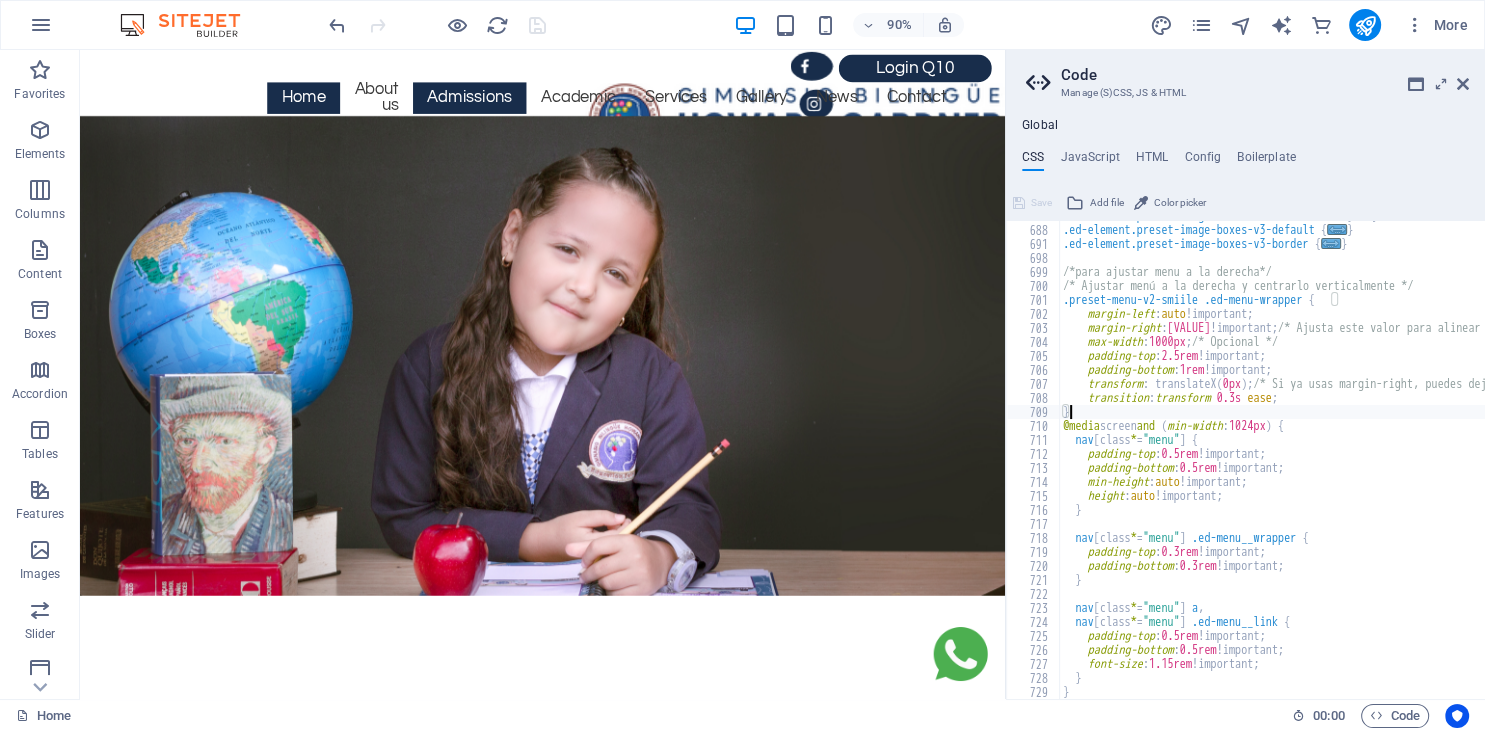 scroll, scrollTop: 2434, scrollLeft: 0, axis: vertical 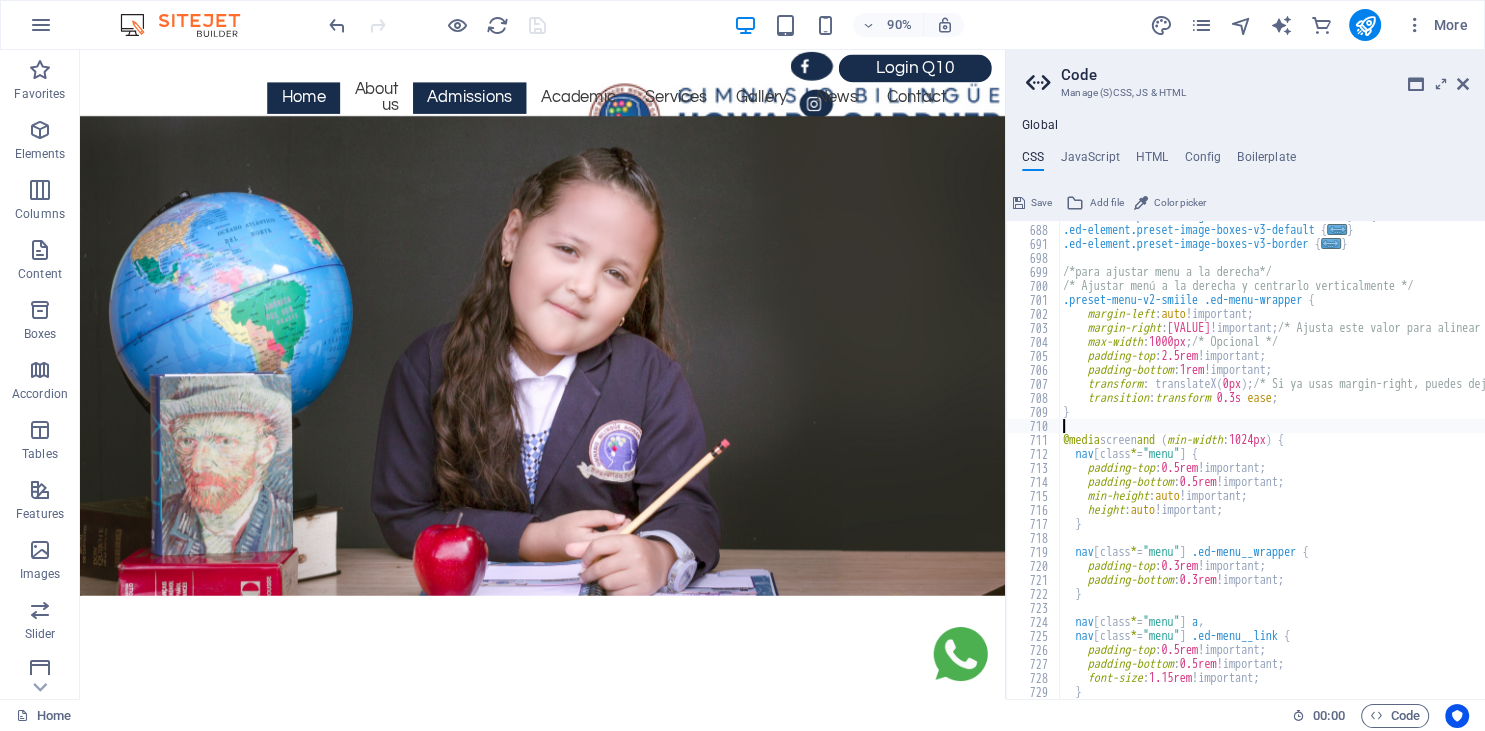 type on "}" 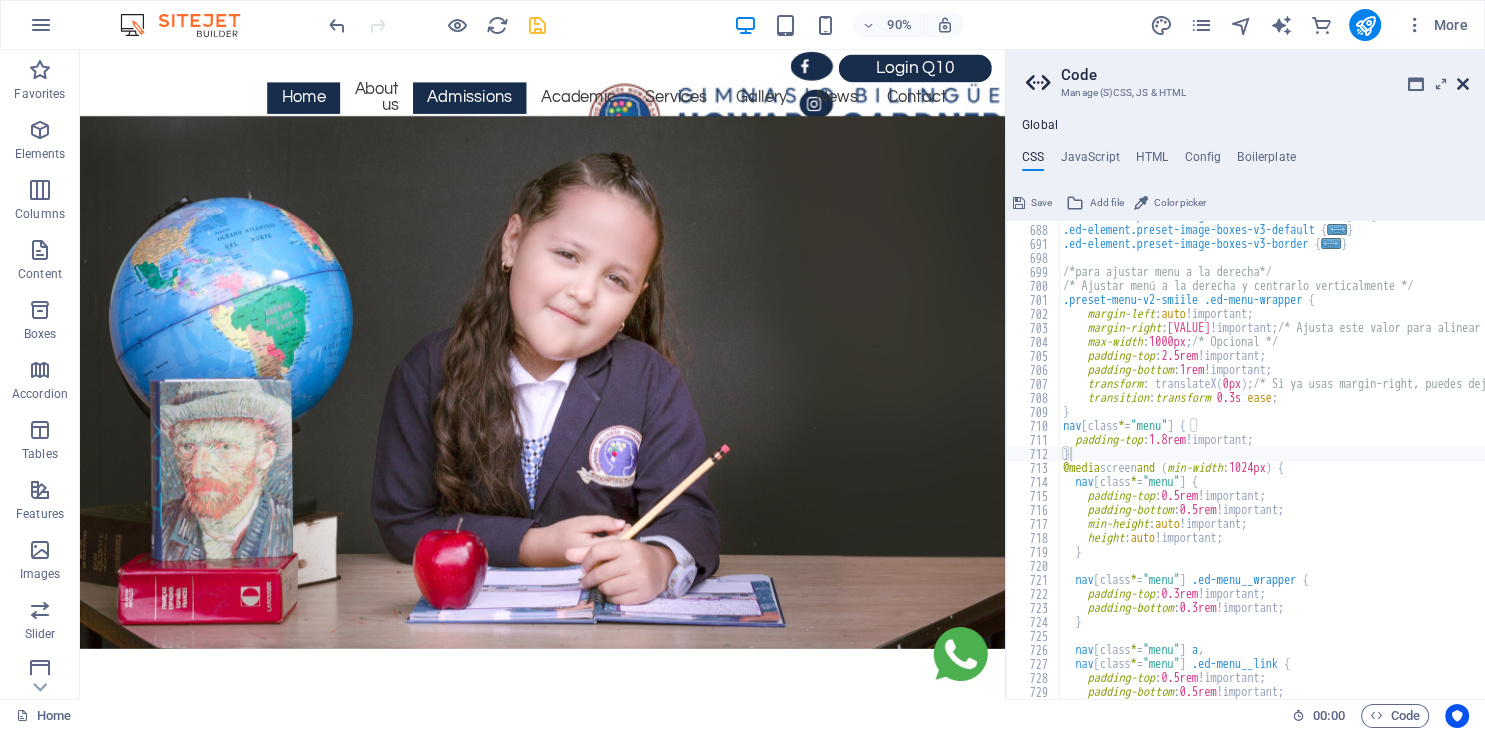 click at bounding box center (1463, 84) 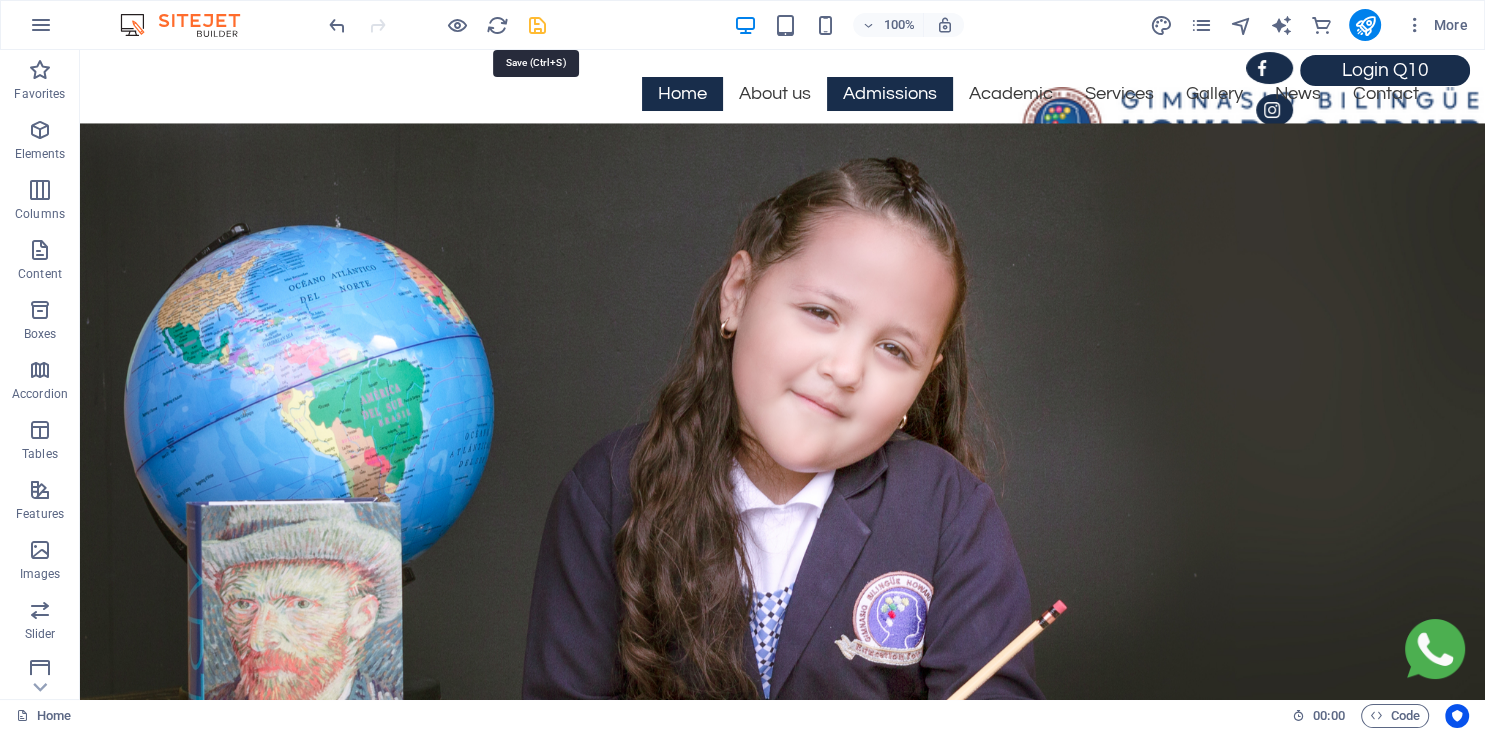click at bounding box center [537, 25] 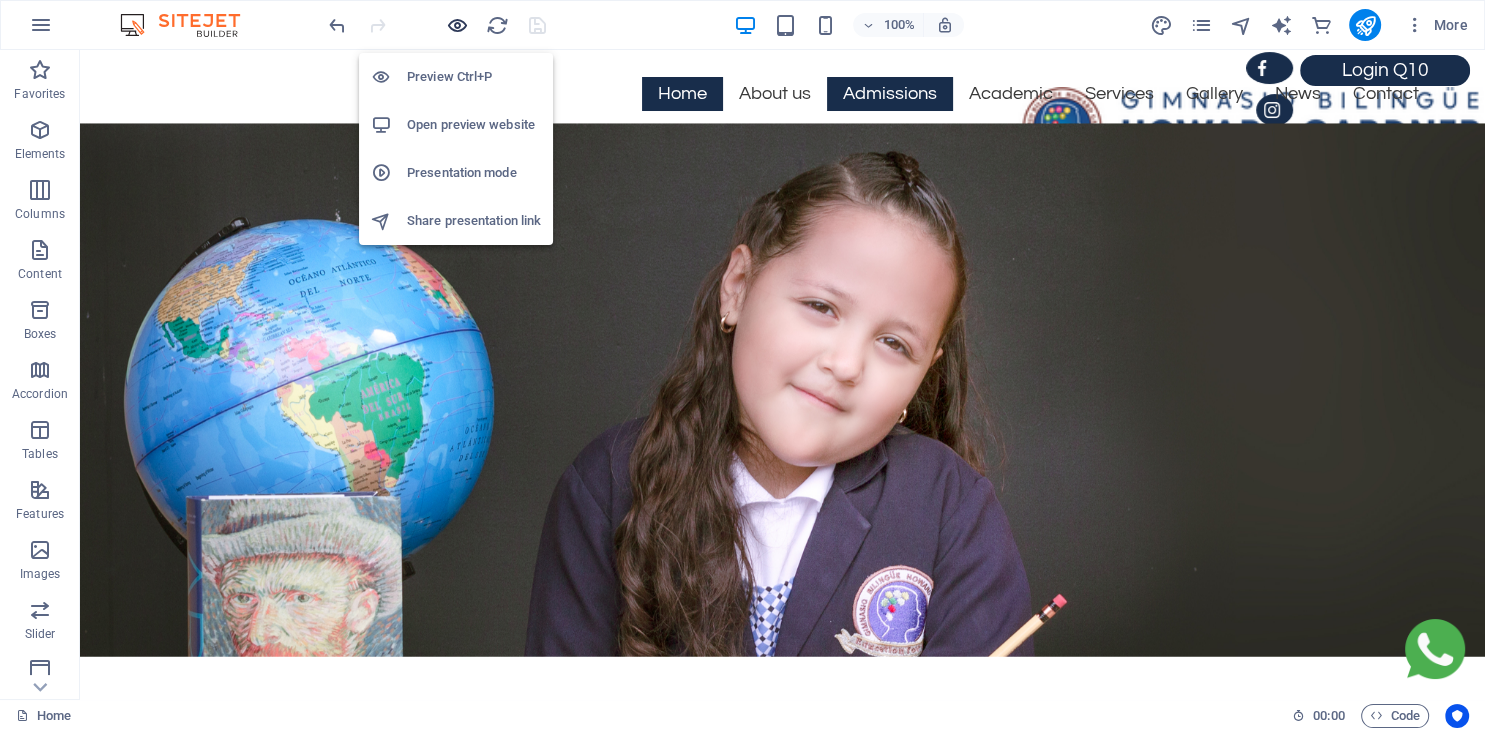 click at bounding box center (457, 25) 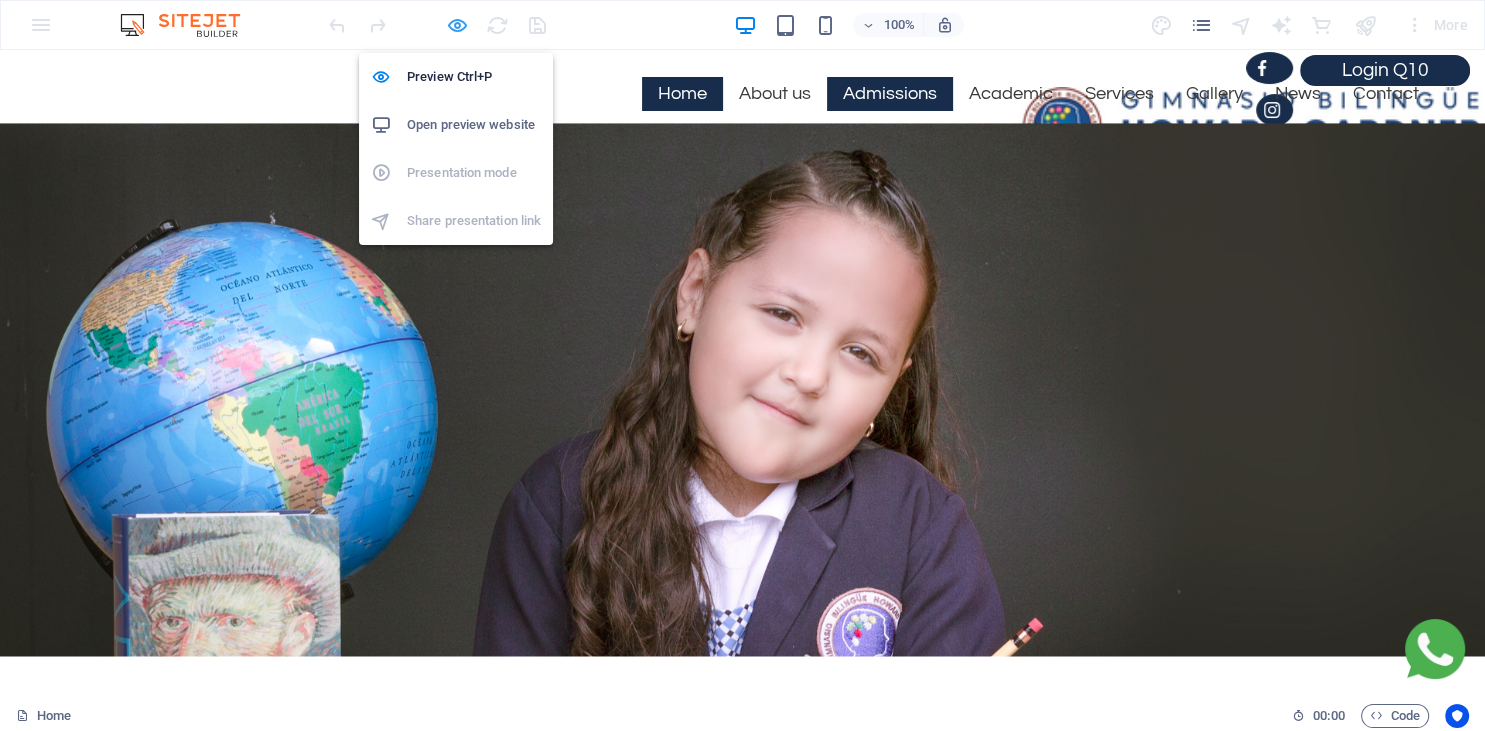 click at bounding box center [457, 25] 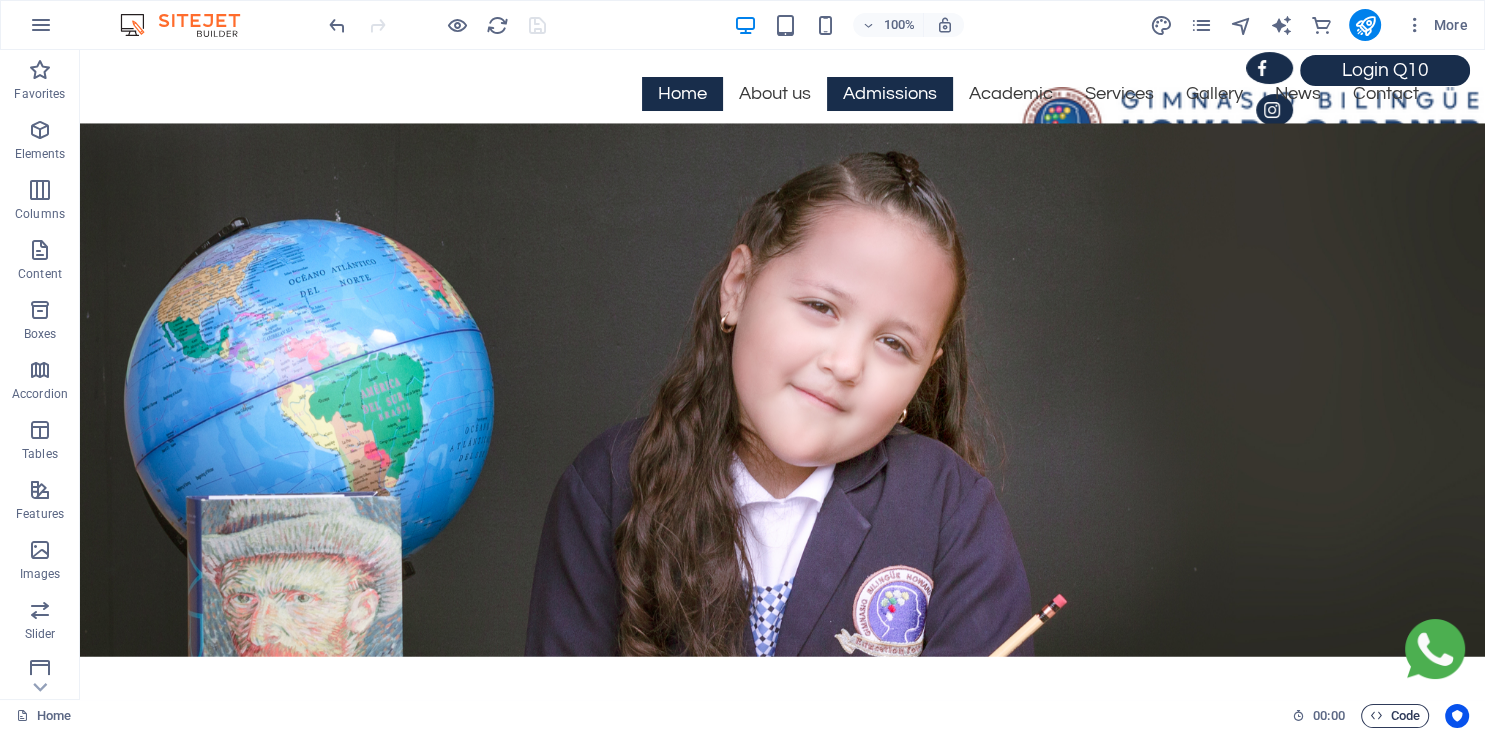 click at bounding box center [1376, 715] 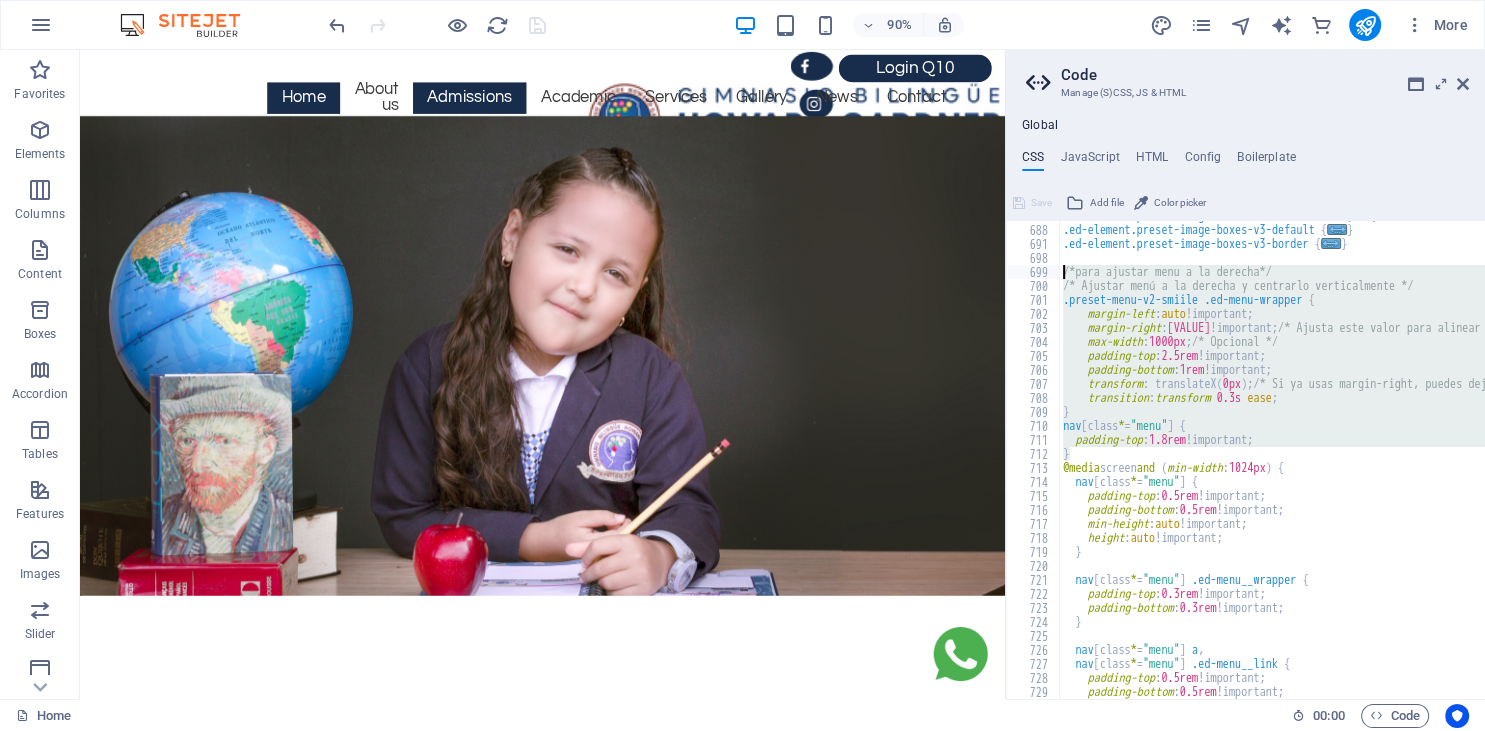 drag, startPoint x: 1082, startPoint y: 456, endPoint x: 1050, endPoint y: 276, distance: 182.82231 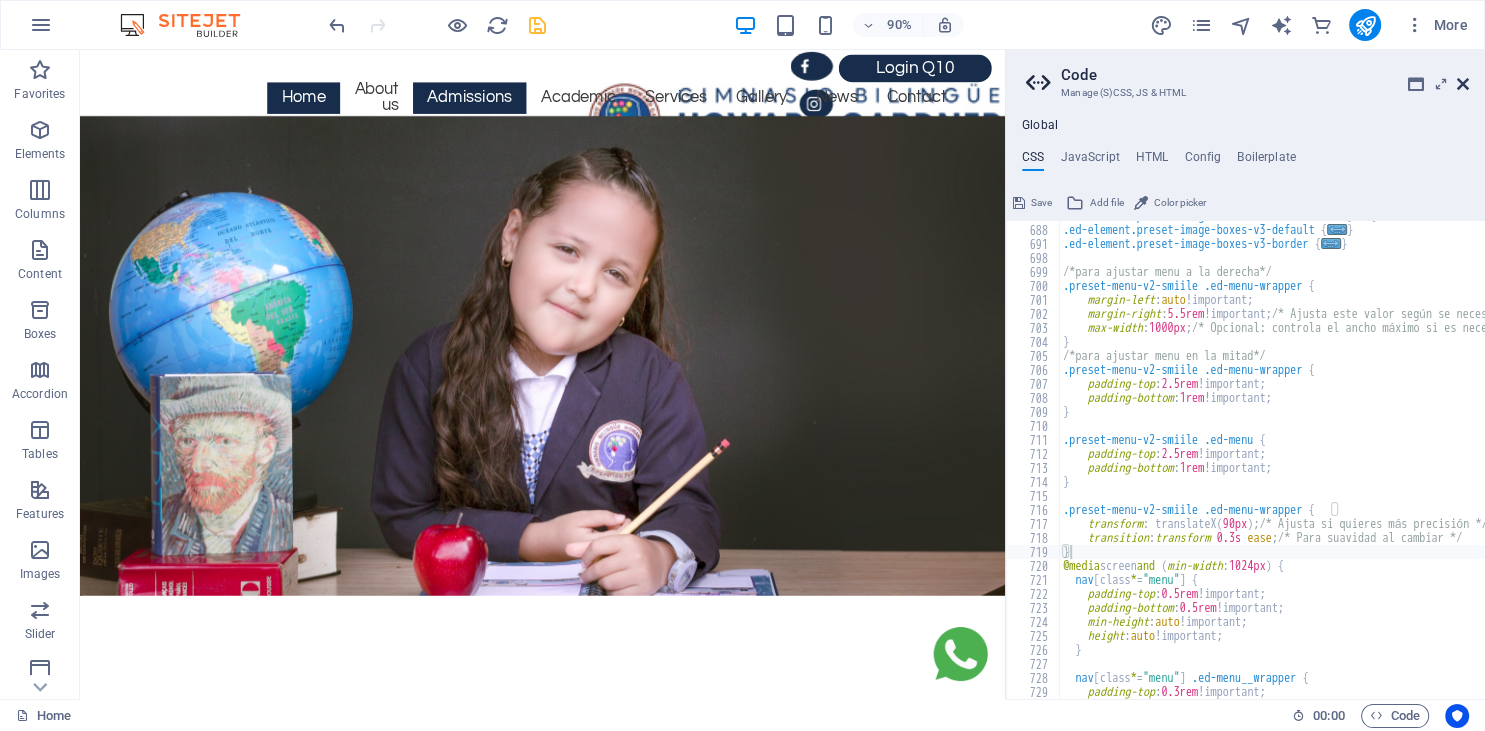 click at bounding box center [1463, 84] 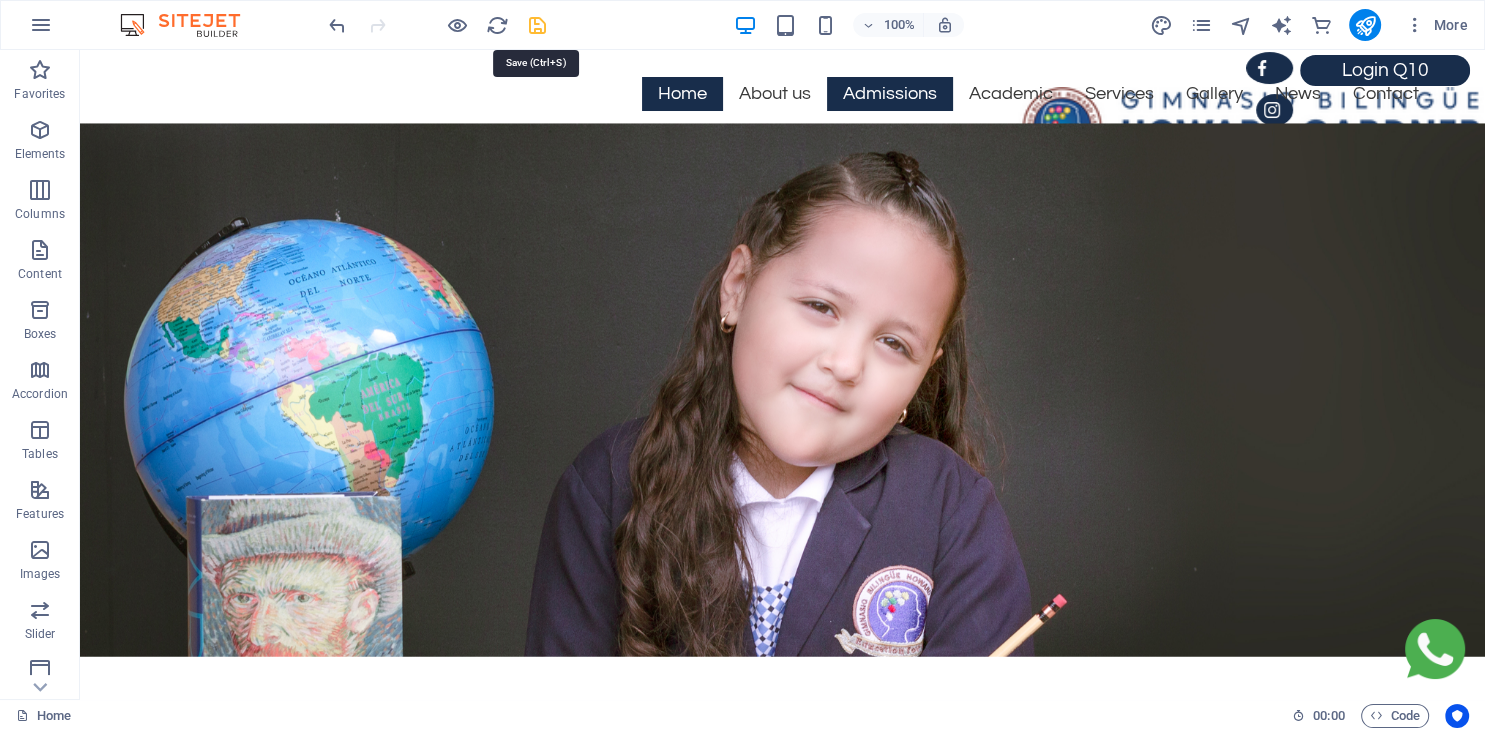 click at bounding box center [537, 25] 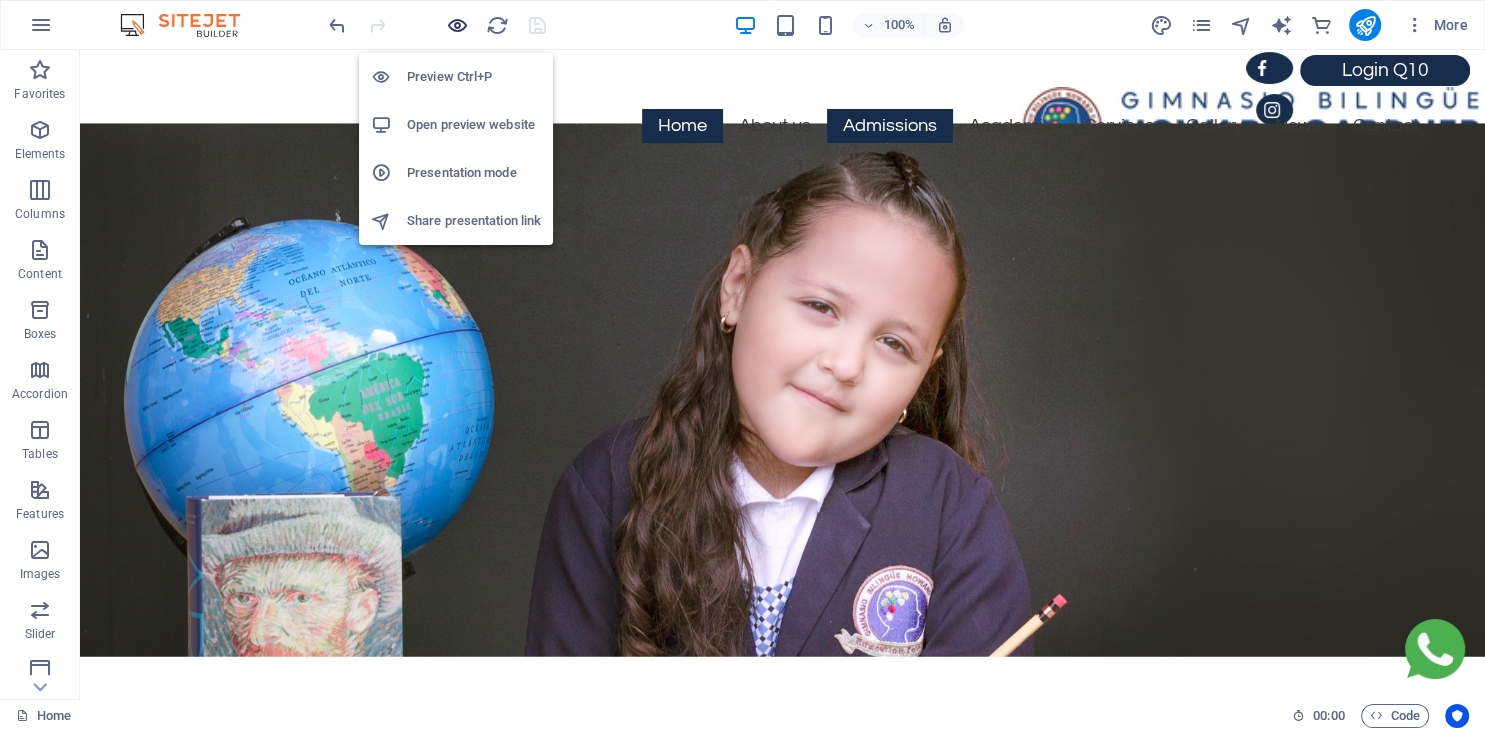 click at bounding box center [457, 25] 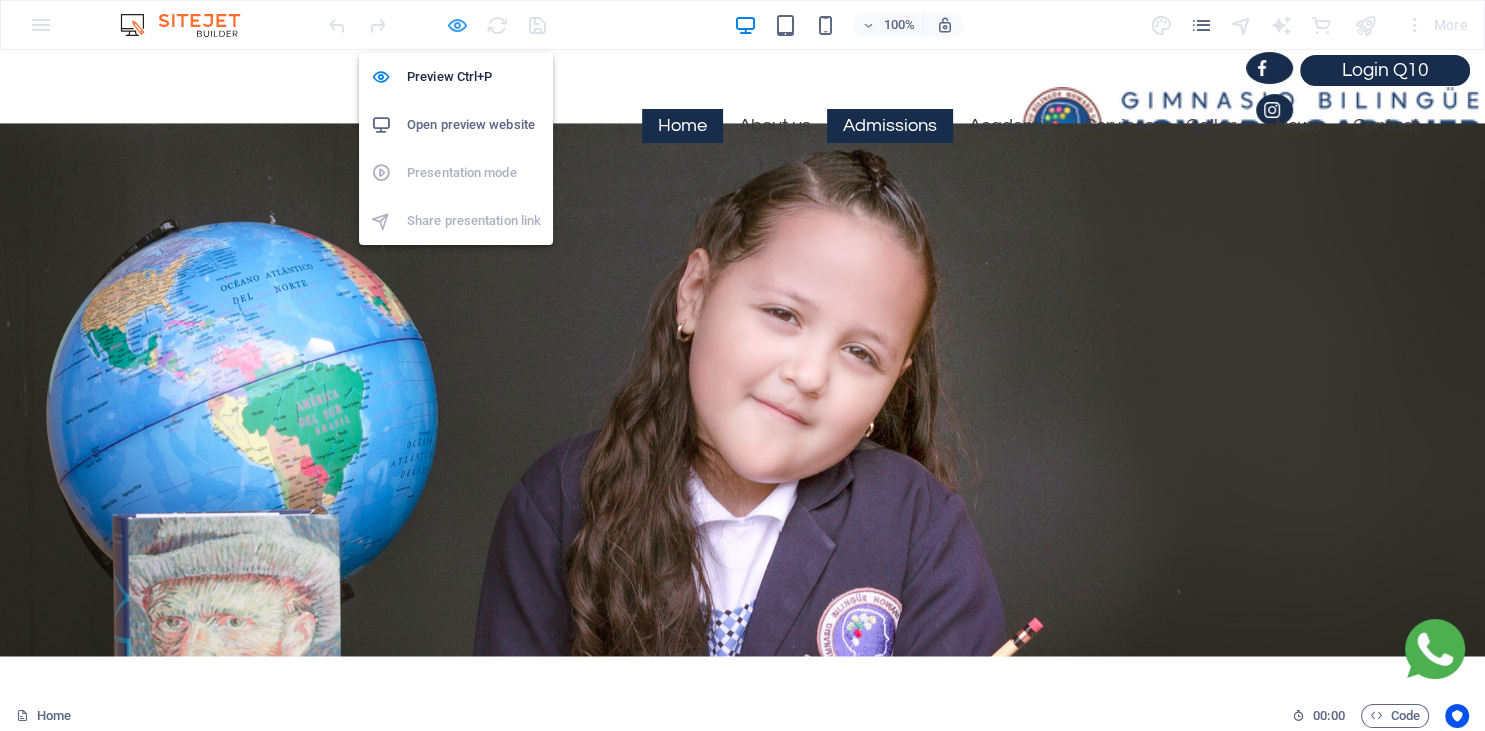 click at bounding box center (457, 25) 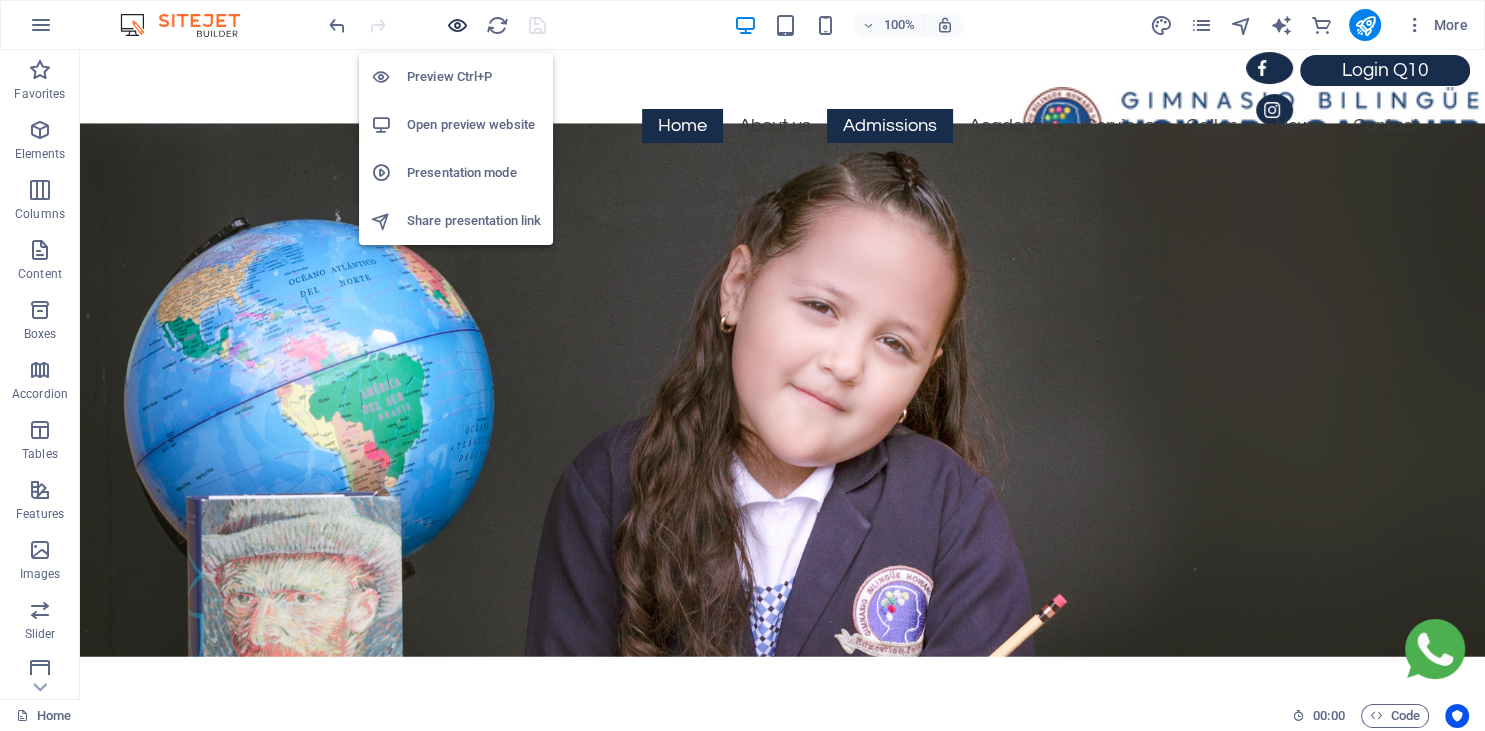 click at bounding box center [457, 25] 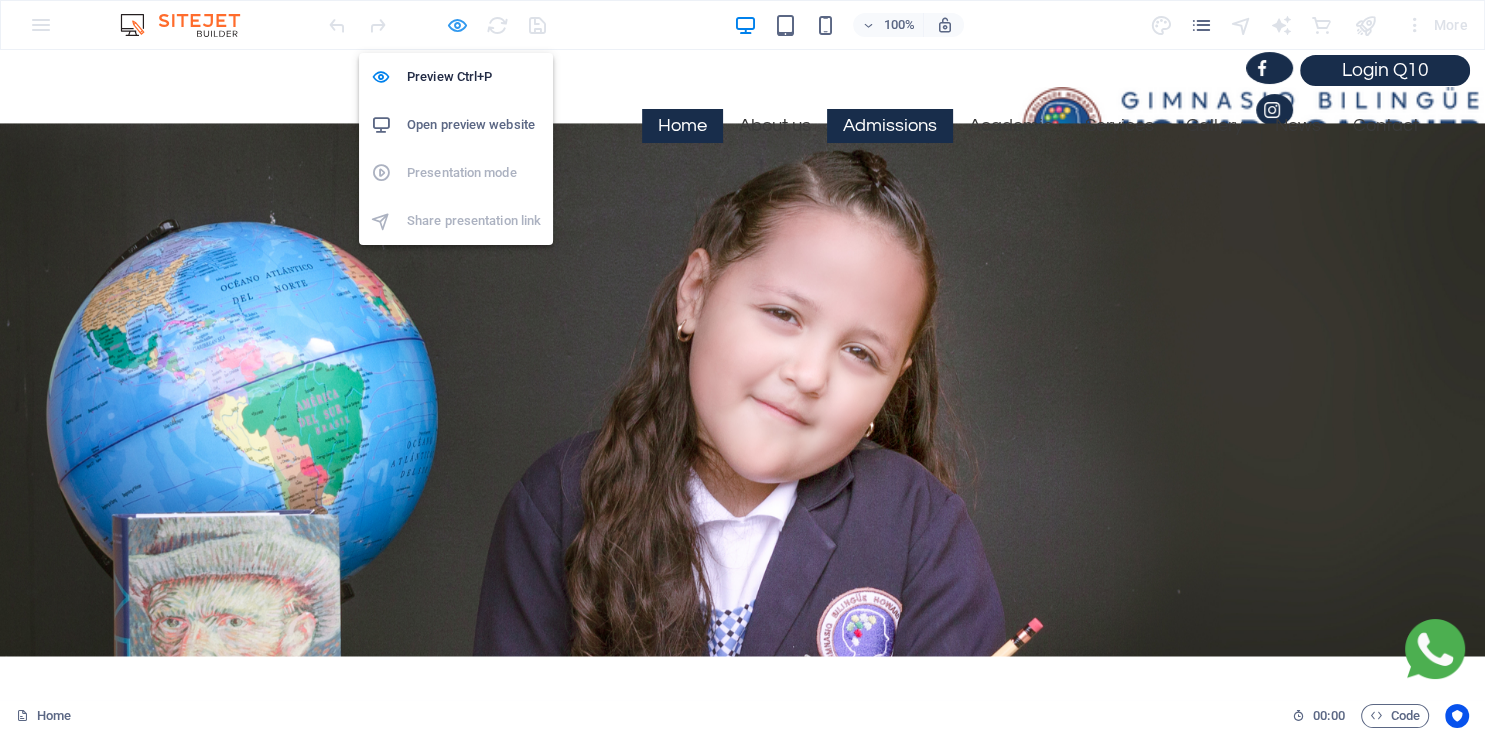 click at bounding box center (457, 25) 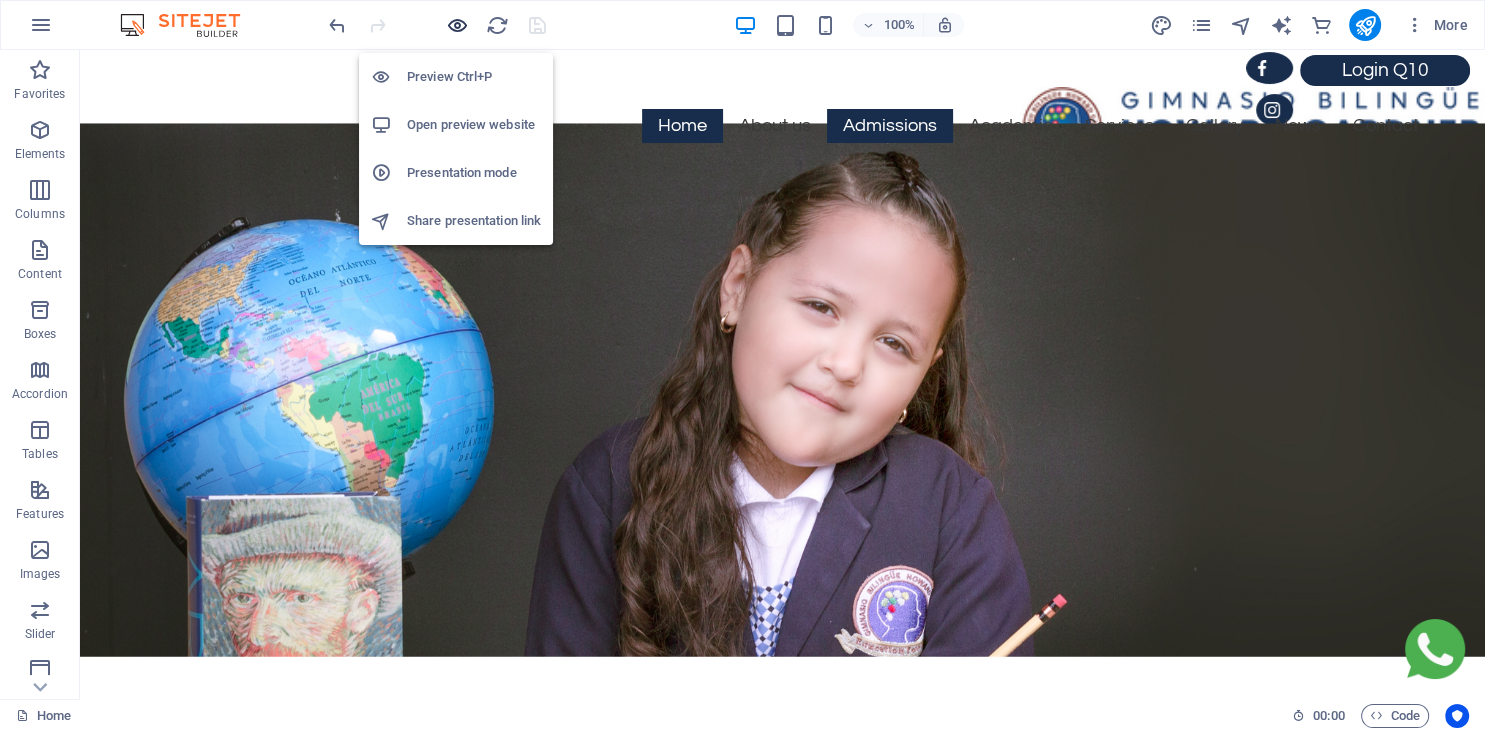click at bounding box center (457, 25) 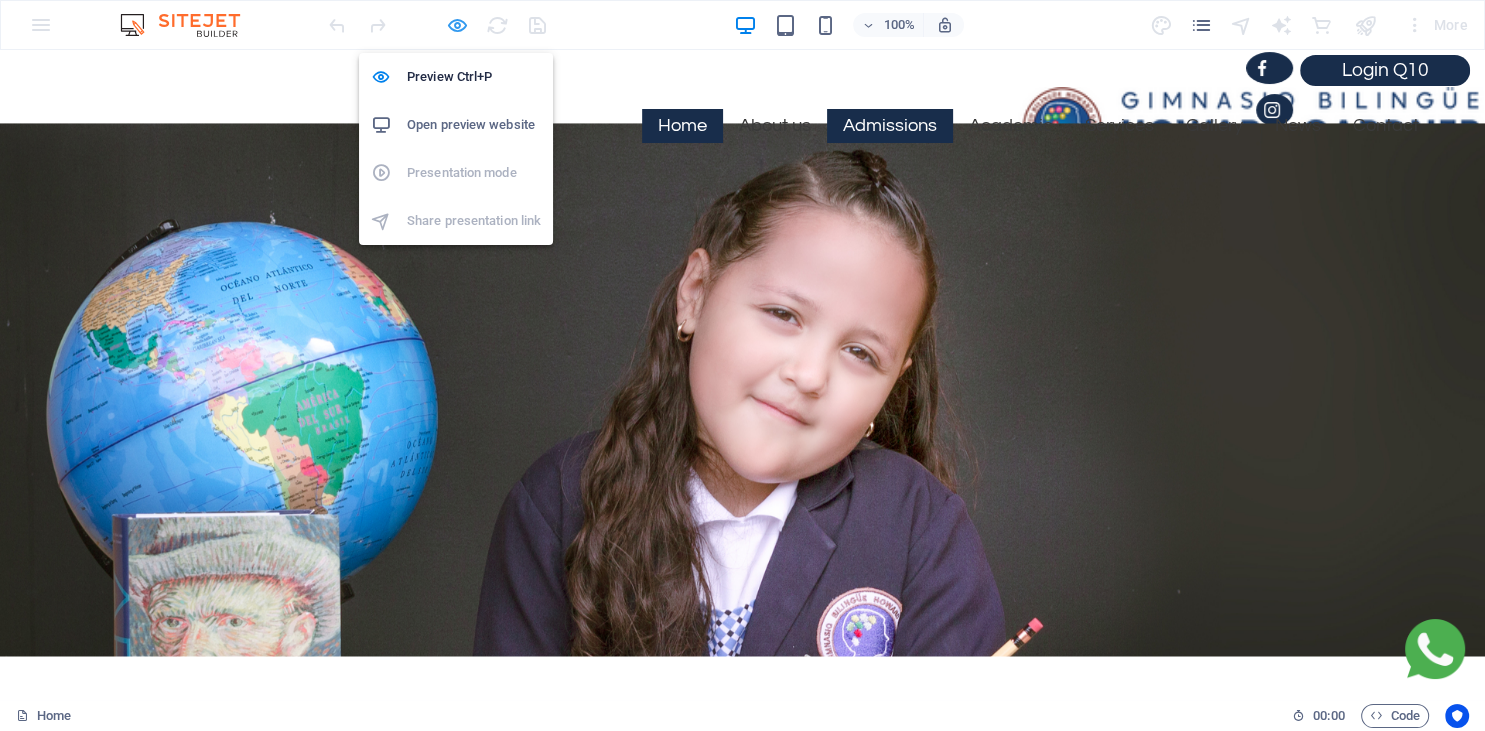 click at bounding box center (457, 25) 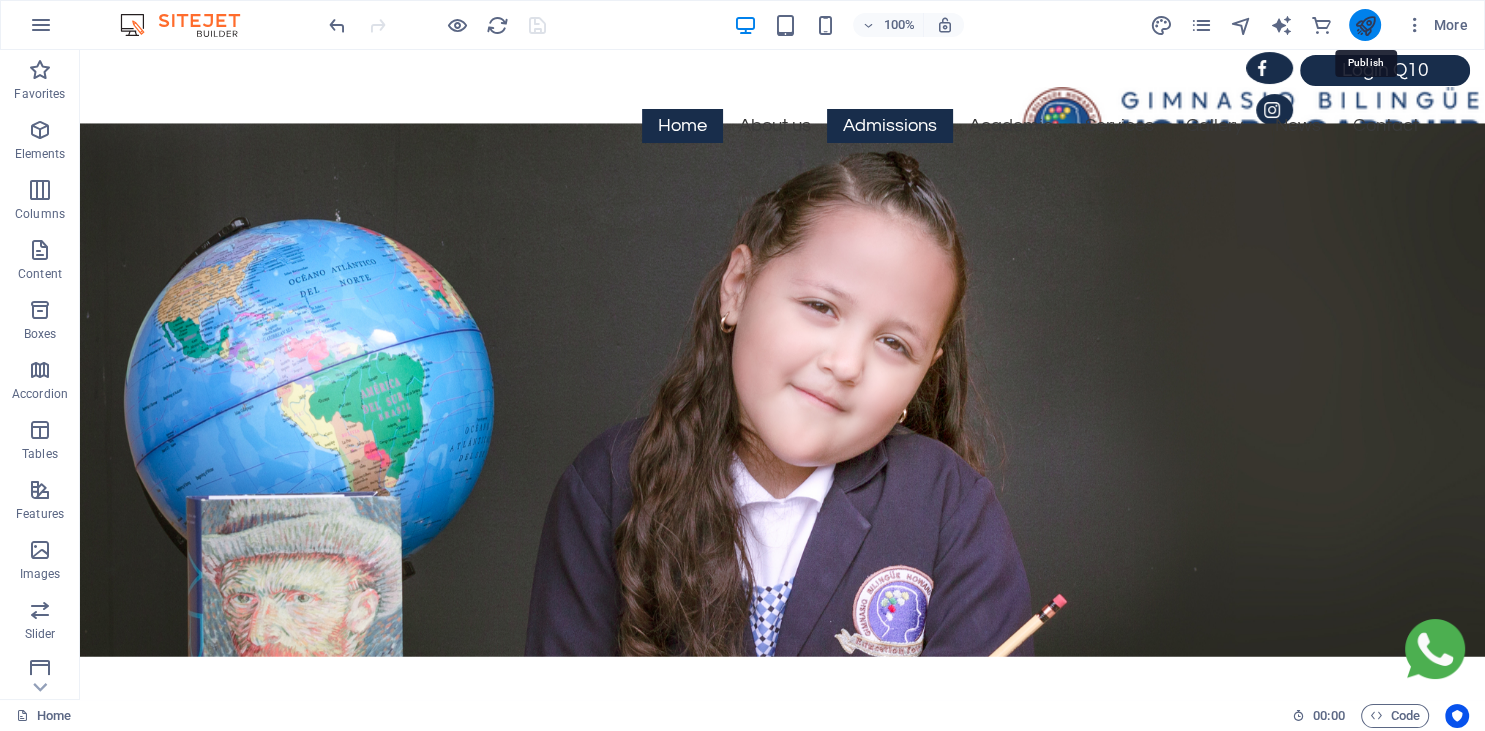 click at bounding box center (1364, 25) 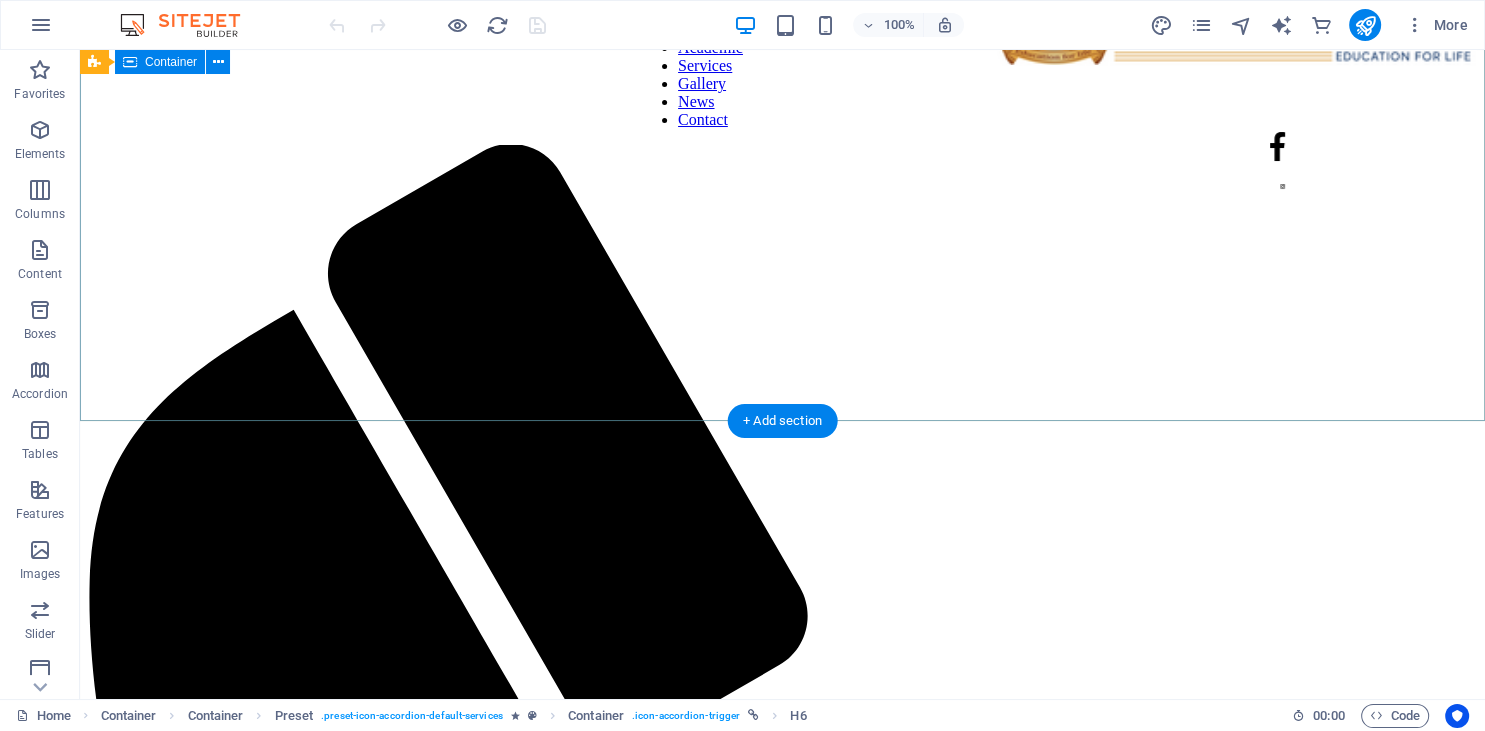 scroll, scrollTop: 0, scrollLeft: 0, axis: both 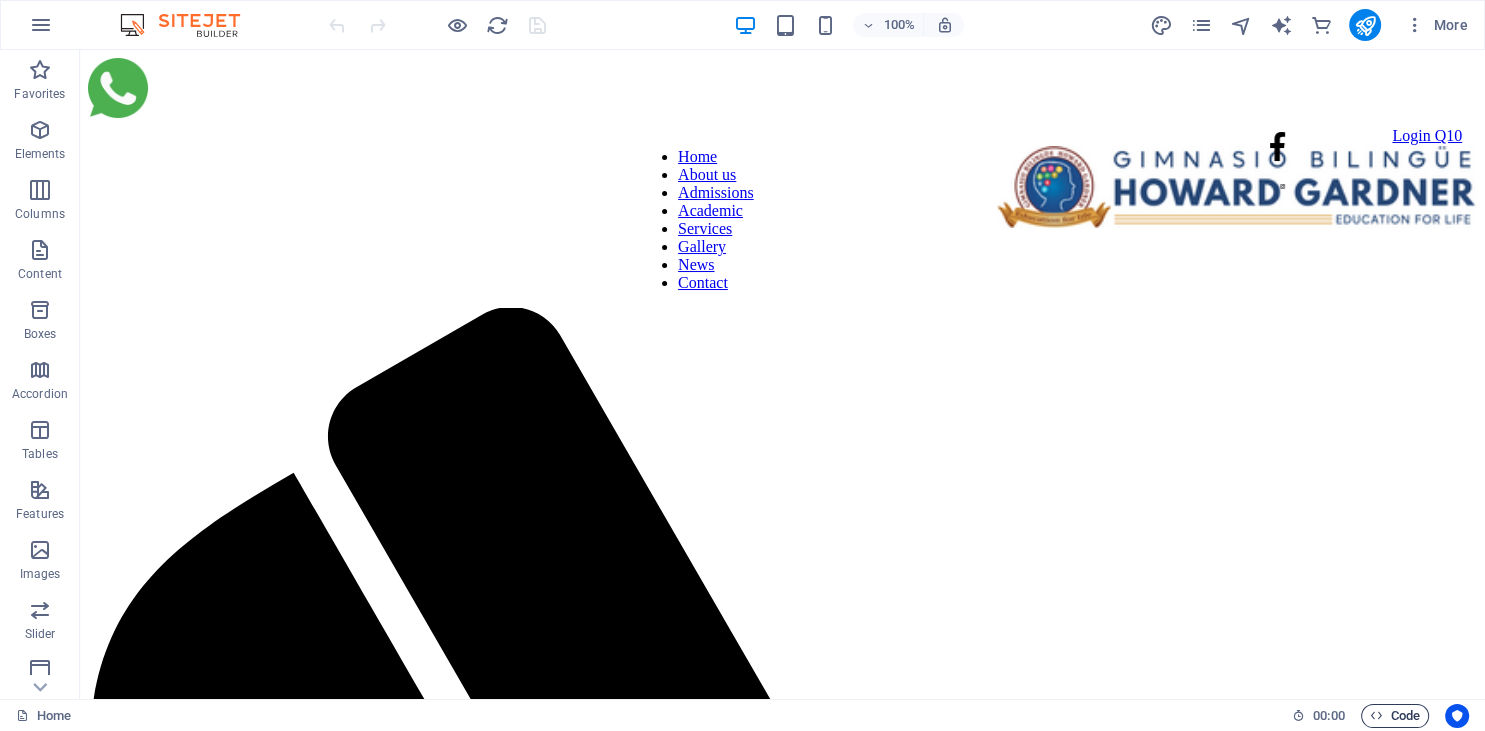 click at bounding box center [1376, 715] 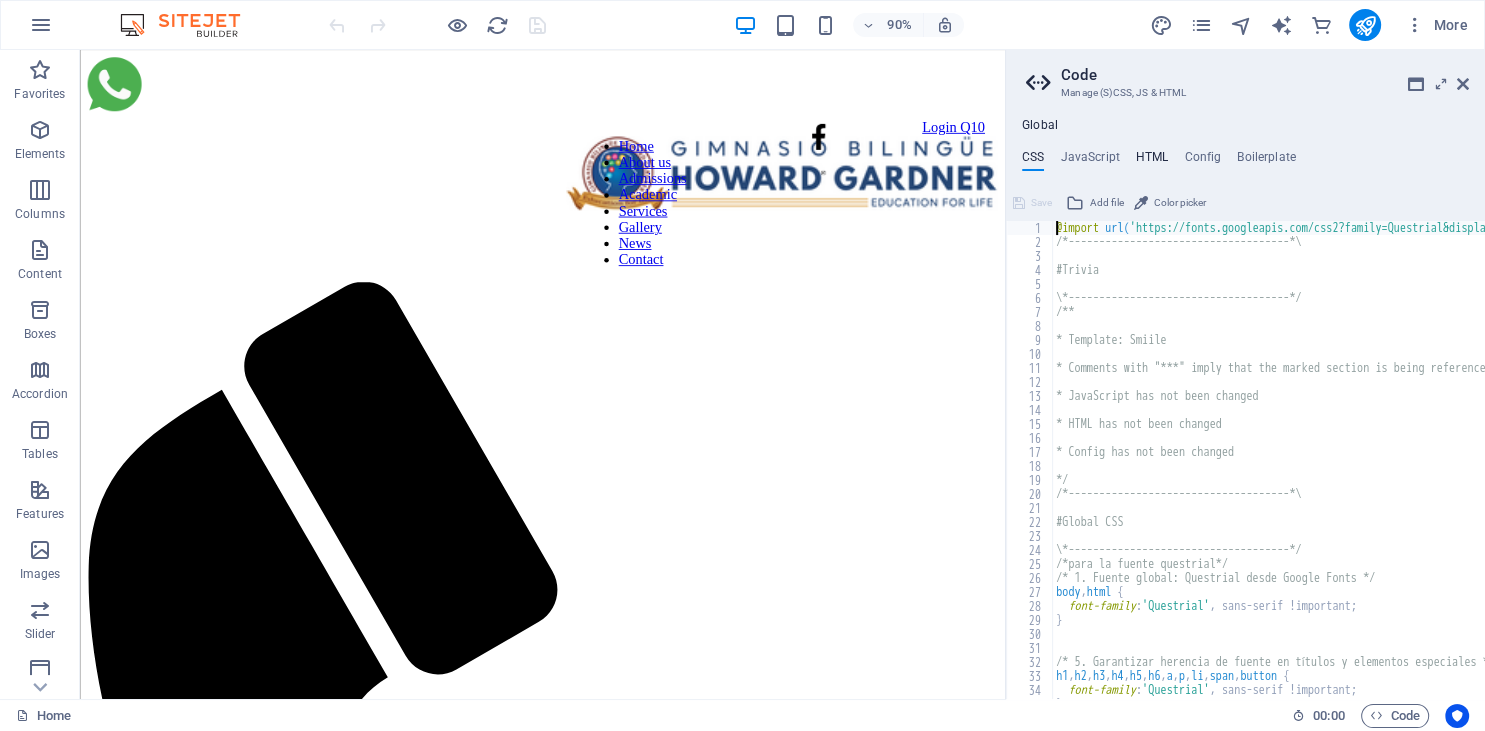click on "HTML" at bounding box center [1152, 161] 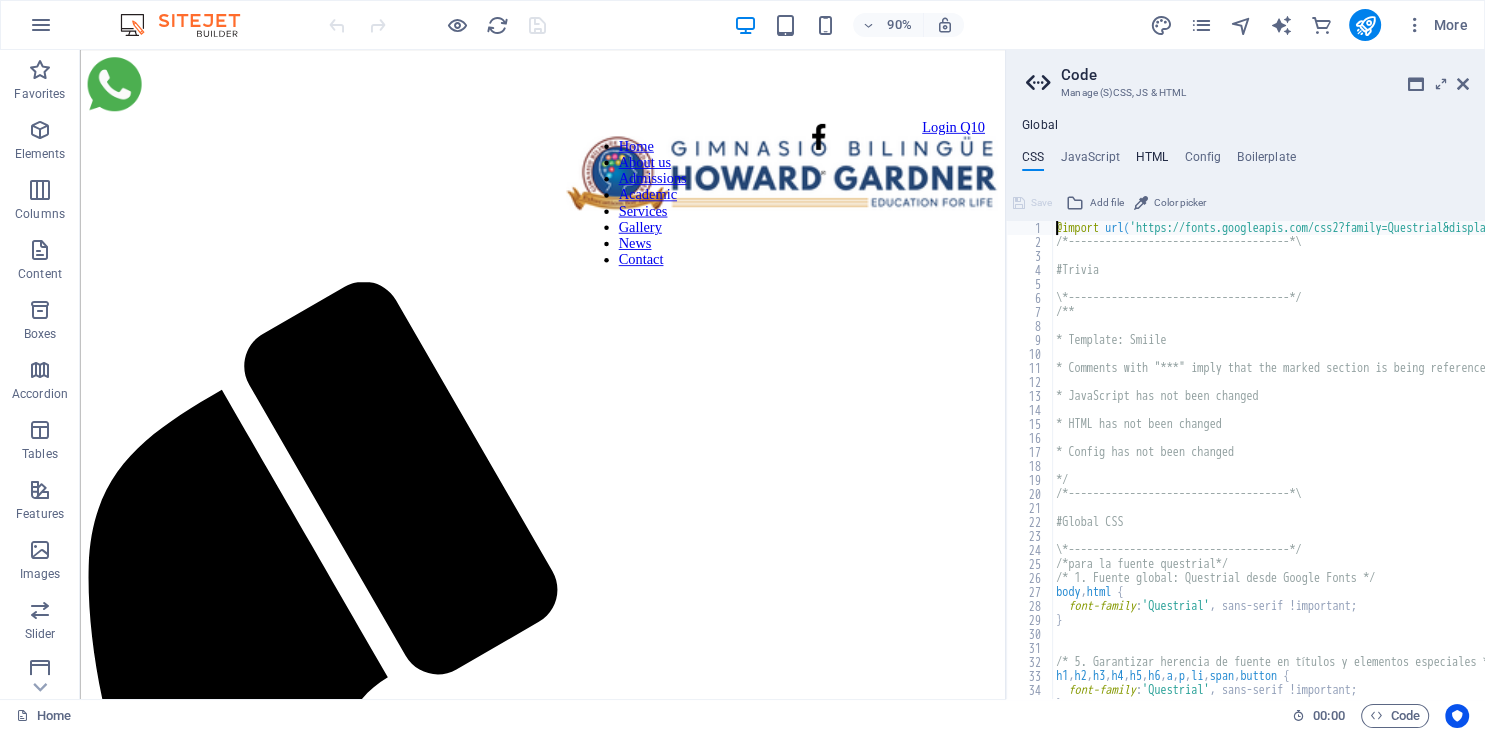 type on "<a href="https://wa.me/573165102766" class="whatsapp-button" target="_blank" title="Escríbenos por WhatsApp">" 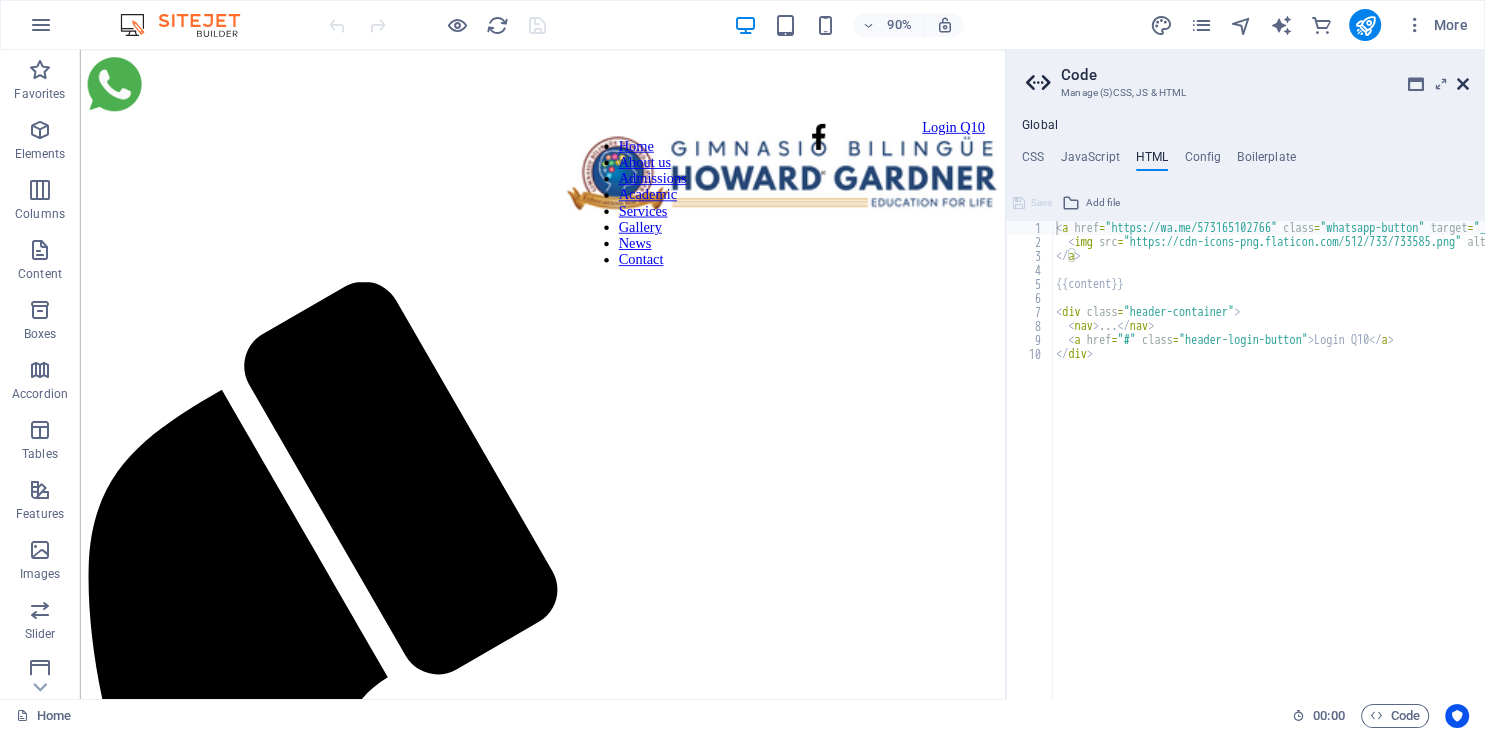 click at bounding box center (1463, 84) 